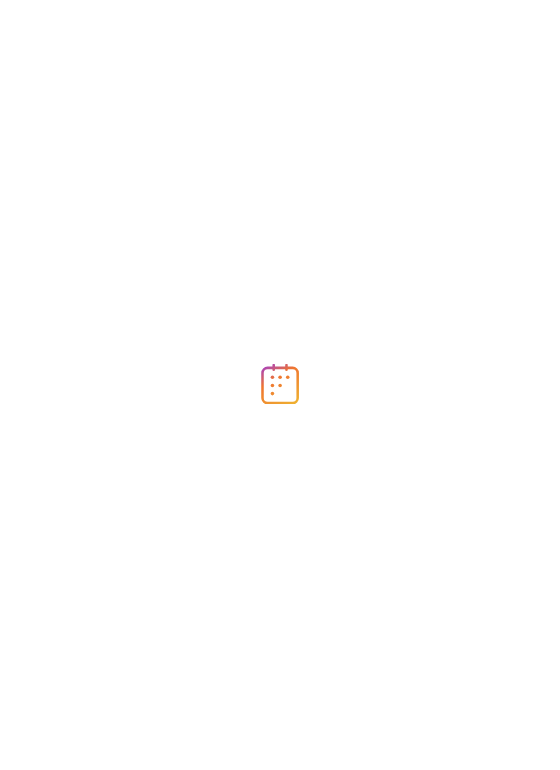 scroll, scrollTop: 0, scrollLeft: 0, axis: both 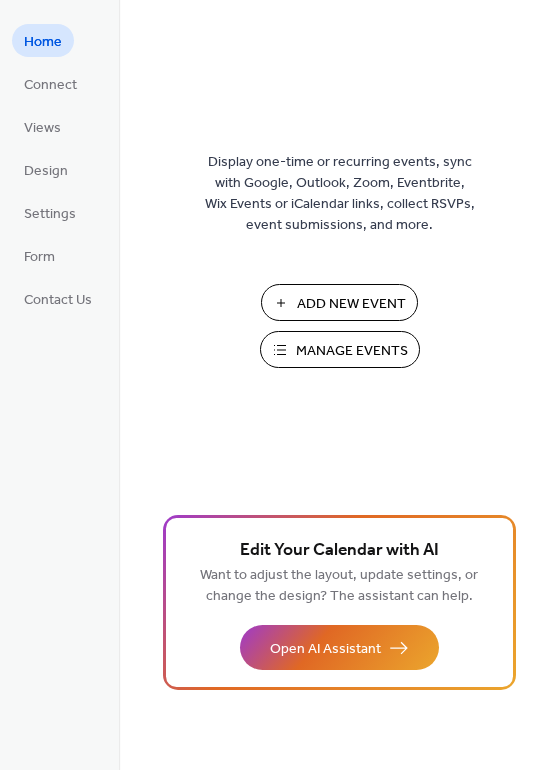 click on "Add New Event" at bounding box center [351, 304] 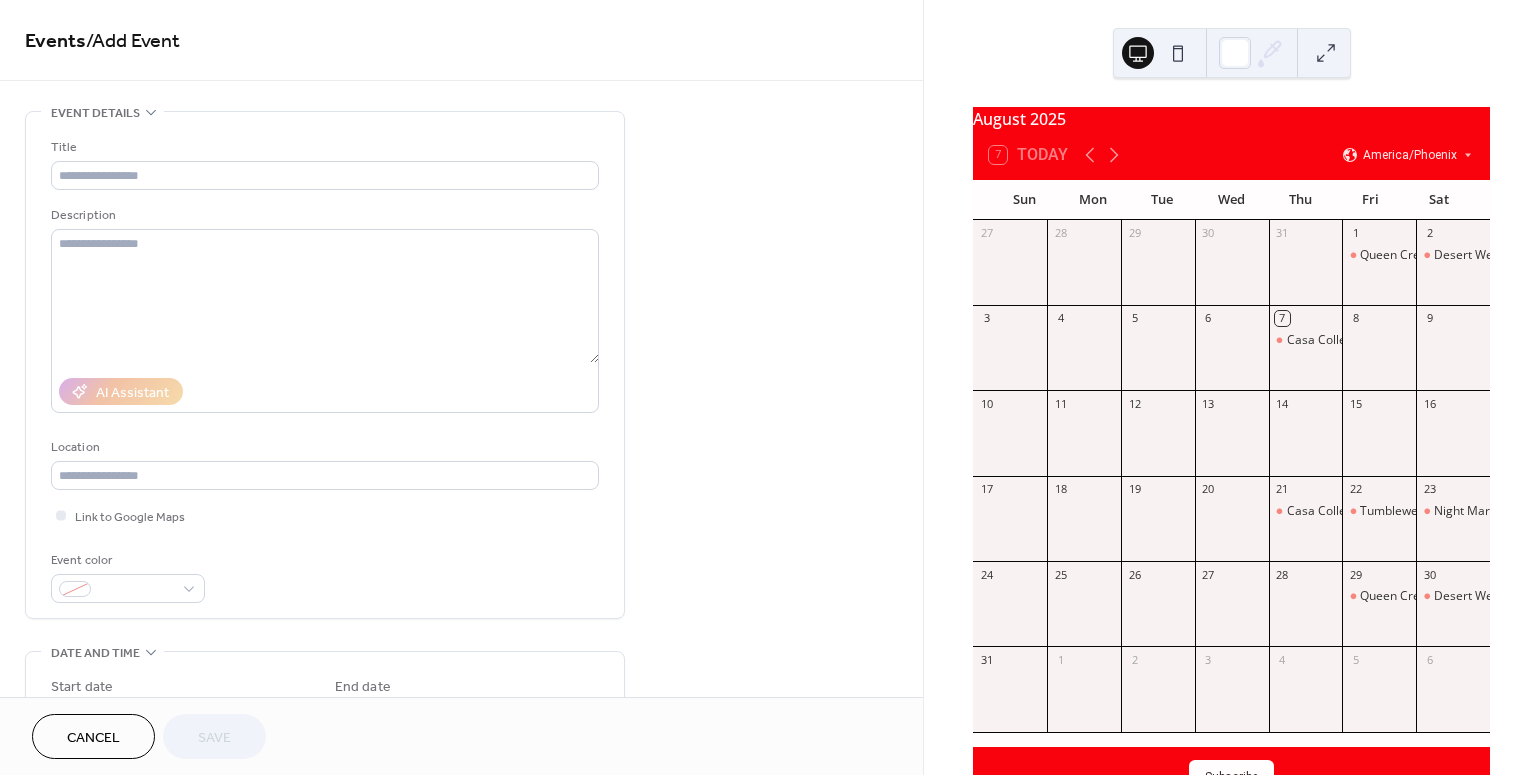 scroll, scrollTop: 0, scrollLeft: 0, axis: both 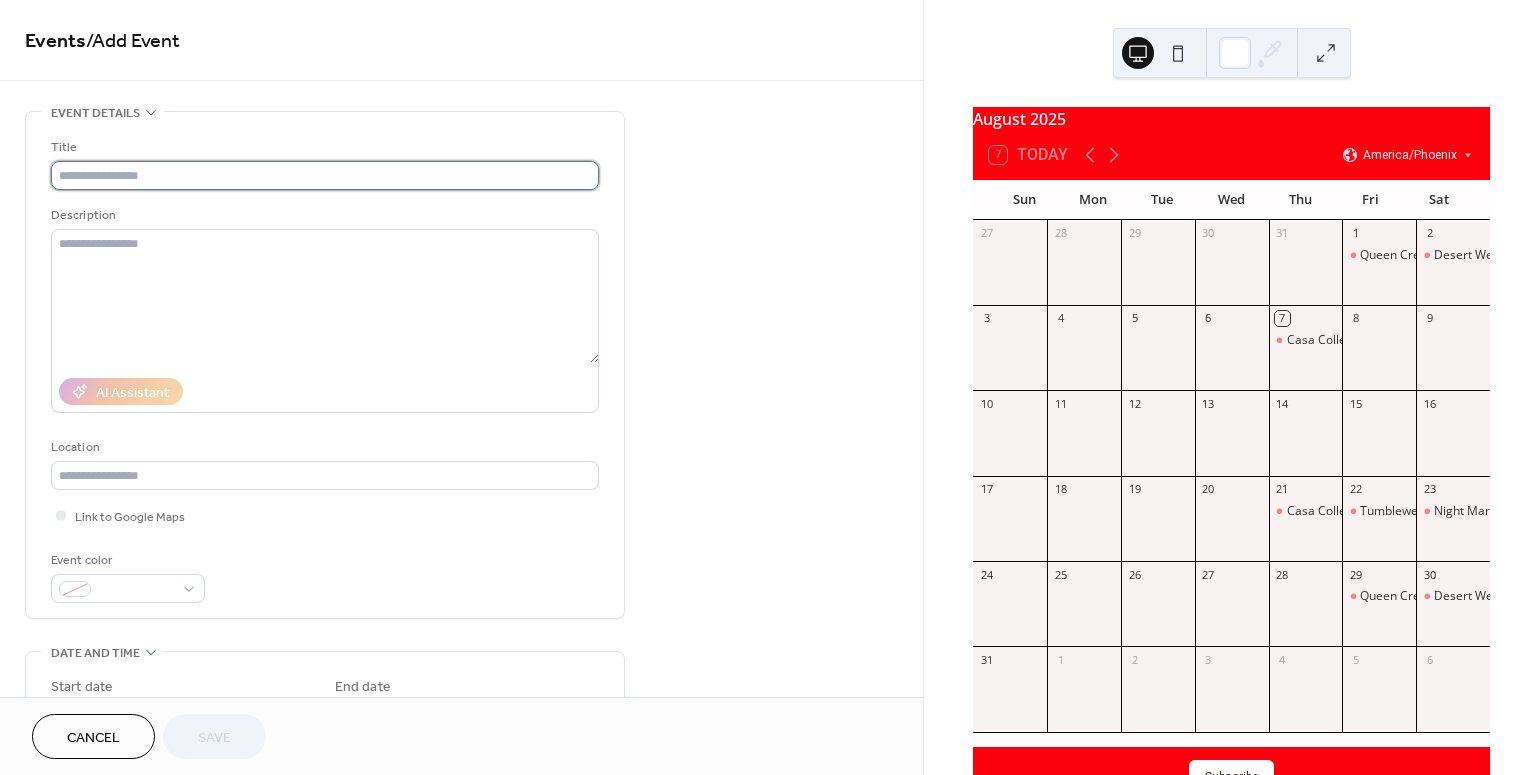 click at bounding box center (325, 175) 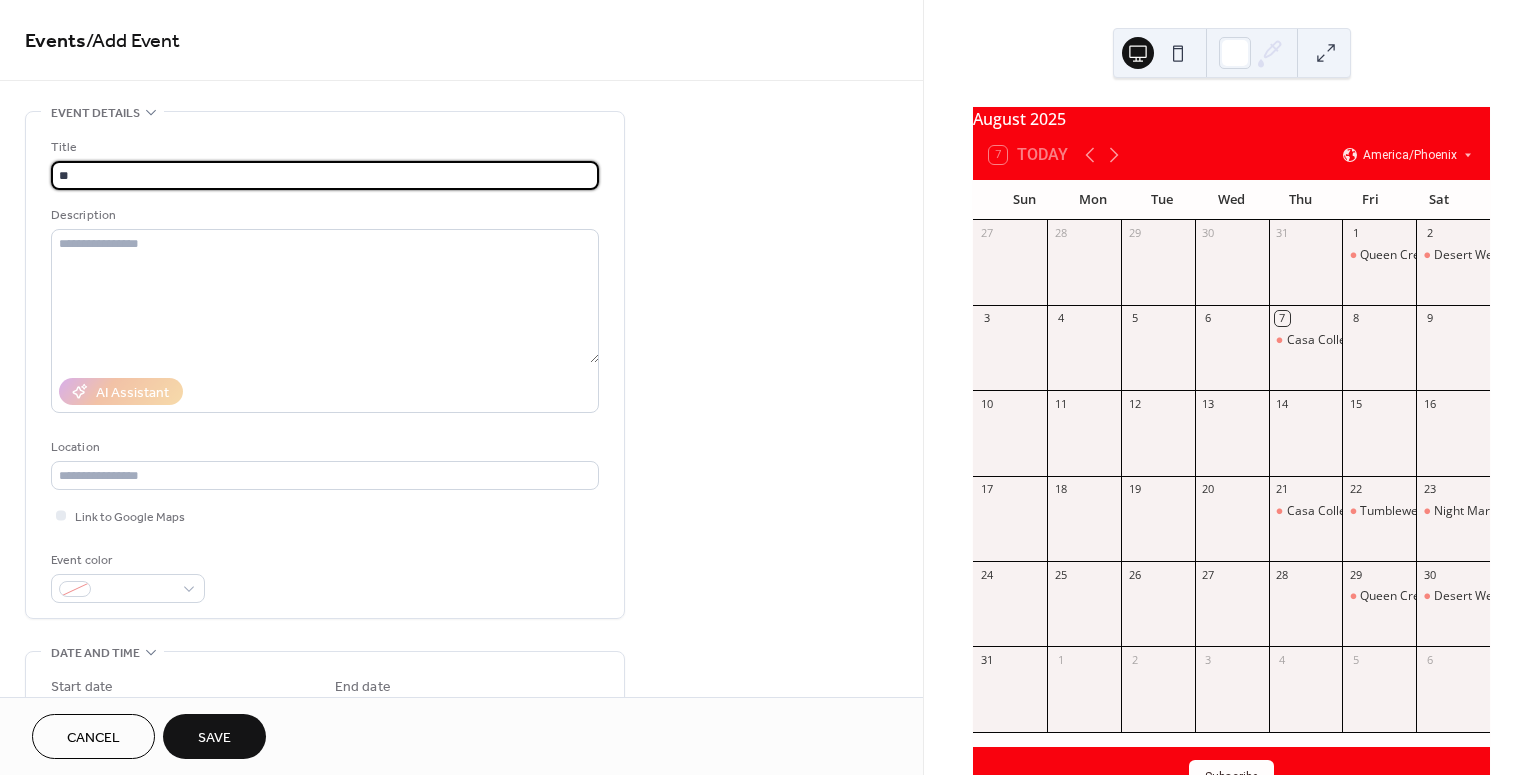 type on "*" 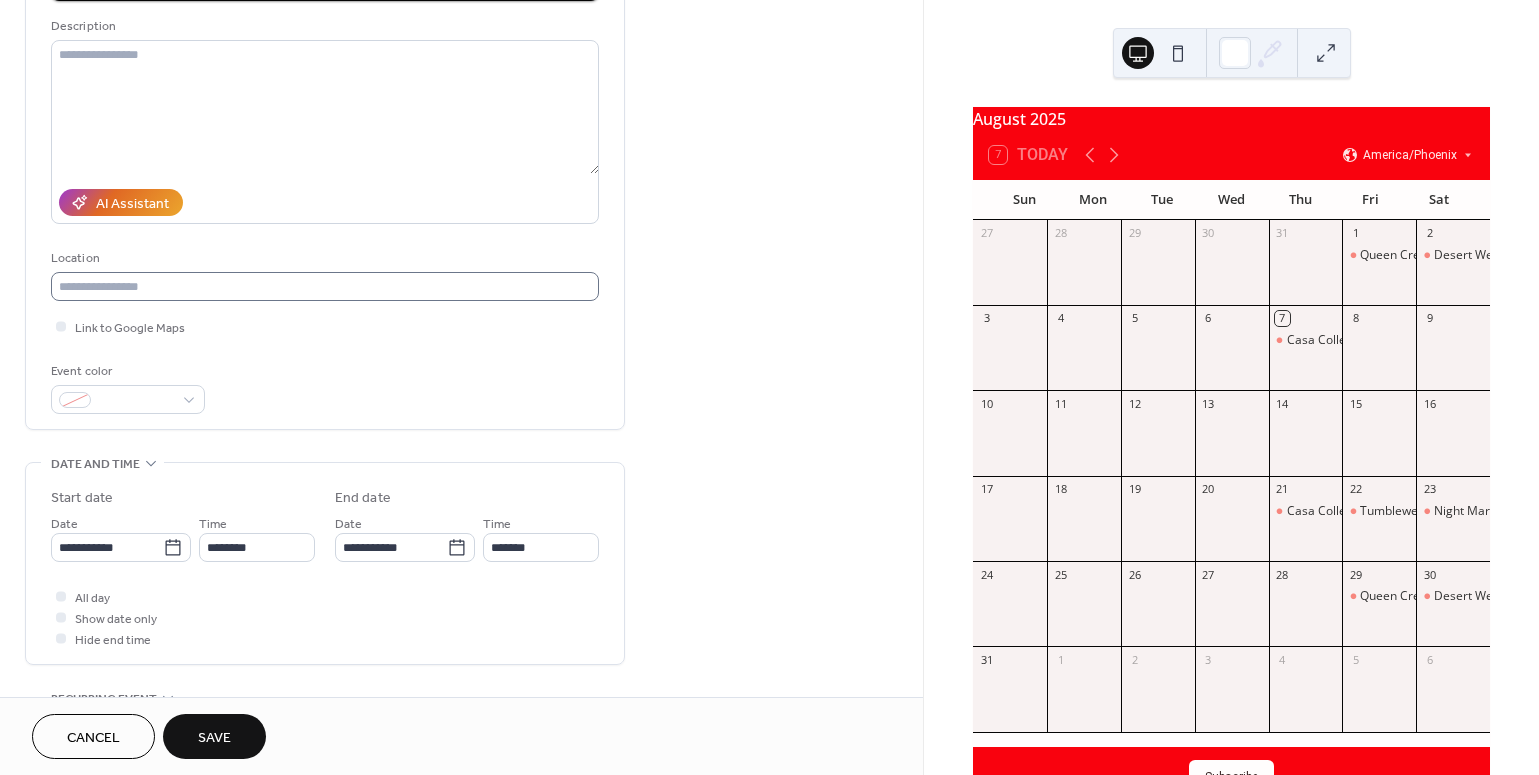 scroll, scrollTop: 198, scrollLeft: 0, axis: vertical 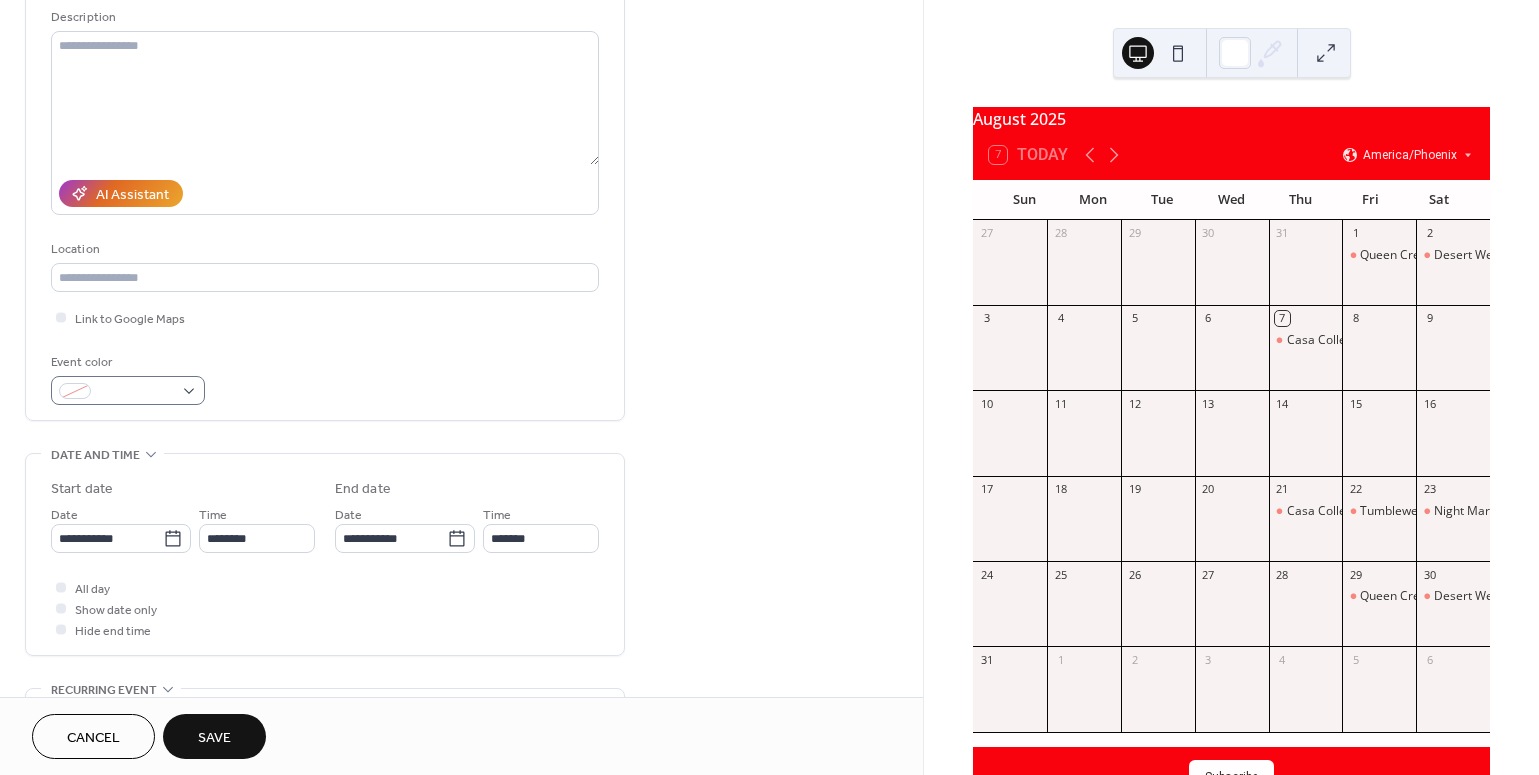 type on "**********" 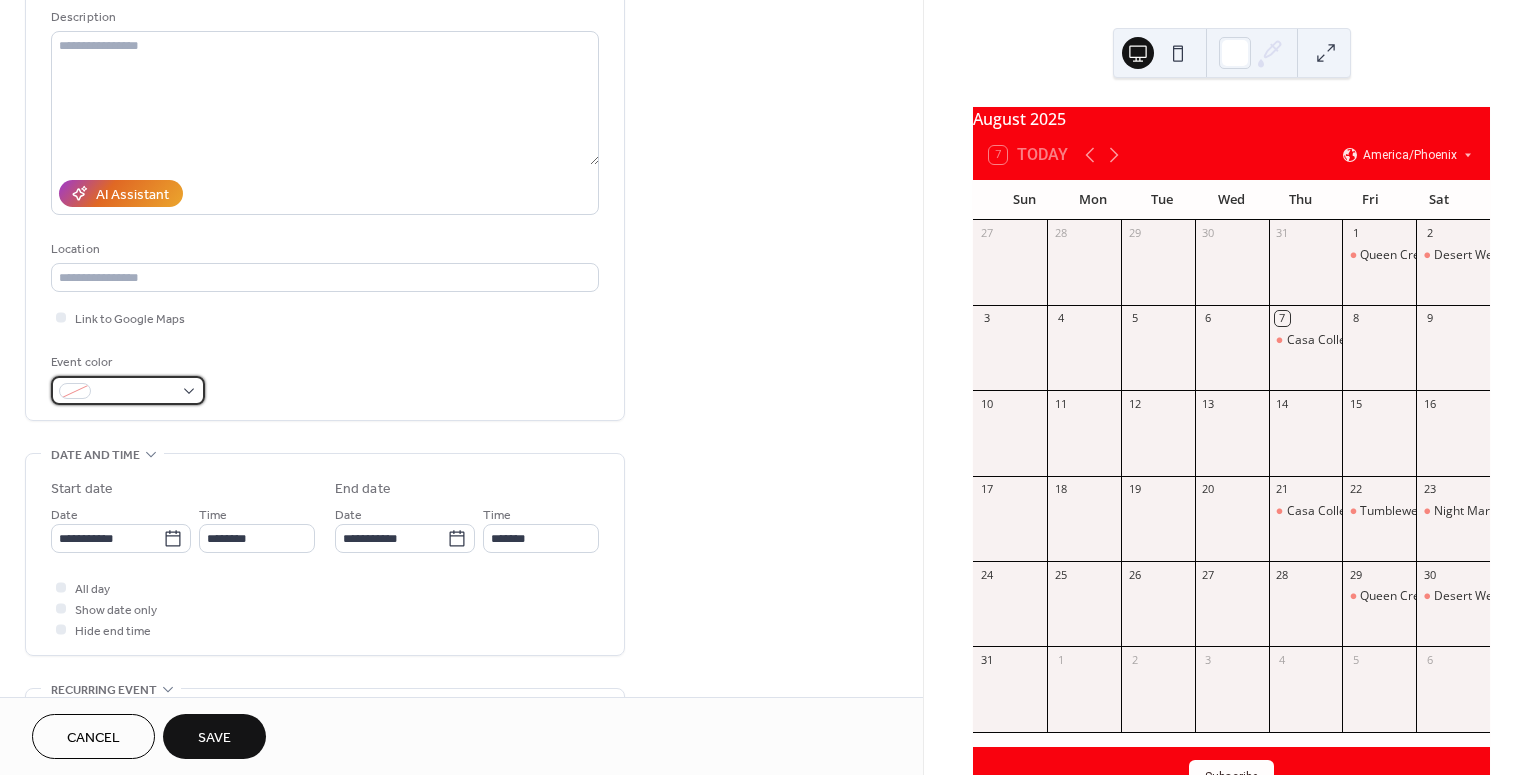 click at bounding box center (128, 390) 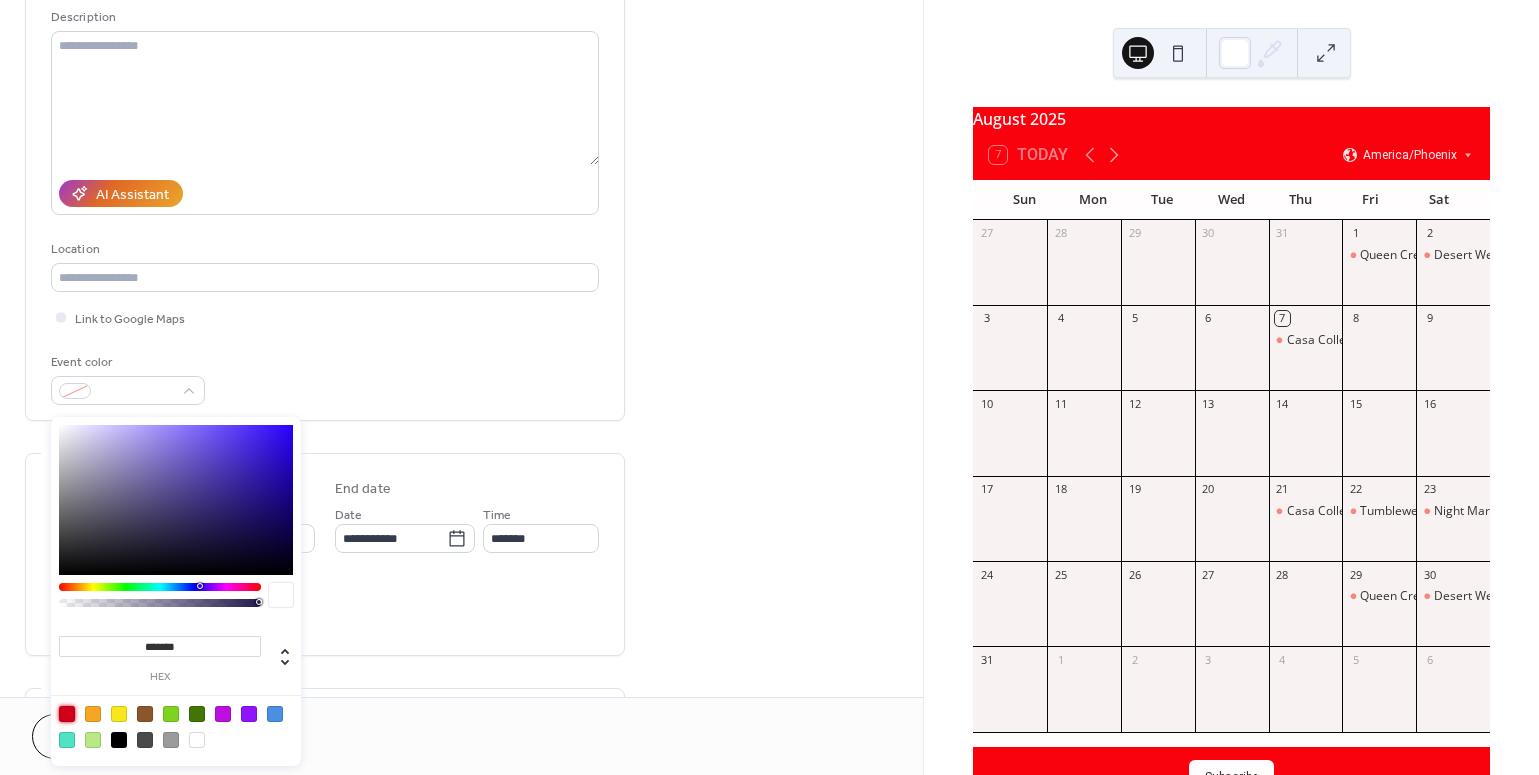 click at bounding box center (67, 714) 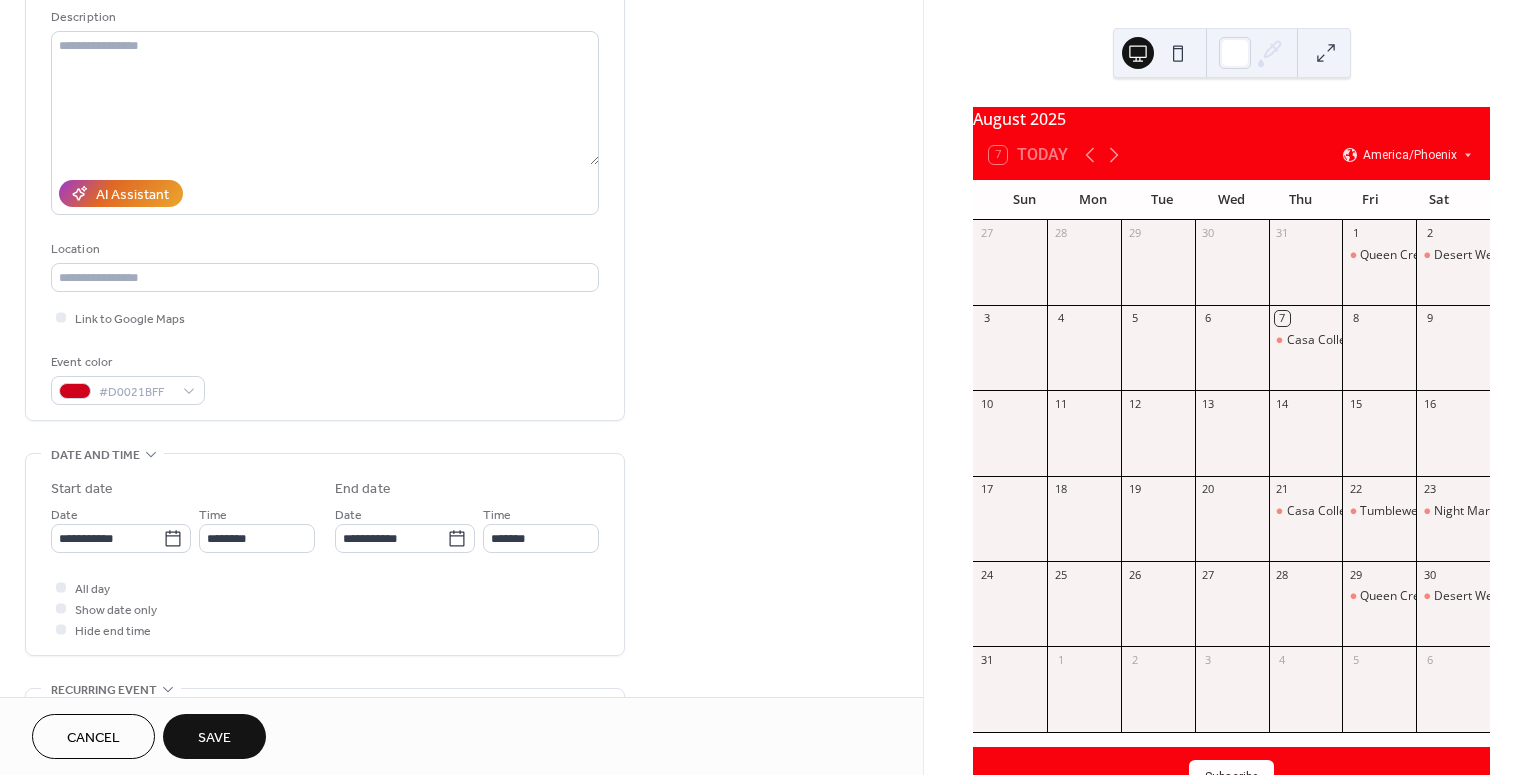 click on "**********" at bounding box center [461, 522] 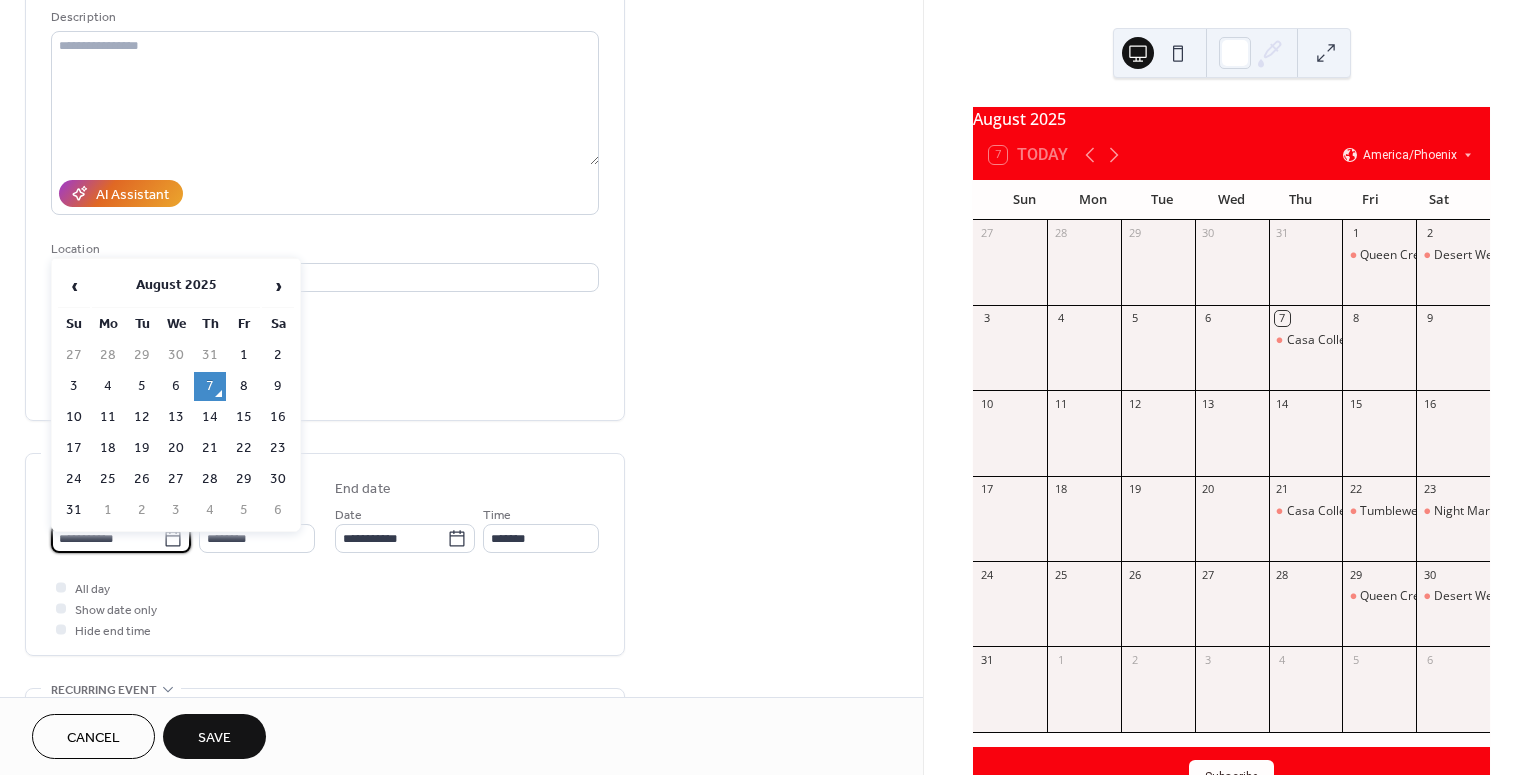 click on "**********" at bounding box center [107, 538] 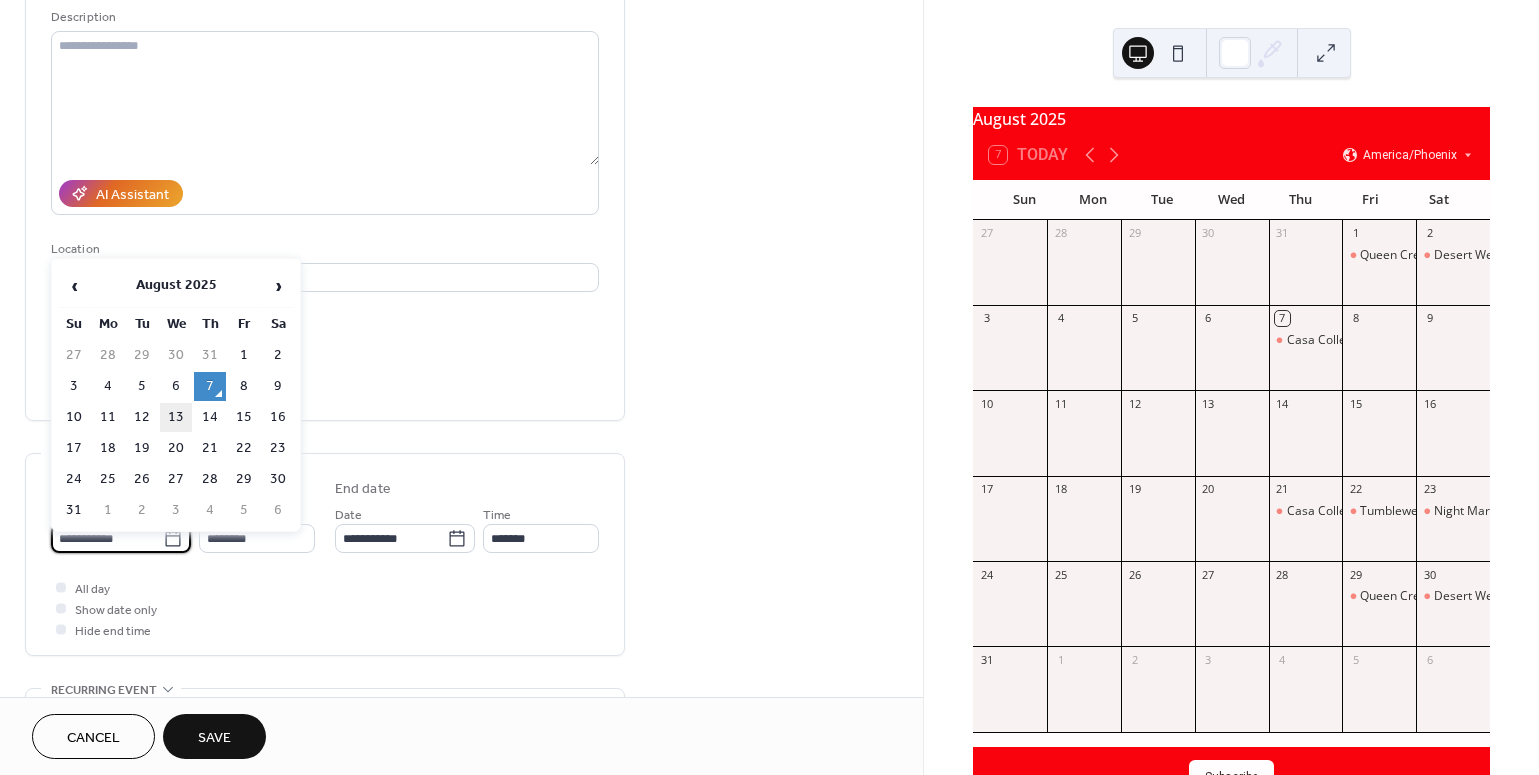 click on "13" at bounding box center [176, 417] 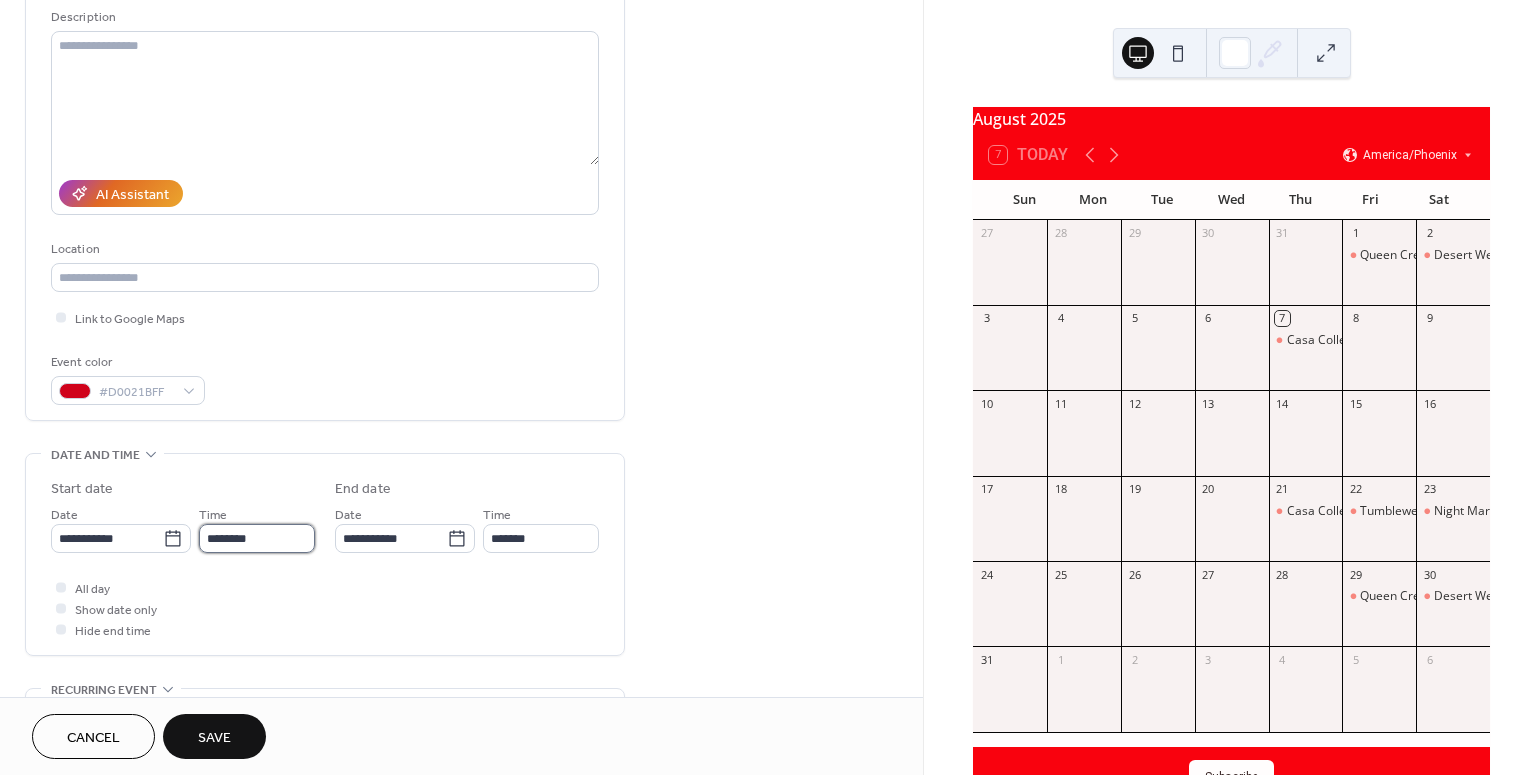 click on "********" at bounding box center [257, 538] 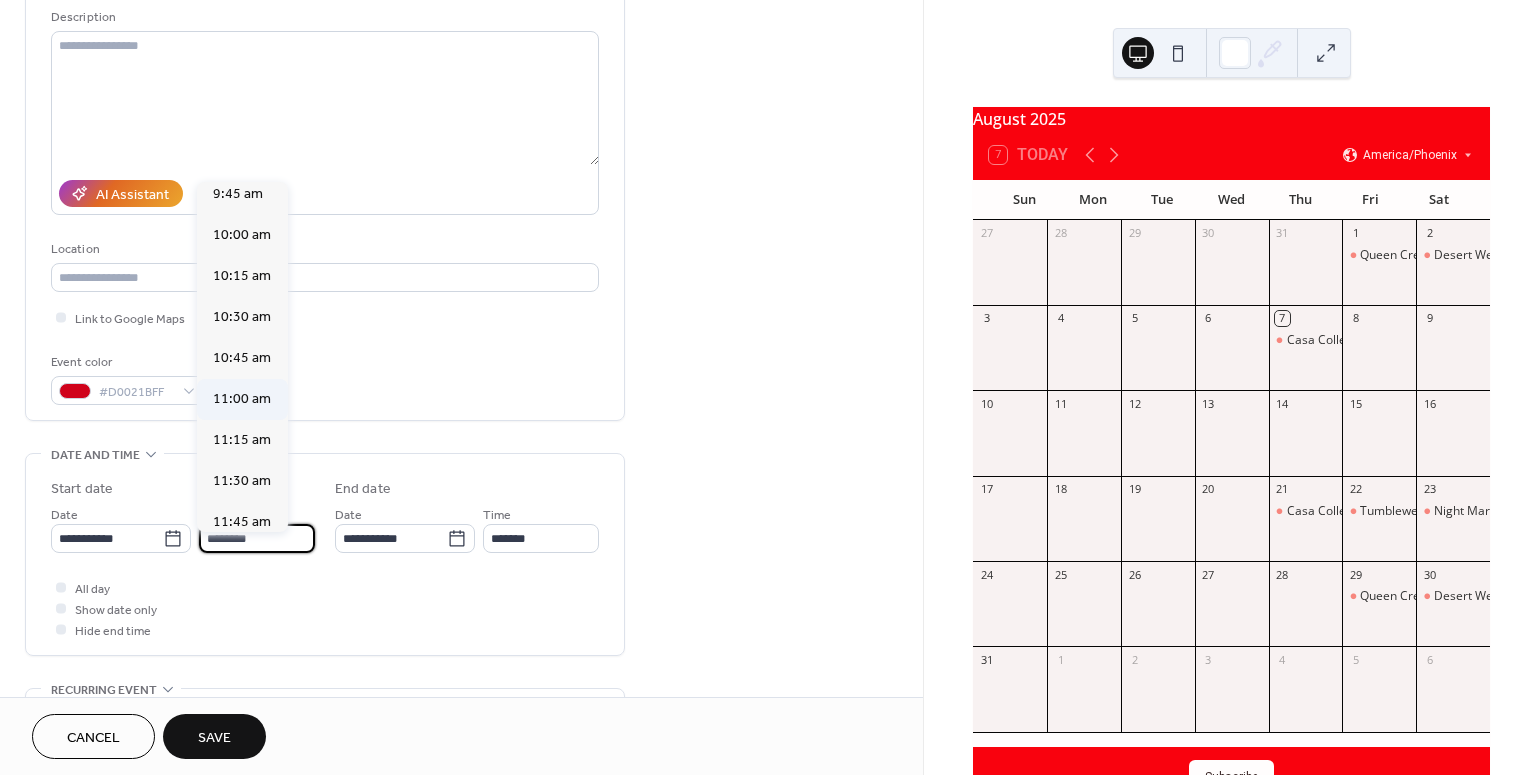 scroll, scrollTop: 1595, scrollLeft: 0, axis: vertical 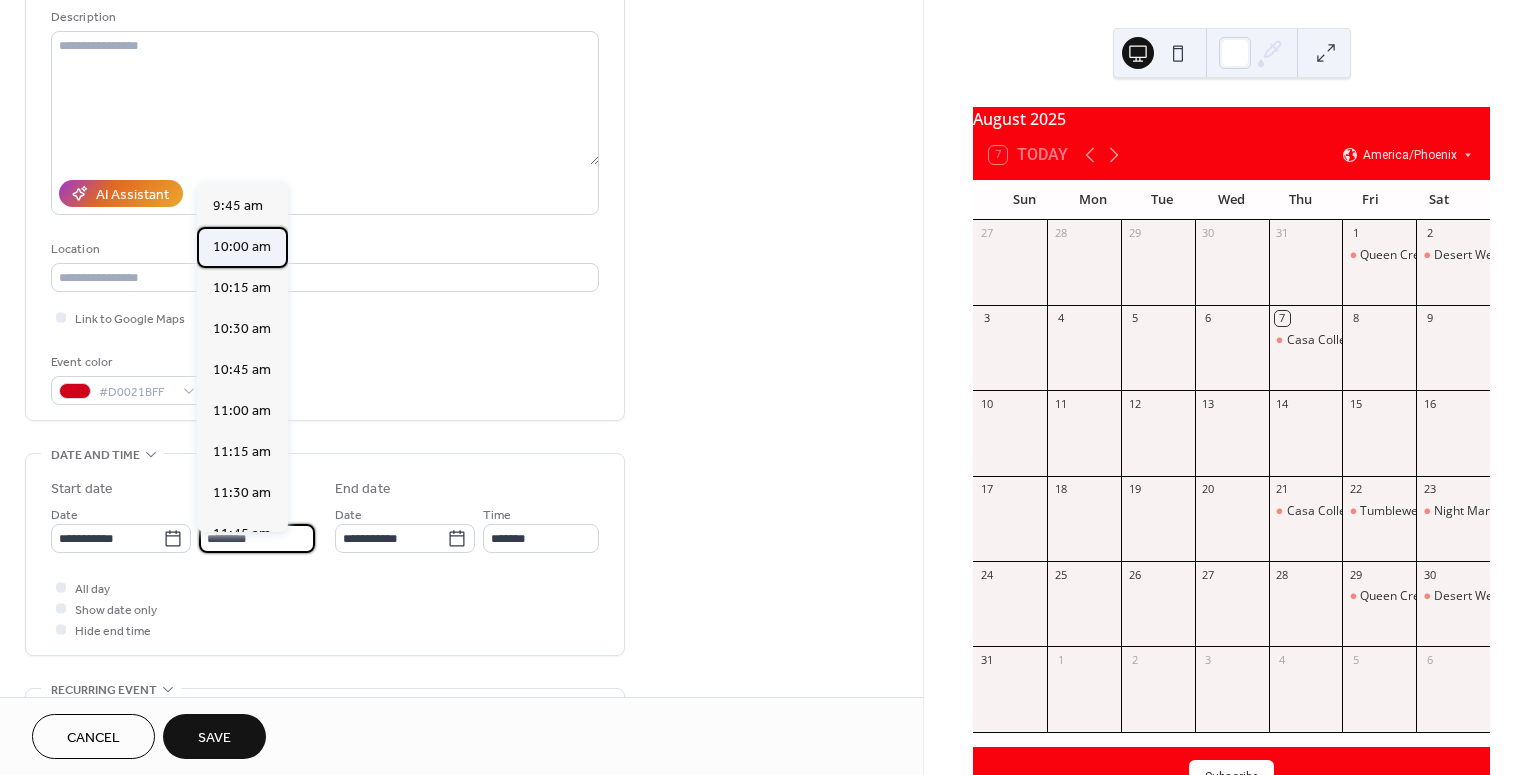 click on "10:00 am" at bounding box center [242, 246] 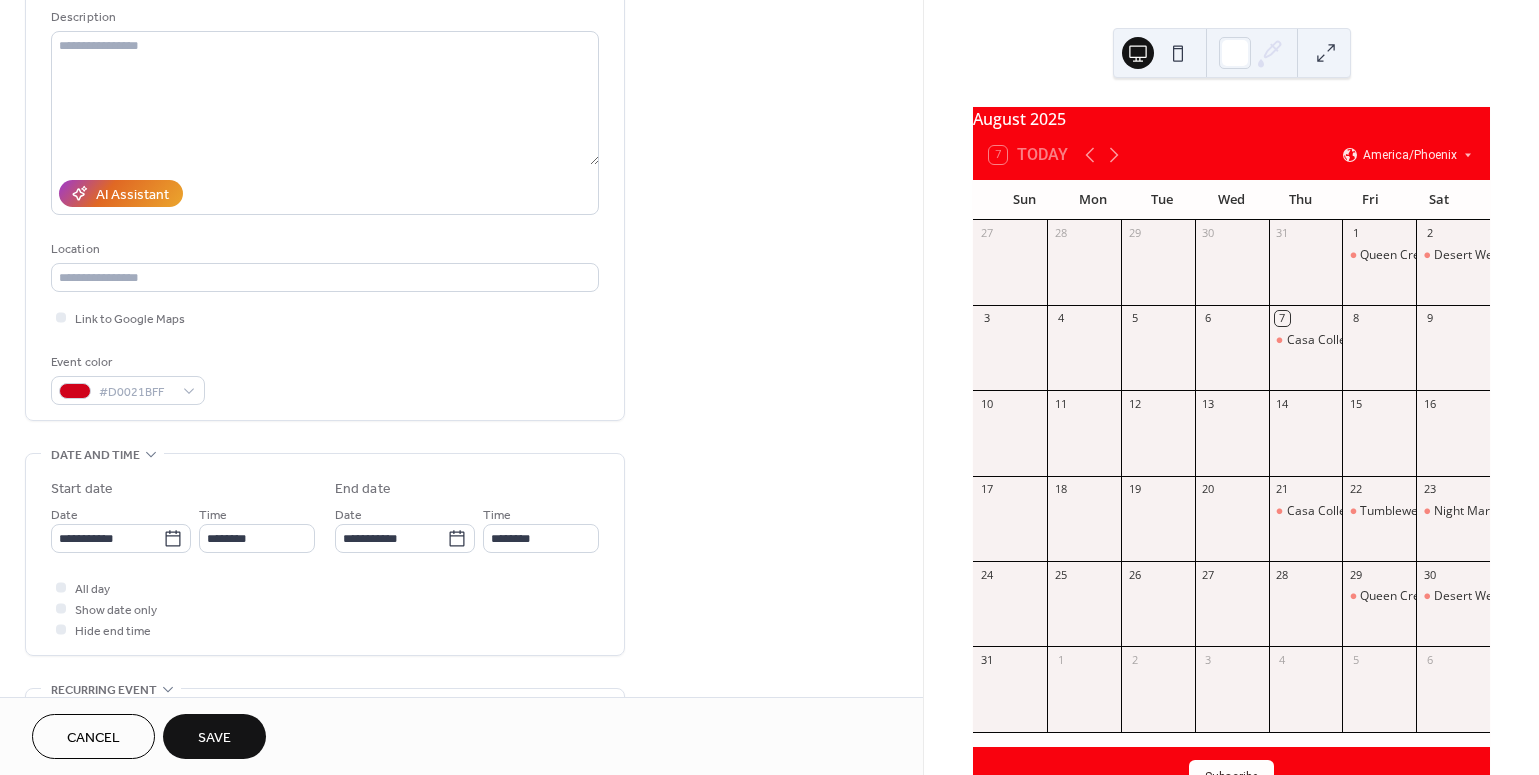 click on "Time ********" at bounding box center (541, 528) 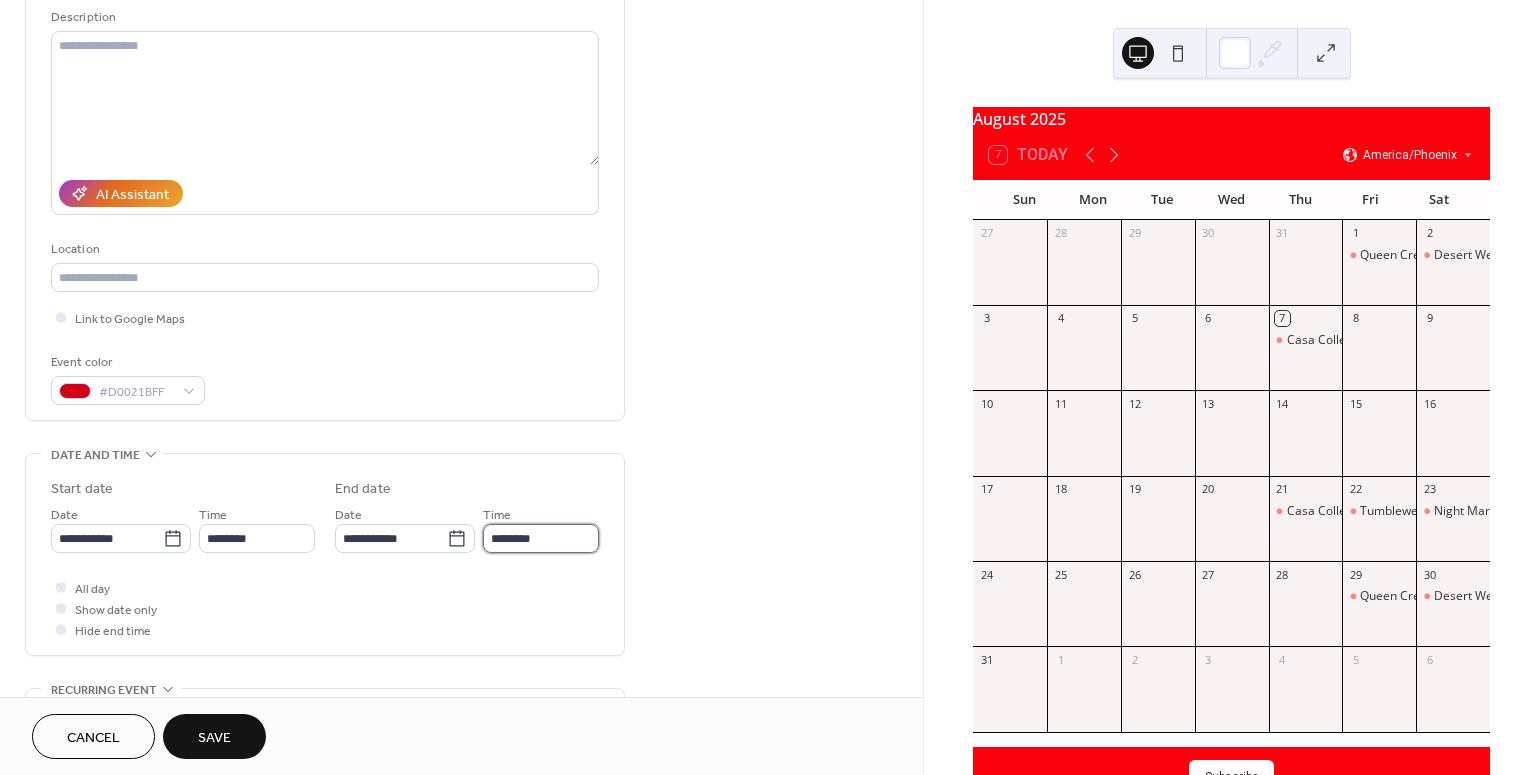 click on "********" at bounding box center [541, 538] 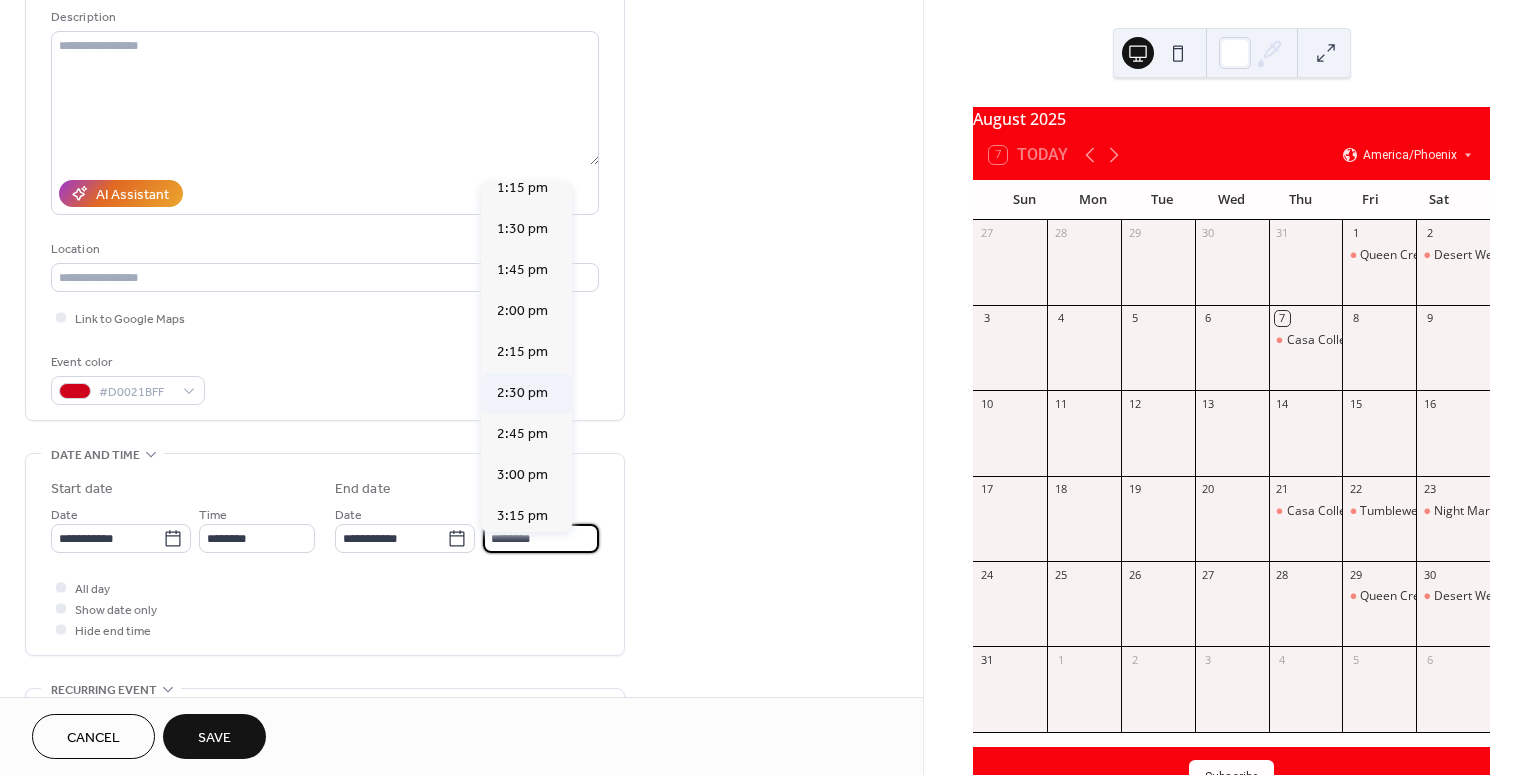 scroll, scrollTop: 507, scrollLeft: 0, axis: vertical 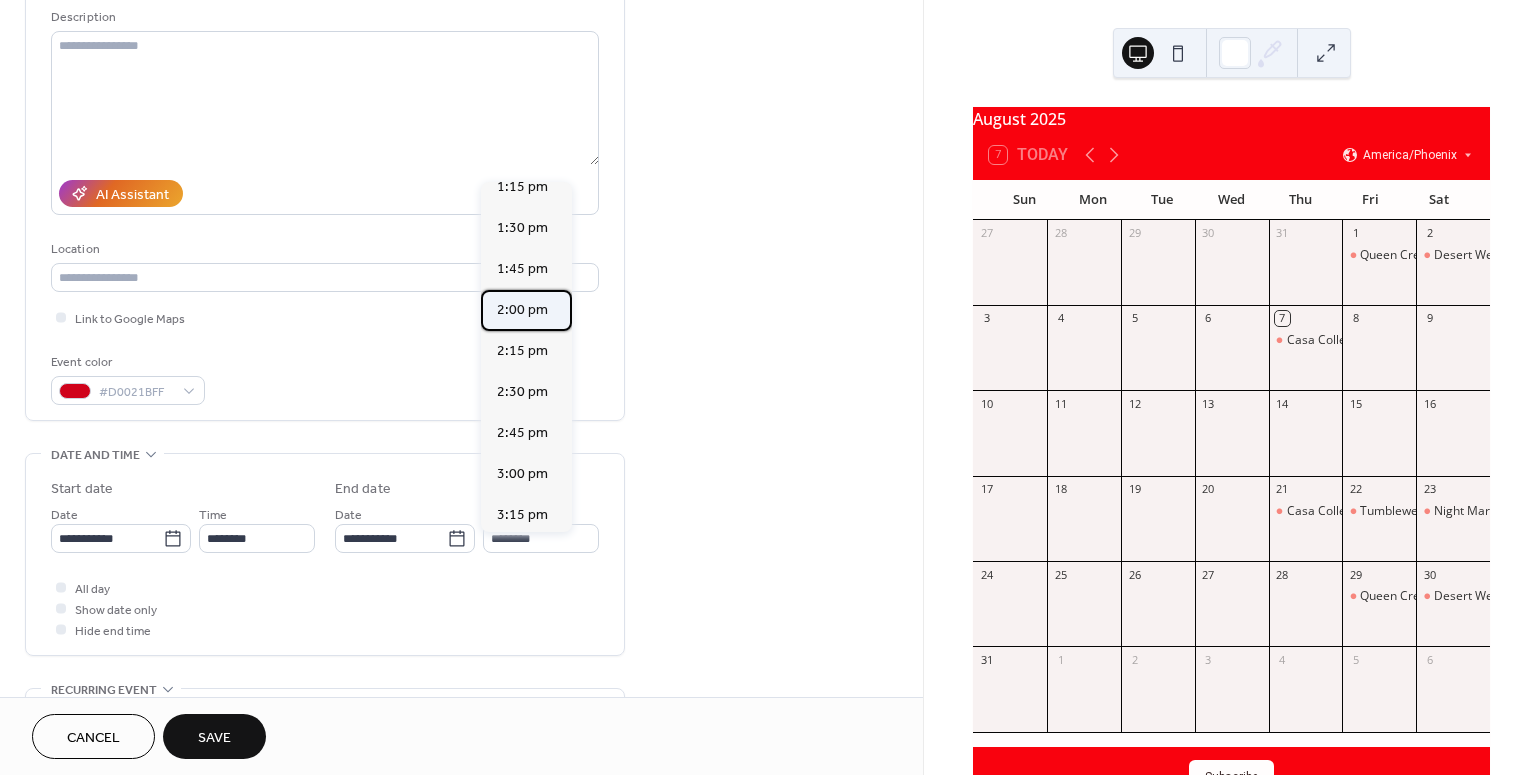 click on "2:00 pm" at bounding box center (526, 310) 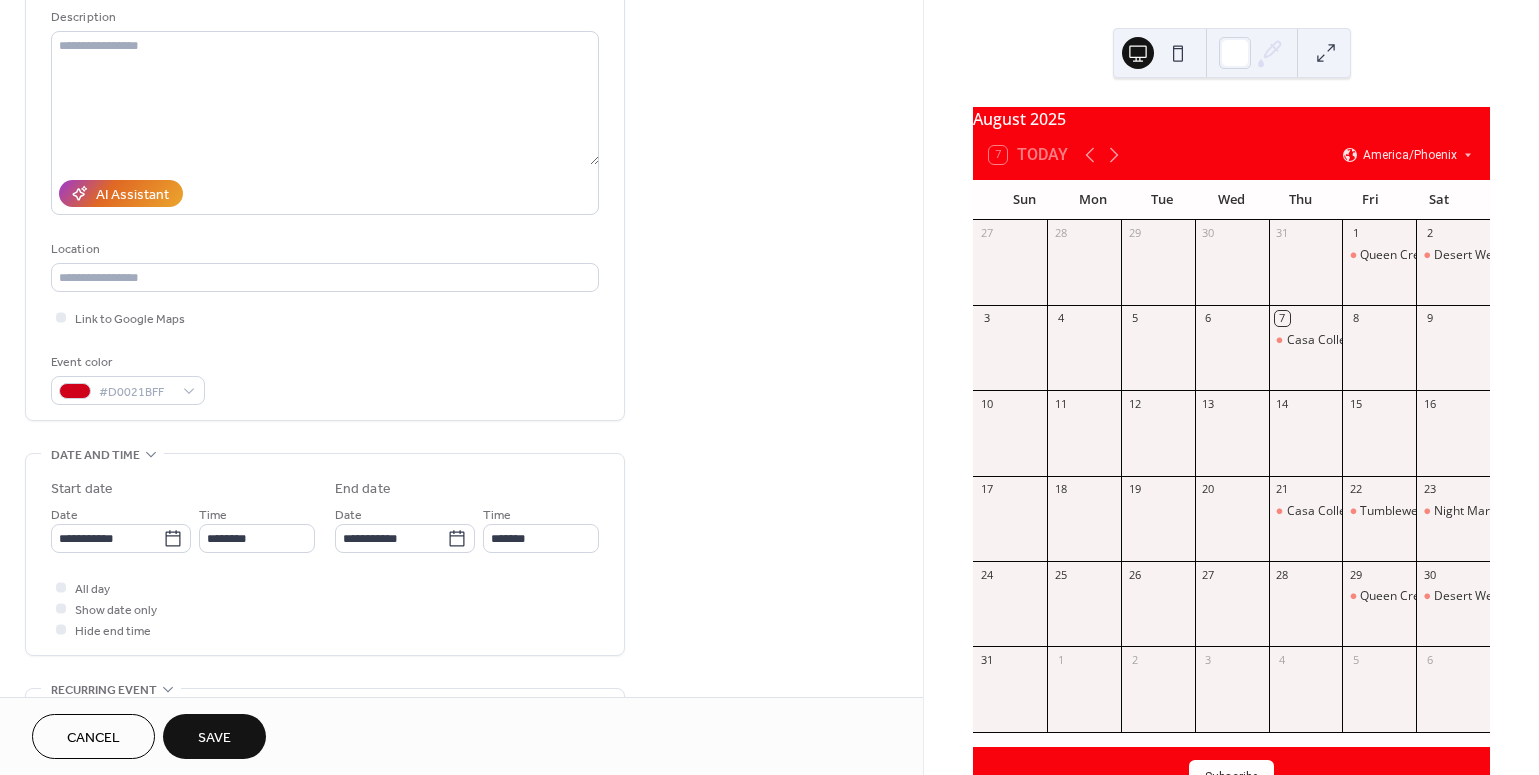 click on "Save" at bounding box center [214, 738] 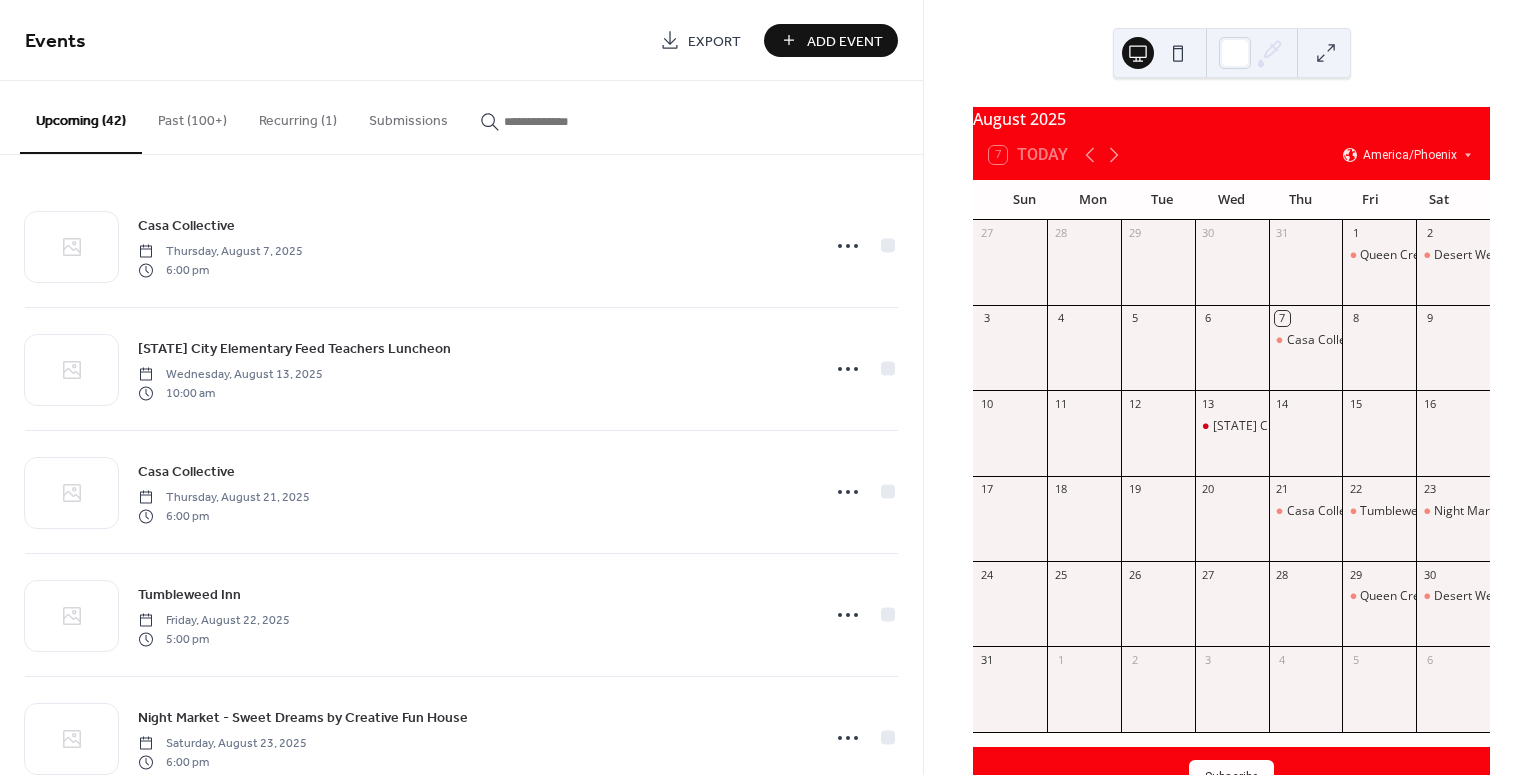 click on "Add Event" at bounding box center [845, 41] 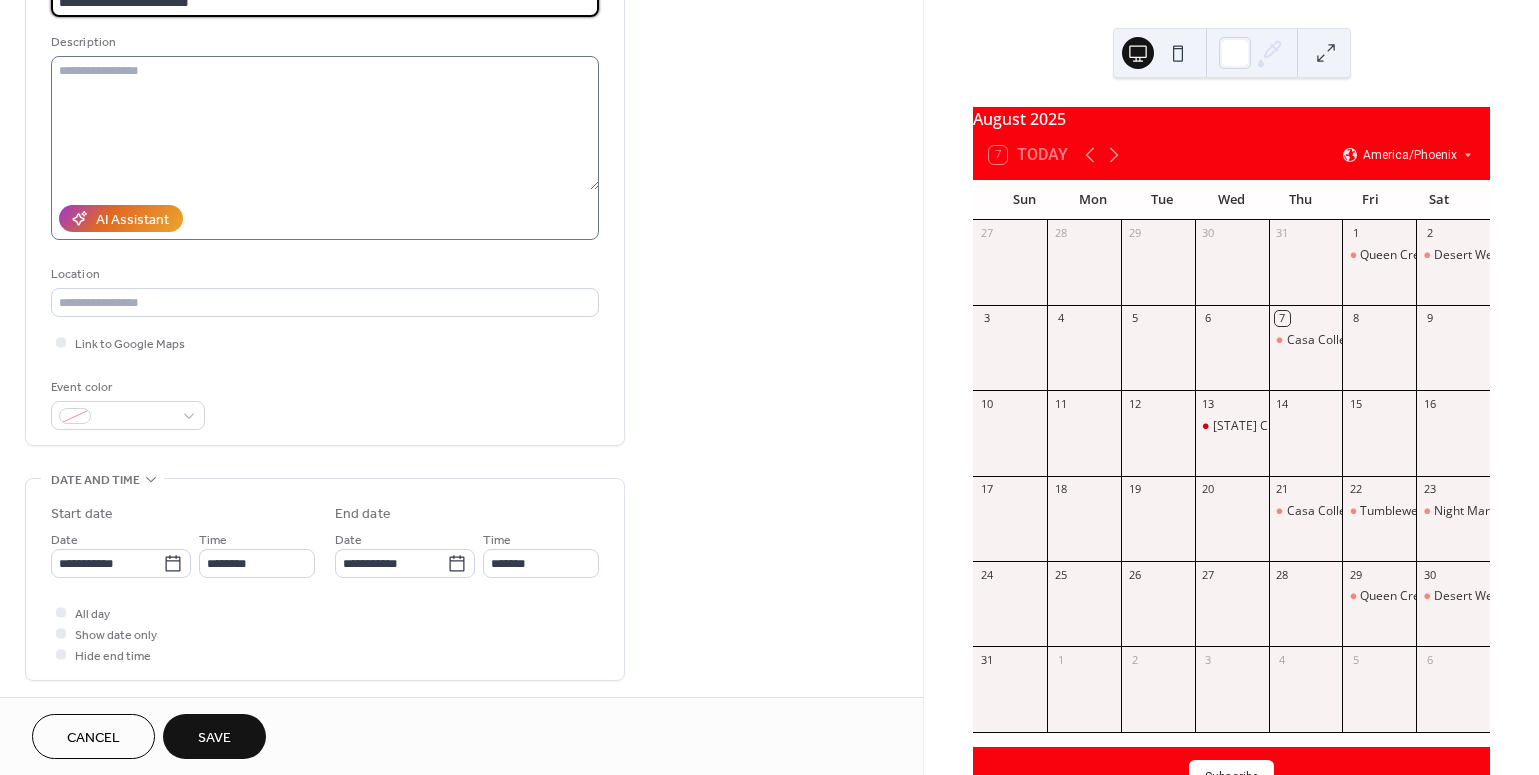 scroll, scrollTop: 173, scrollLeft: 0, axis: vertical 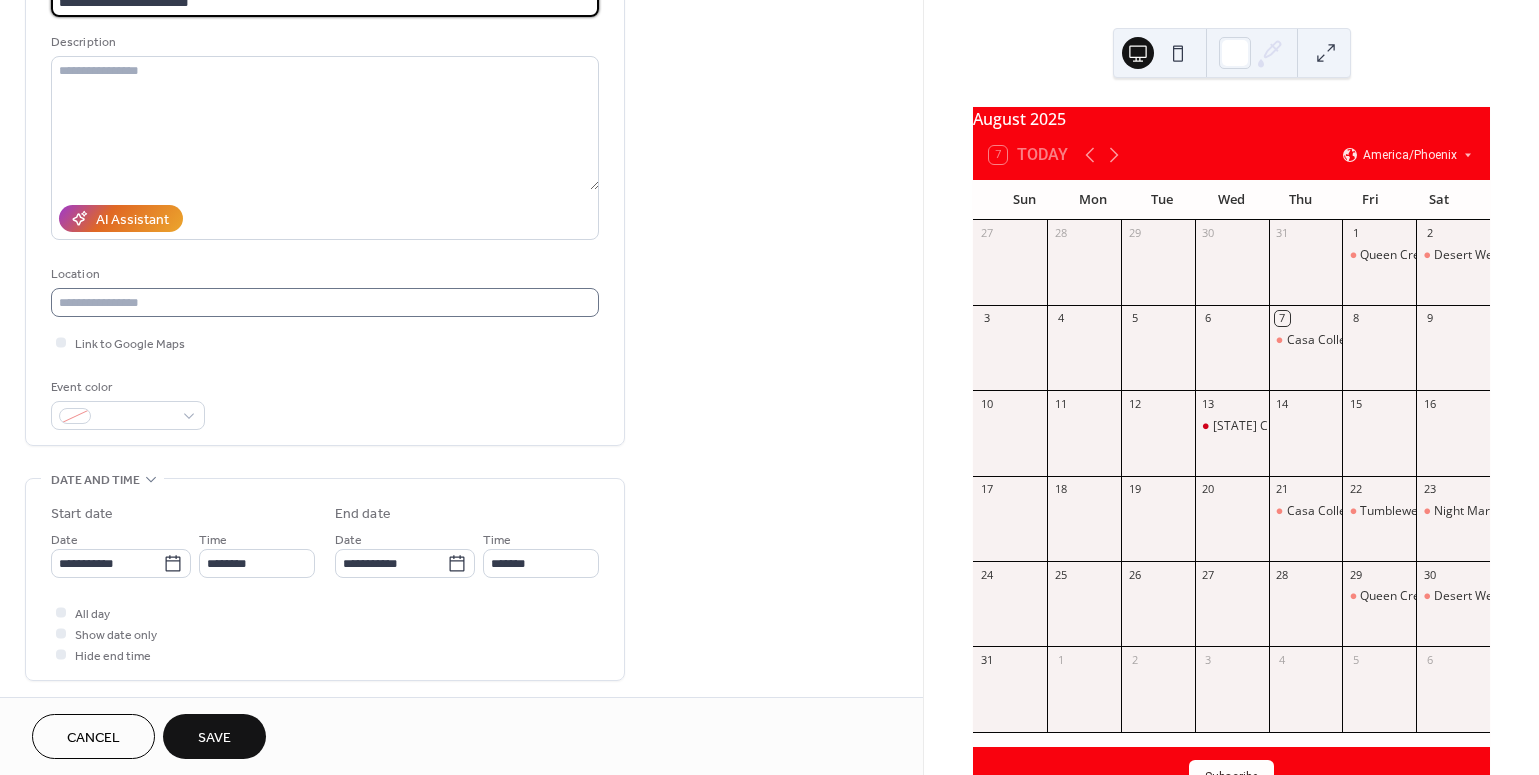 type on "**********" 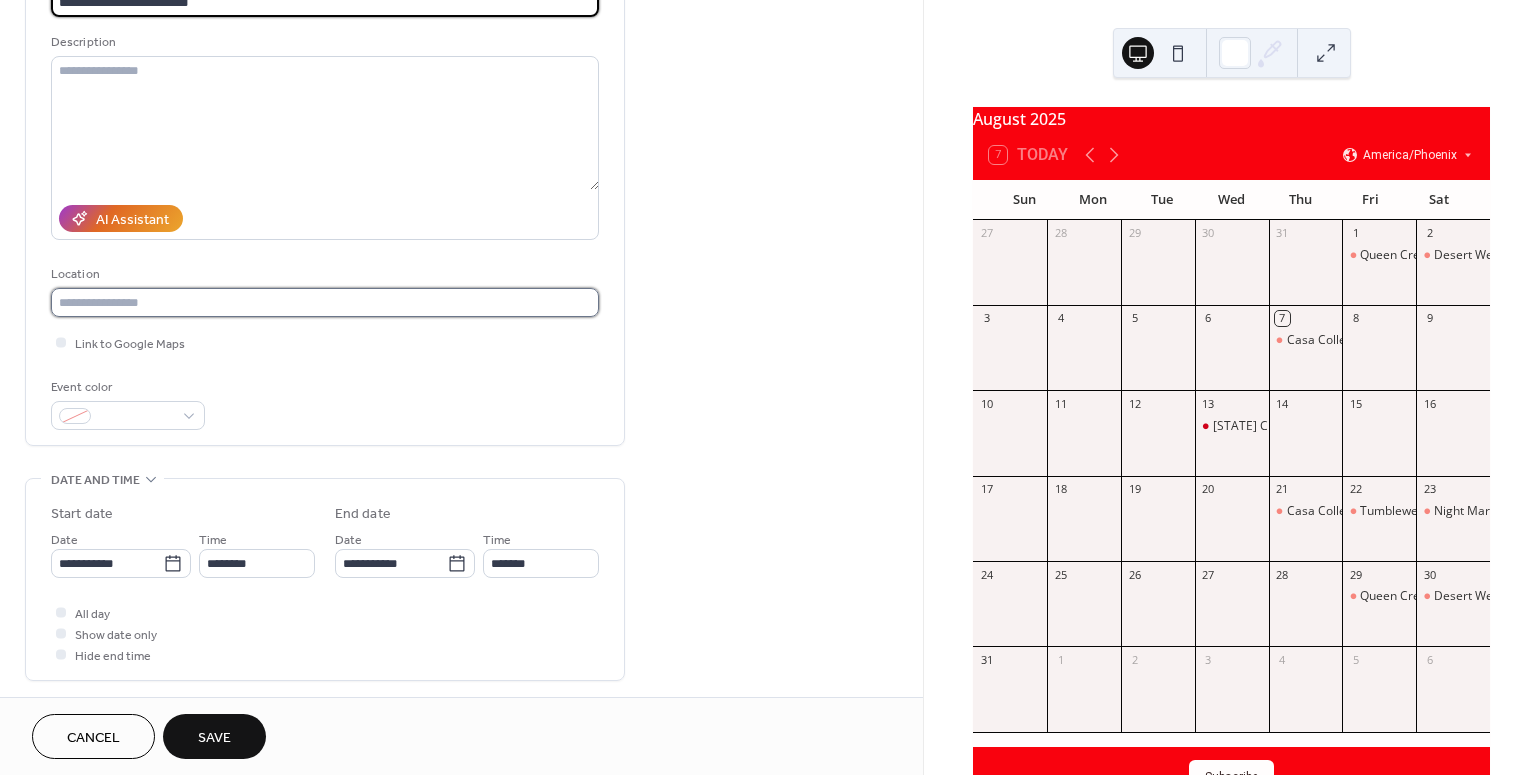 click at bounding box center [325, 302] 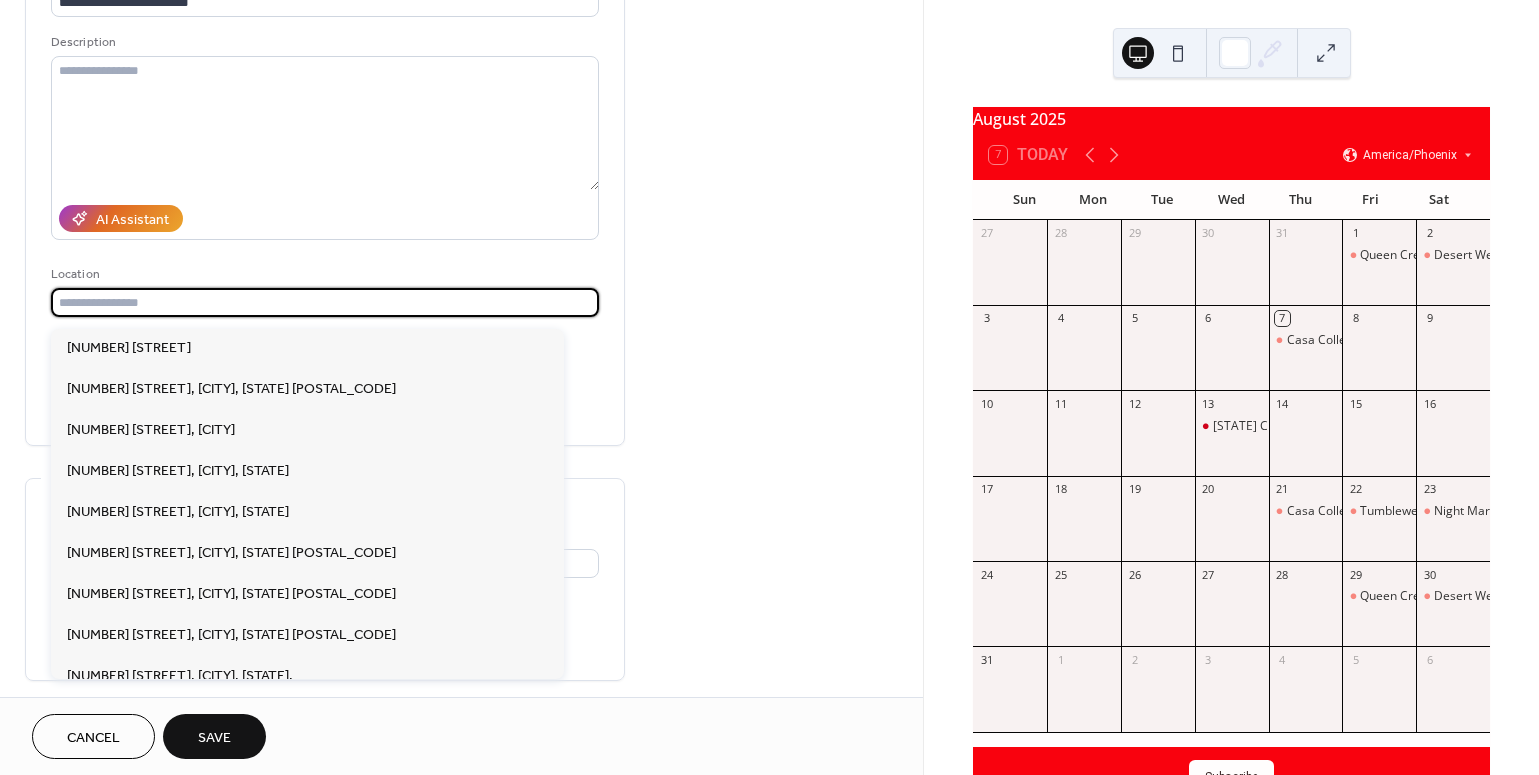 scroll, scrollTop: 321, scrollLeft: 0, axis: vertical 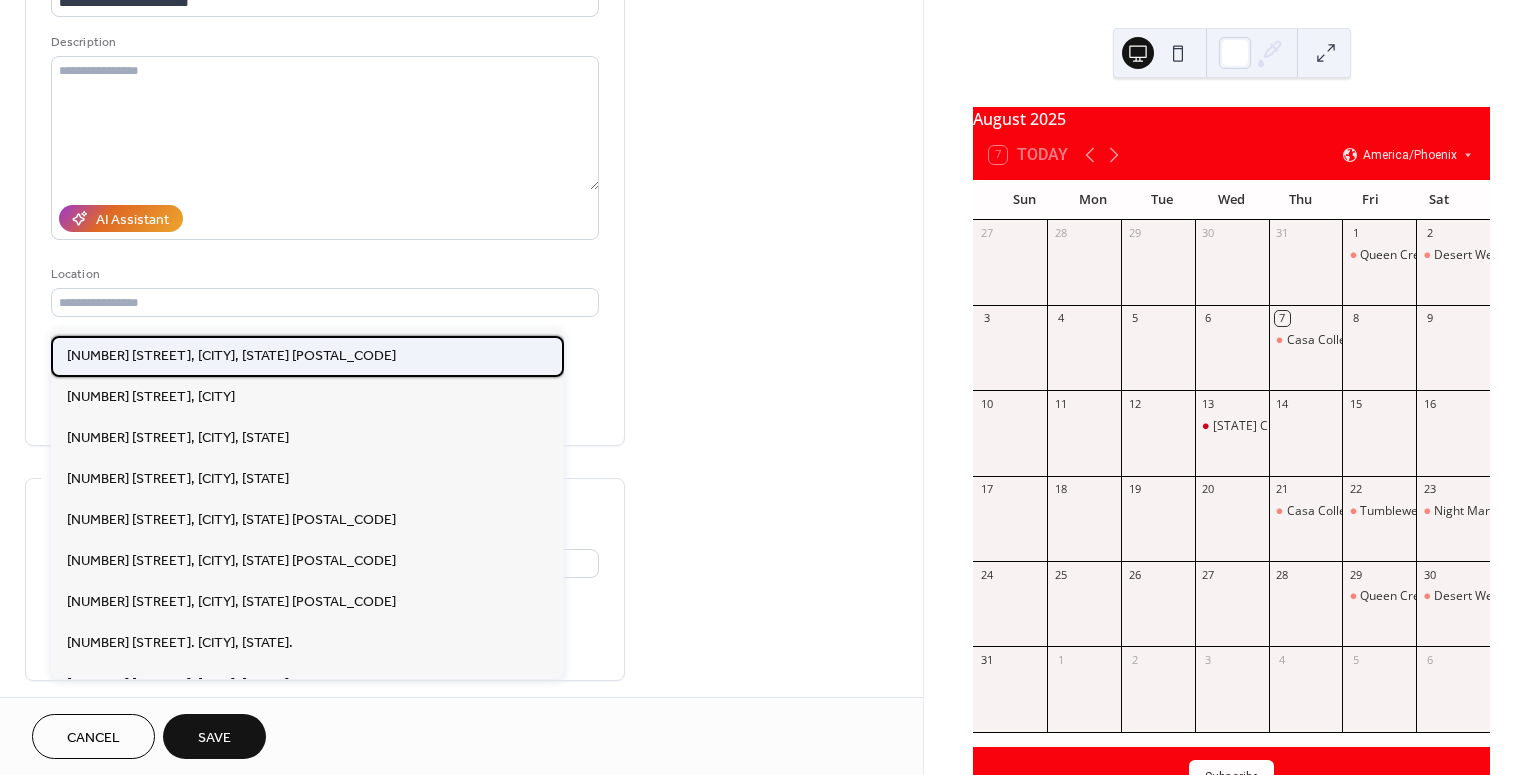 click on "[NUMBER] [STREET], [CITY], [STATE] [POSTAL_CODE]" at bounding box center (231, 355) 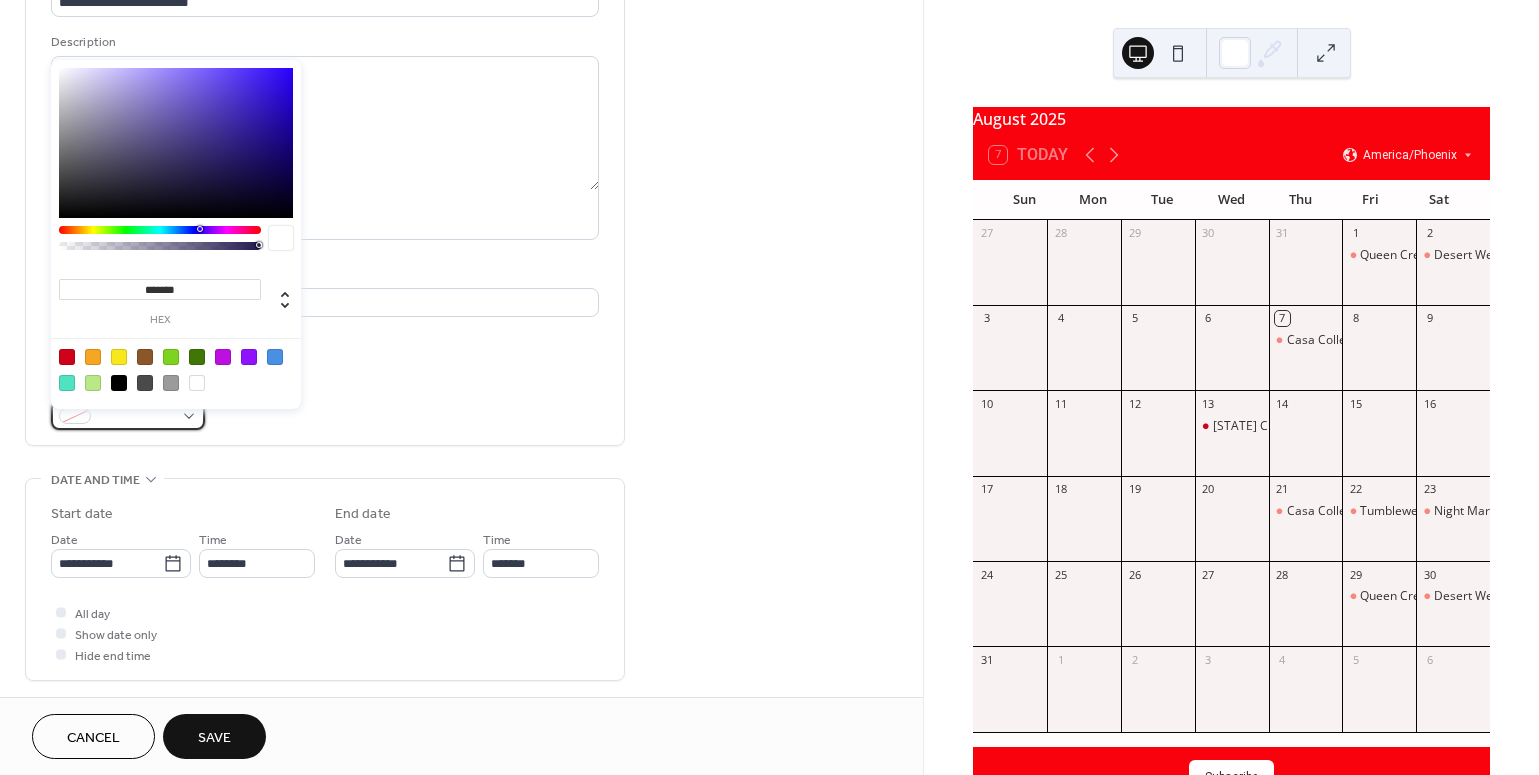 click at bounding box center [128, 415] 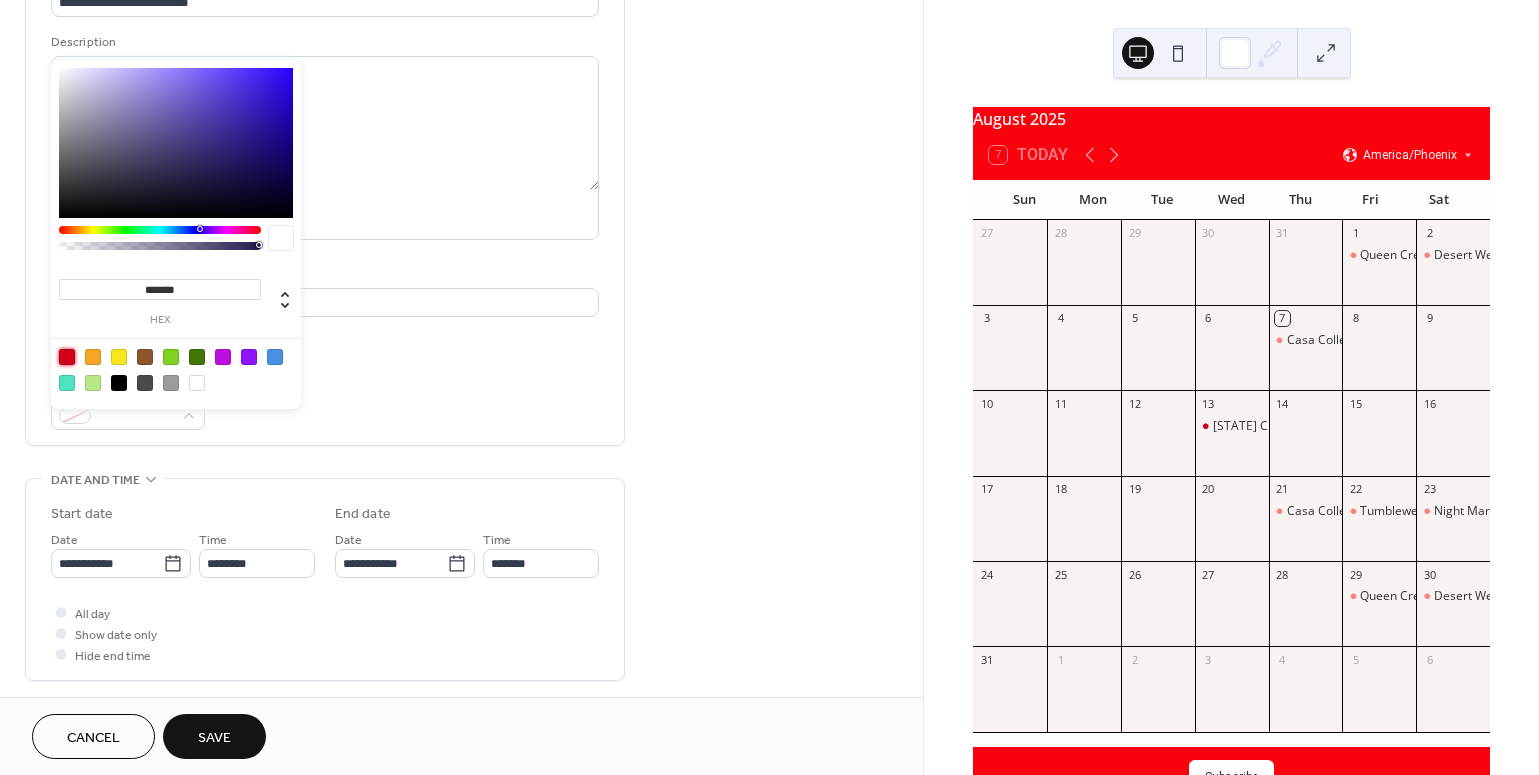 click at bounding box center [67, 357] 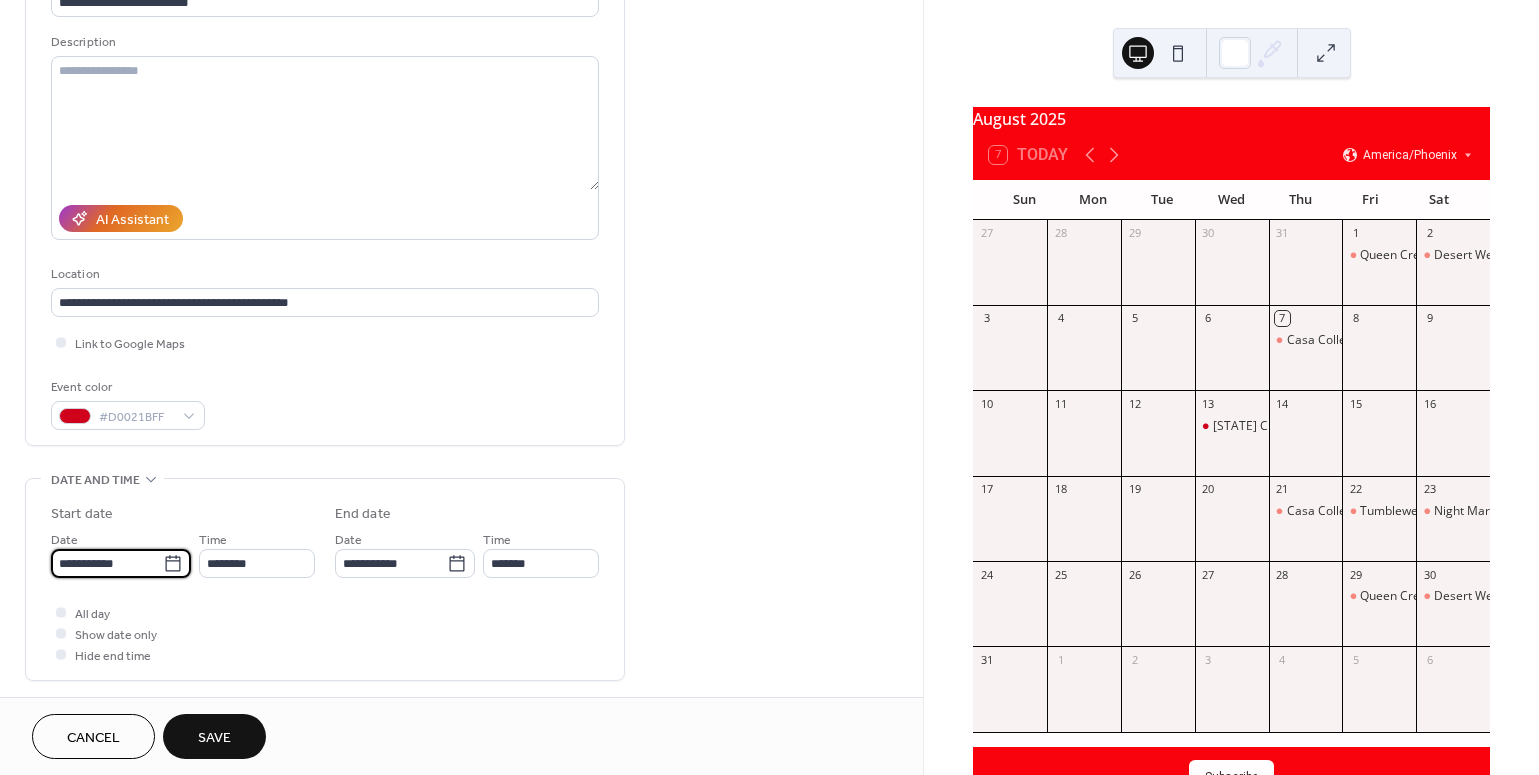 click on "**********" at bounding box center [107, 563] 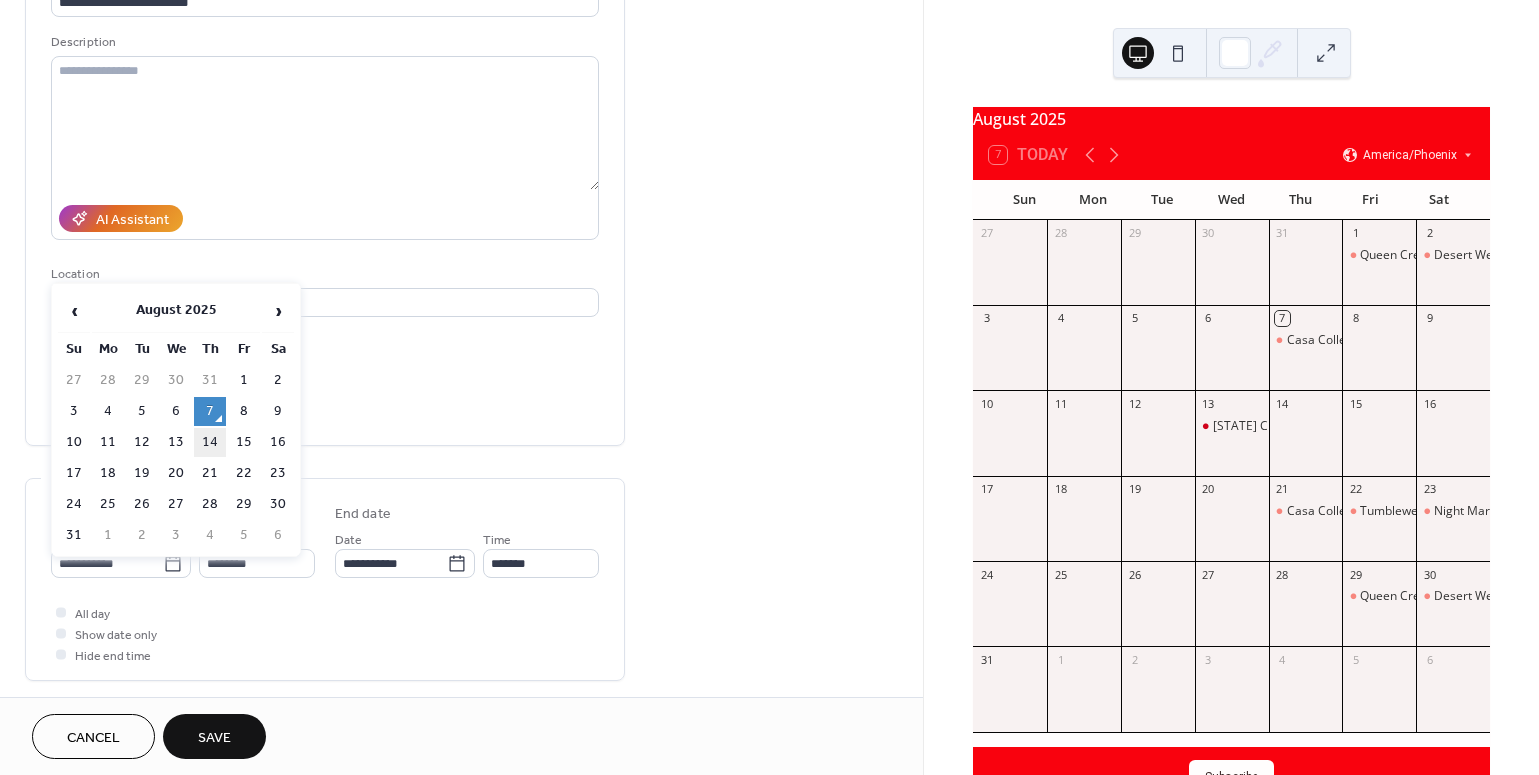click on "14" at bounding box center (210, 442) 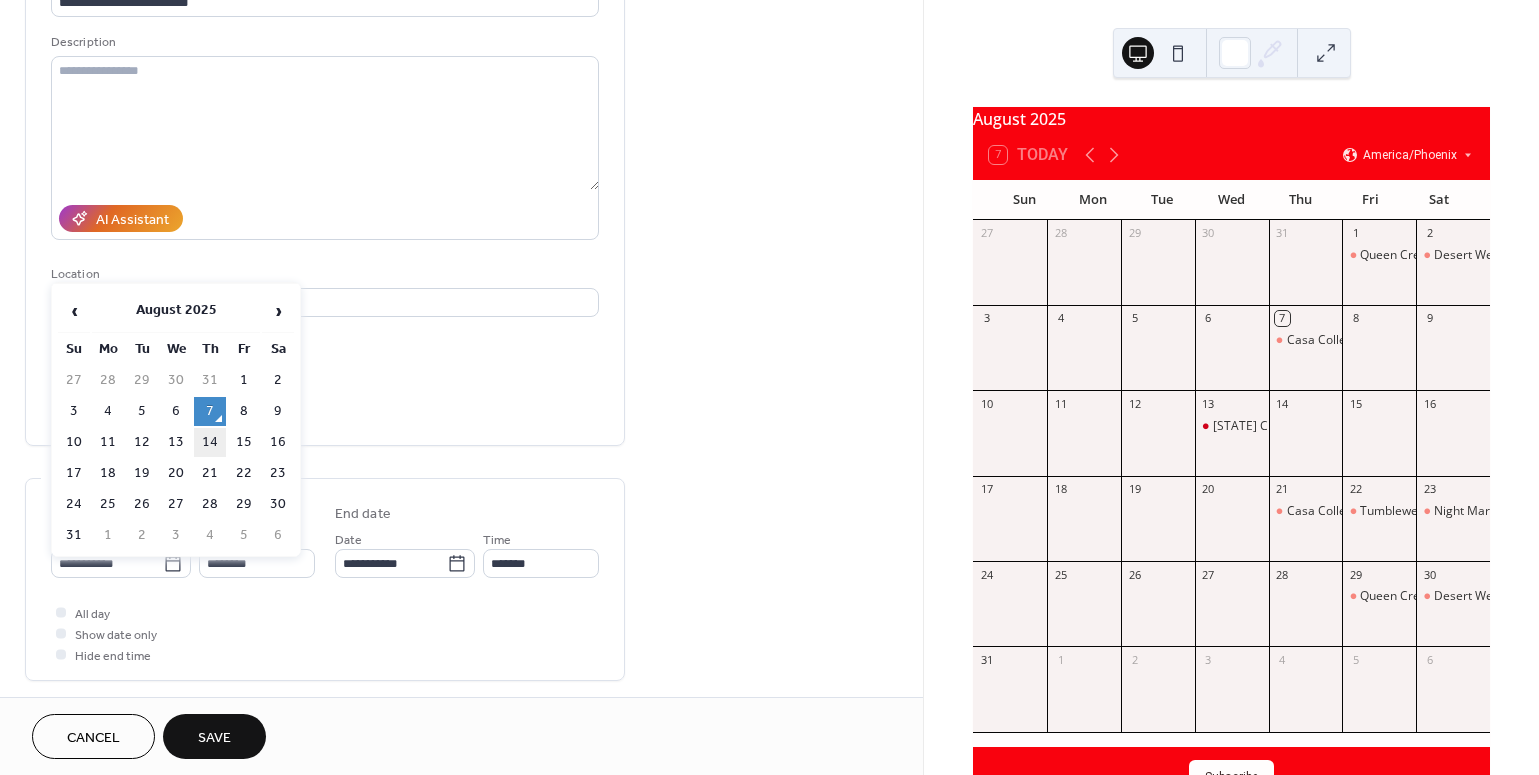 type on "**********" 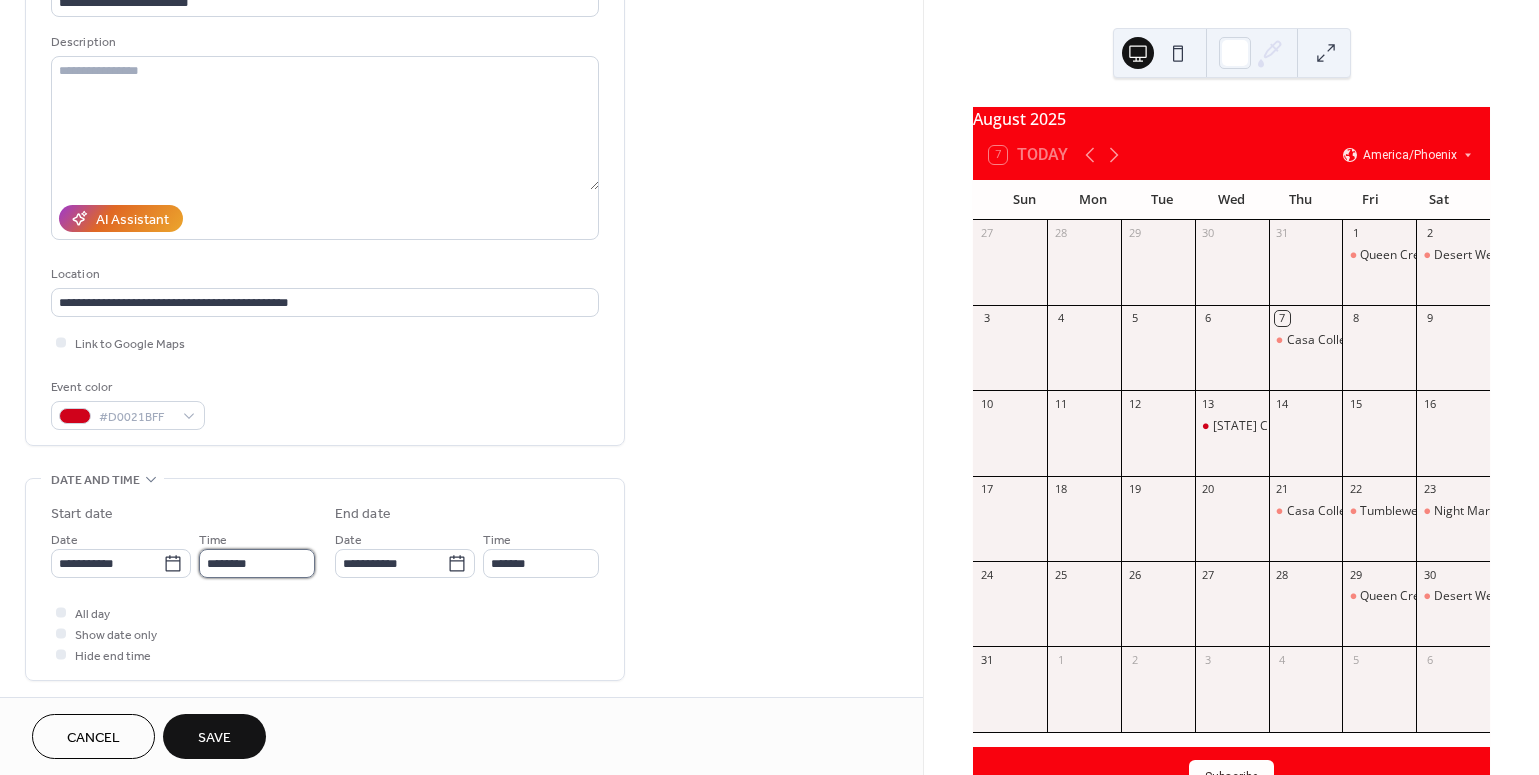 click on "********" at bounding box center (257, 563) 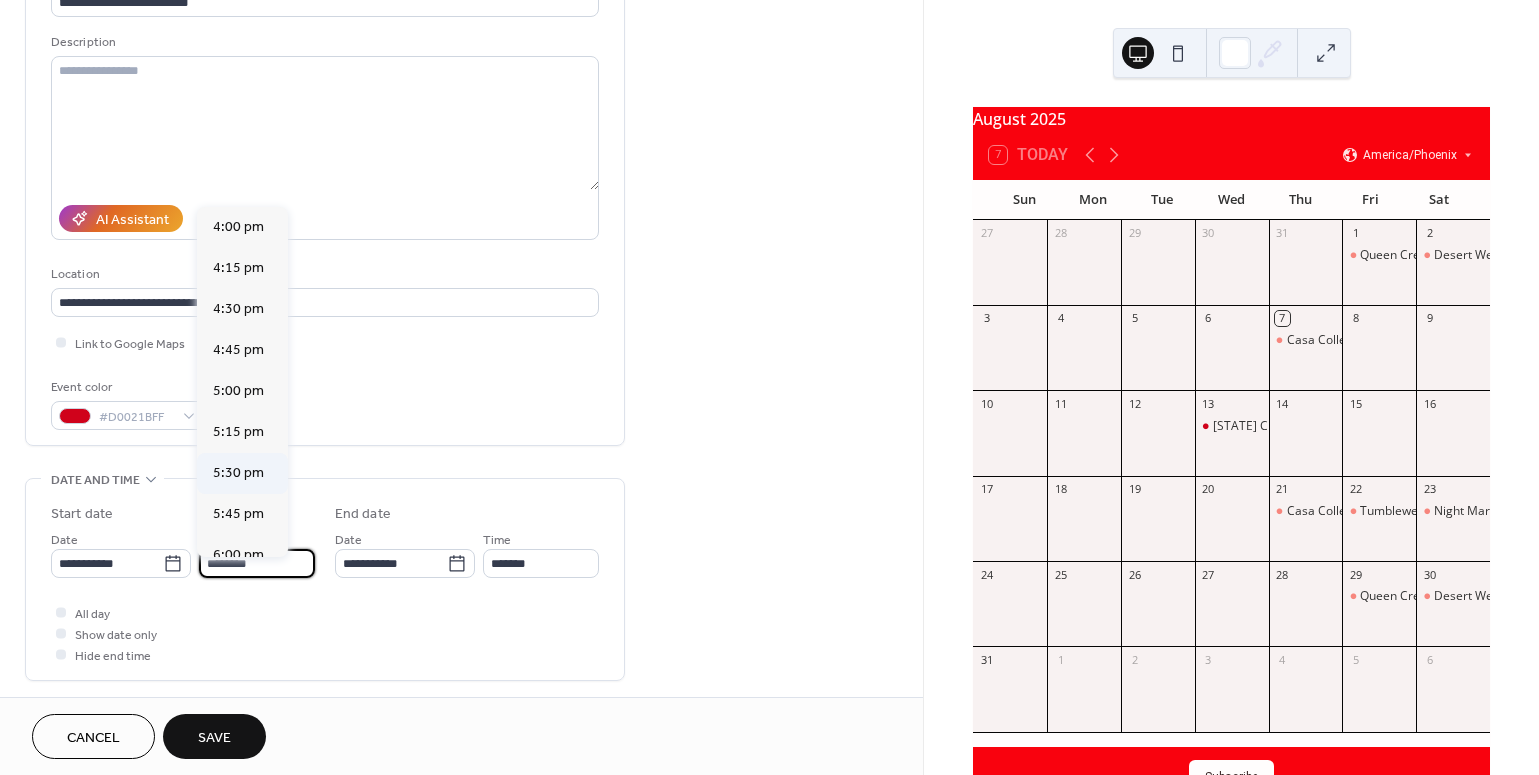 scroll, scrollTop: 2628, scrollLeft: 0, axis: vertical 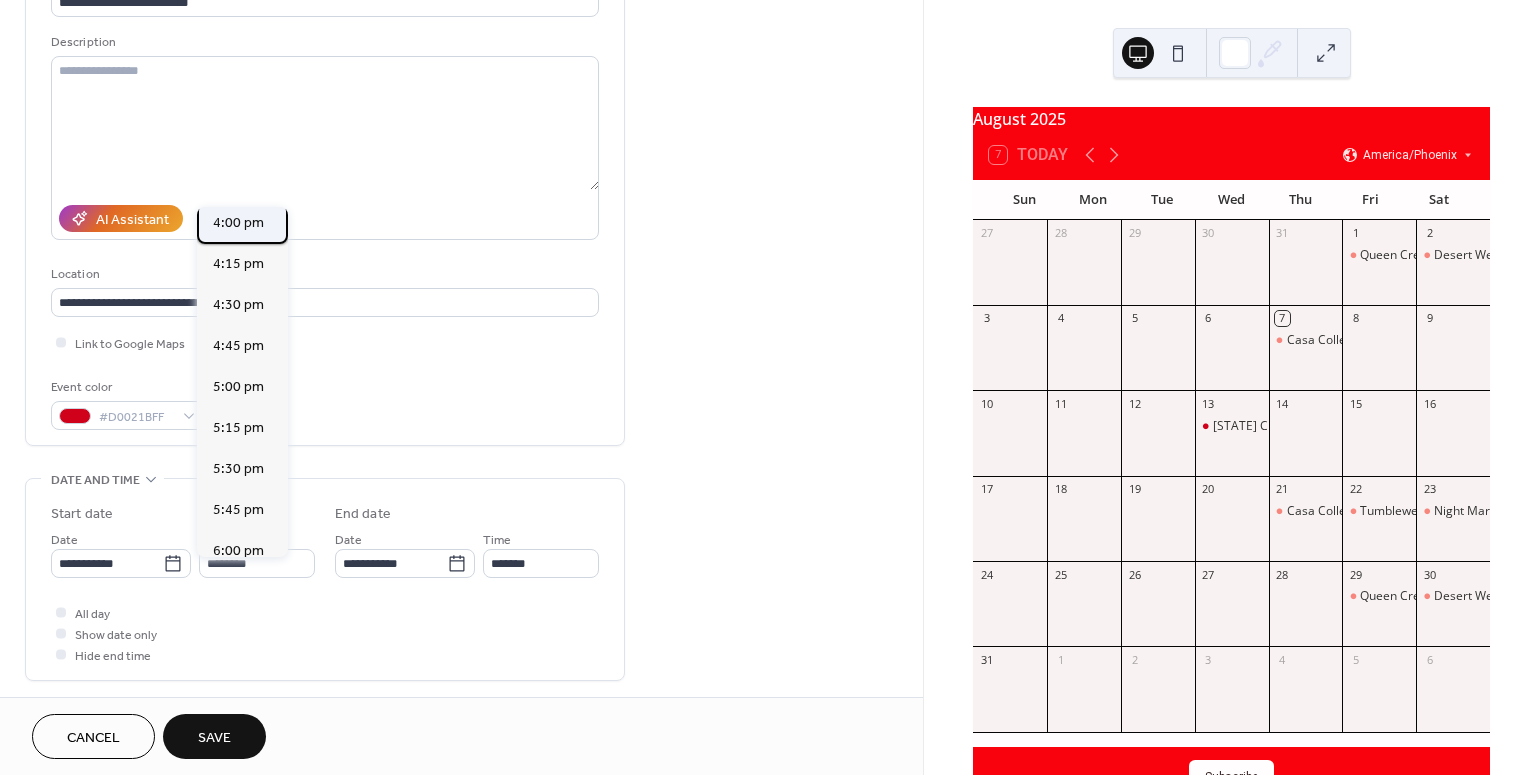 click on "4:00 pm" at bounding box center (238, 222) 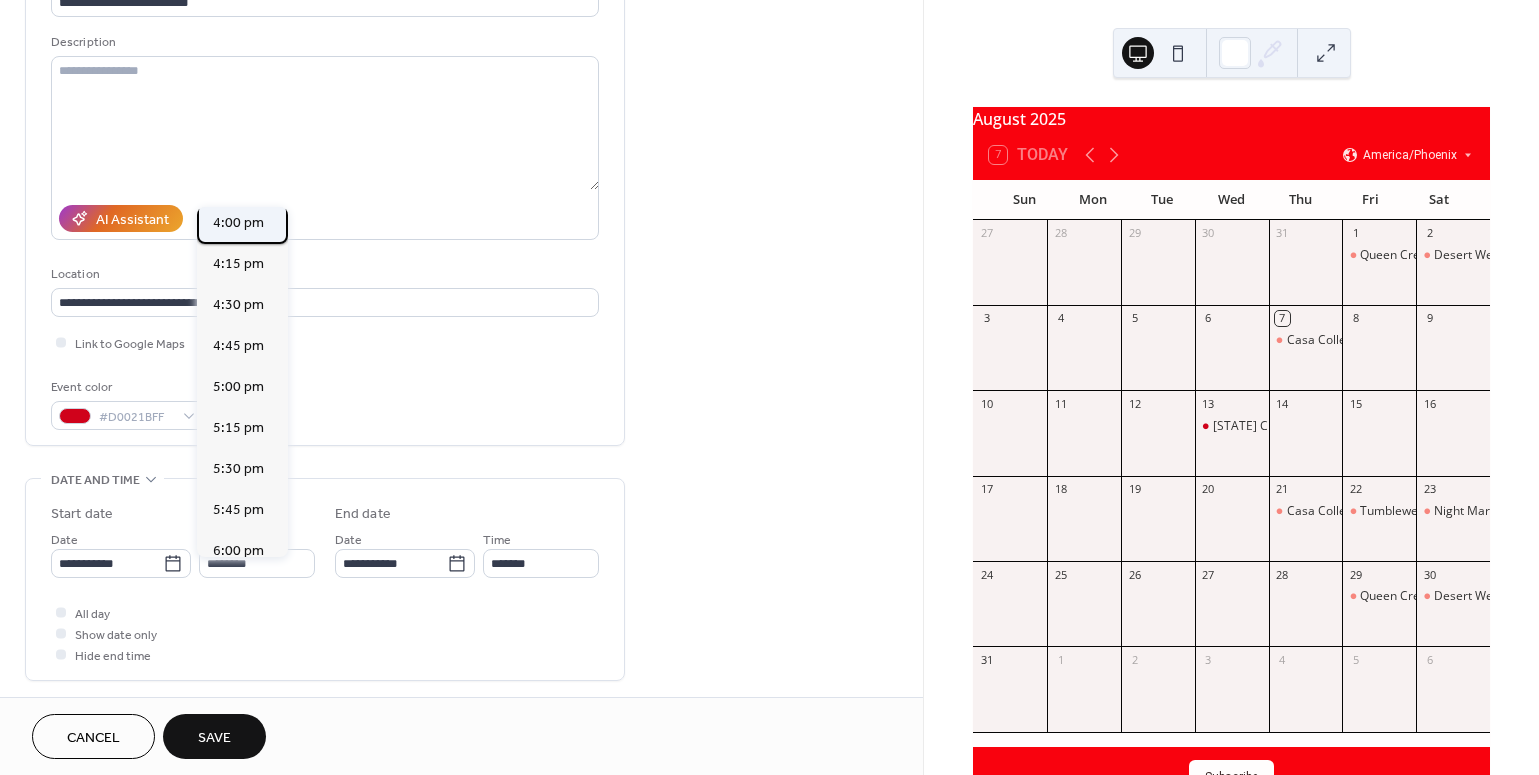 type on "*******" 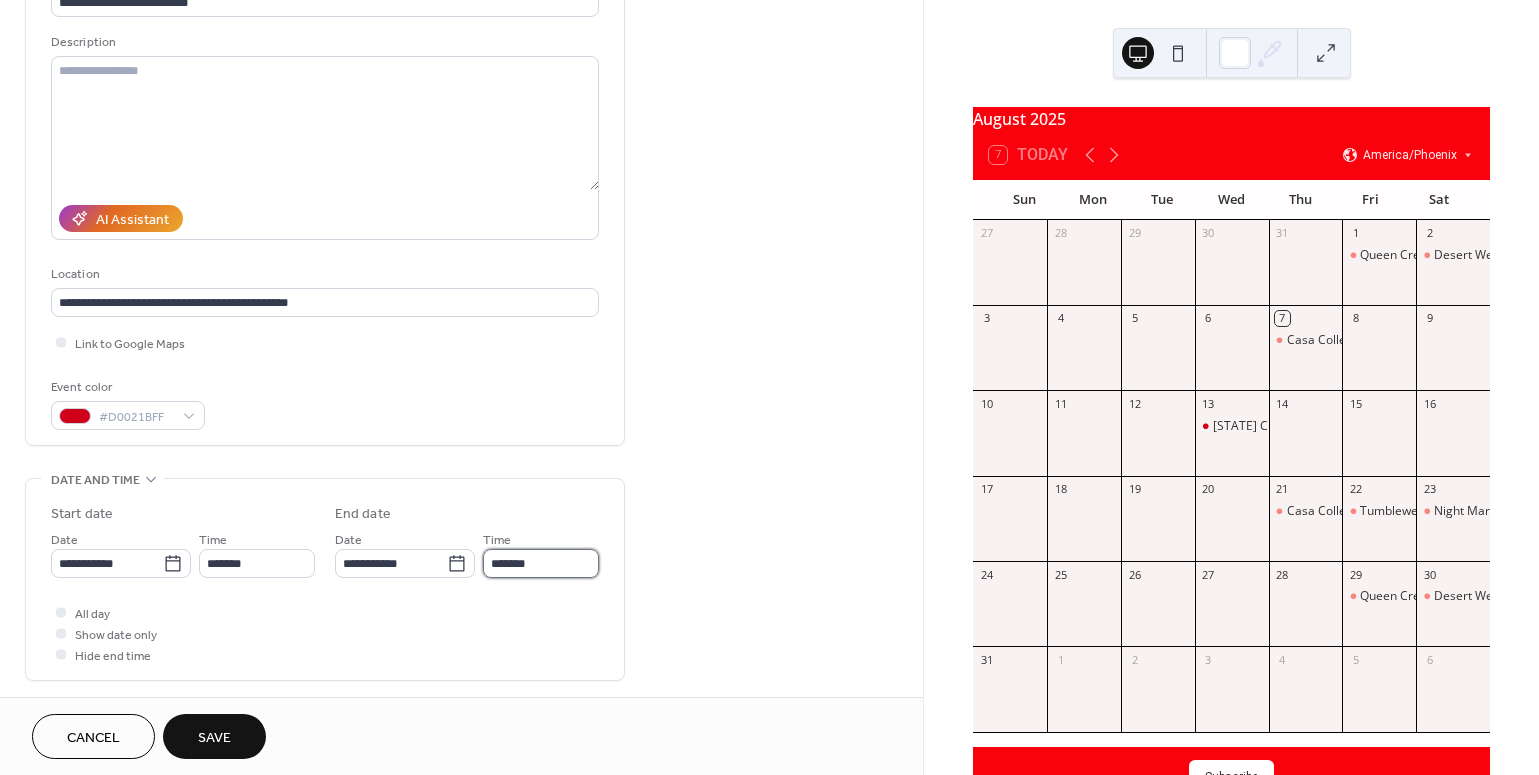 click on "*******" at bounding box center [541, 563] 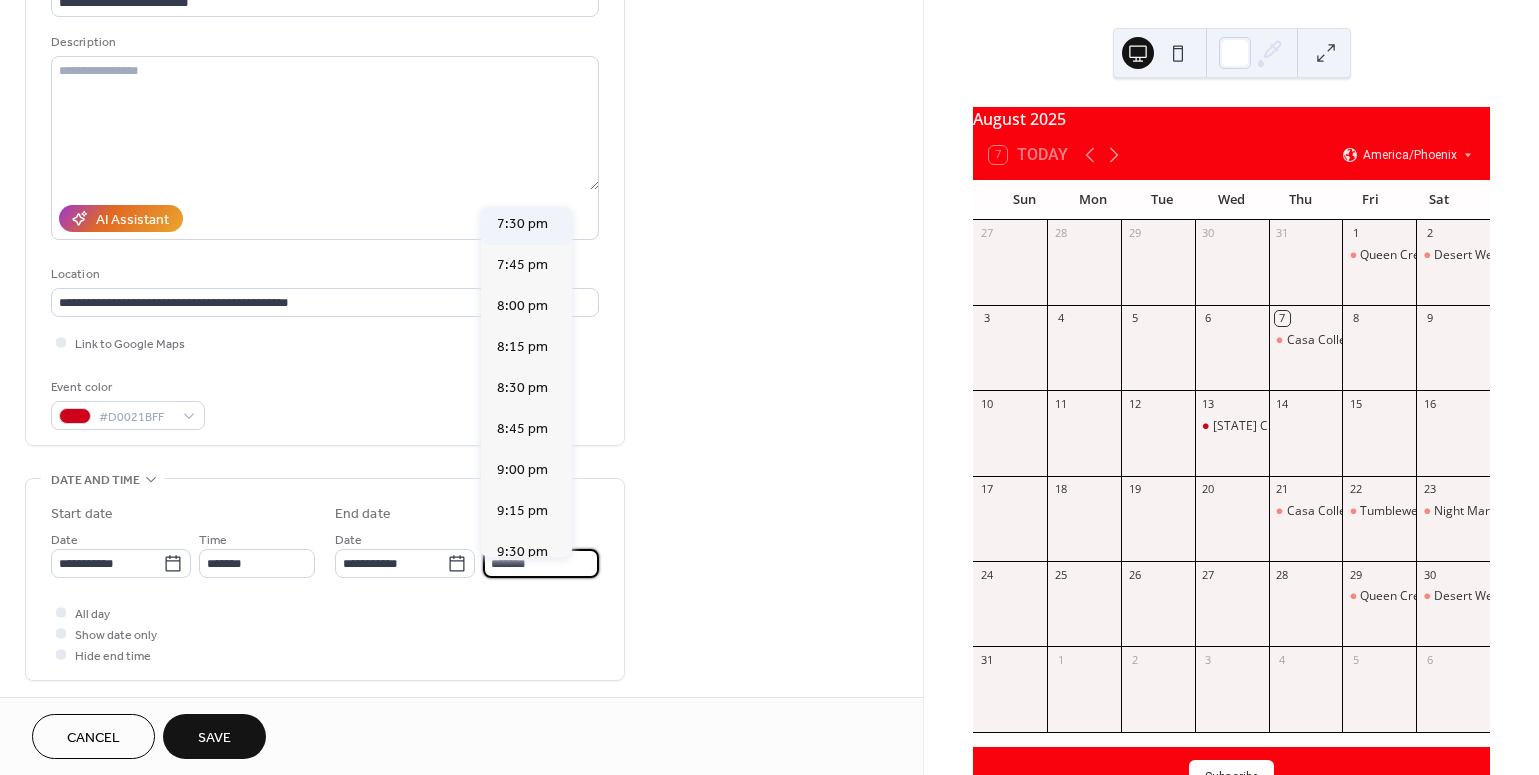 scroll, scrollTop: 539, scrollLeft: 0, axis: vertical 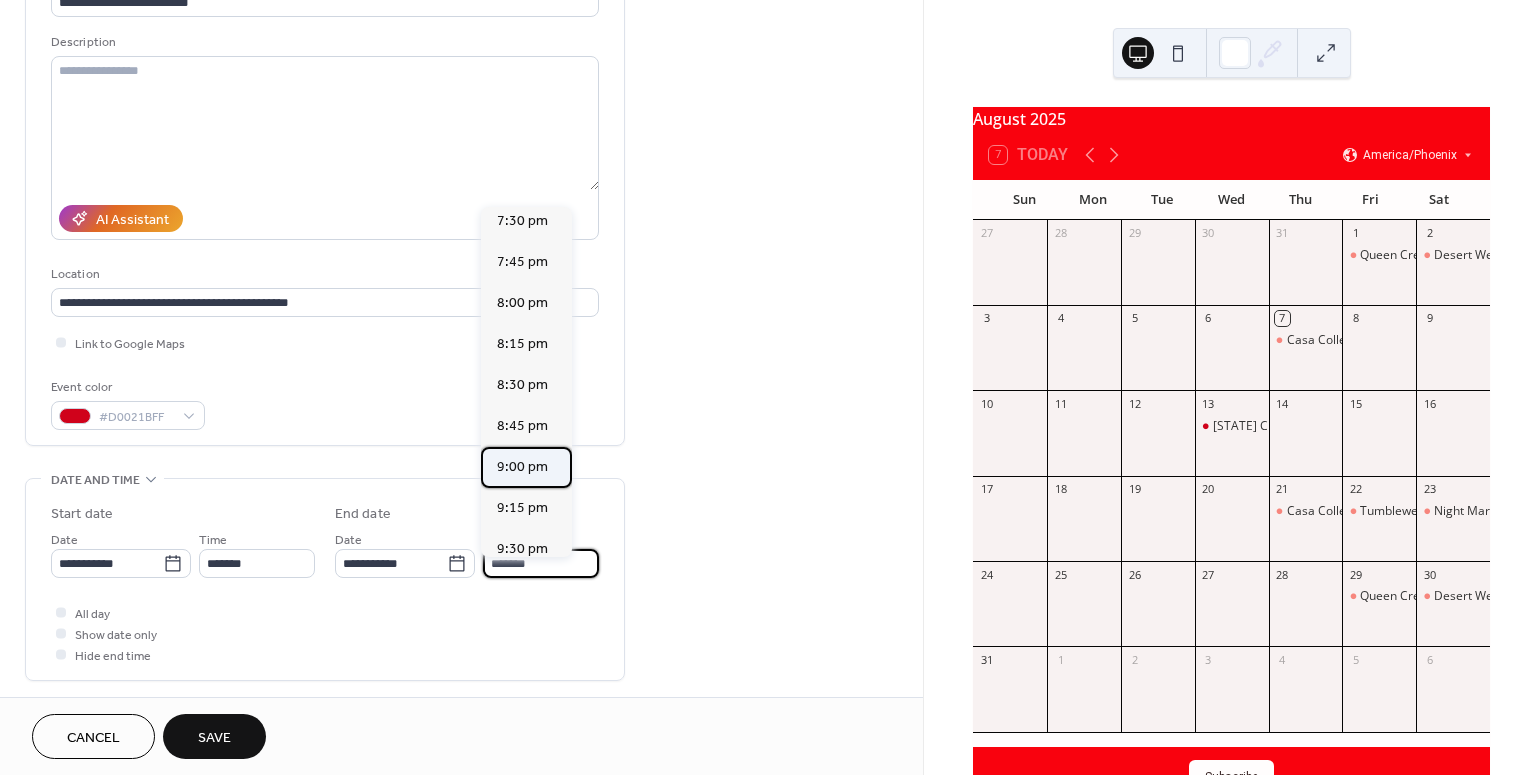 click on "9:00 pm" at bounding box center [522, 466] 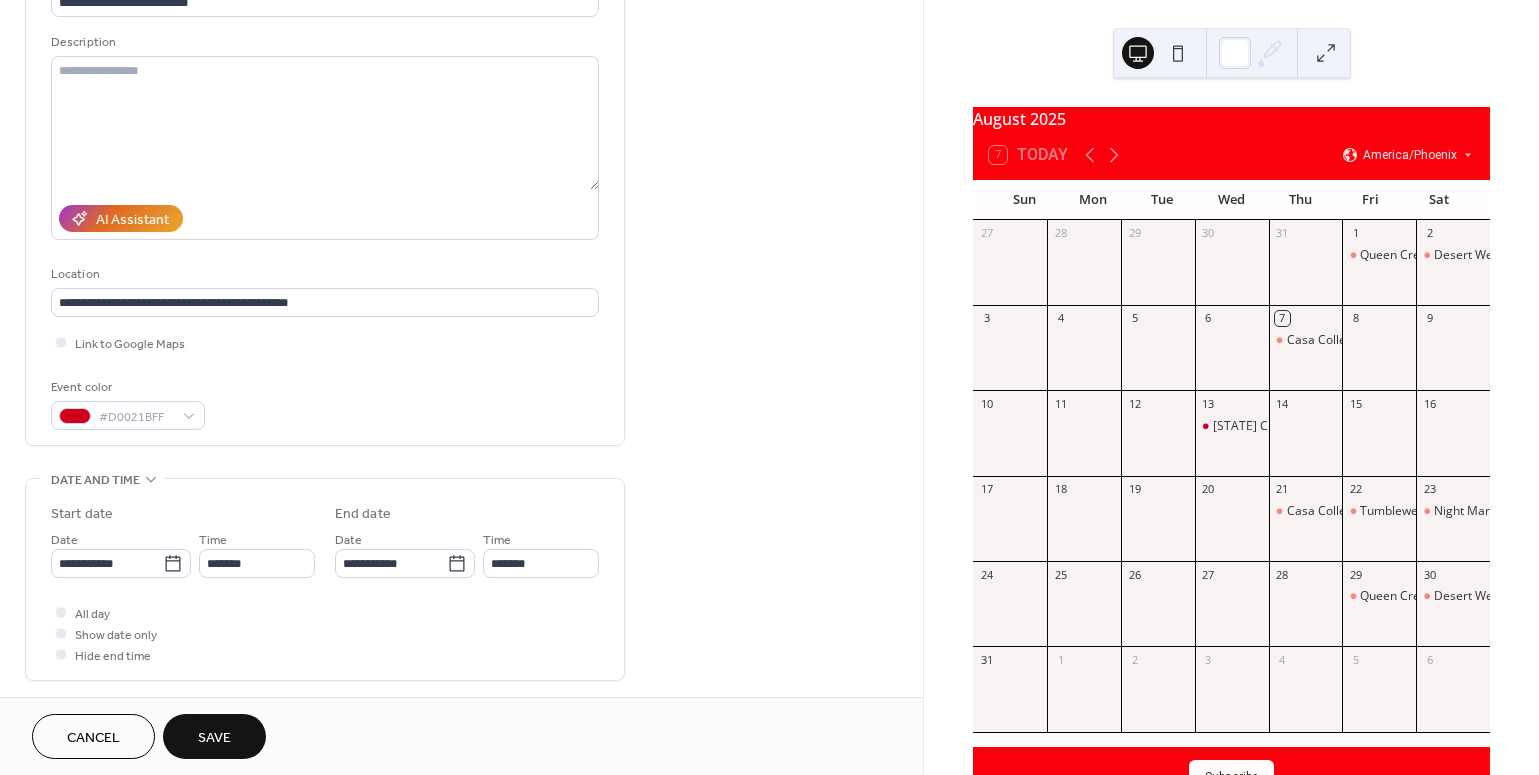 type on "*******" 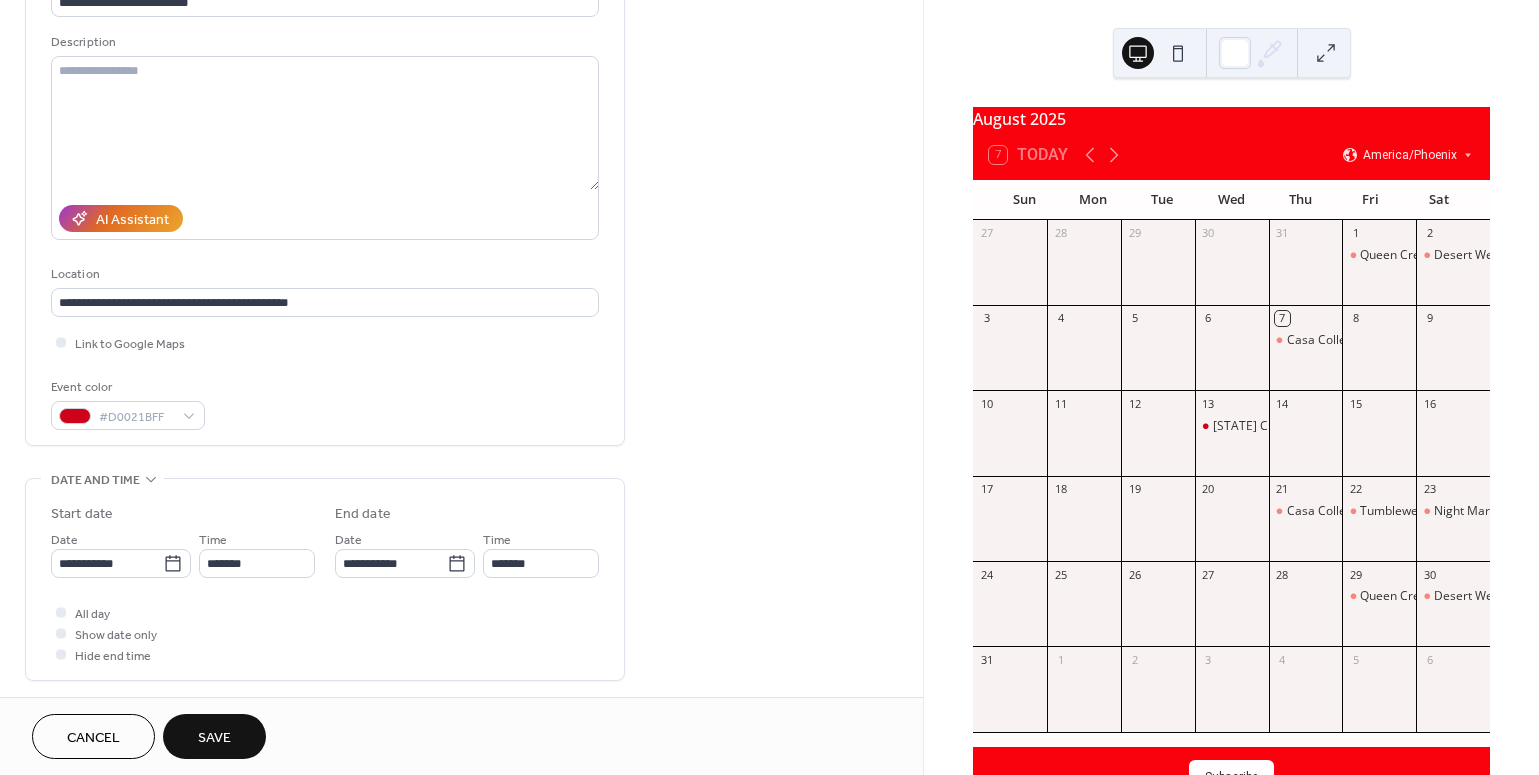 click on "Save" at bounding box center (214, 738) 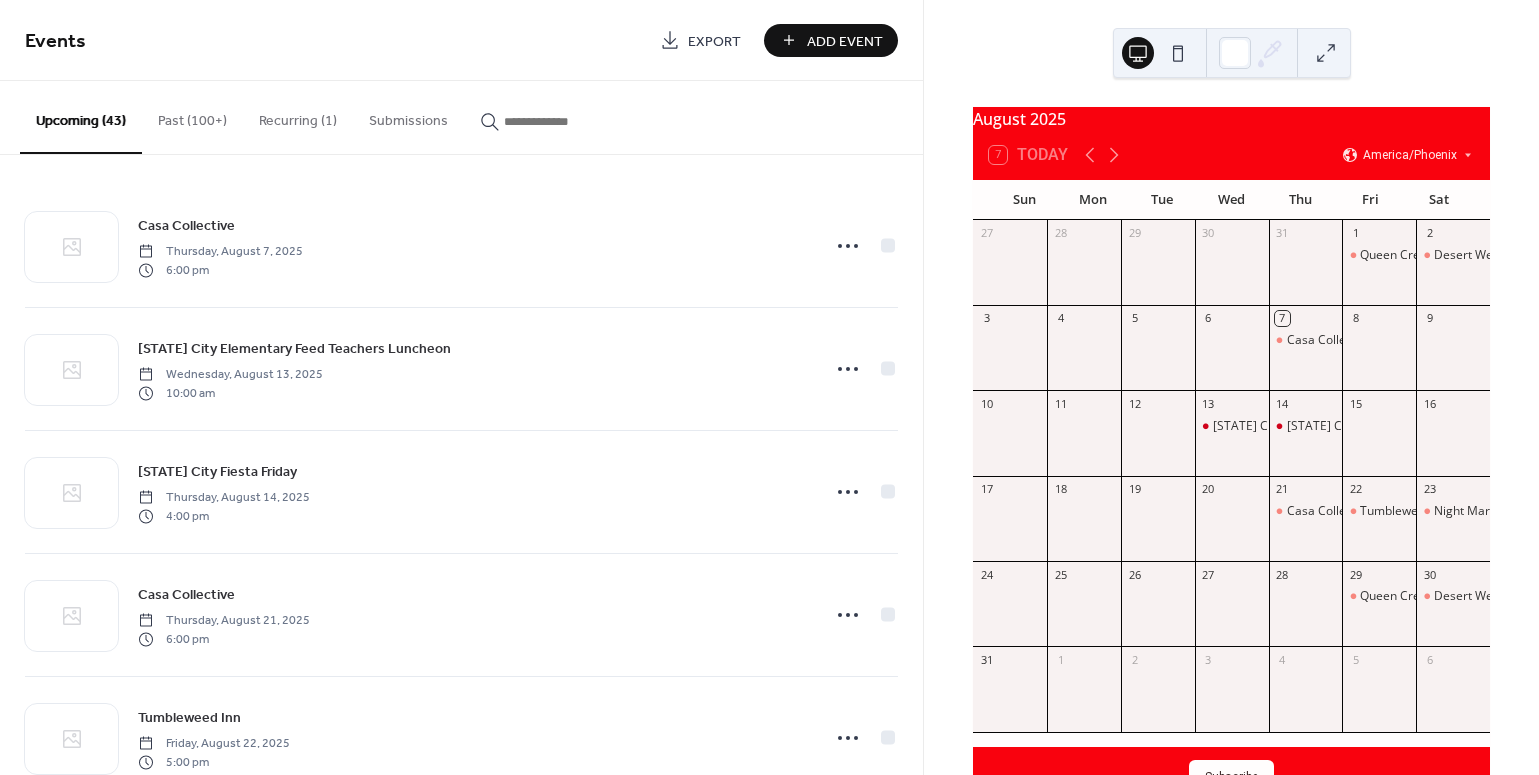 click on "Add Event" at bounding box center [845, 41] 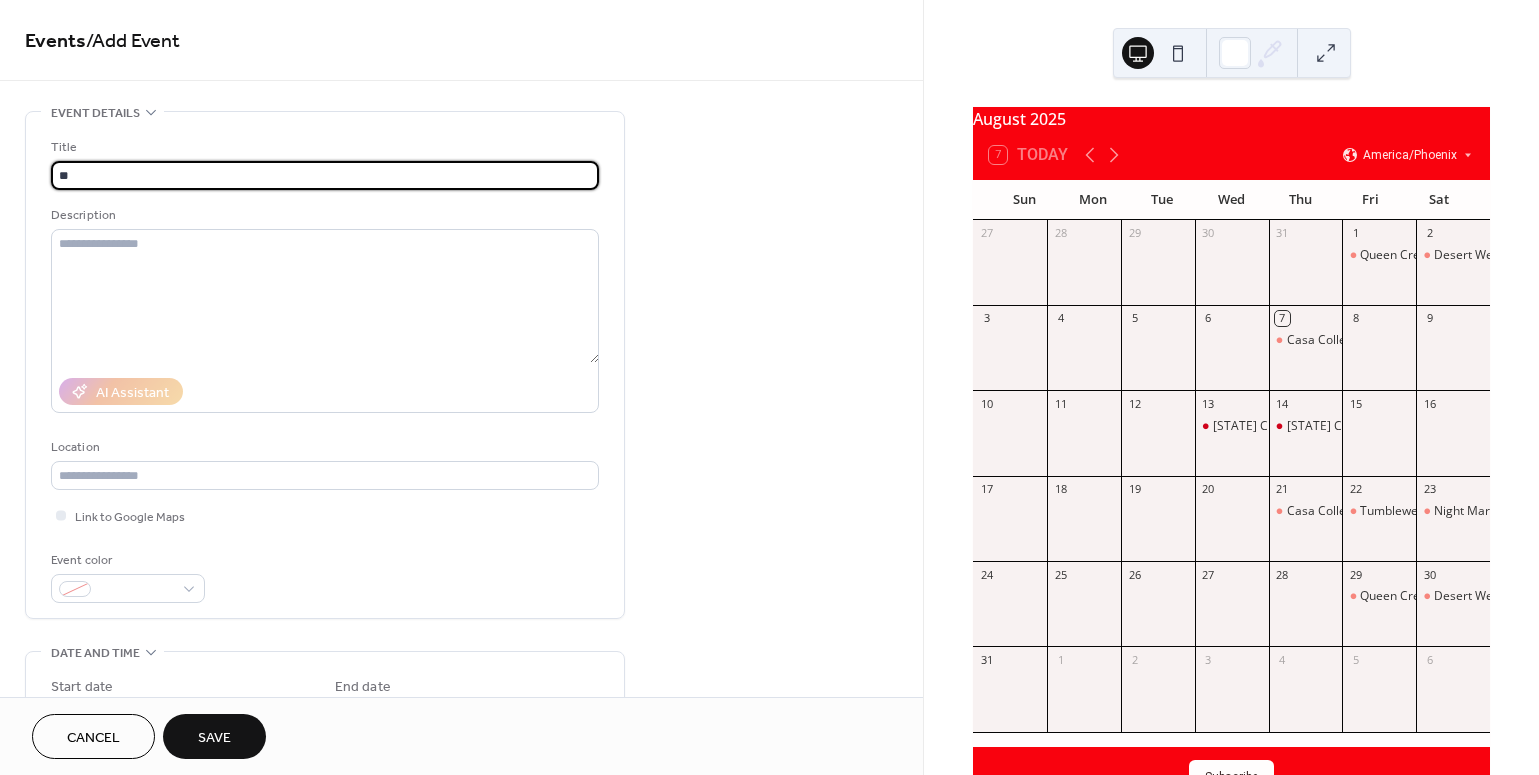 type on "*" 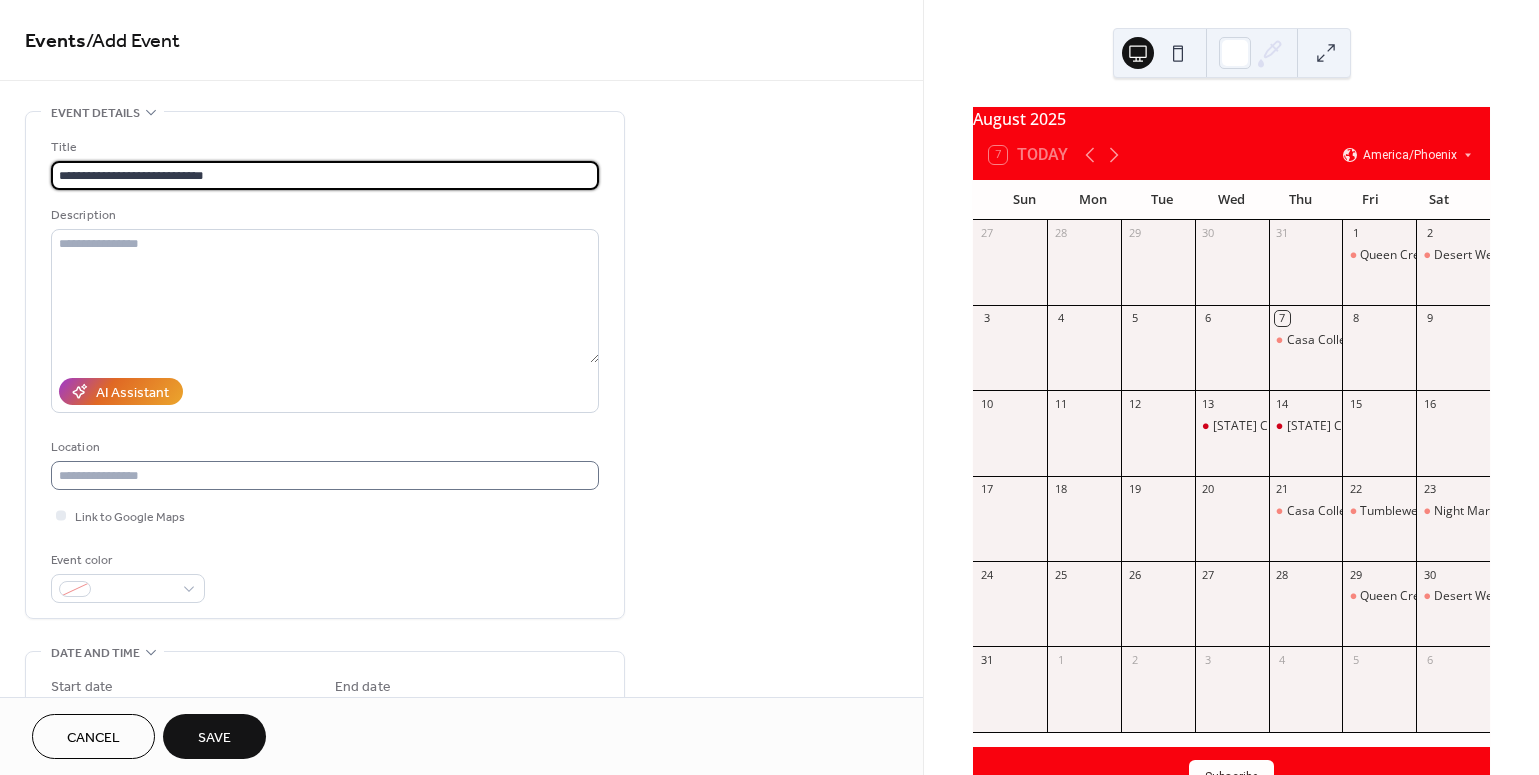 type on "**********" 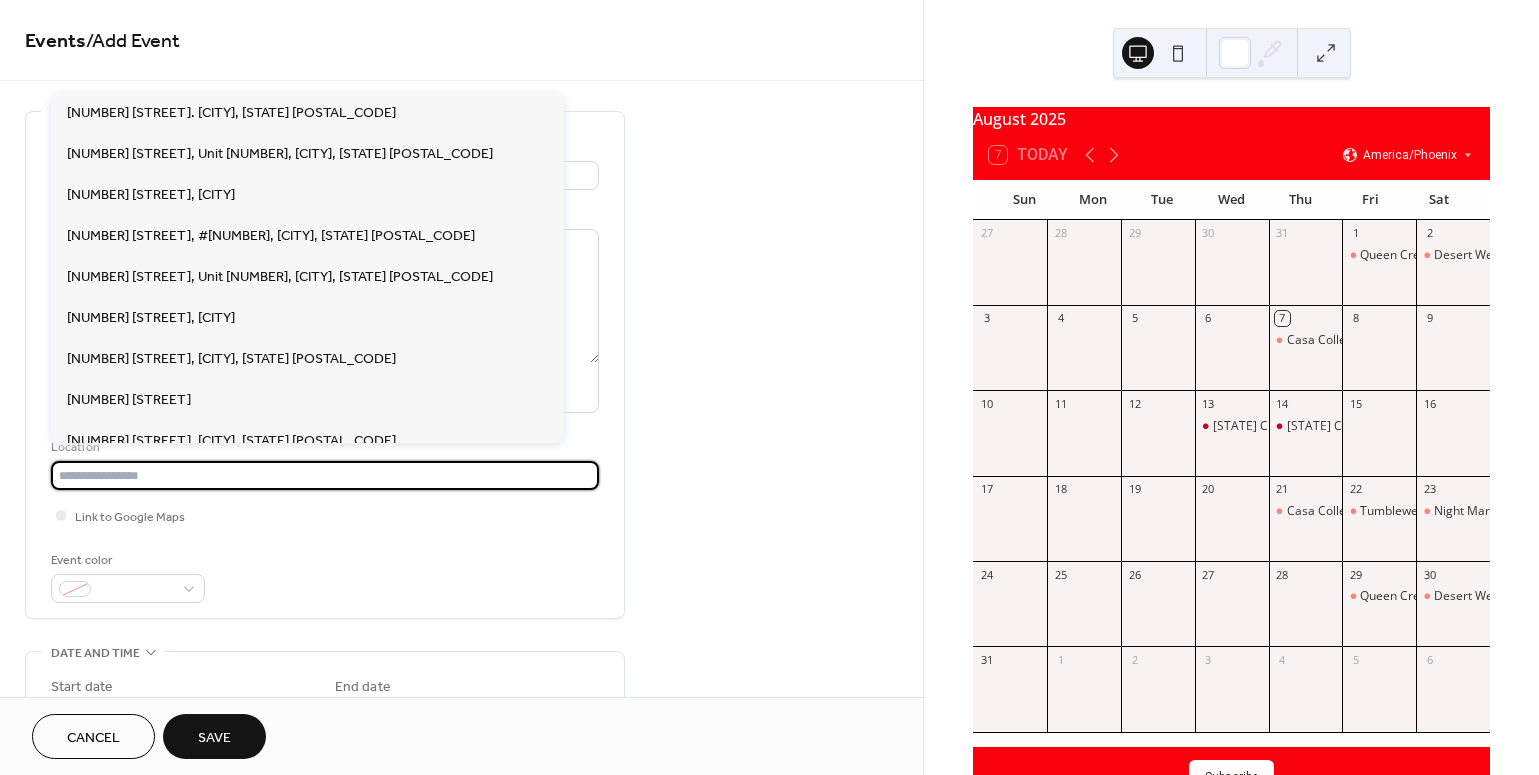 click at bounding box center (325, 475) 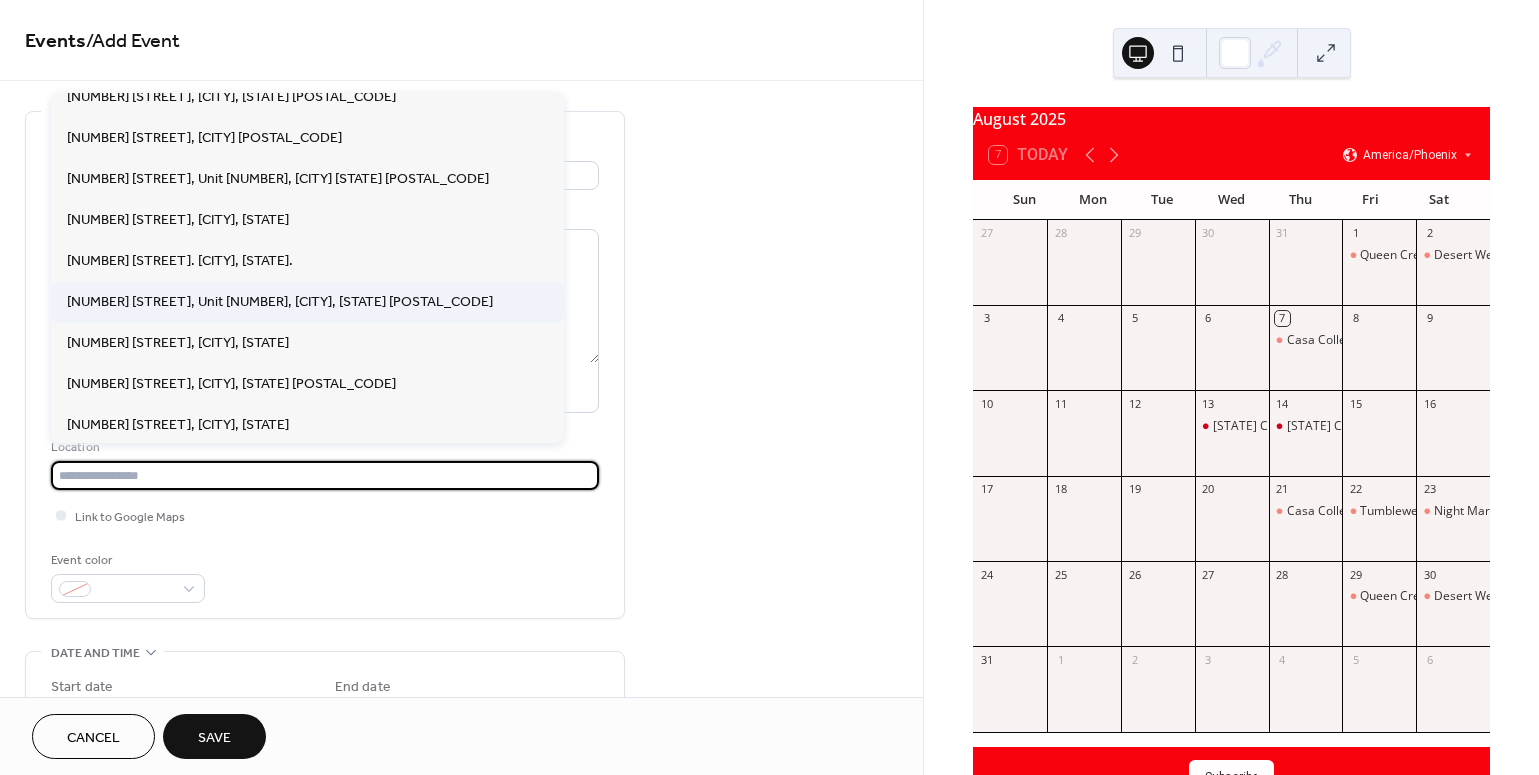 scroll, scrollTop: 1043, scrollLeft: 0, axis: vertical 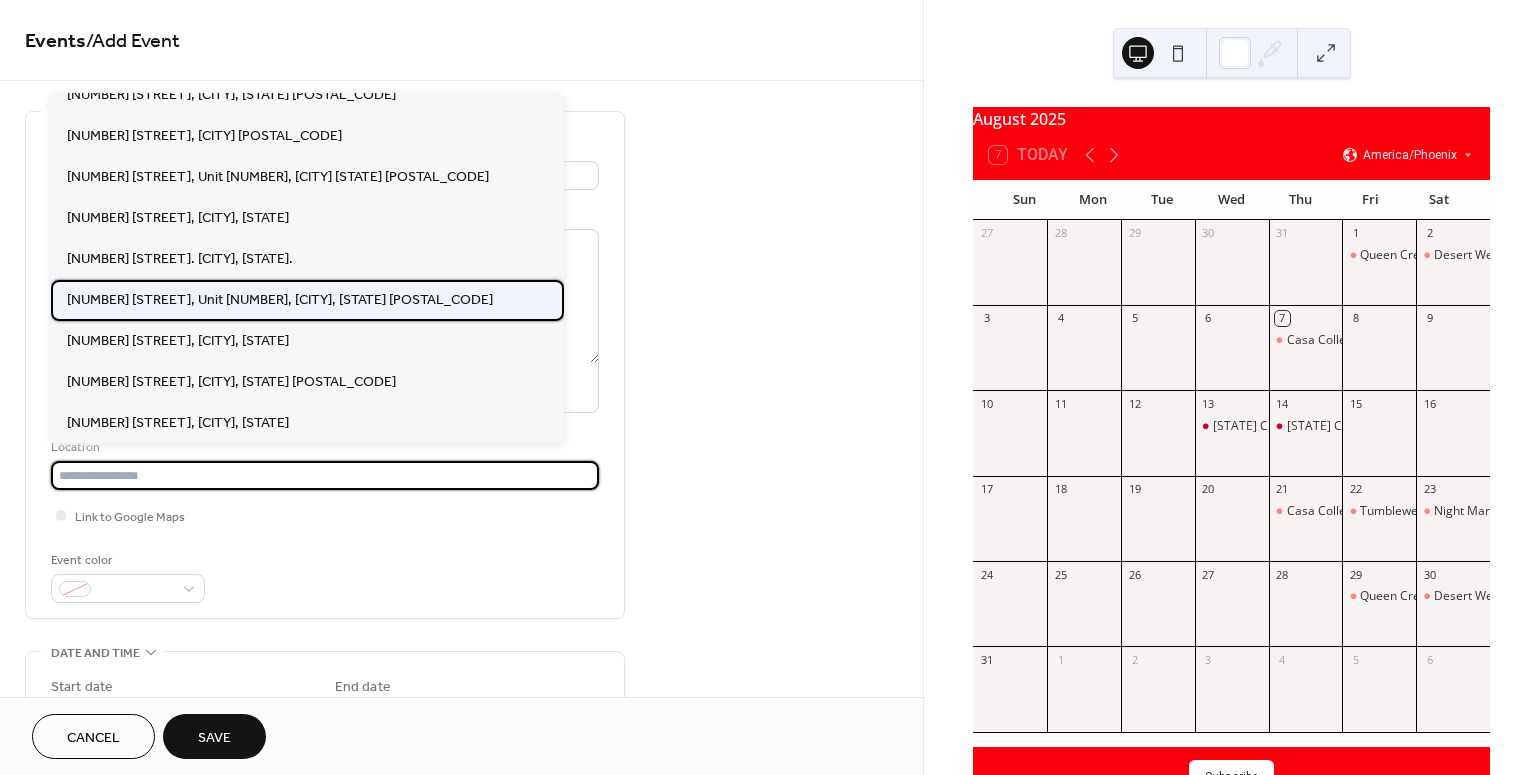 click on "[NUMBER] [STREET], Unit [NUMBER], [CITY], [STATE] [POSTAL_CODE]" at bounding box center (307, 300) 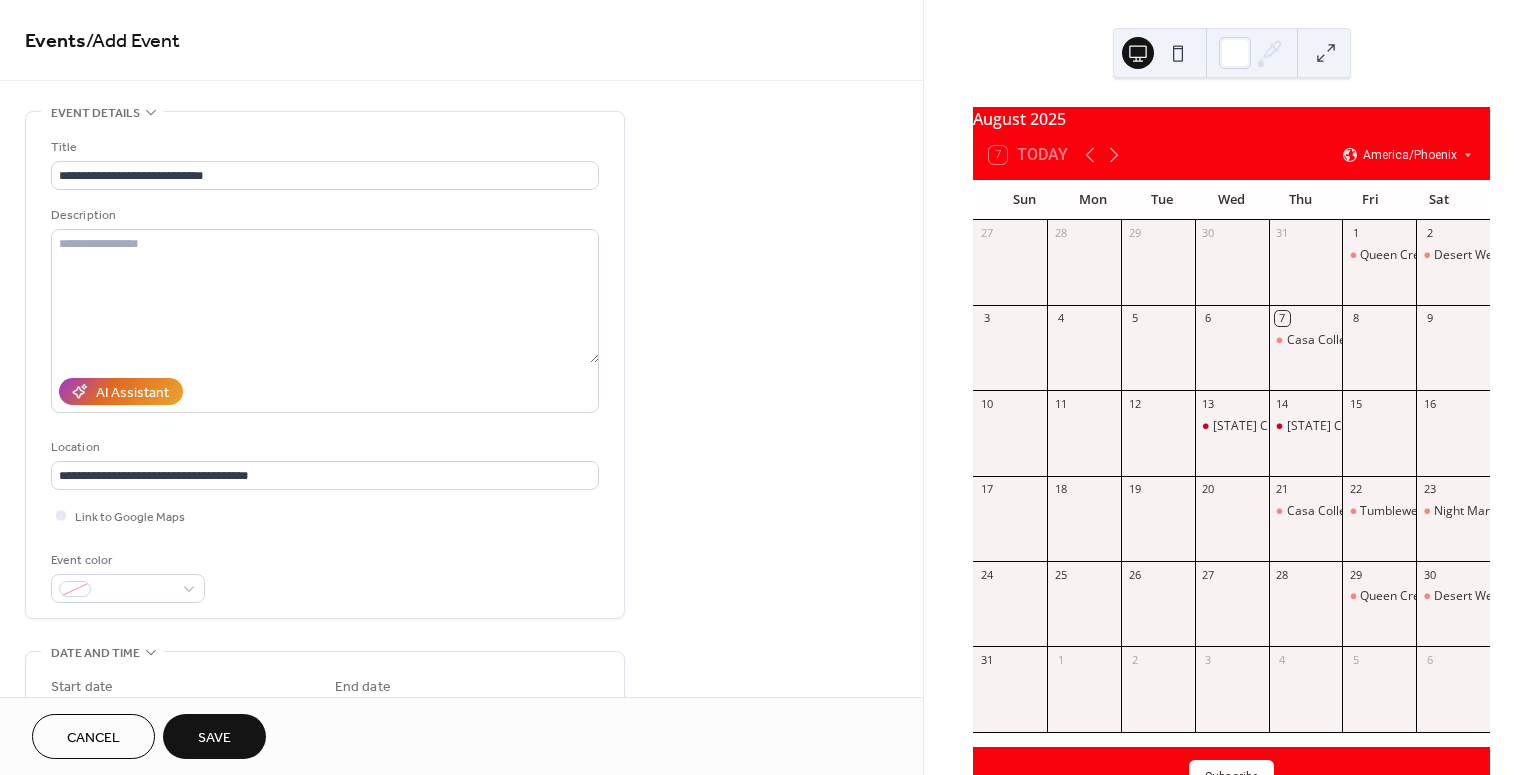 type on "**********" 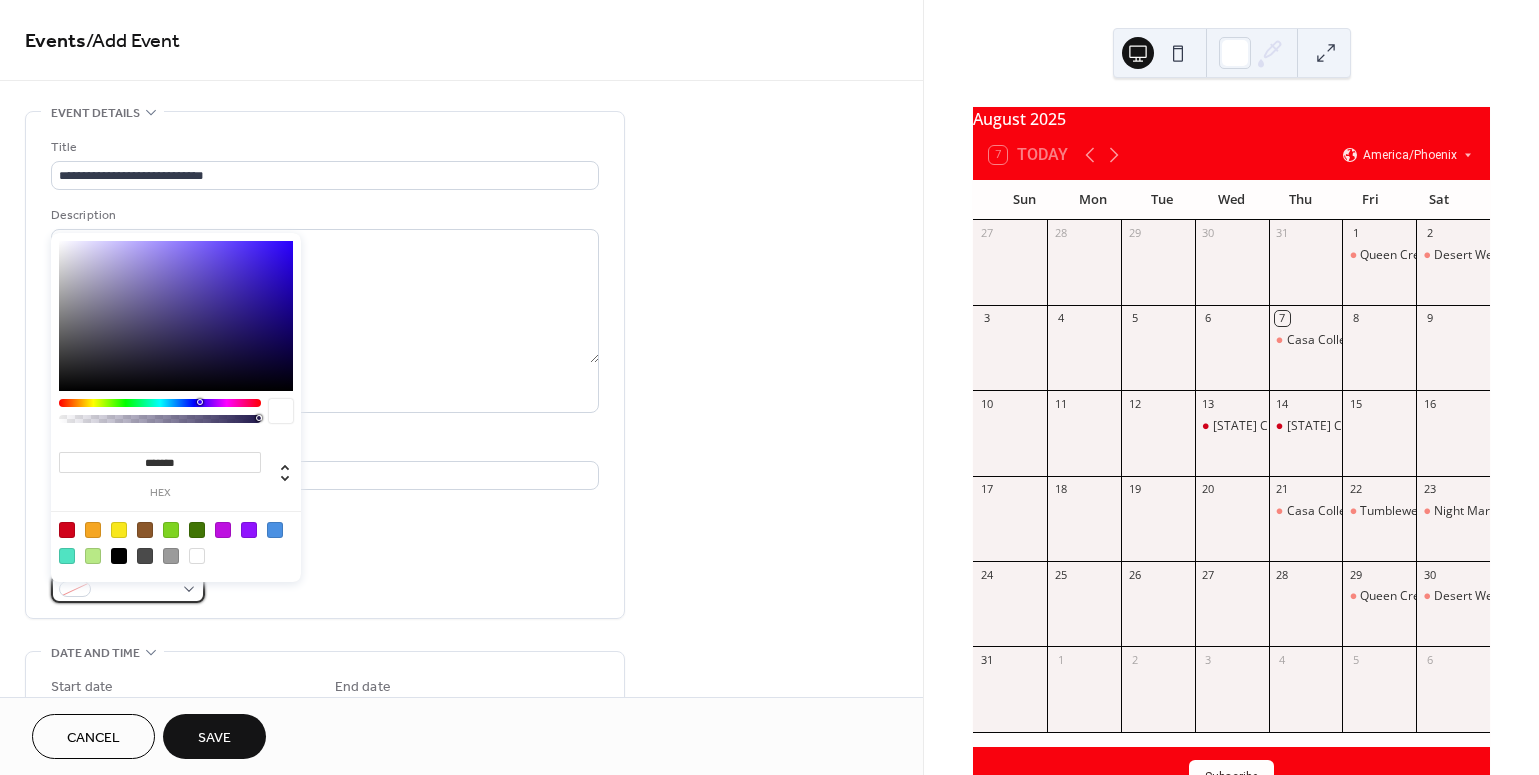 click at bounding box center [128, 588] 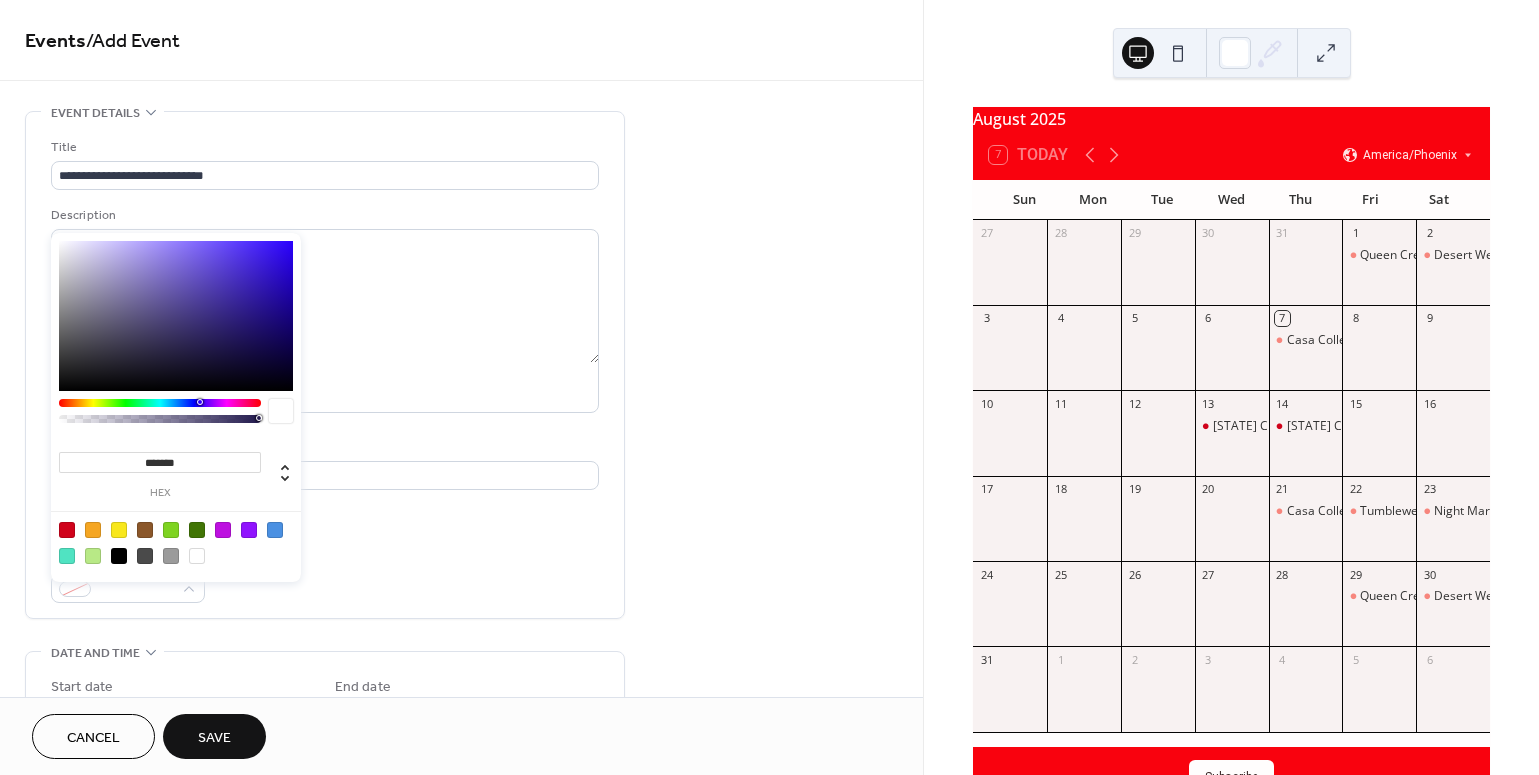 click at bounding box center [67, 530] 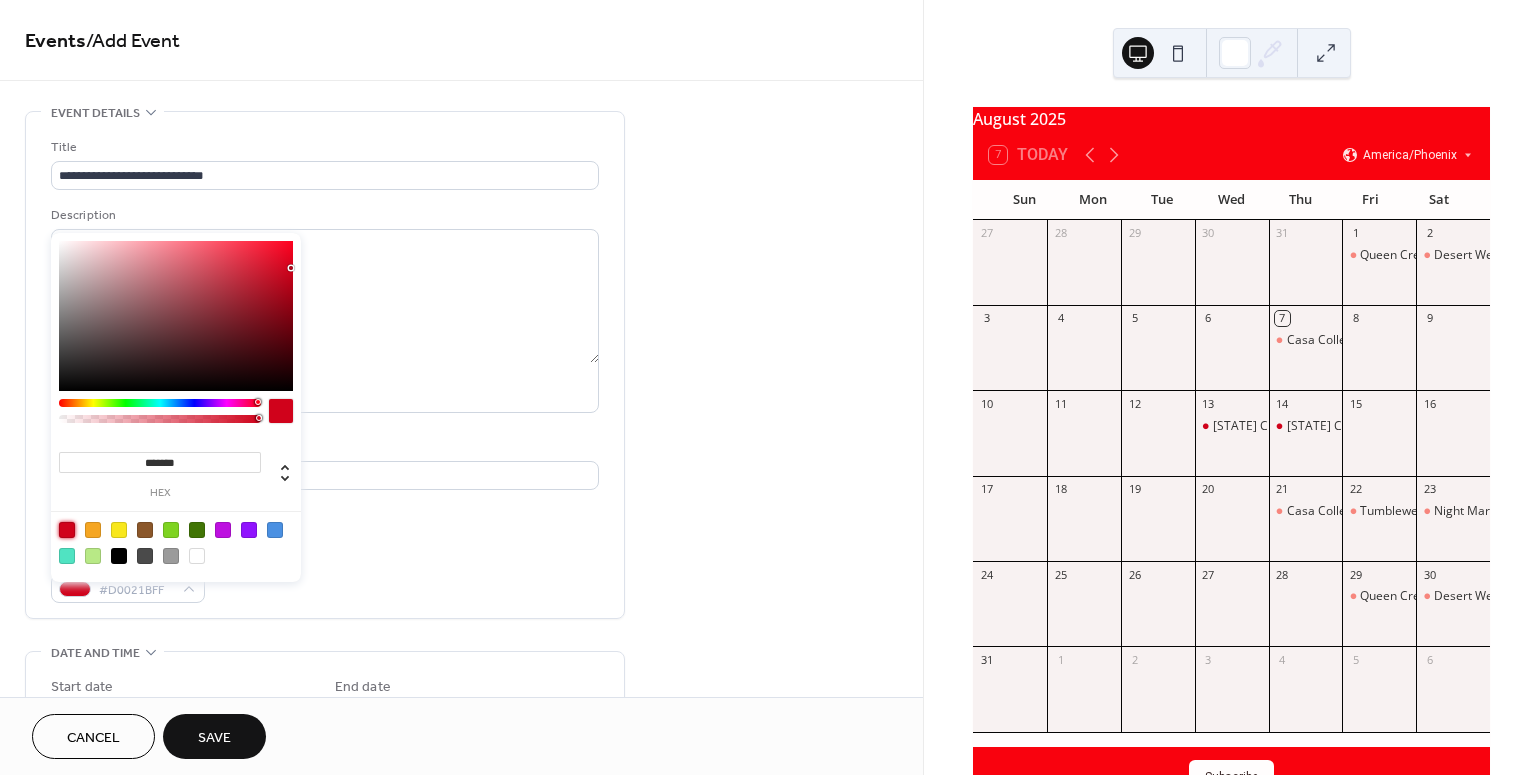 click on "**********" at bounding box center (461, 720) 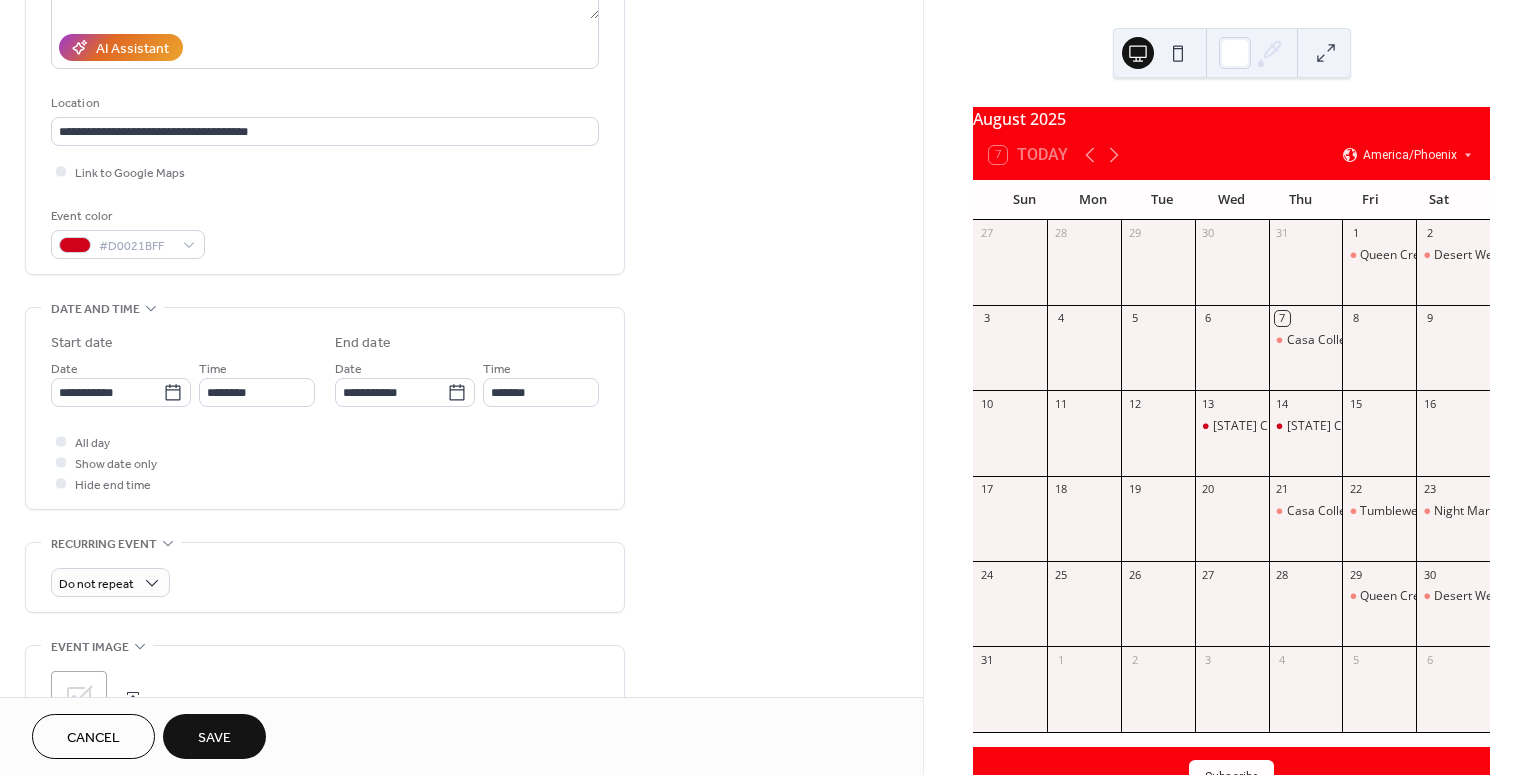 scroll, scrollTop: 370, scrollLeft: 0, axis: vertical 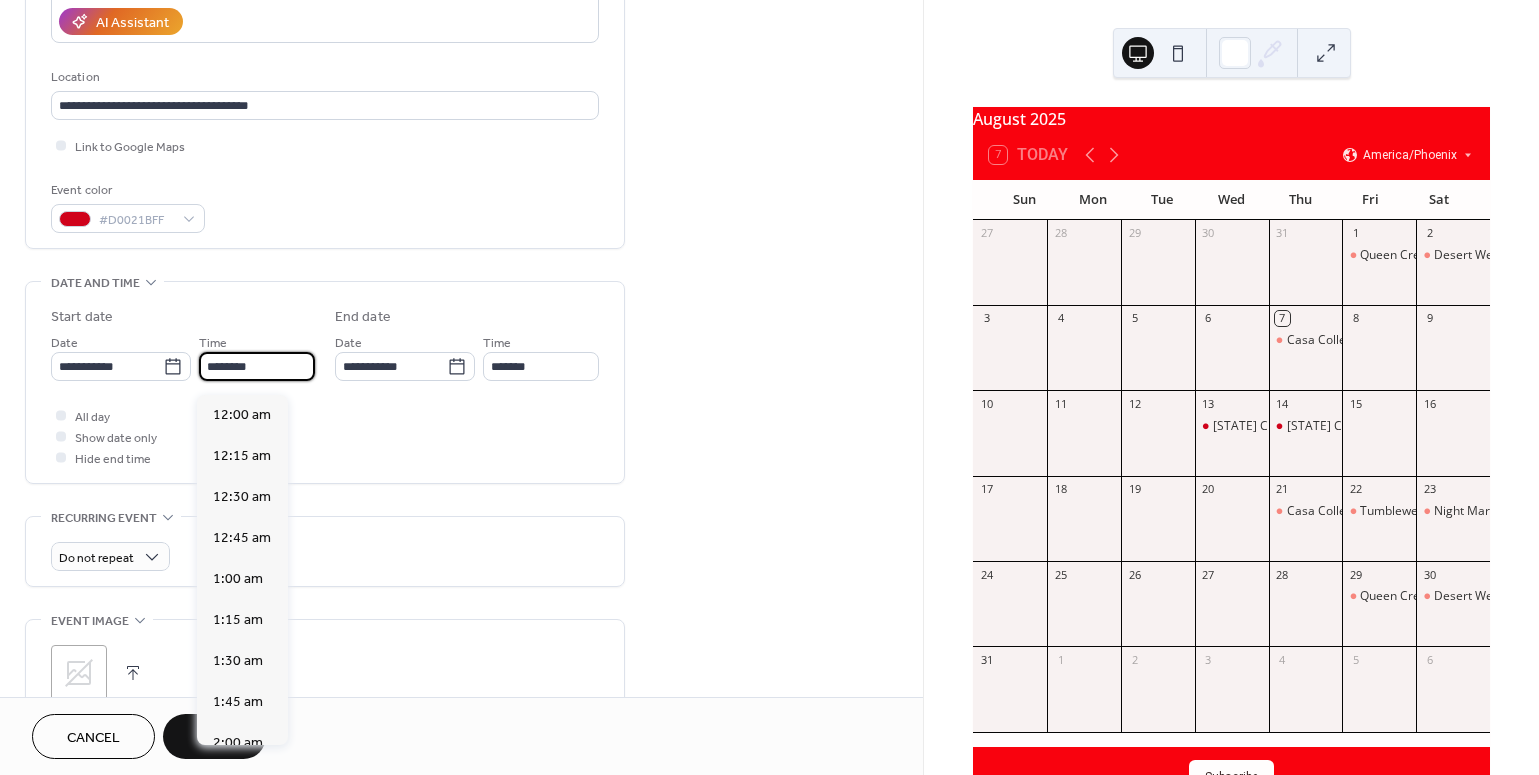 click on "********" at bounding box center (257, 366) 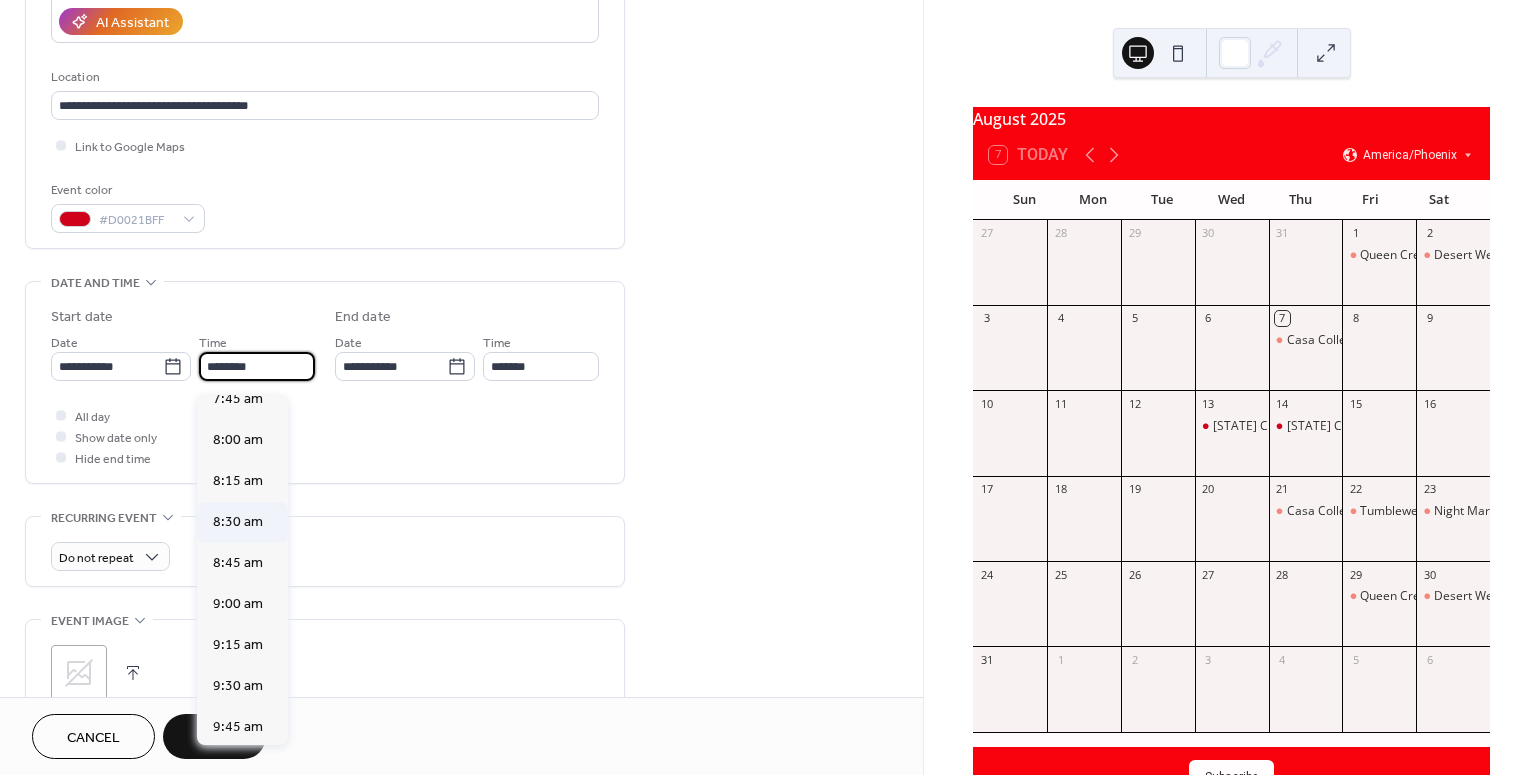 scroll, scrollTop: 1284, scrollLeft: 0, axis: vertical 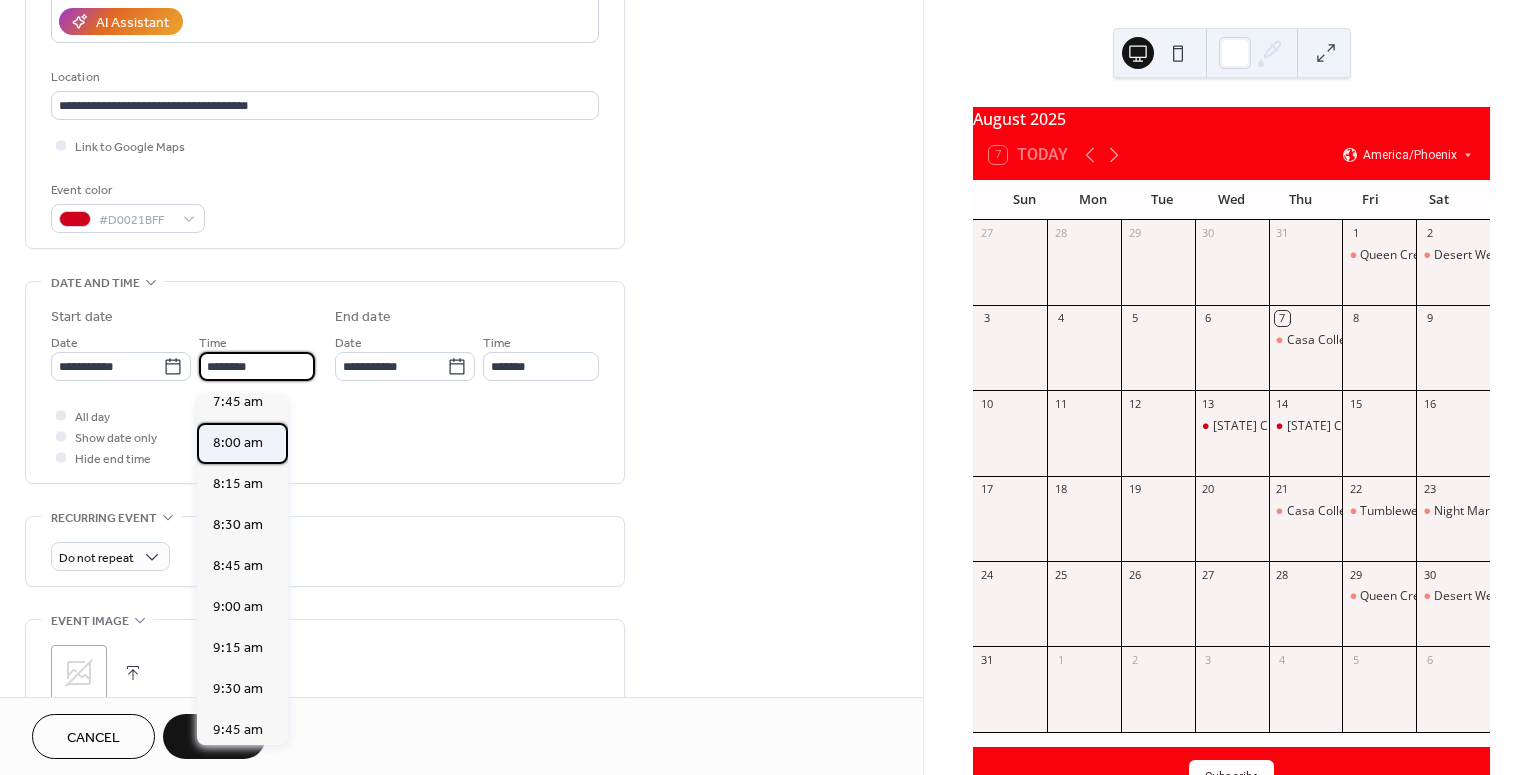 click on "8:00 am" at bounding box center (242, 443) 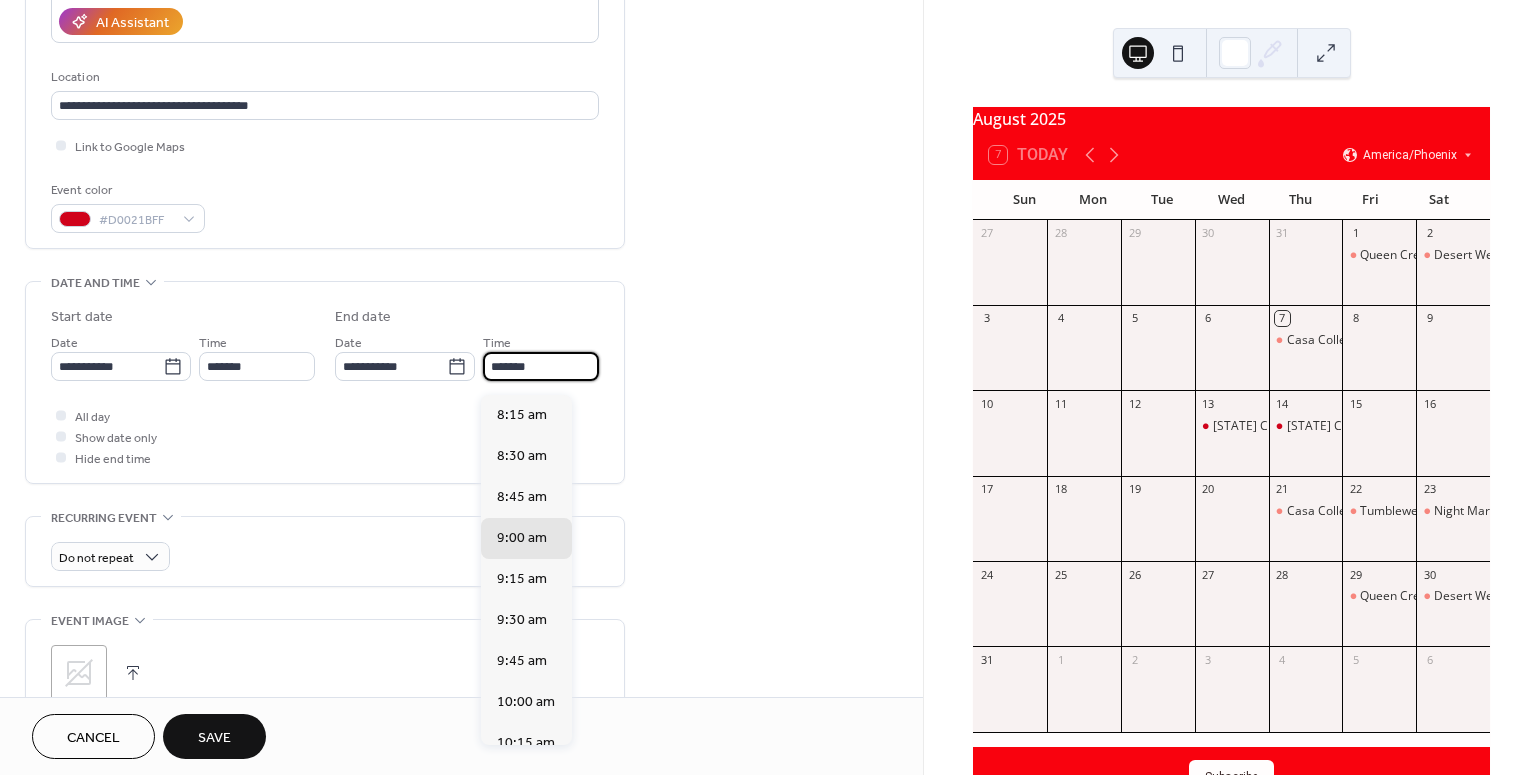 click on "*******" at bounding box center [541, 366] 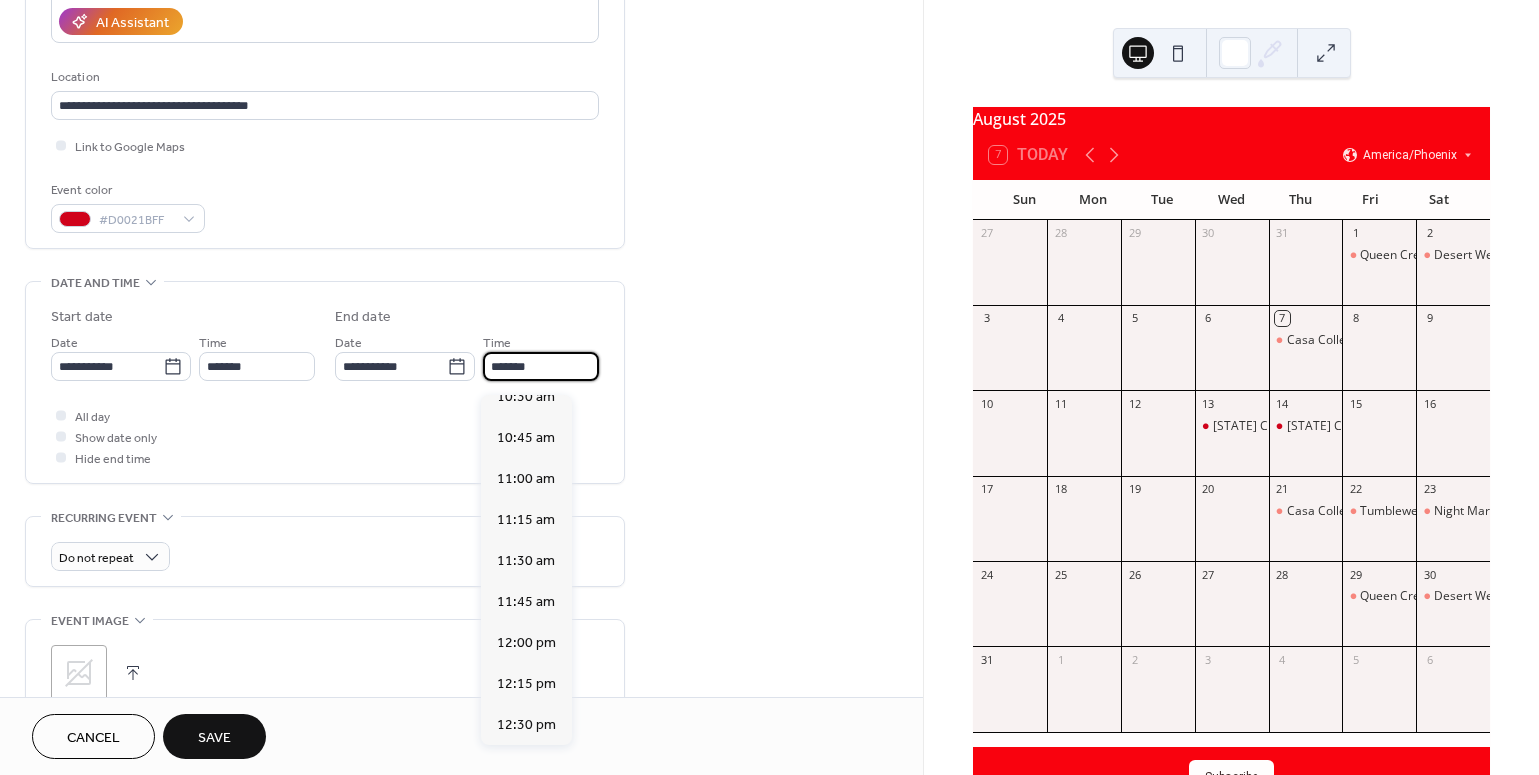 scroll, scrollTop: 403, scrollLeft: 0, axis: vertical 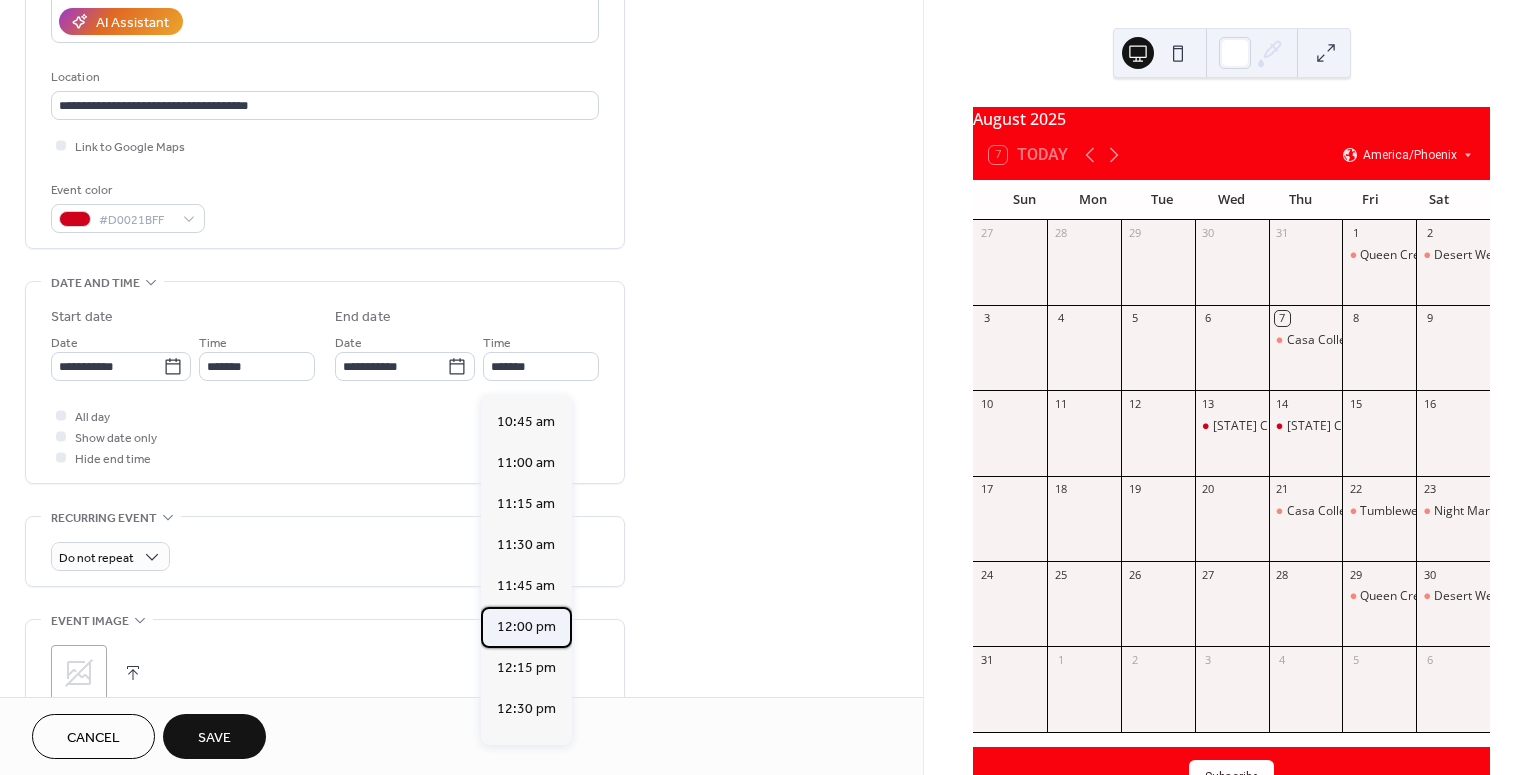 click on "12:00 pm" at bounding box center [526, 627] 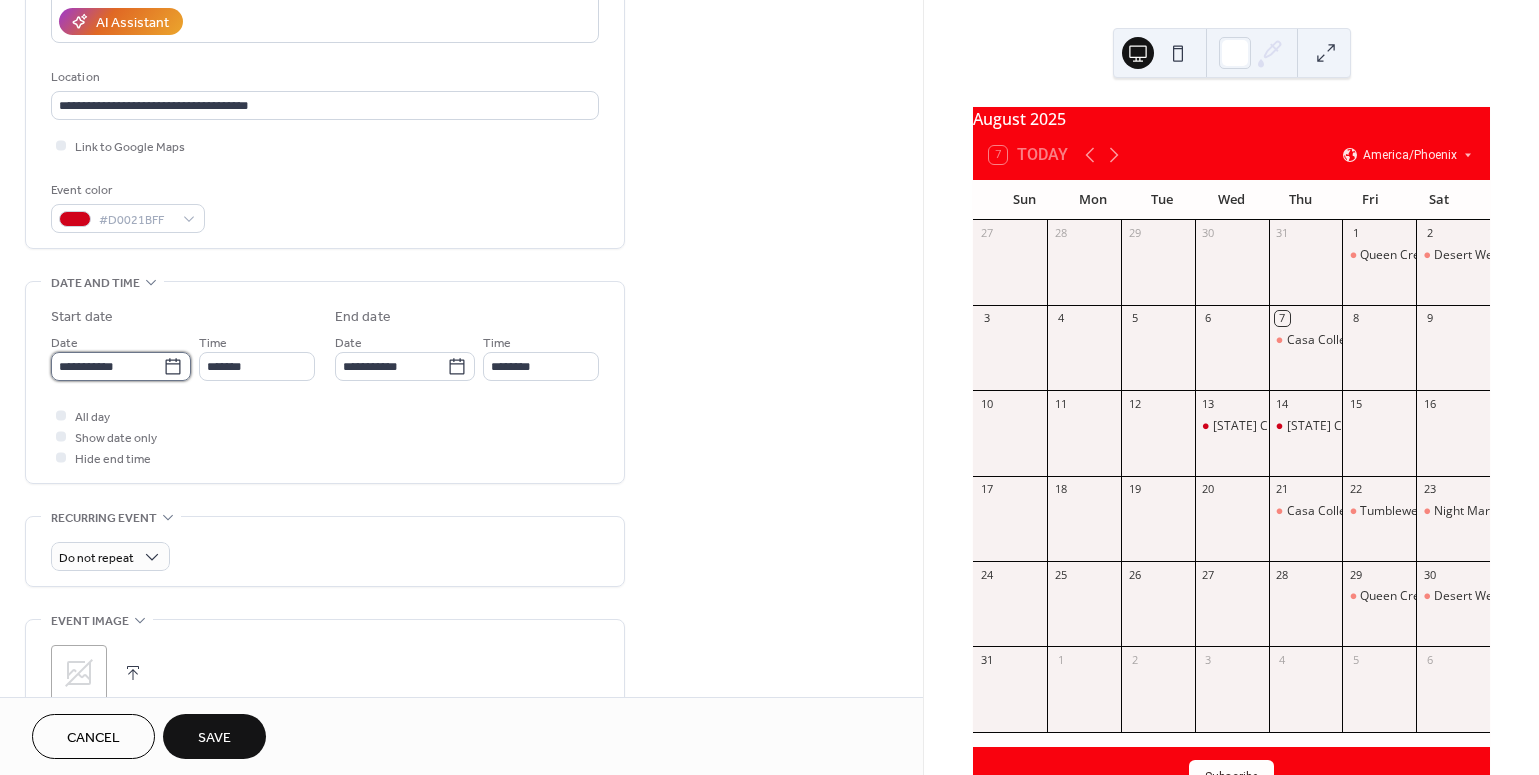 click on "**********" at bounding box center [107, 366] 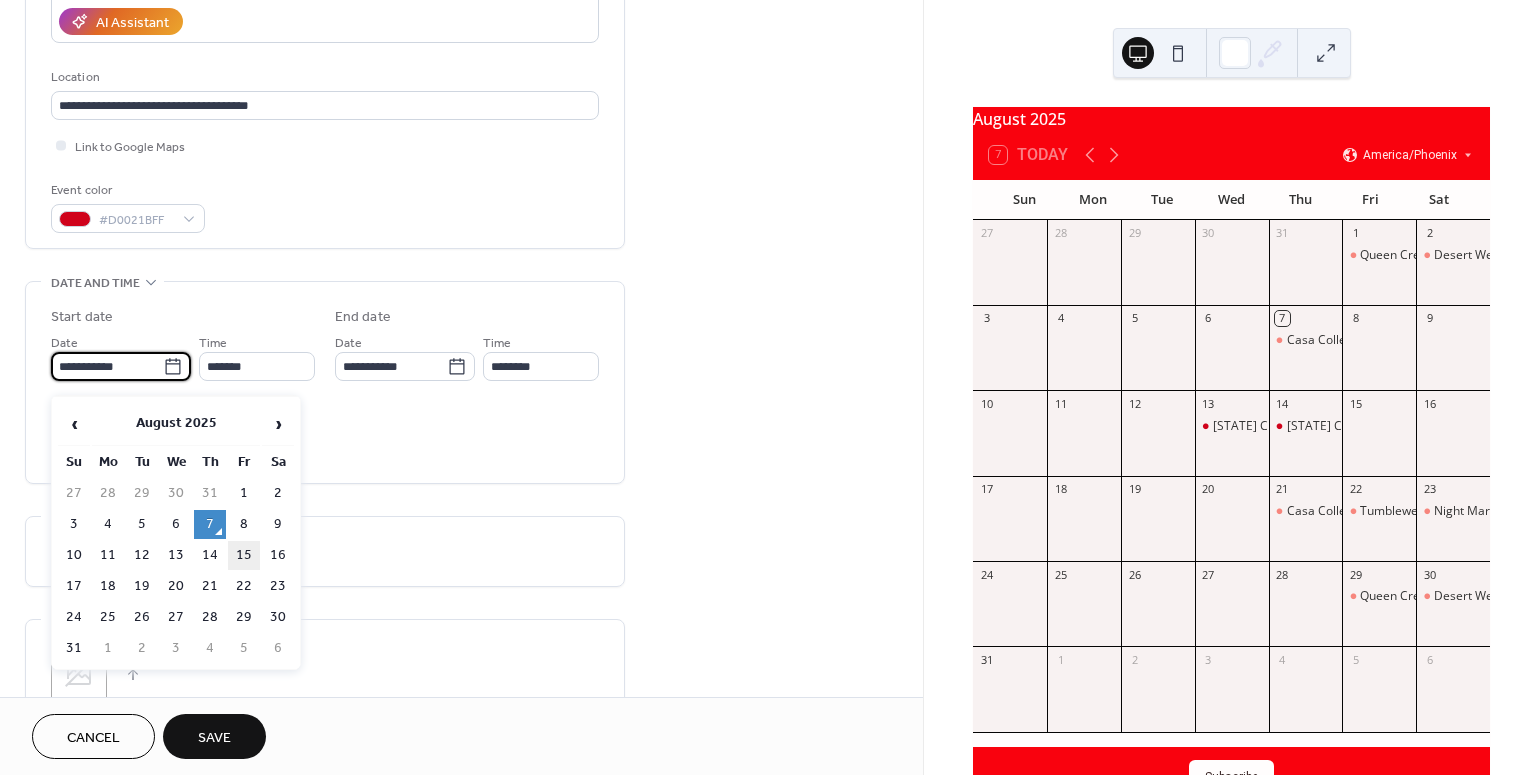 click on "15" at bounding box center [244, 555] 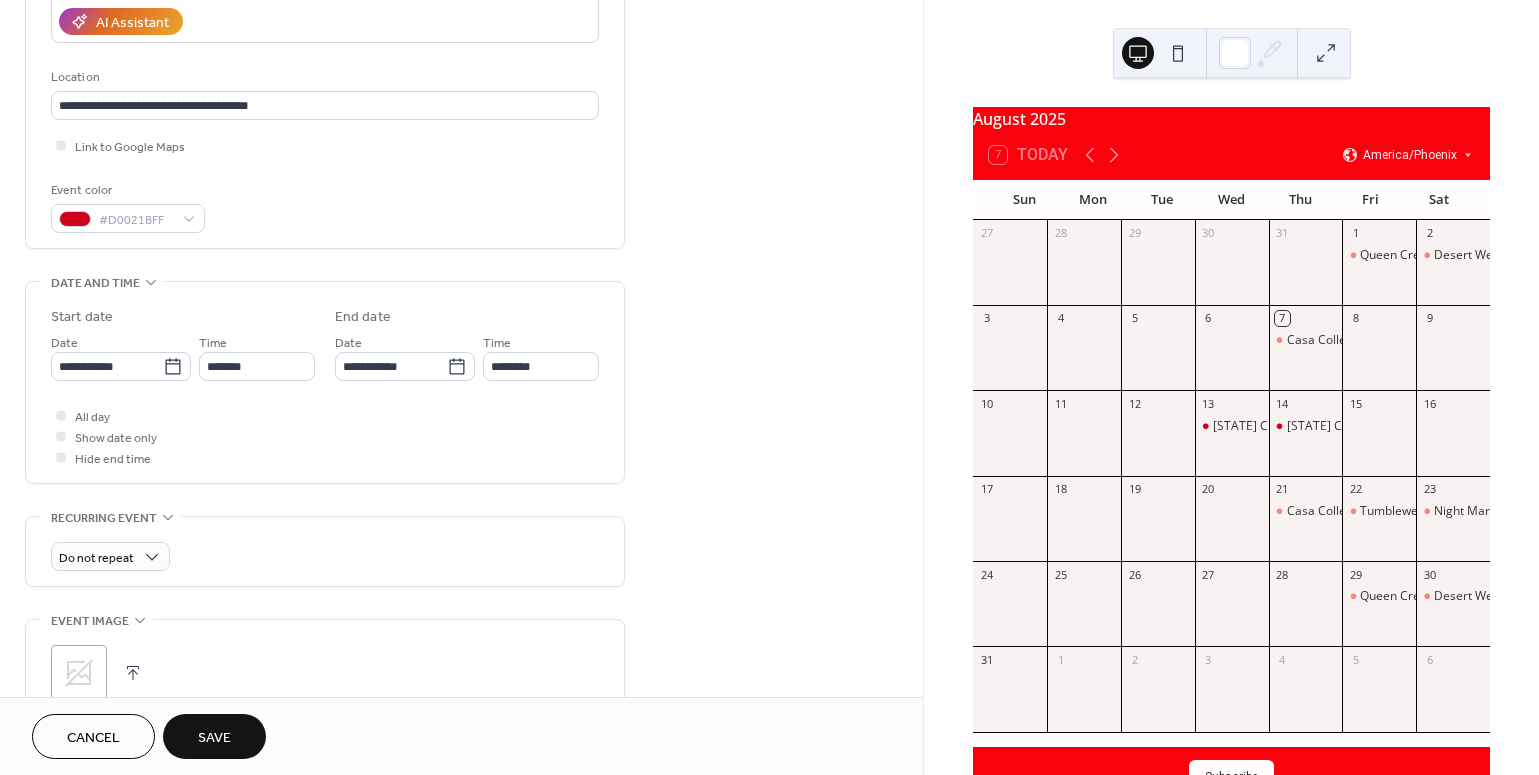 click on "Save" at bounding box center (214, 738) 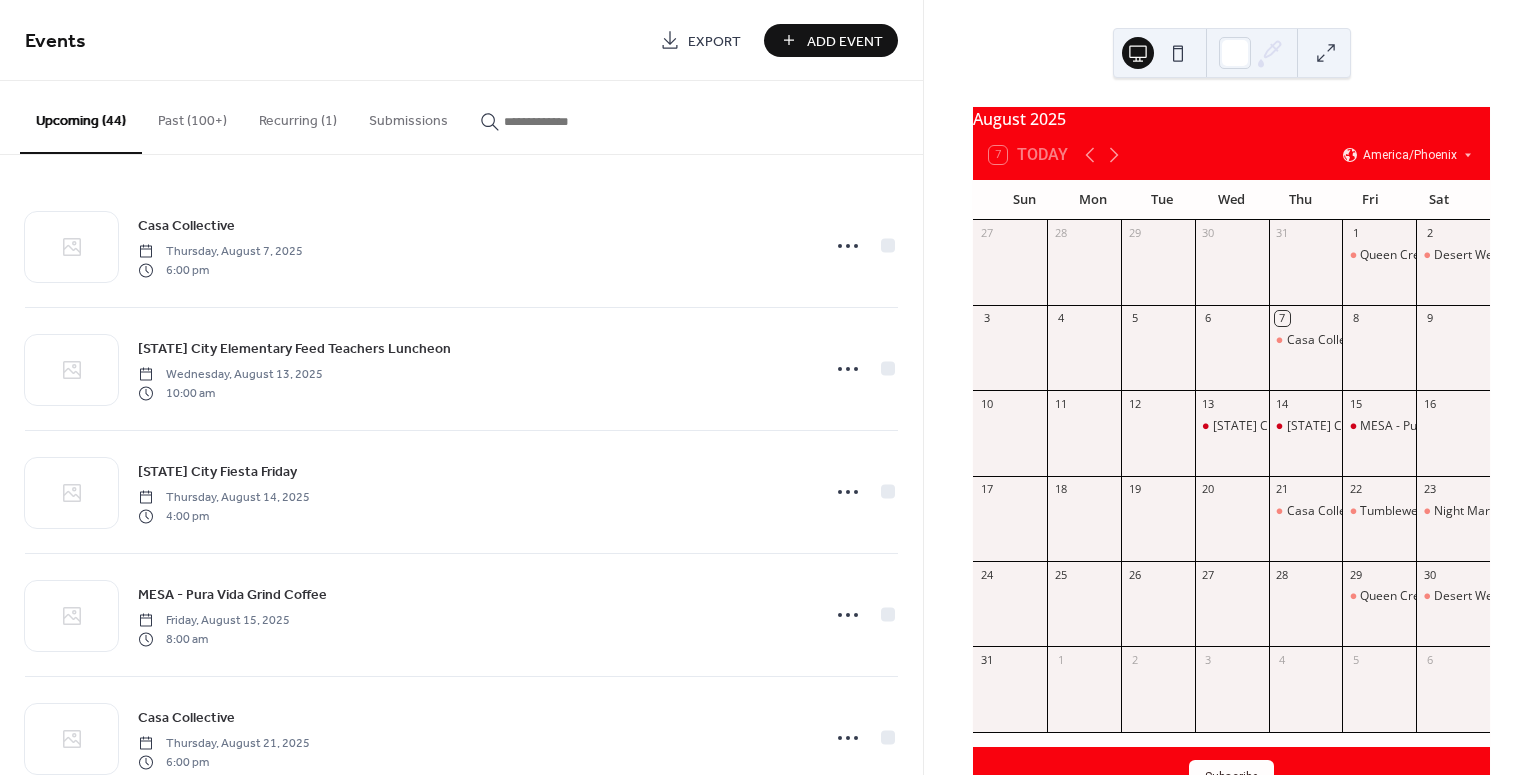 click on "Add Event" at bounding box center (845, 41) 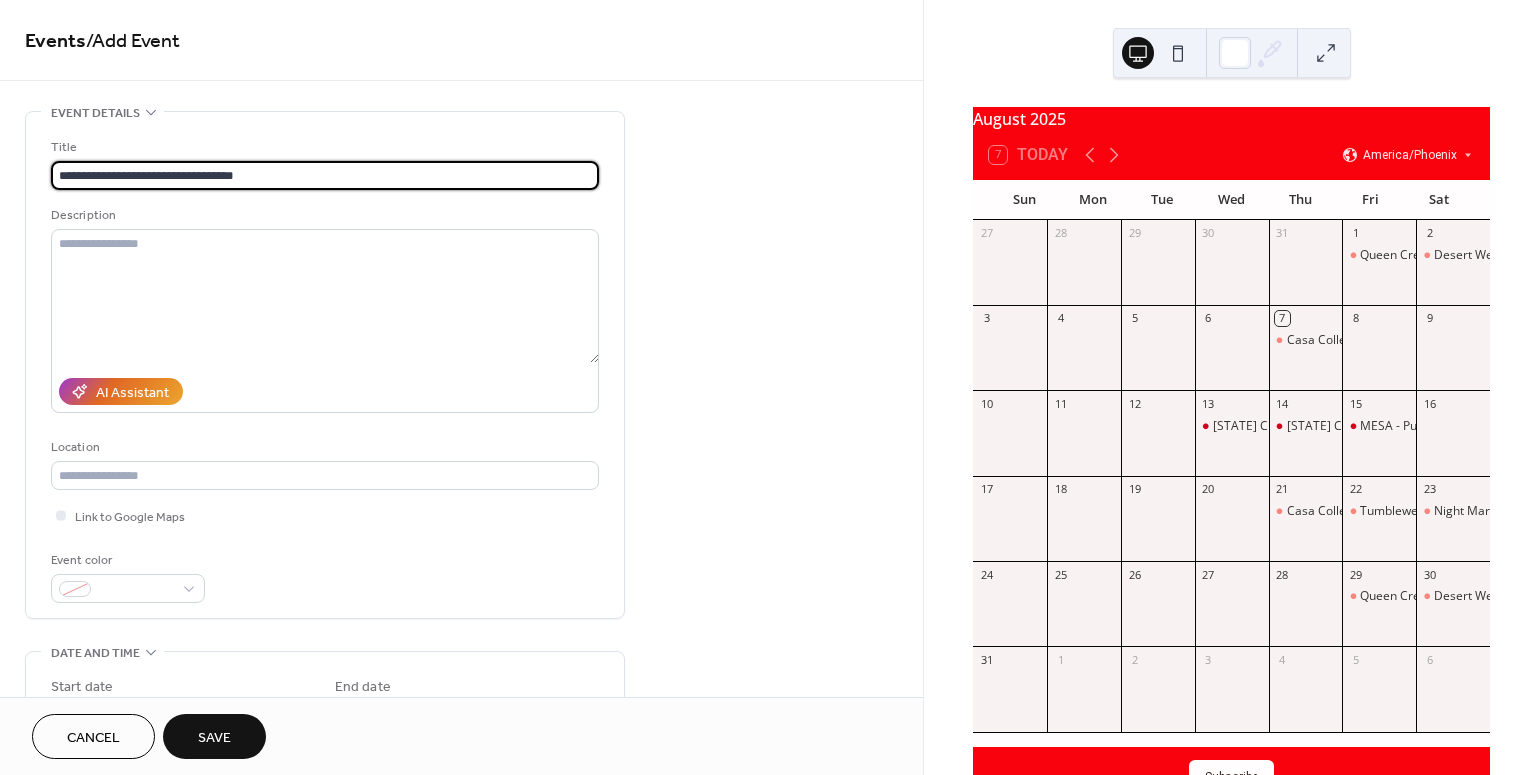type on "**********" 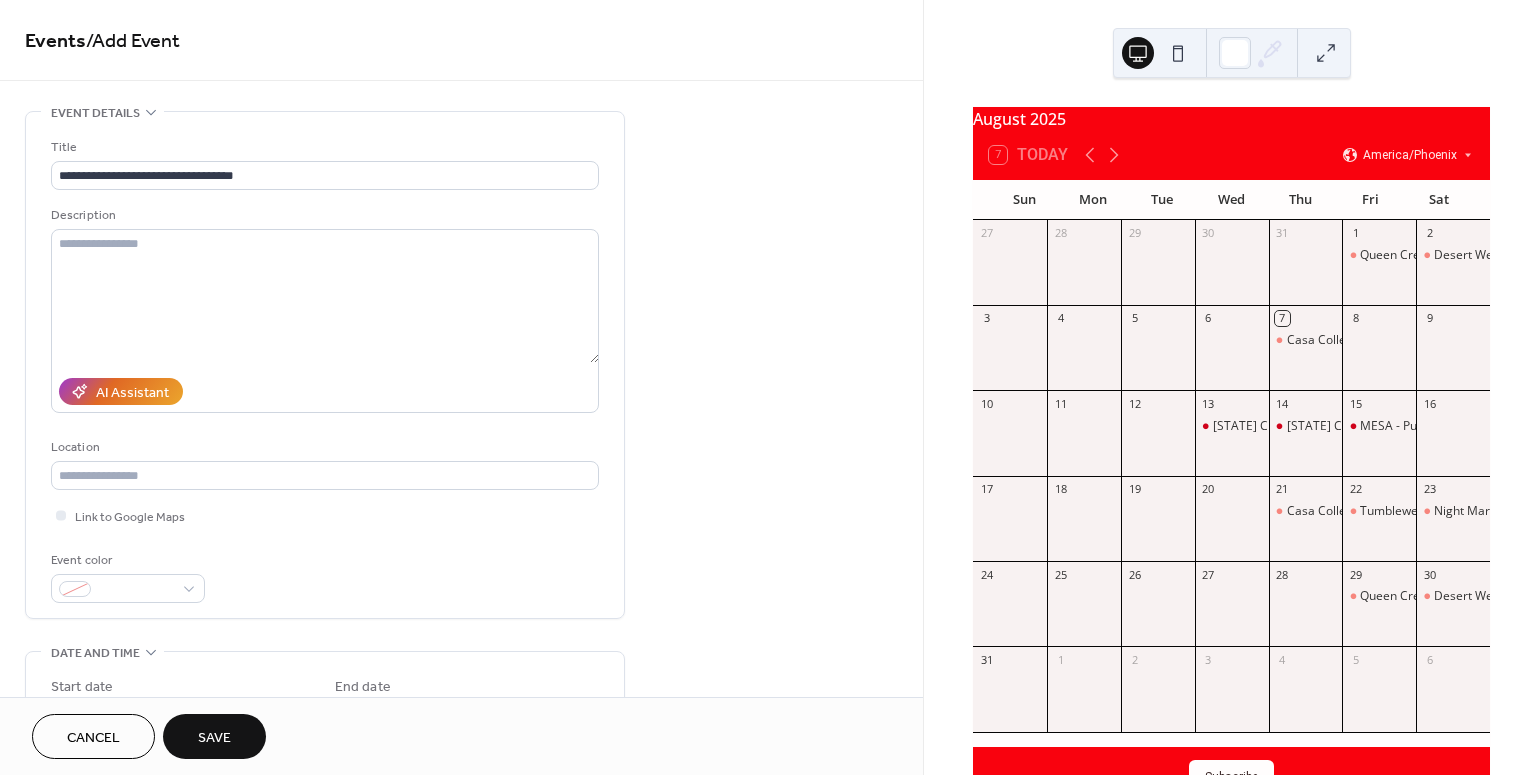 click on "**********" at bounding box center [325, 370] 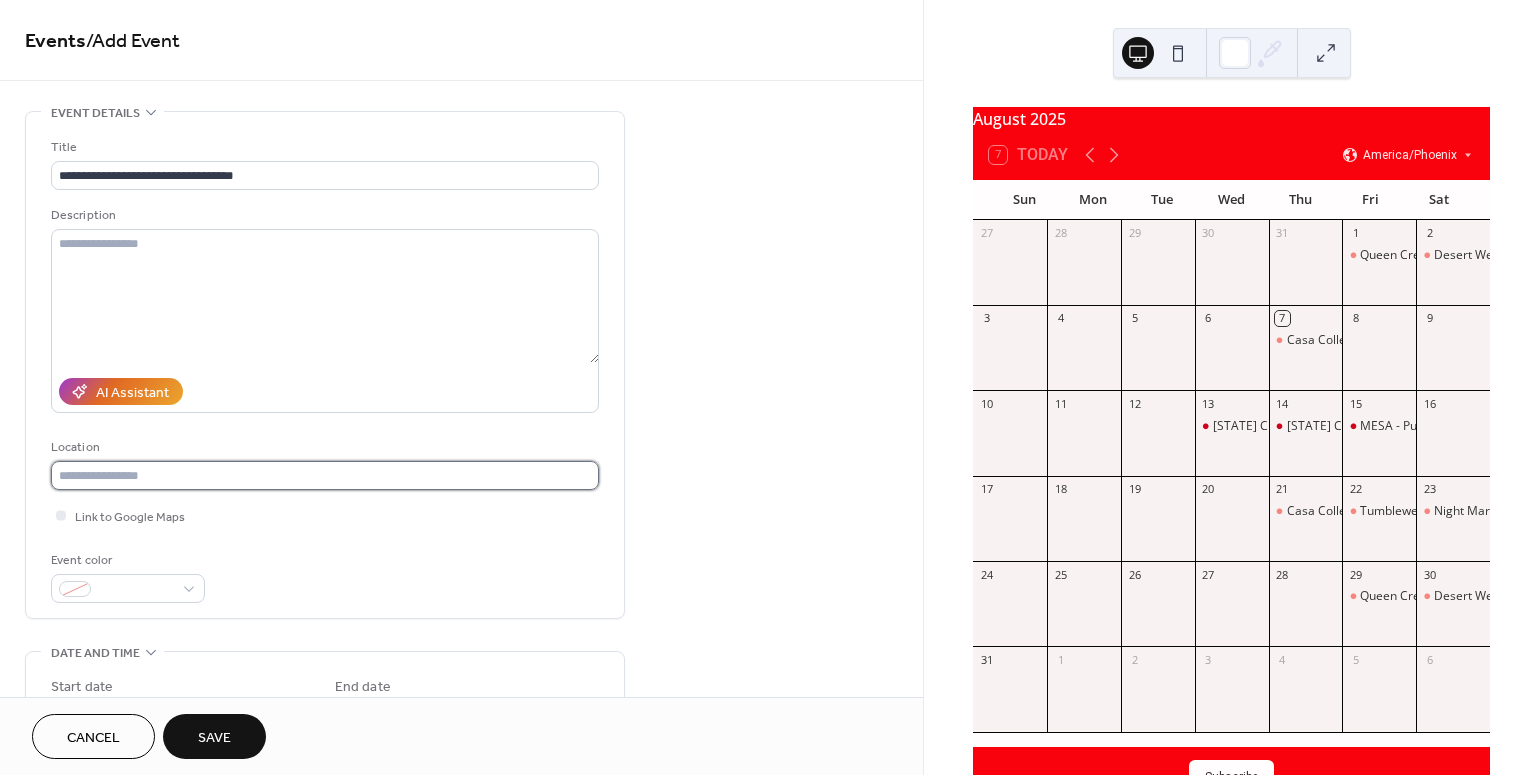 click at bounding box center (325, 475) 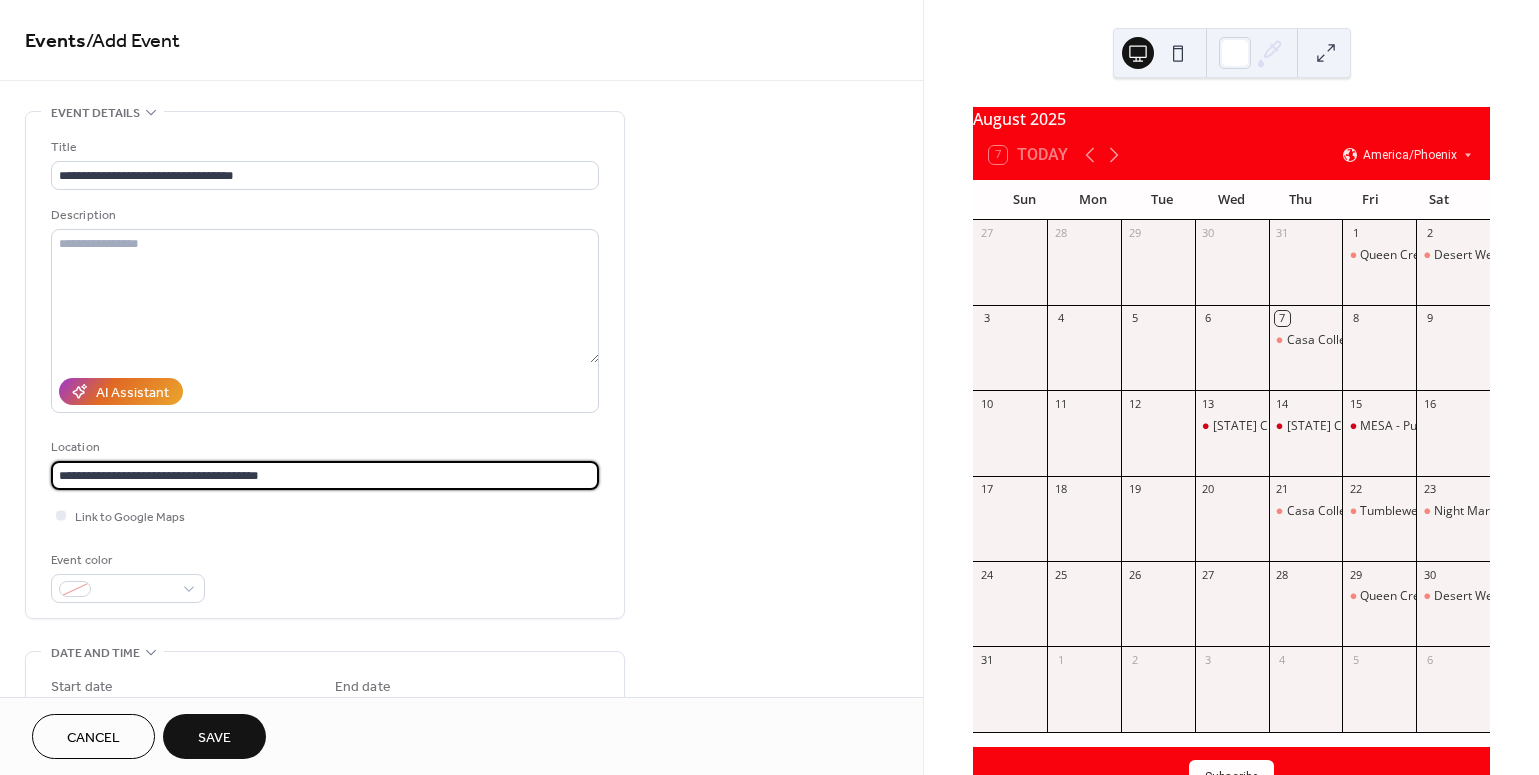 type on "**********" 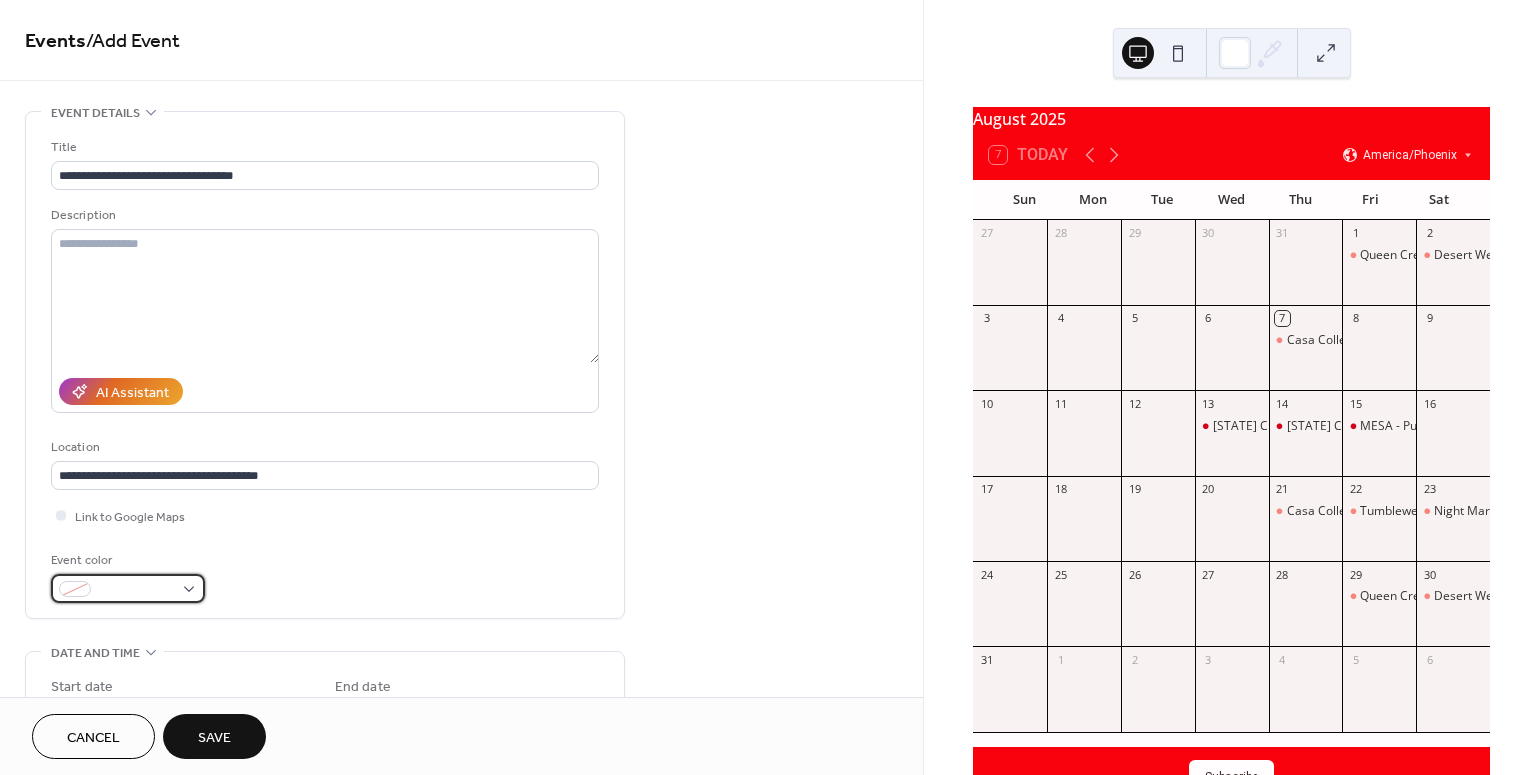 click at bounding box center [128, 588] 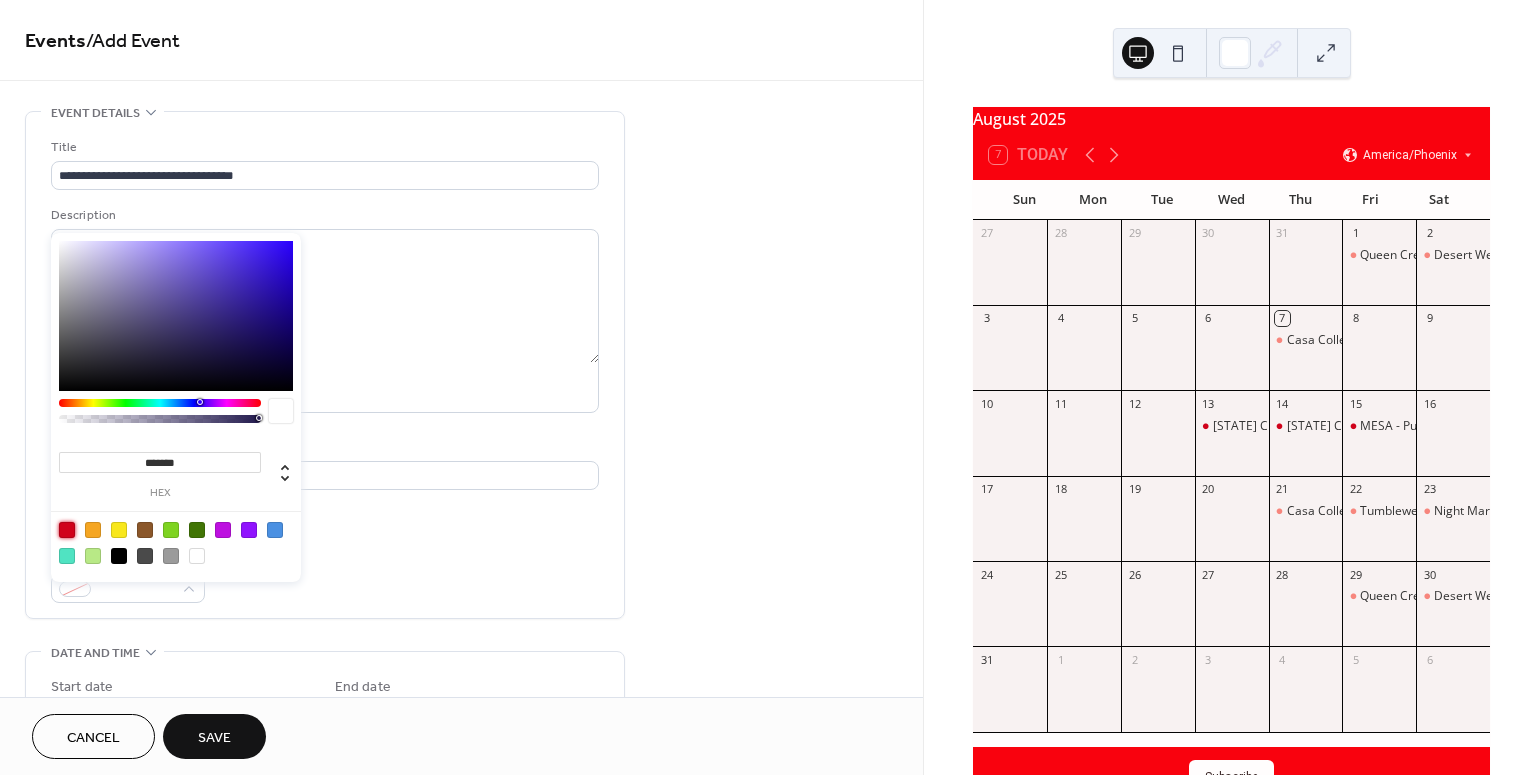 click at bounding box center (67, 530) 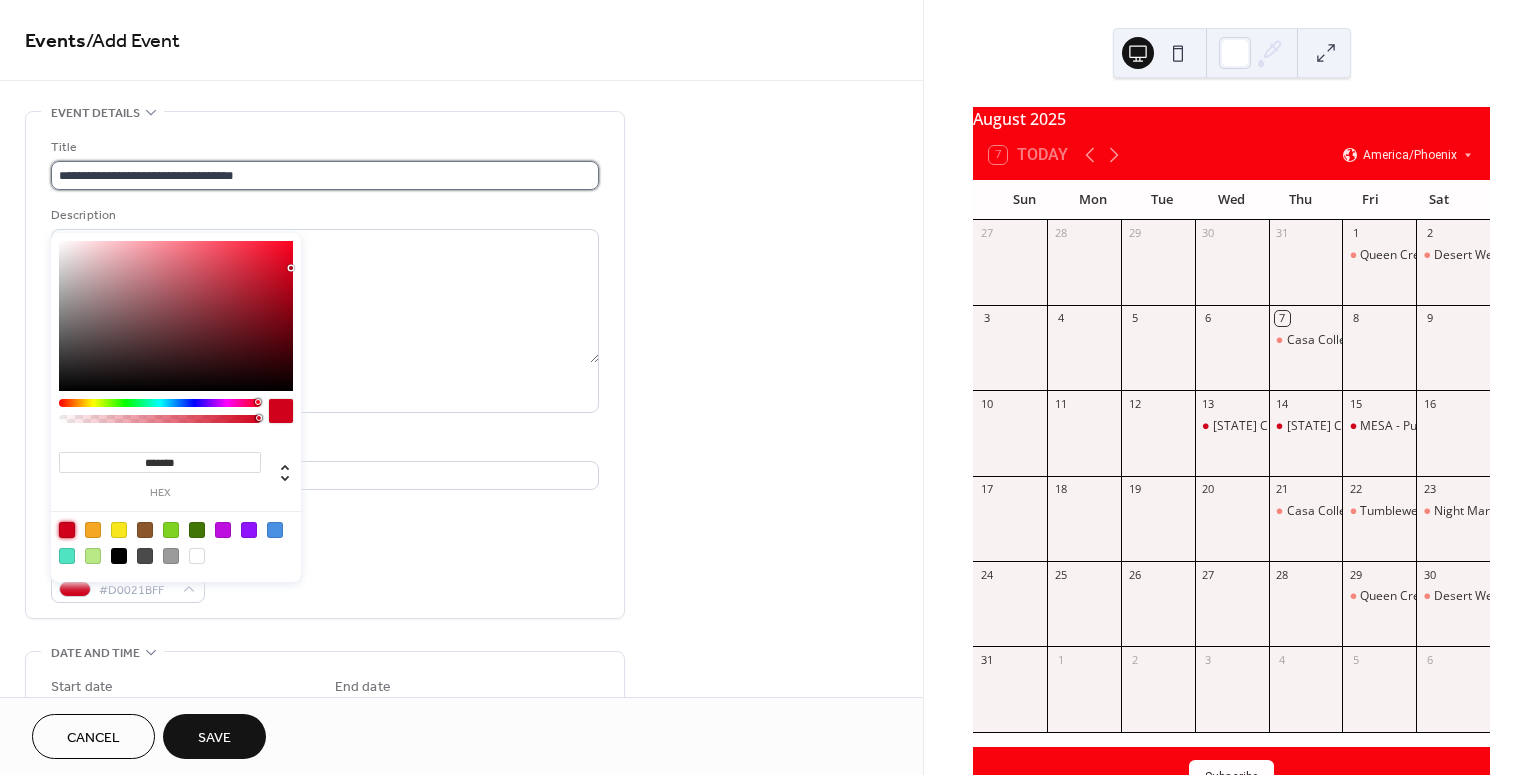 click on "**********" at bounding box center (325, 175) 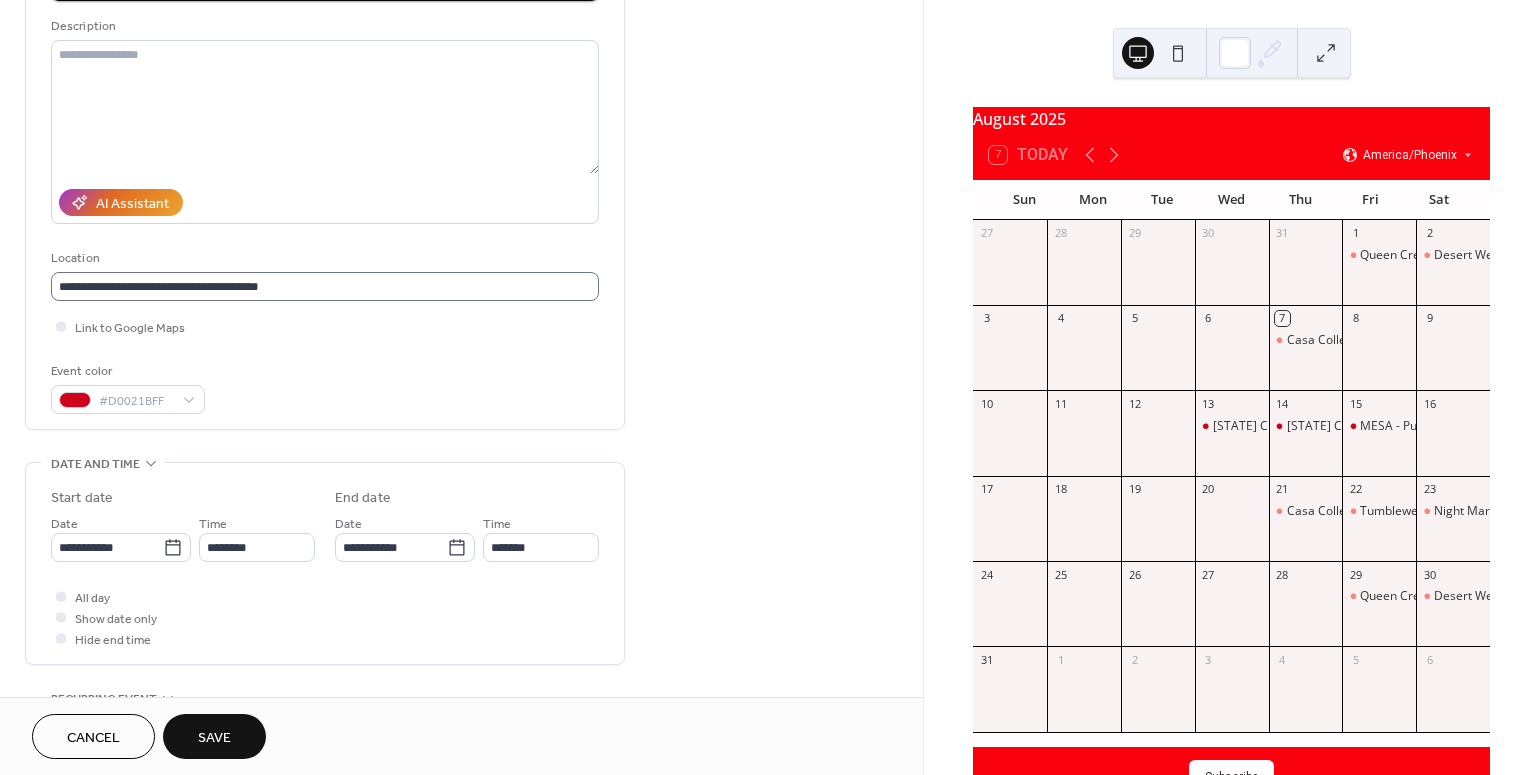 scroll, scrollTop: 187, scrollLeft: 0, axis: vertical 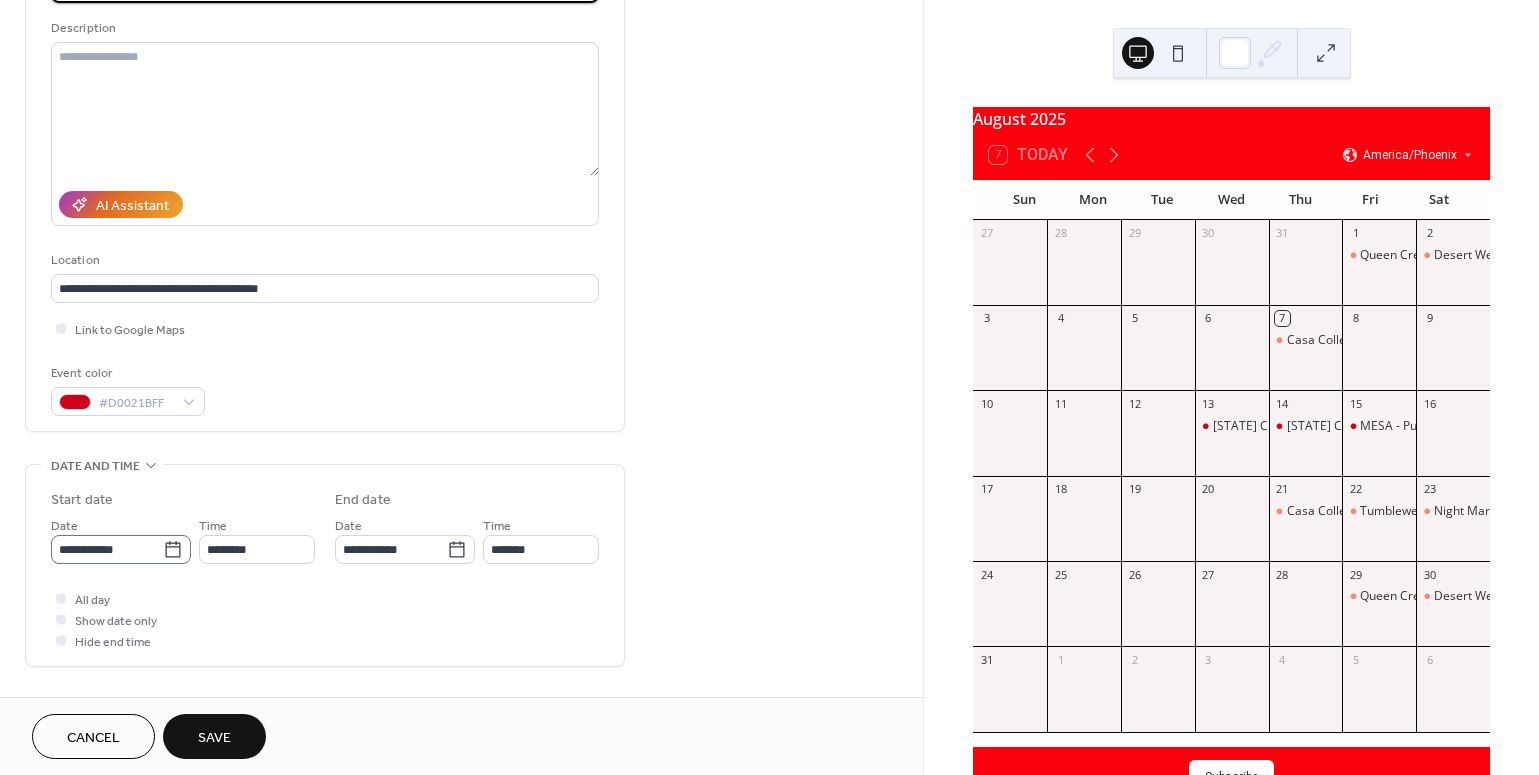 type on "**********" 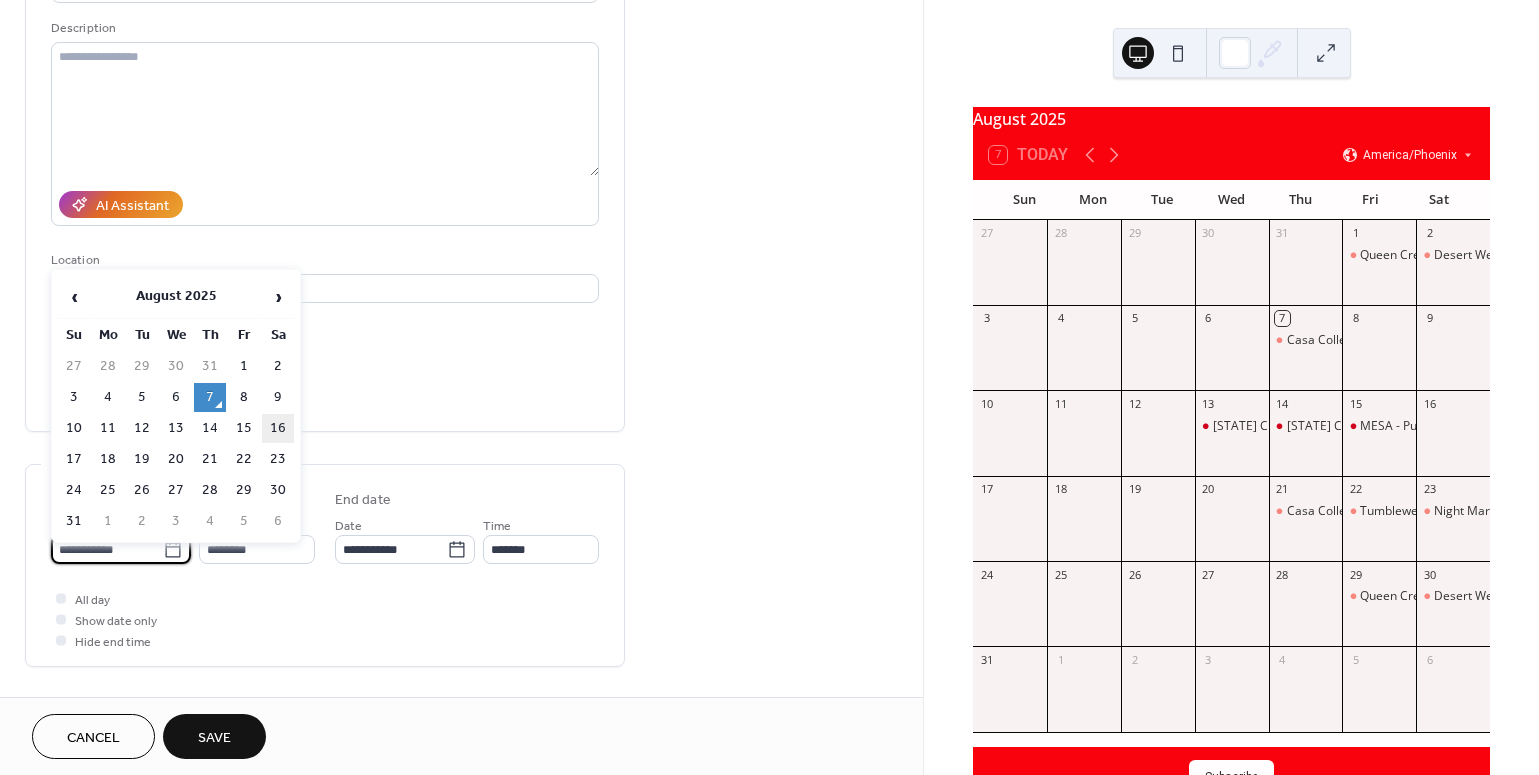 click on "16" at bounding box center (278, 428) 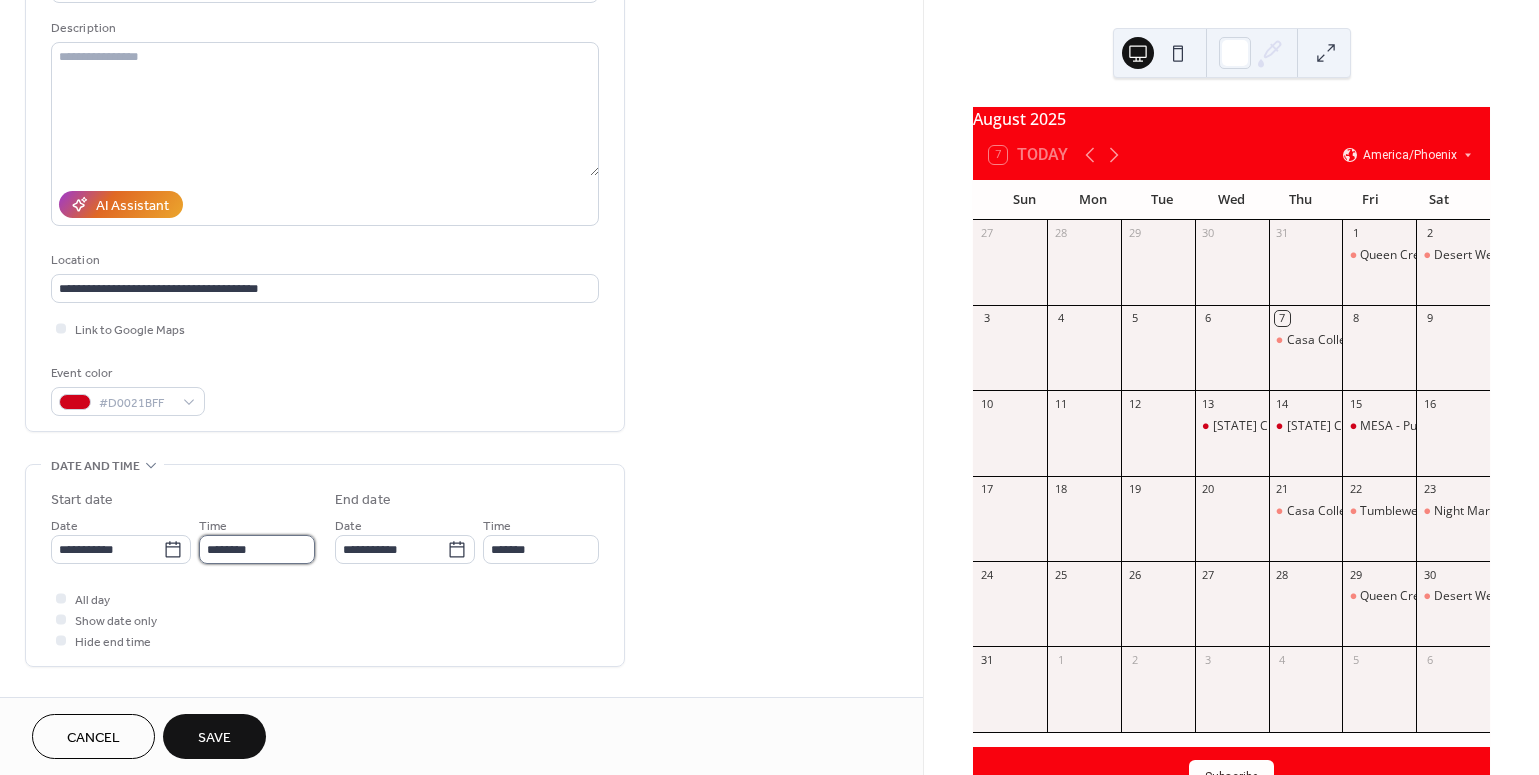 click on "********" at bounding box center [257, 549] 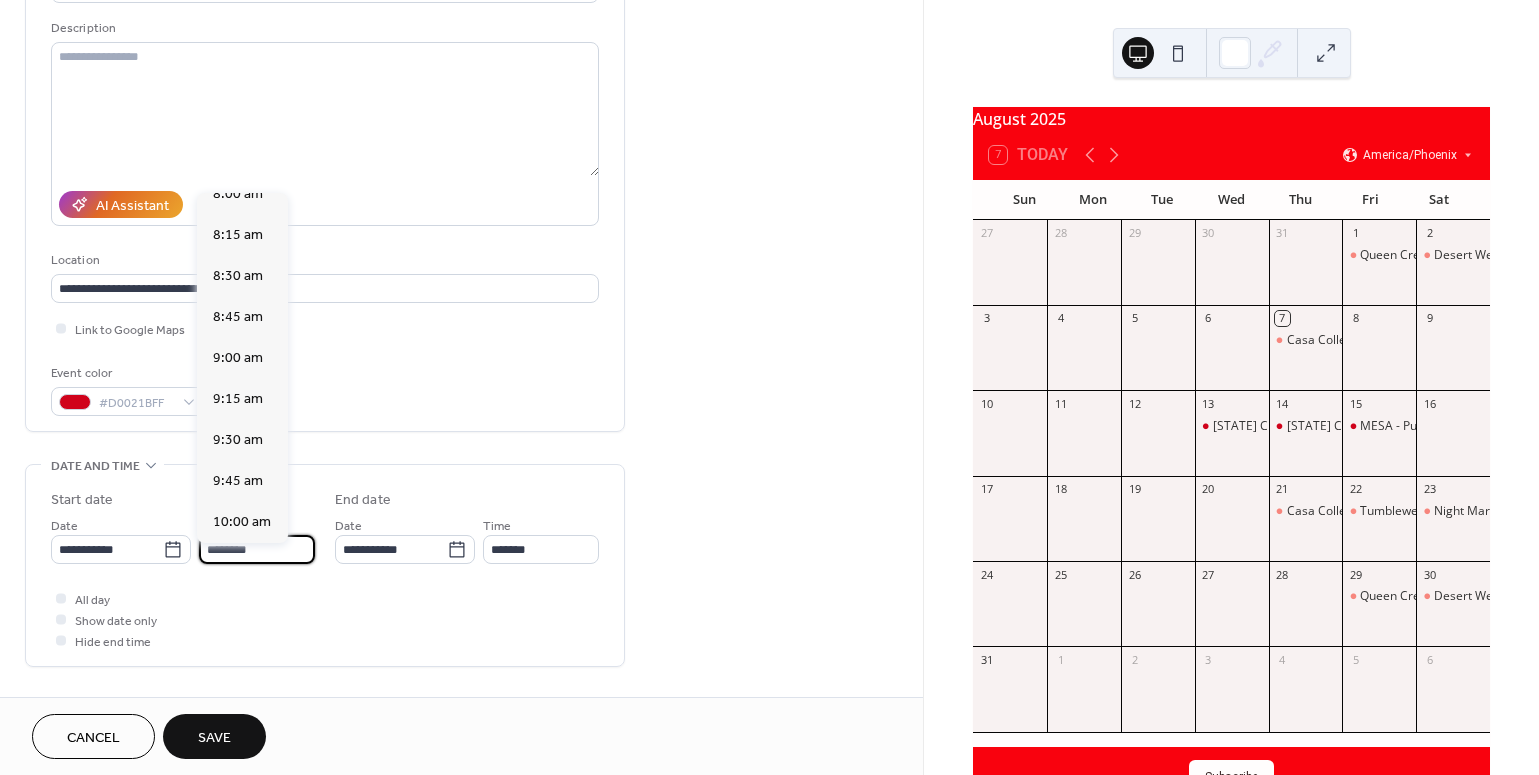 scroll, scrollTop: 1328, scrollLeft: 0, axis: vertical 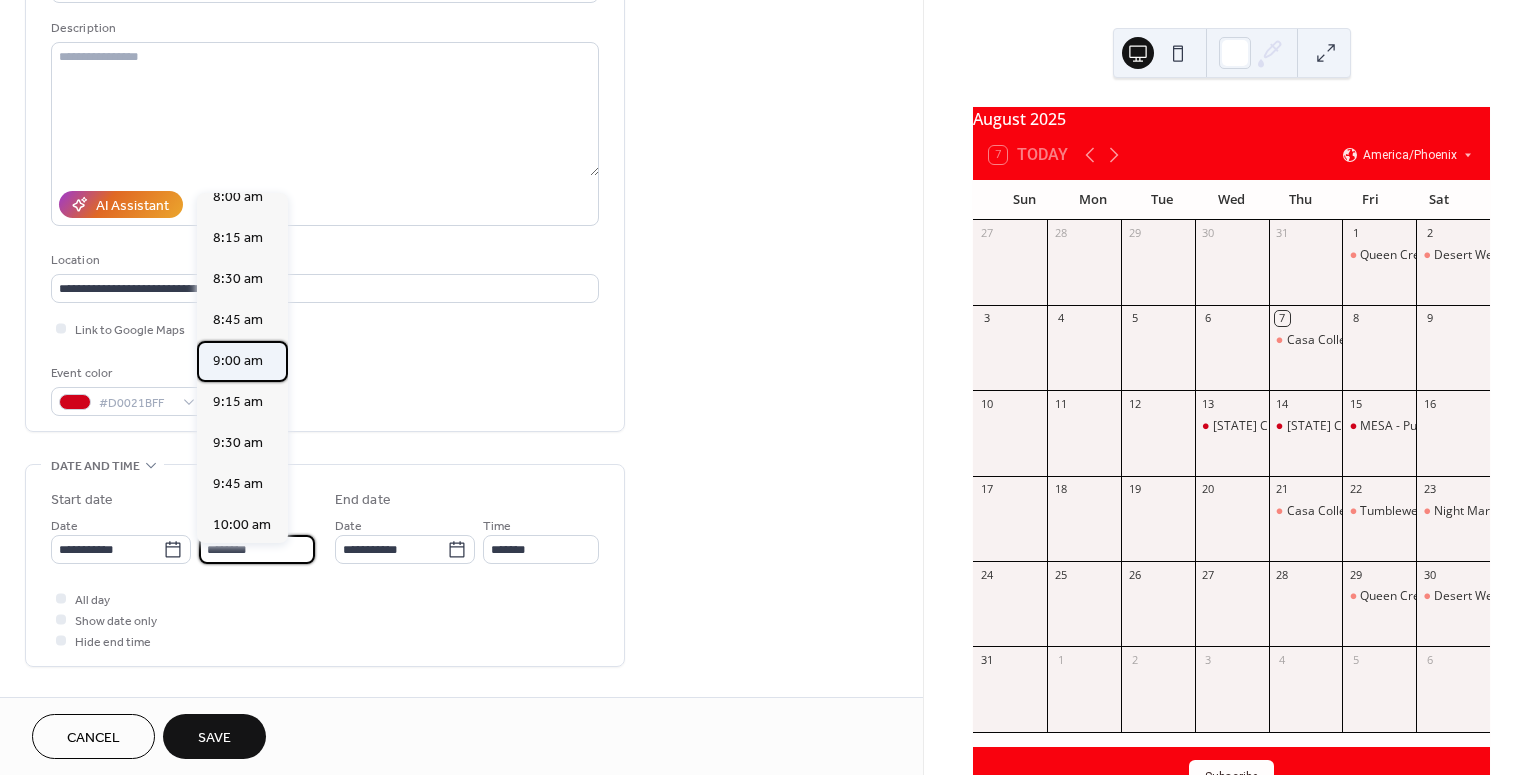 click on "9:00 am" at bounding box center [238, 360] 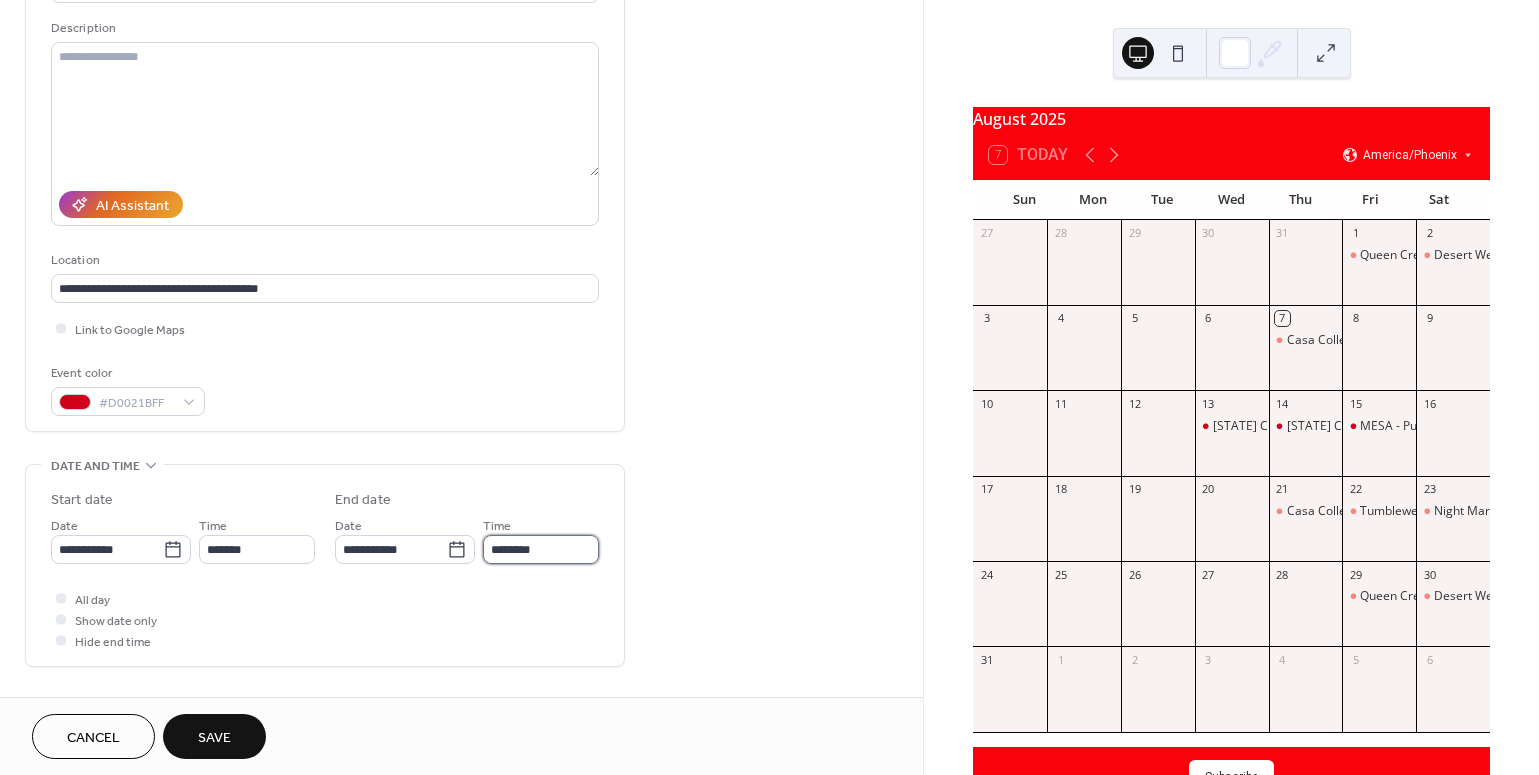 click on "********" at bounding box center [541, 549] 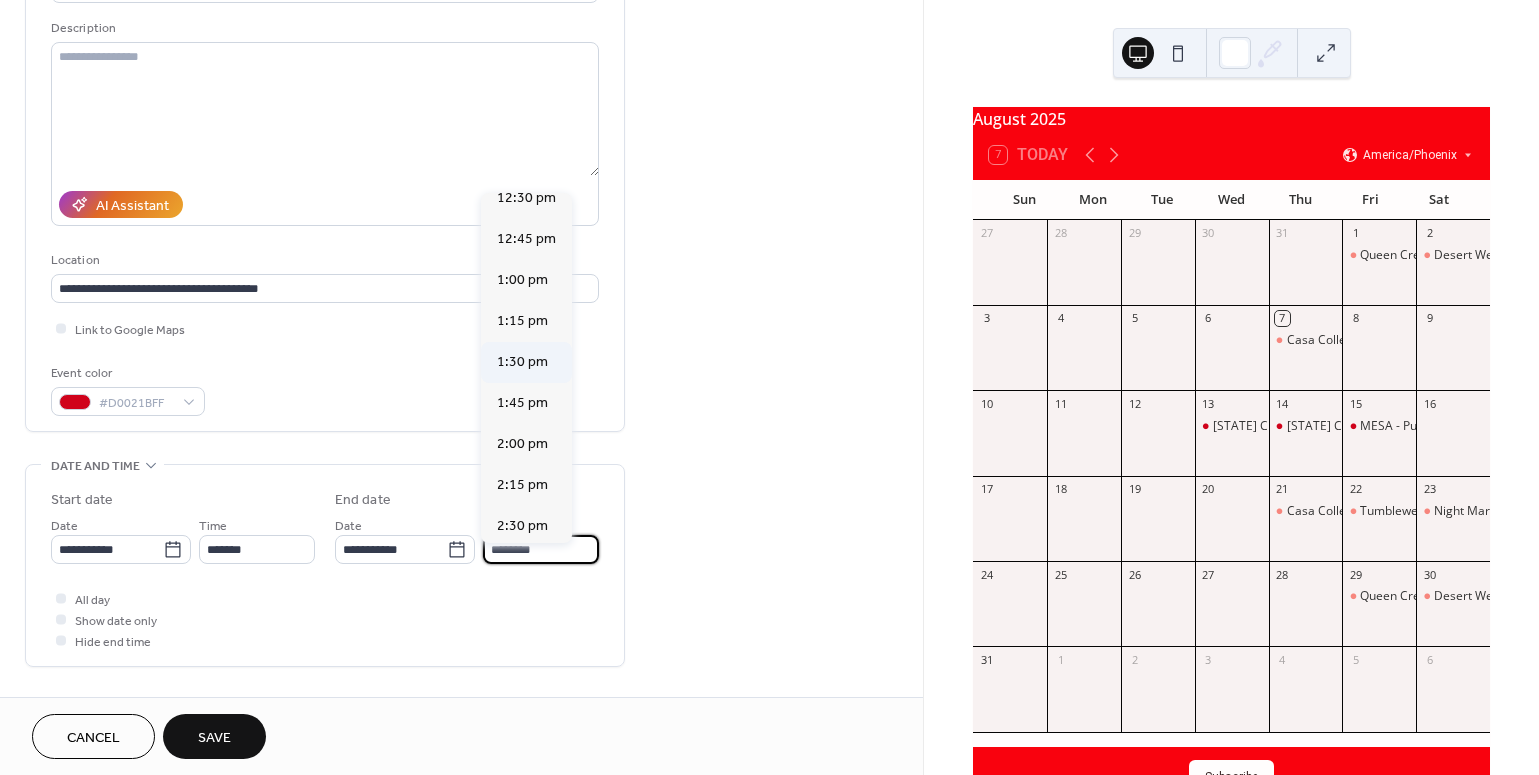 scroll, scrollTop: 551, scrollLeft: 0, axis: vertical 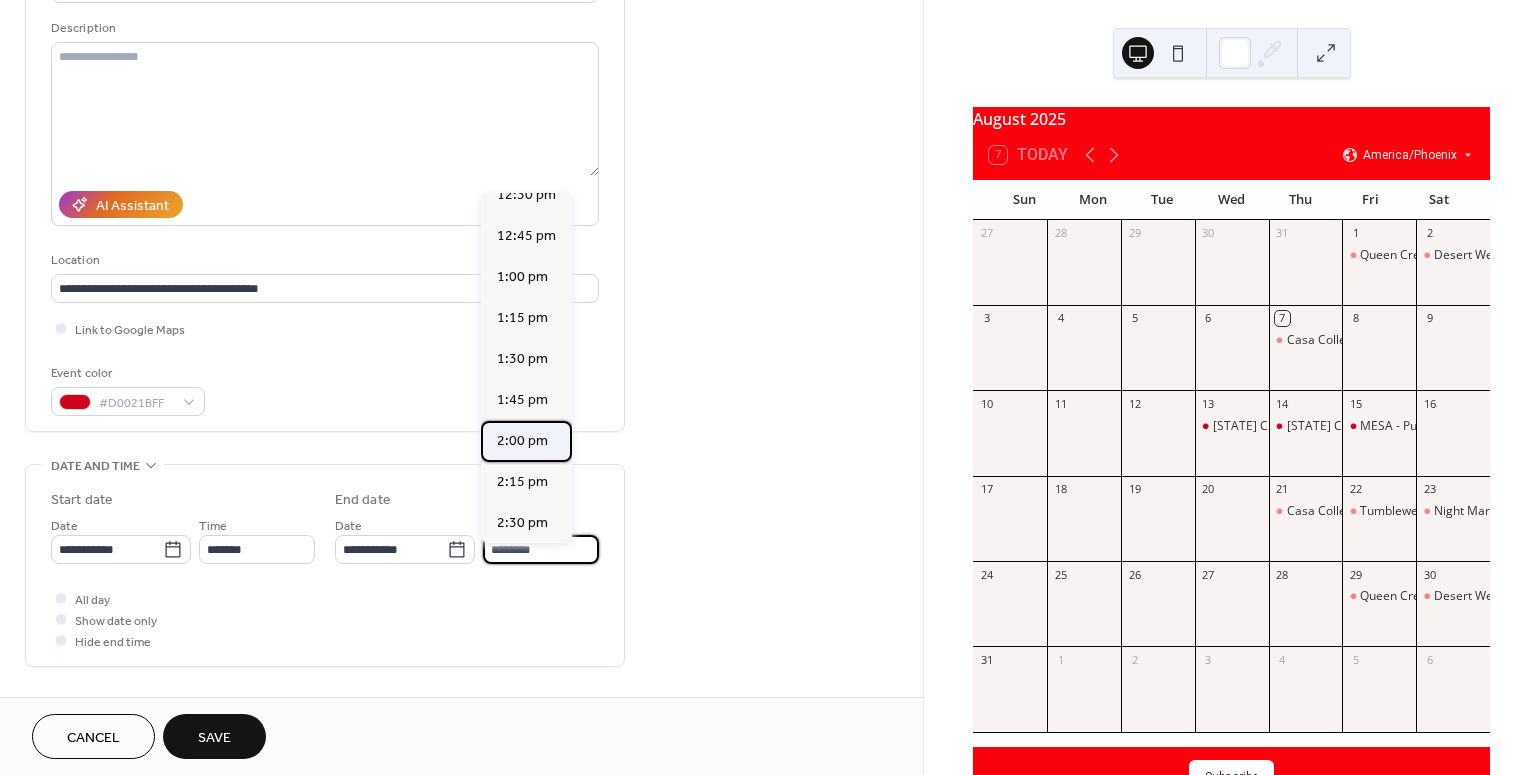 click on "2:00 pm" at bounding box center (522, 440) 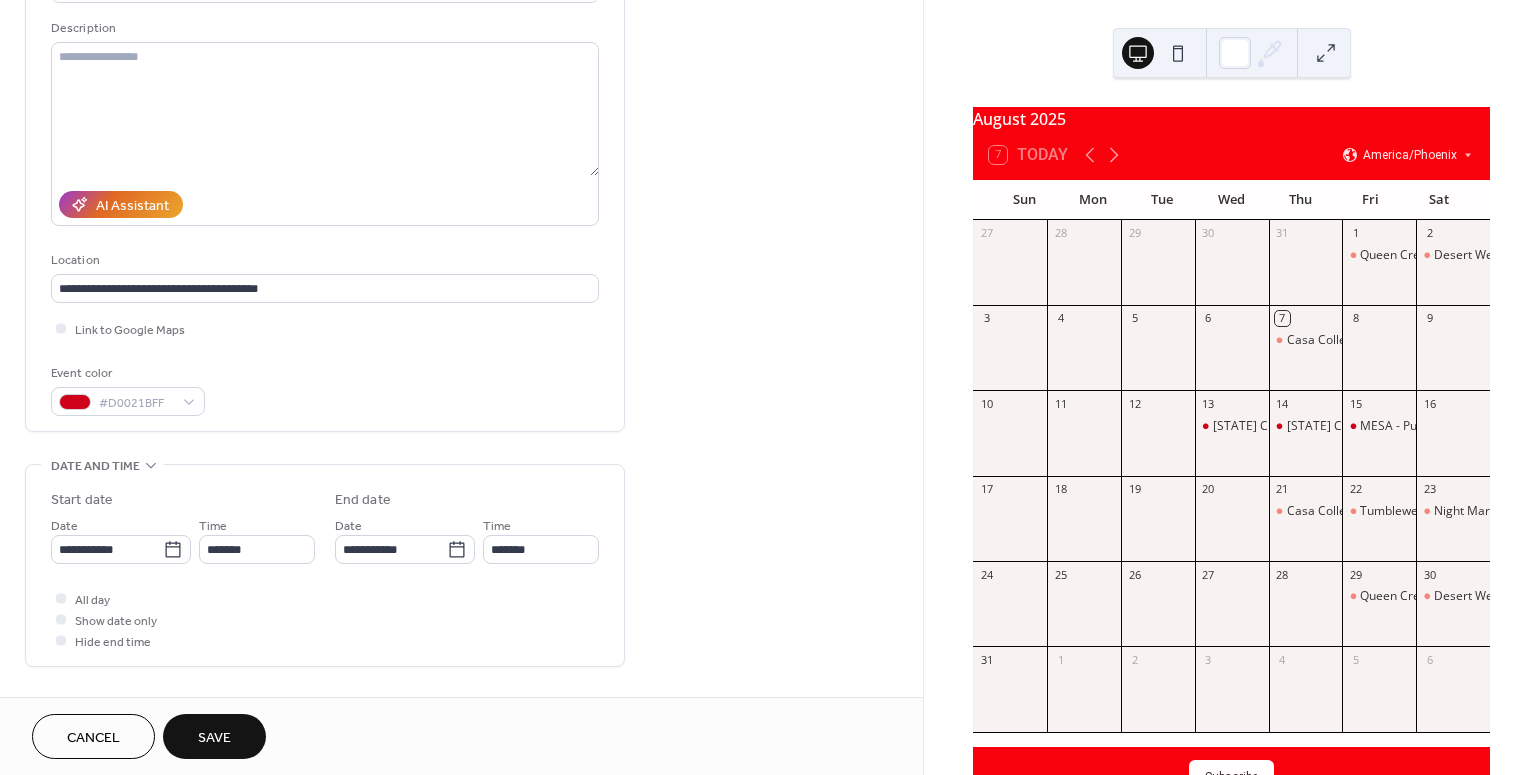 scroll, scrollTop: 278, scrollLeft: 0, axis: vertical 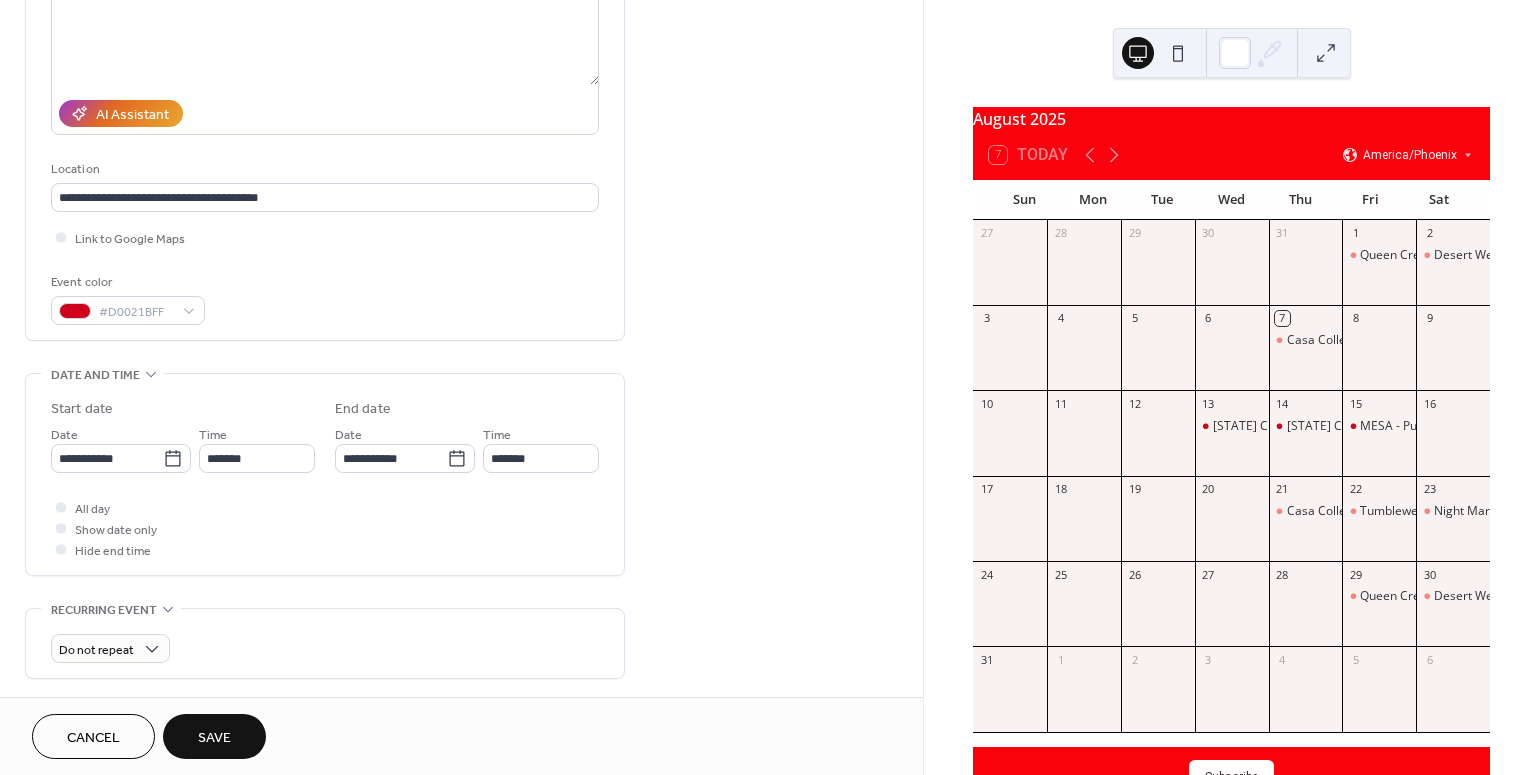 click on "Save" at bounding box center [214, 738] 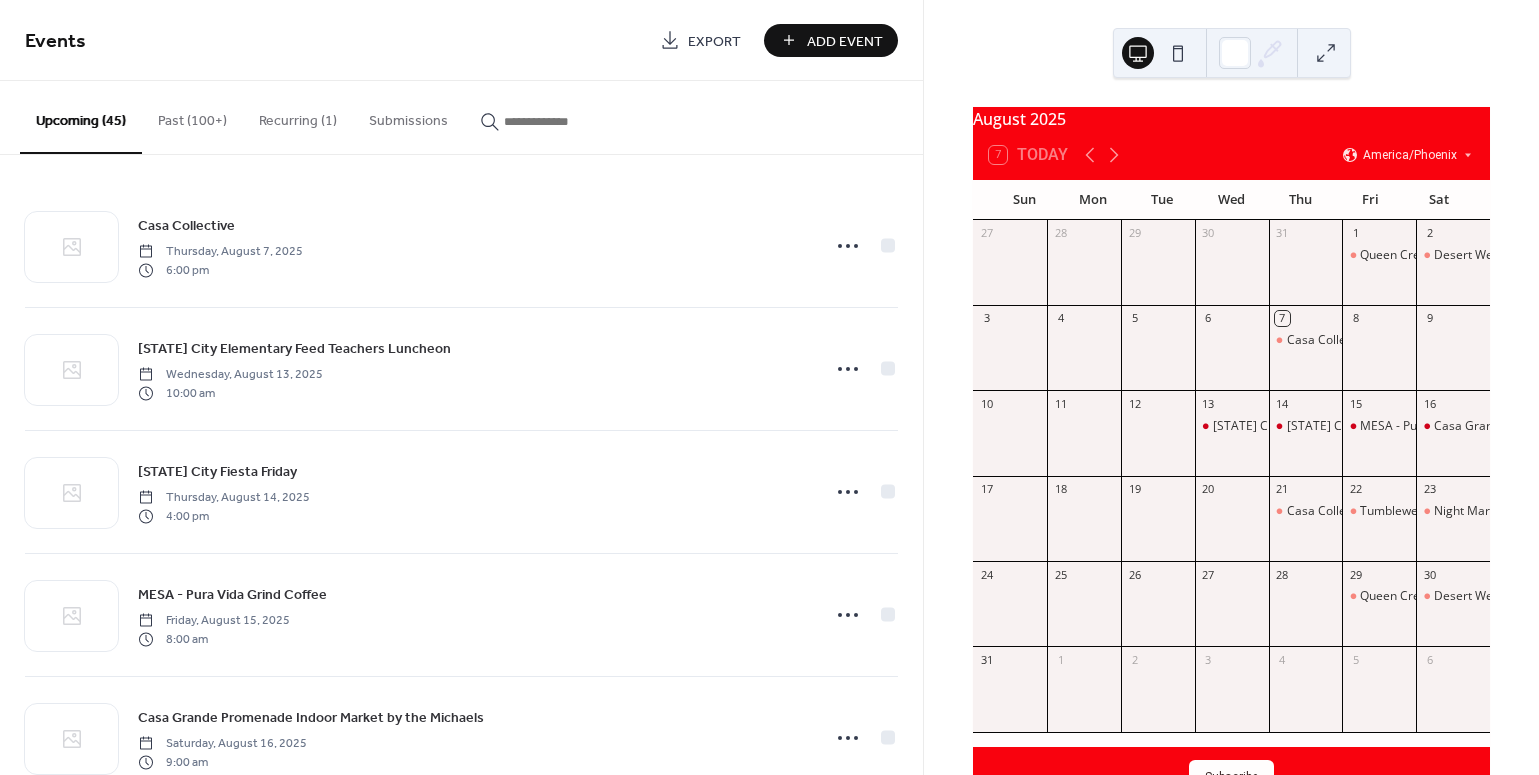 click on "Add Event" at bounding box center [845, 41] 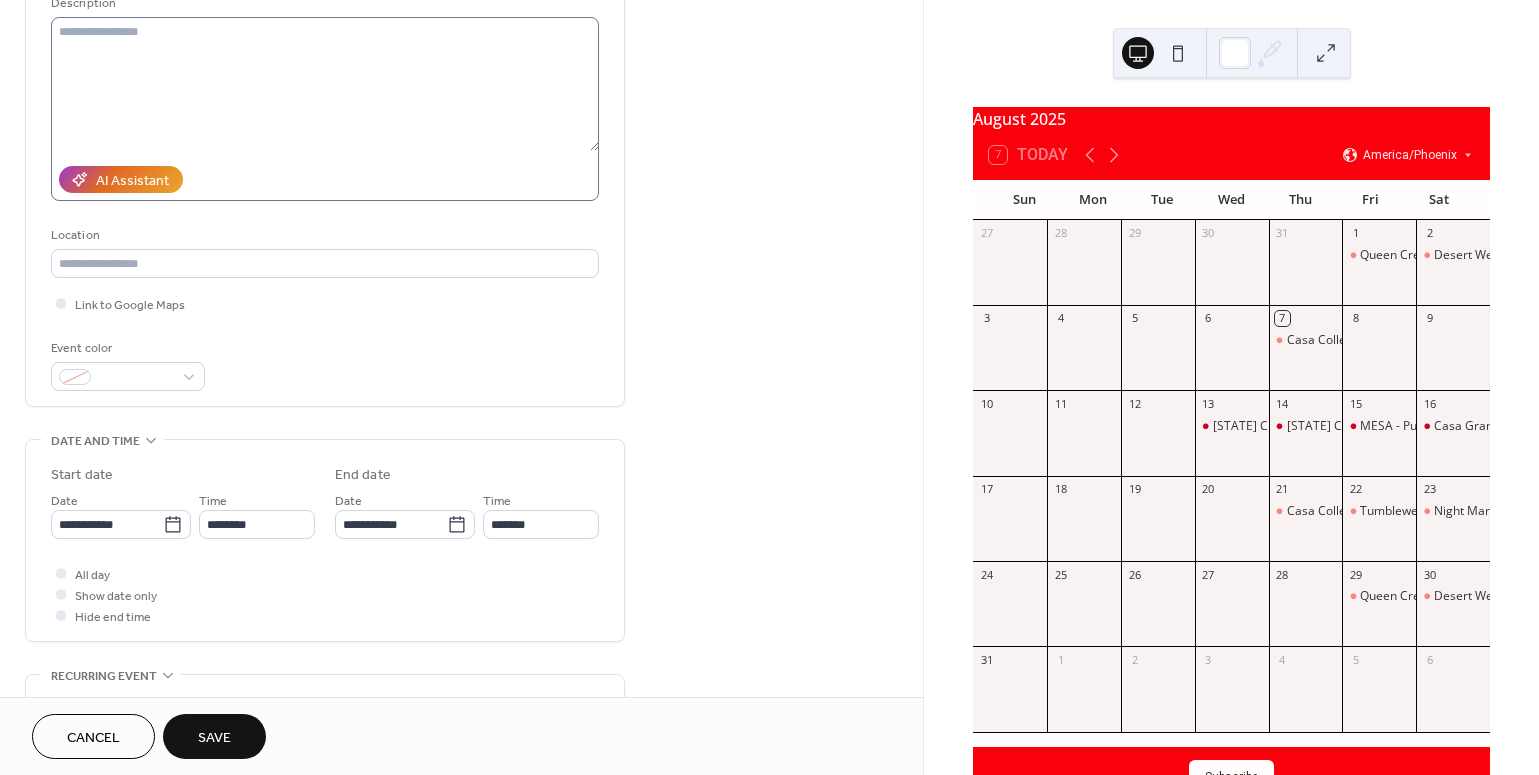 scroll, scrollTop: 228, scrollLeft: 0, axis: vertical 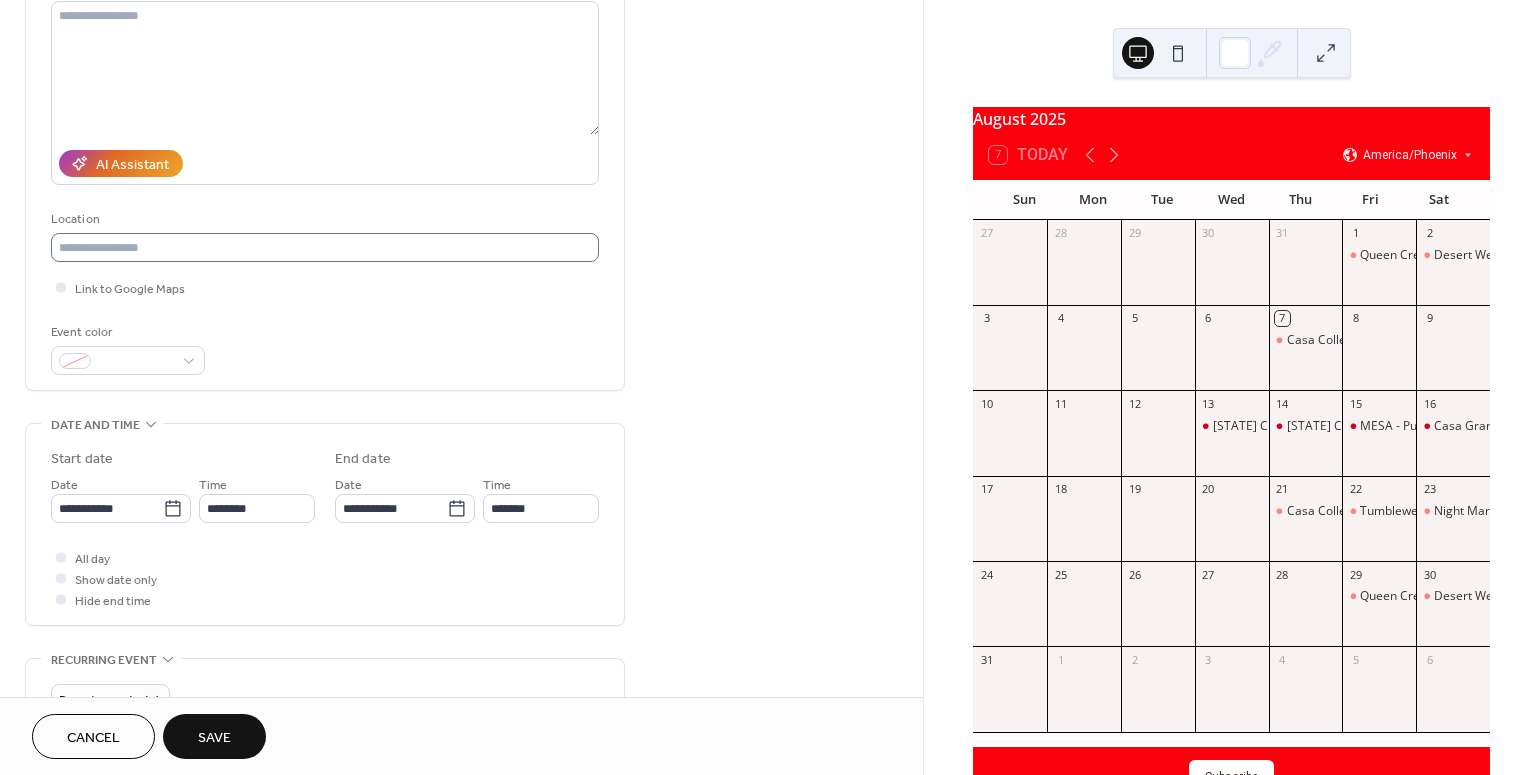 type on "**********" 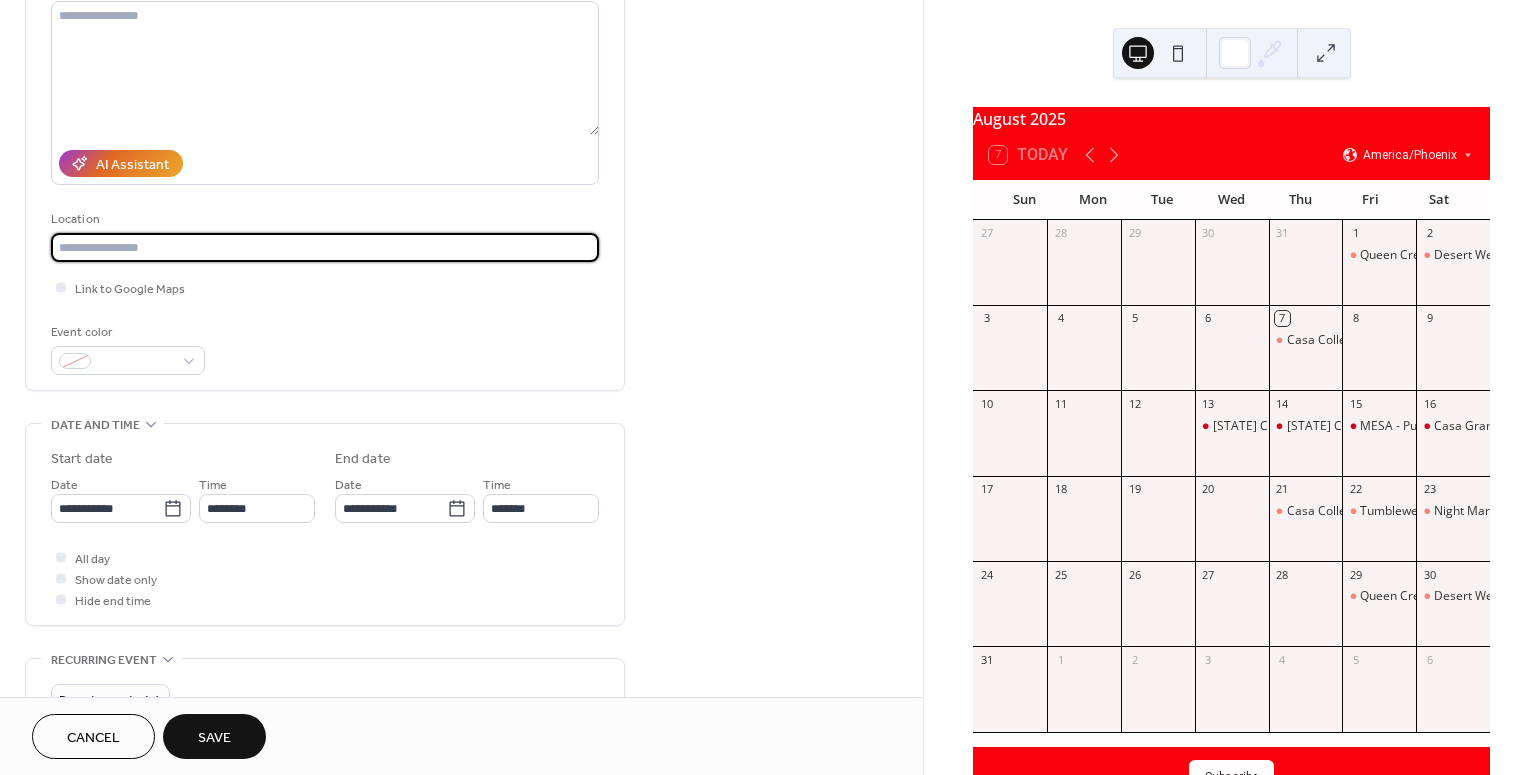 click at bounding box center (325, 247) 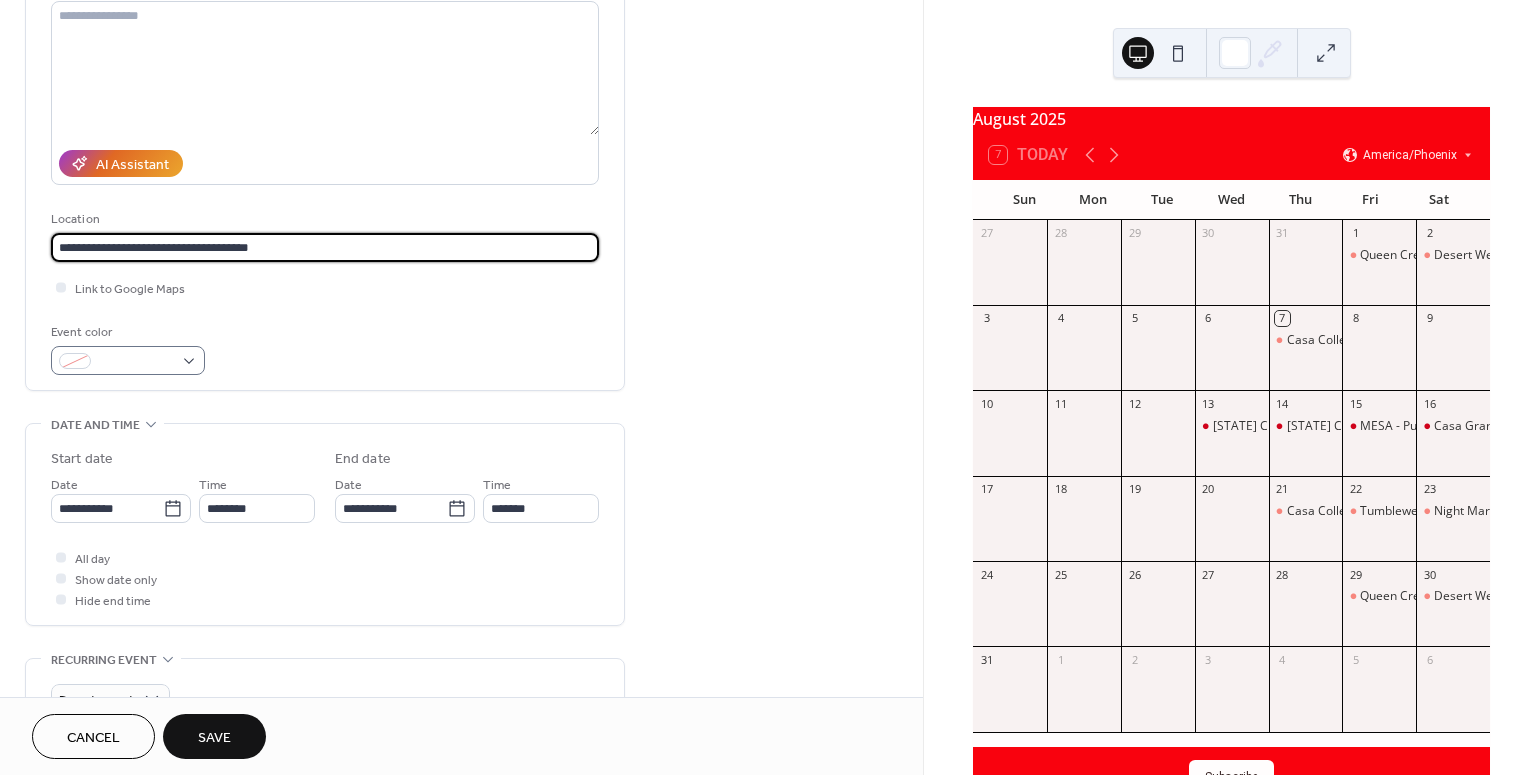 type on "**********" 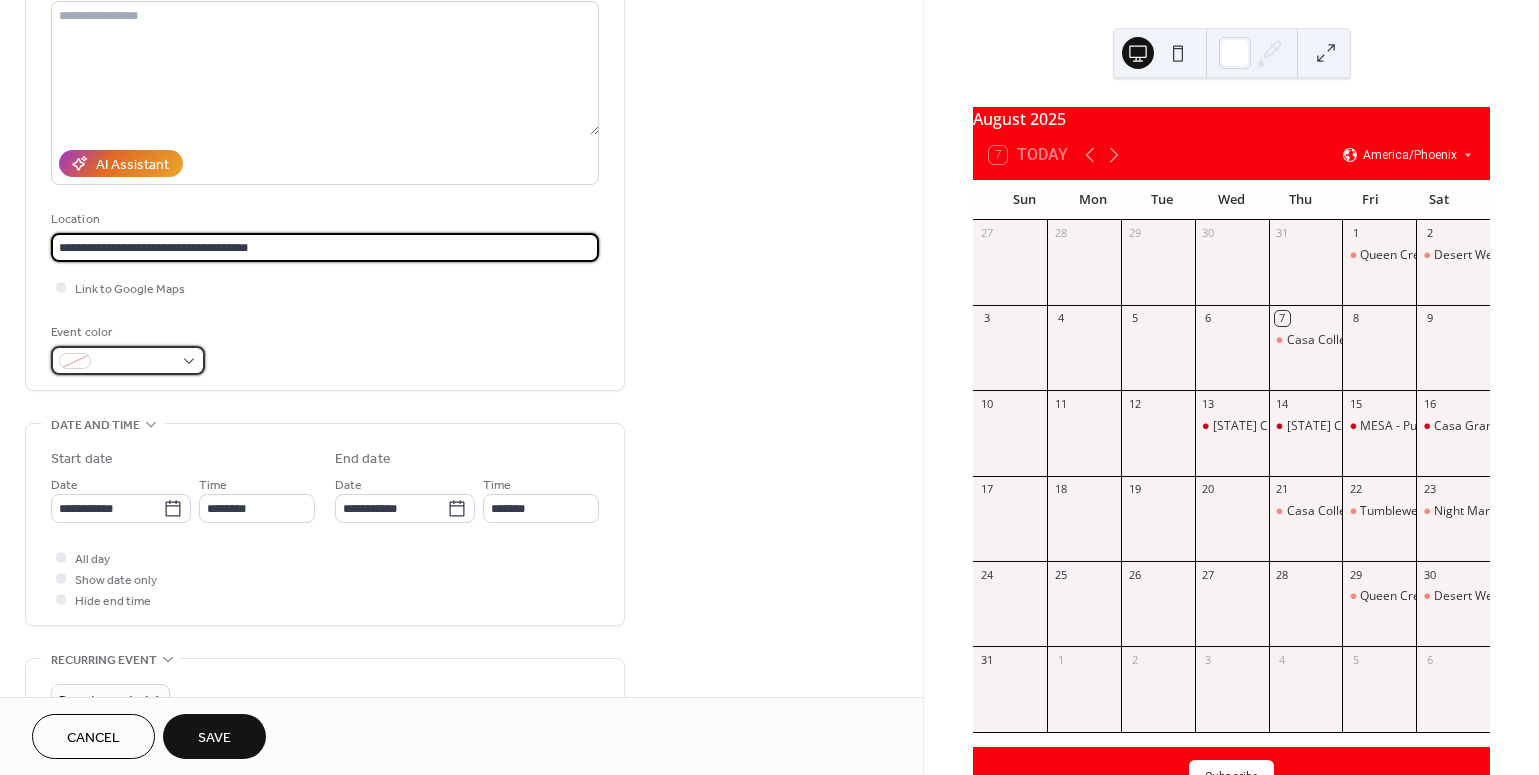 click at bounding box center (75, 361) 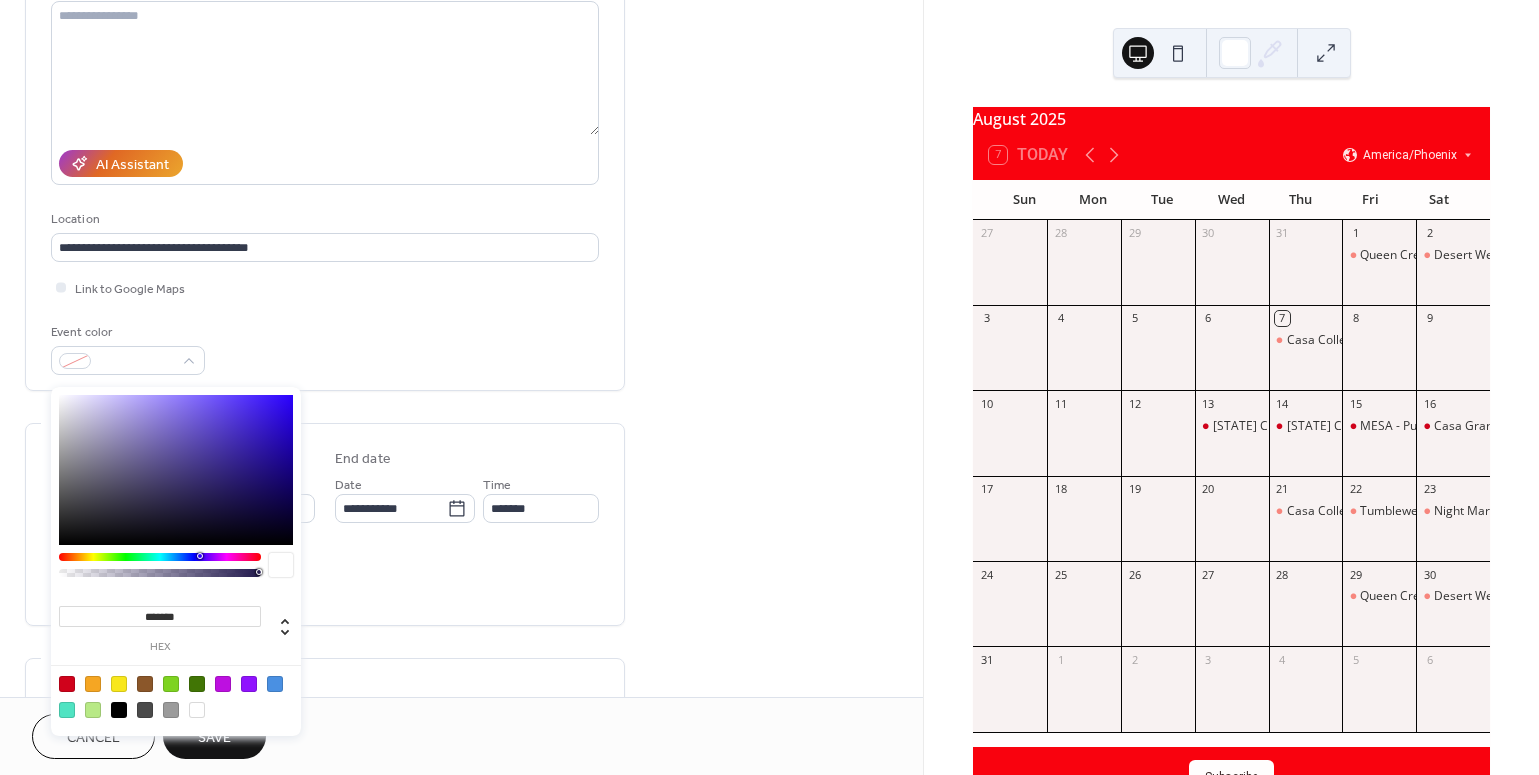 click at bounding box center [67, 684] 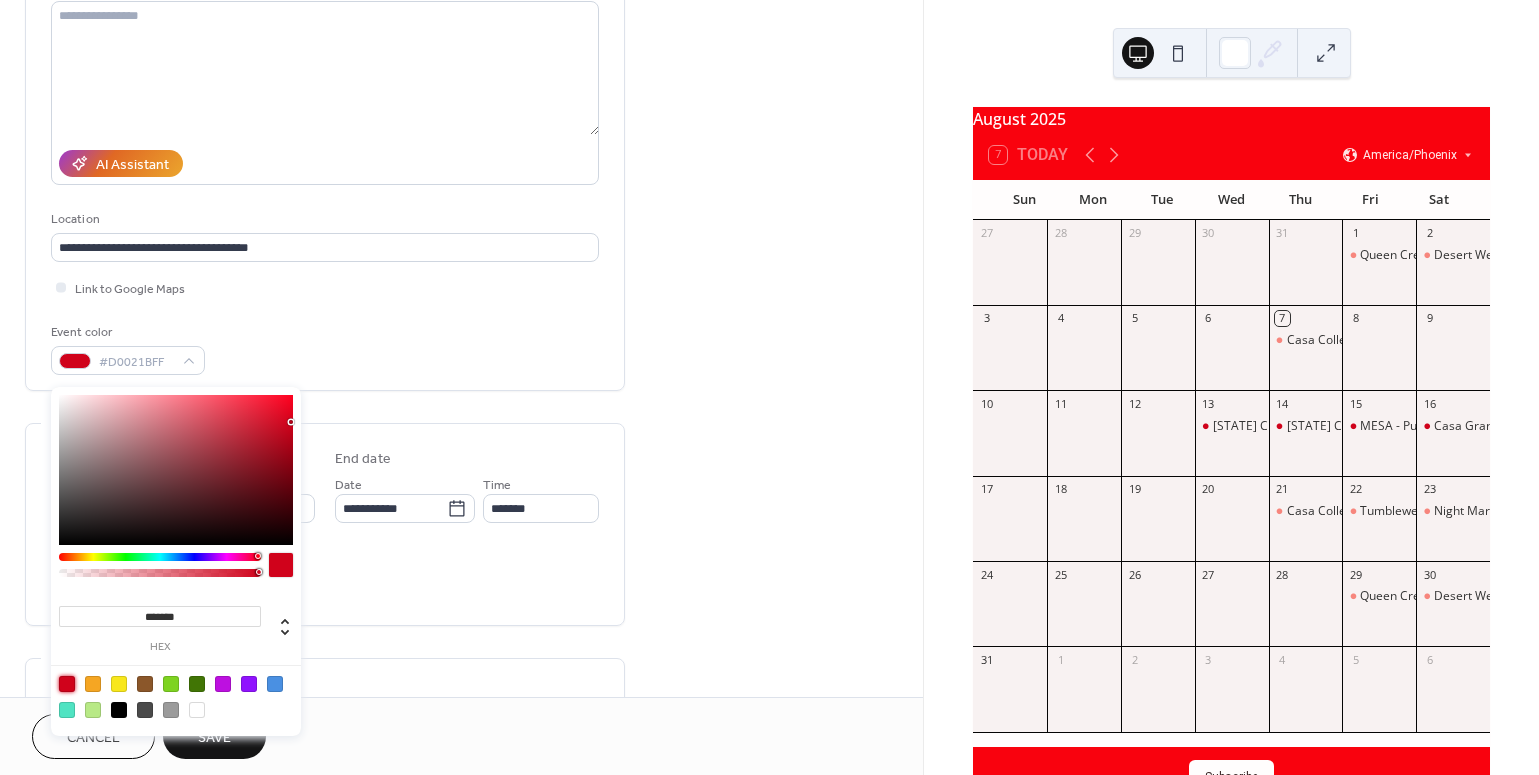 click on "**********" at bounding box center (461, 492) 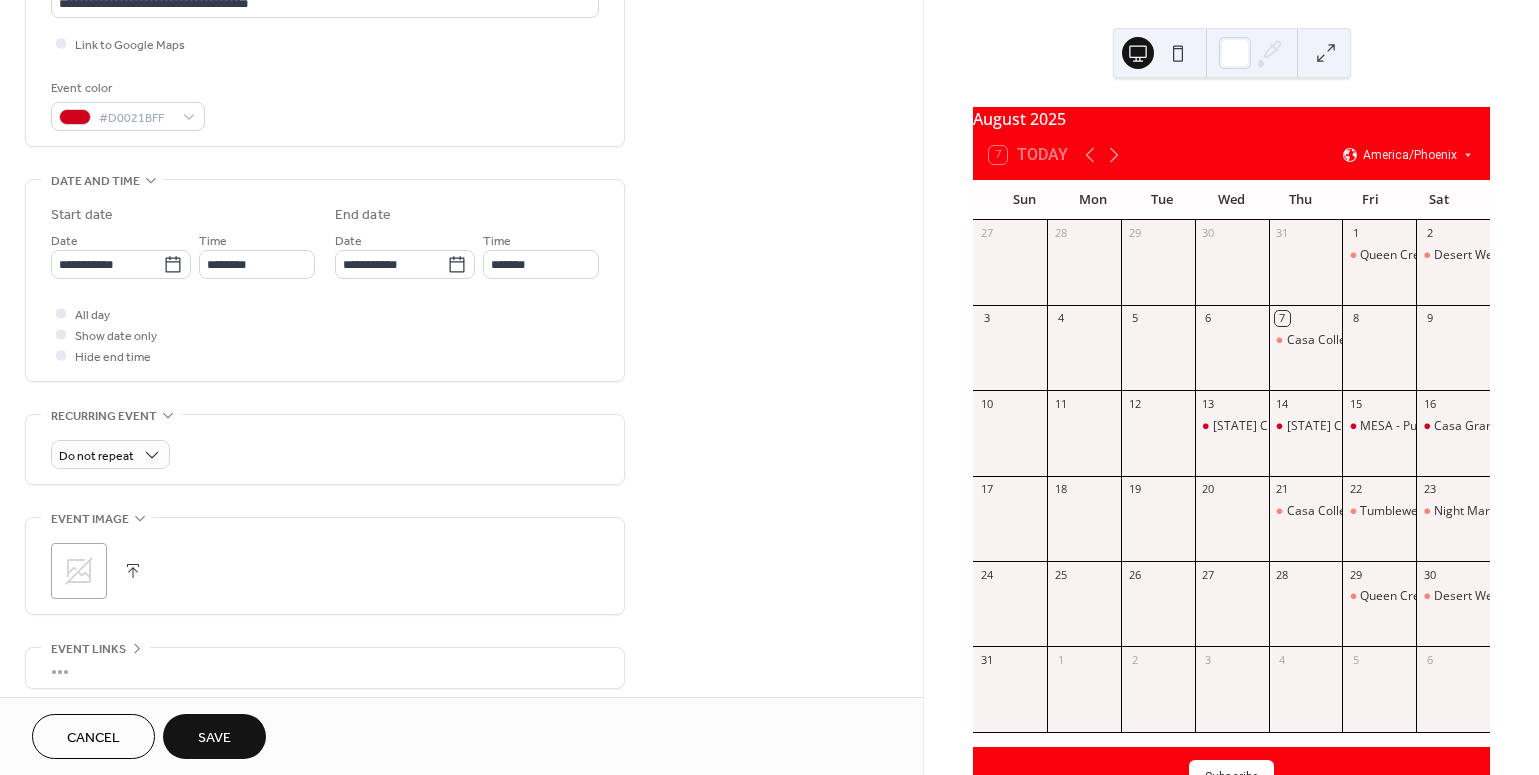 scroll, scrollTop: 485, scrollLeft: 0, axis: vertical 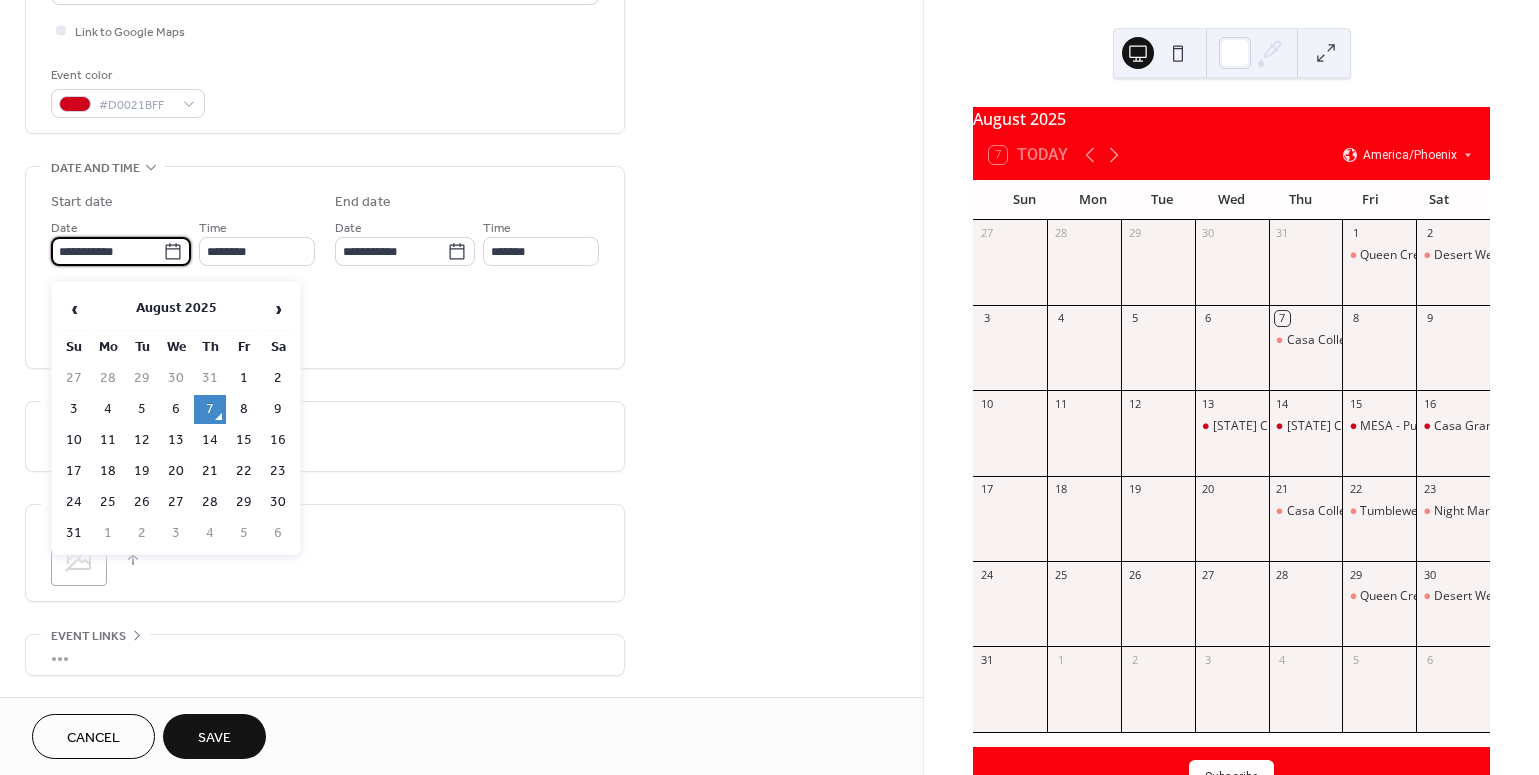 click on "**********" at bounding box center [107, 251] 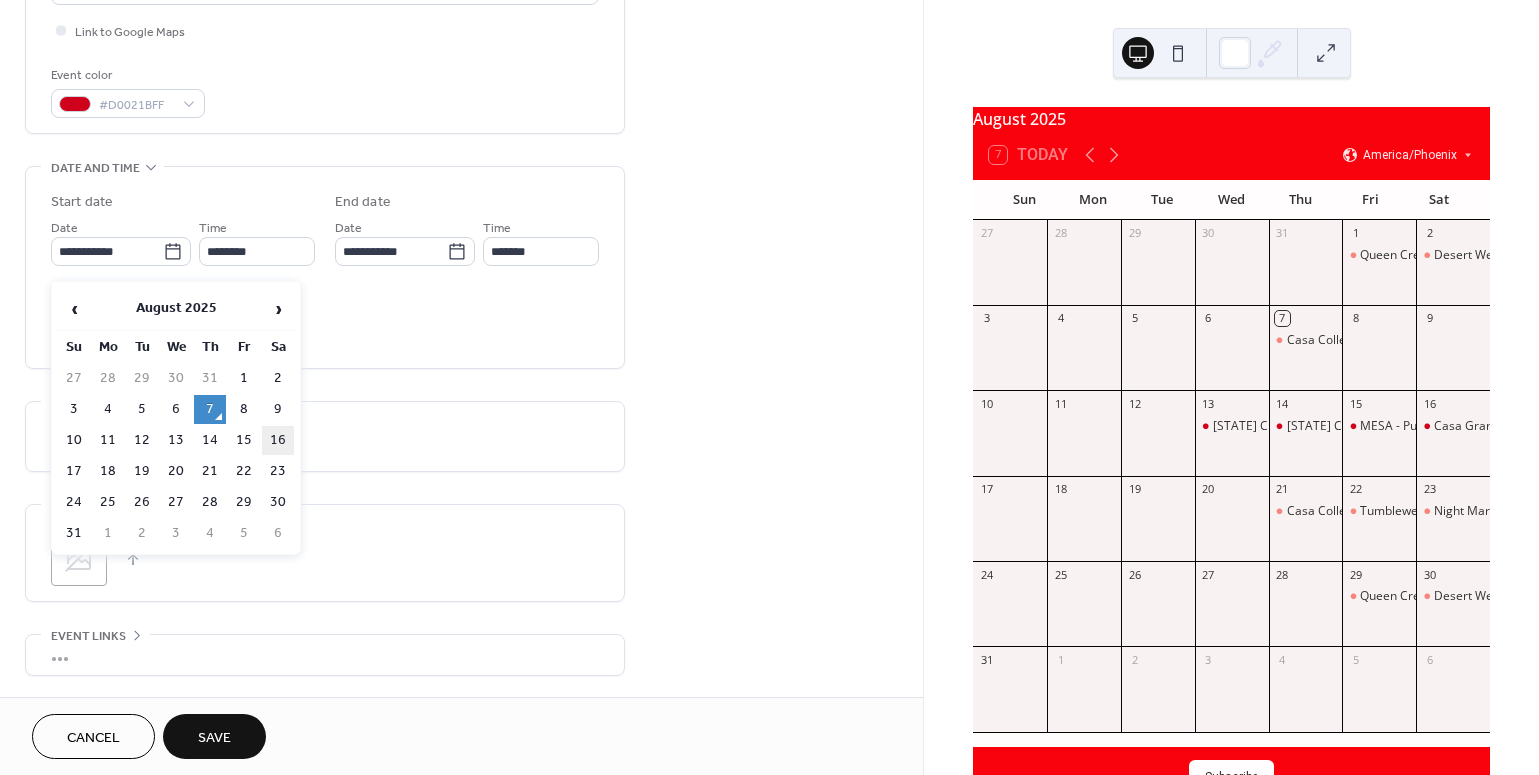 click on "16" at bounding box center (278, 440) 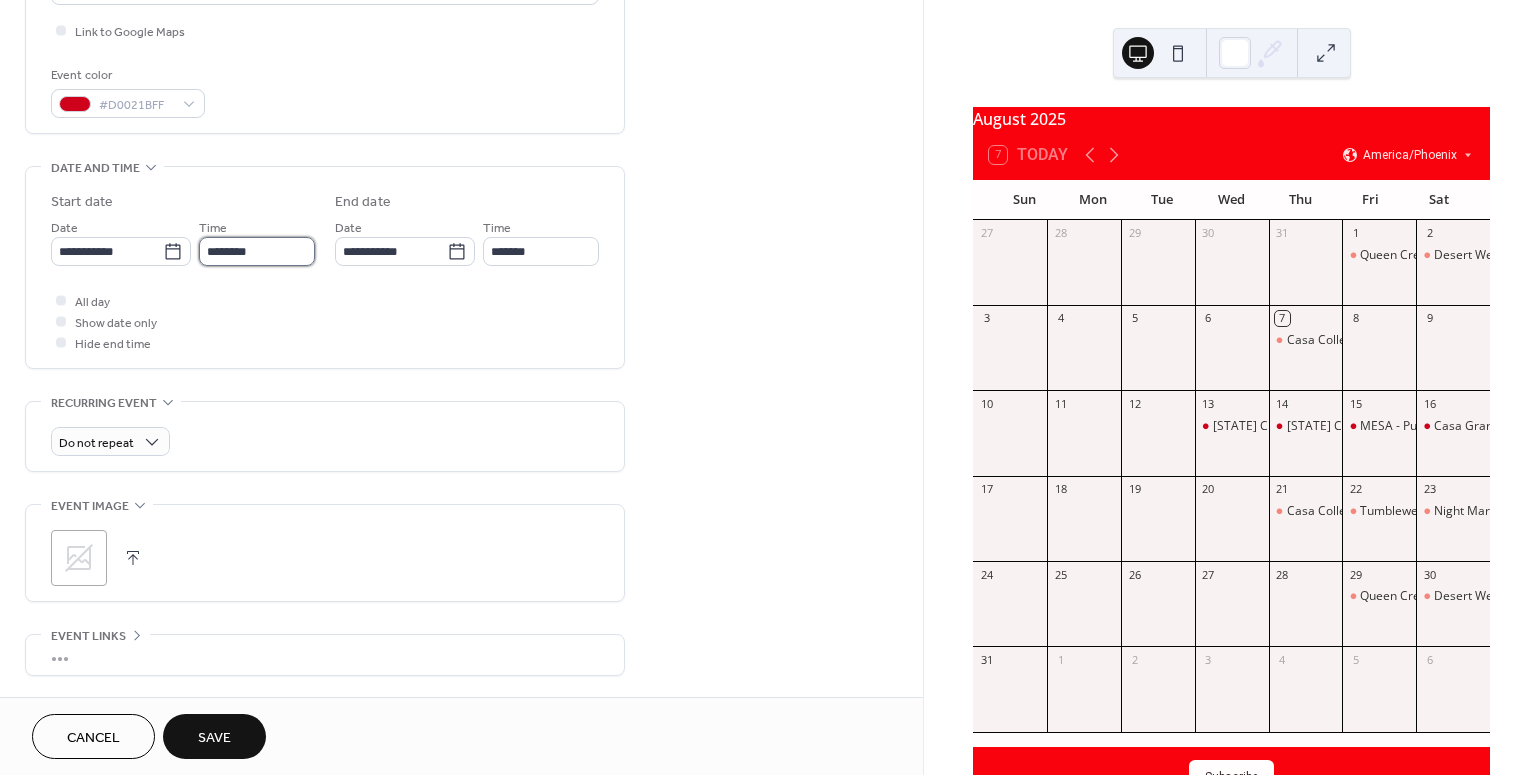 click on "********" at bounding box center [257, 251] 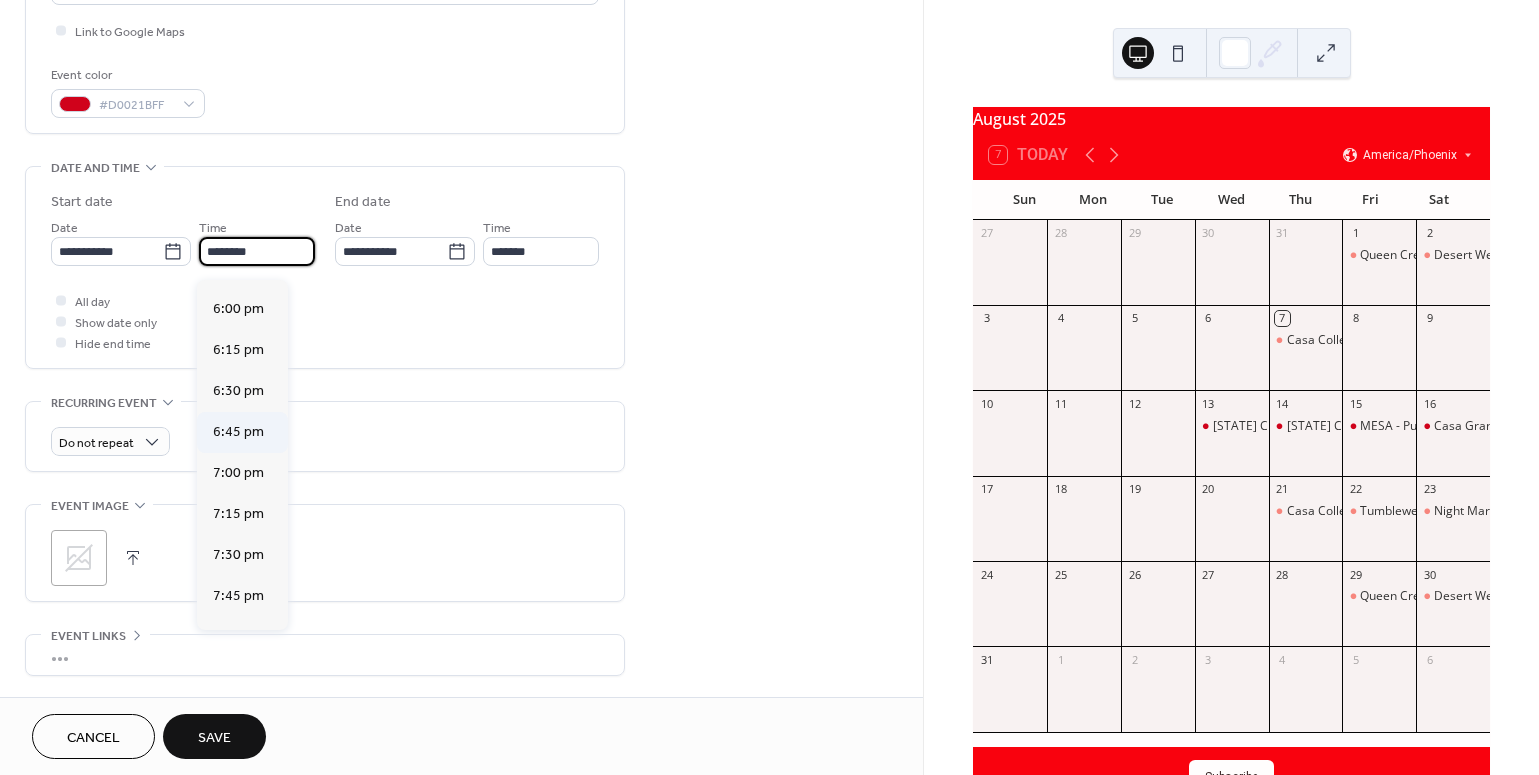 scroll, scrollTop: 2945, scrollLeft: 0, axis: vertical 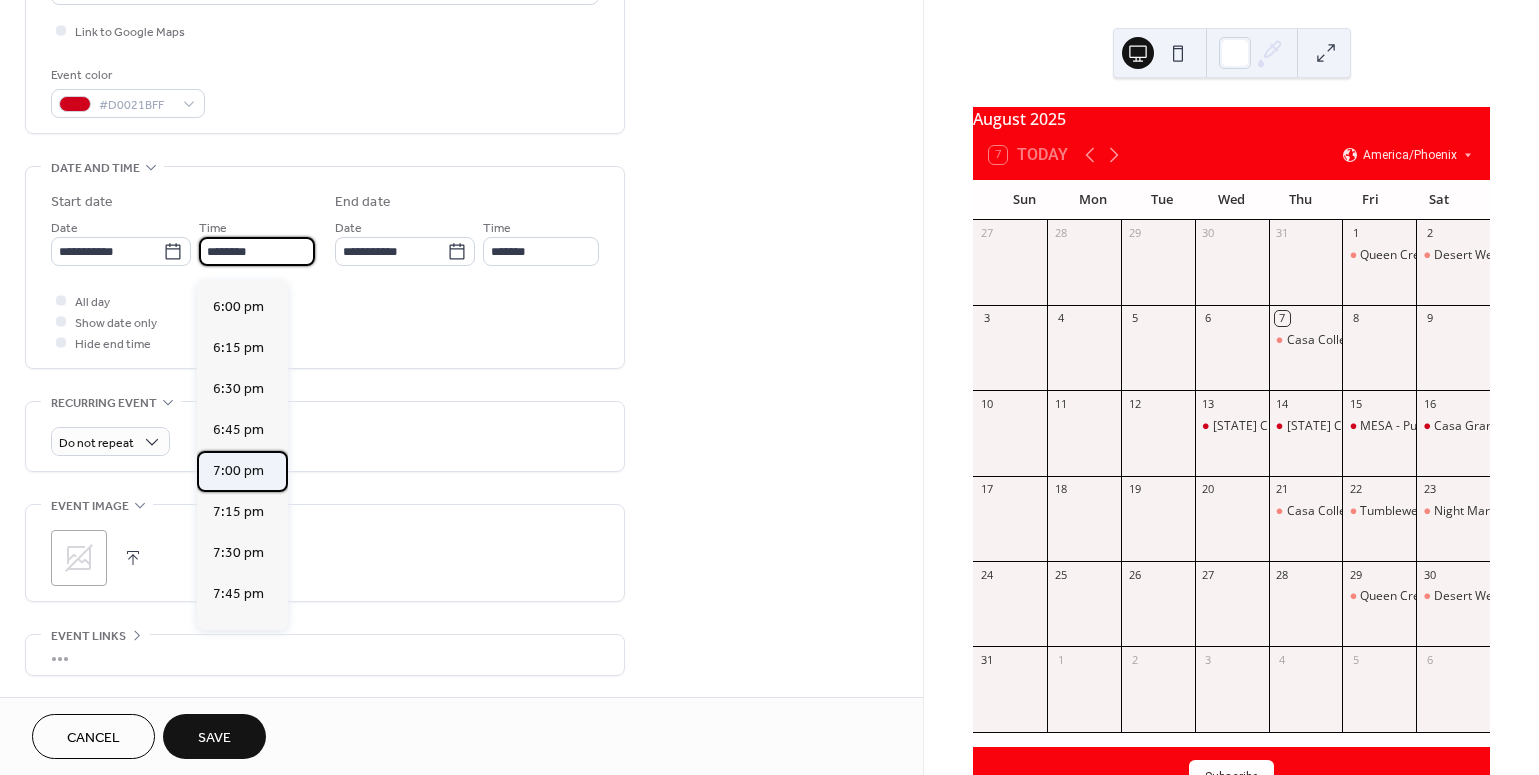 click on "7:00 pm" at bounding box center [238, 470] 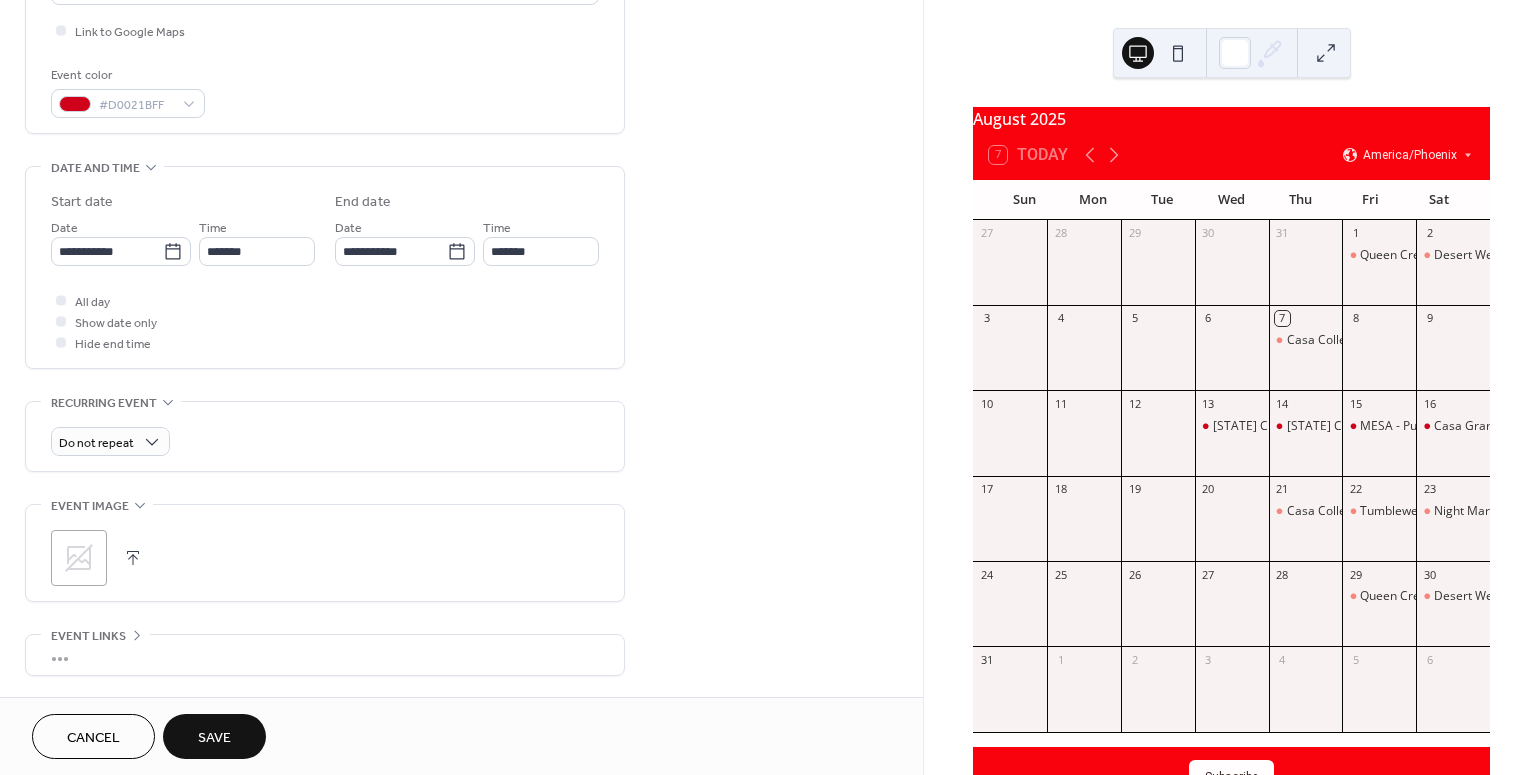 type on "*******" 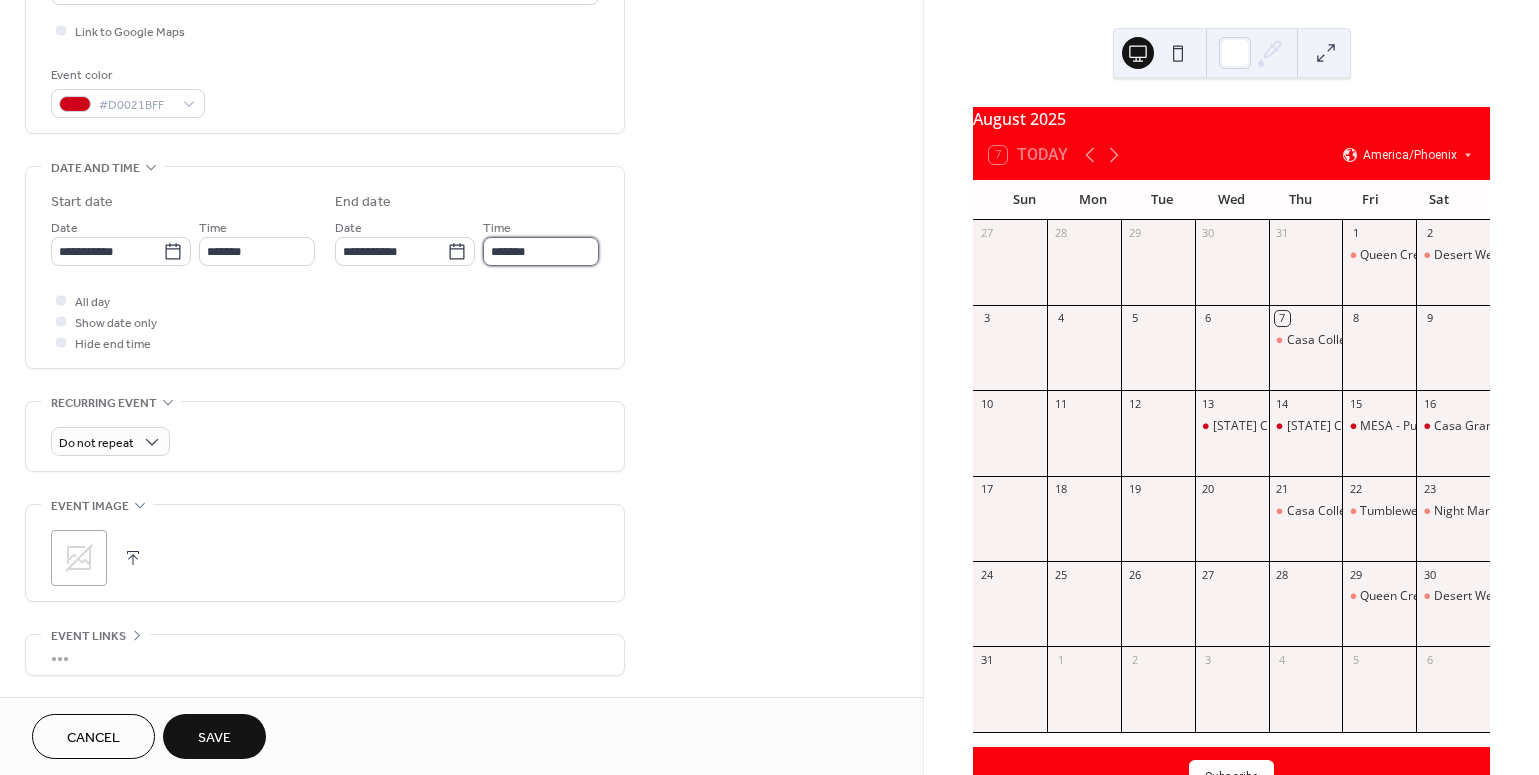 click on "*******" at bounding box center (541, 251) 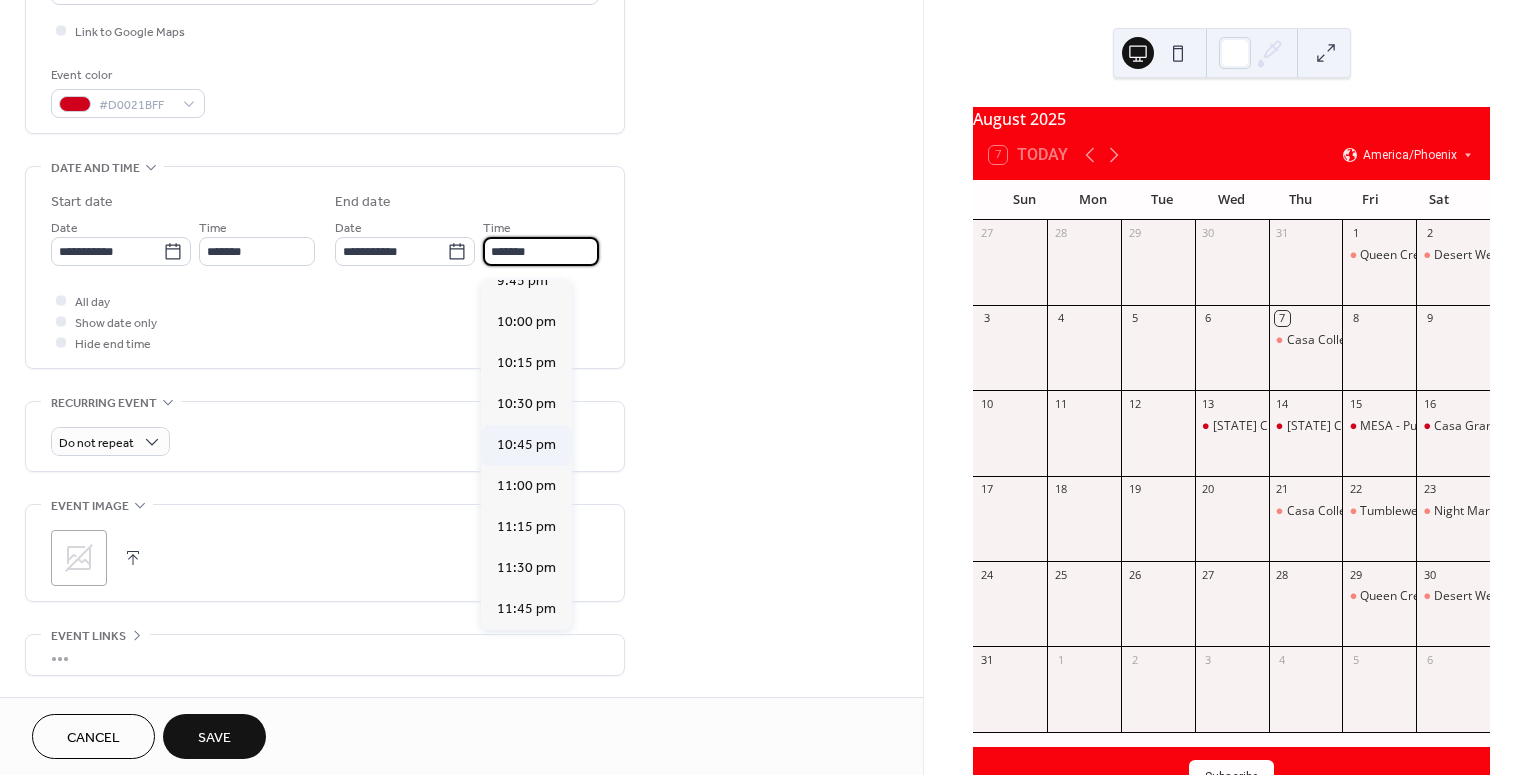 scroll, scrollTop: 429, scrollLeft: 0, axis: vertical 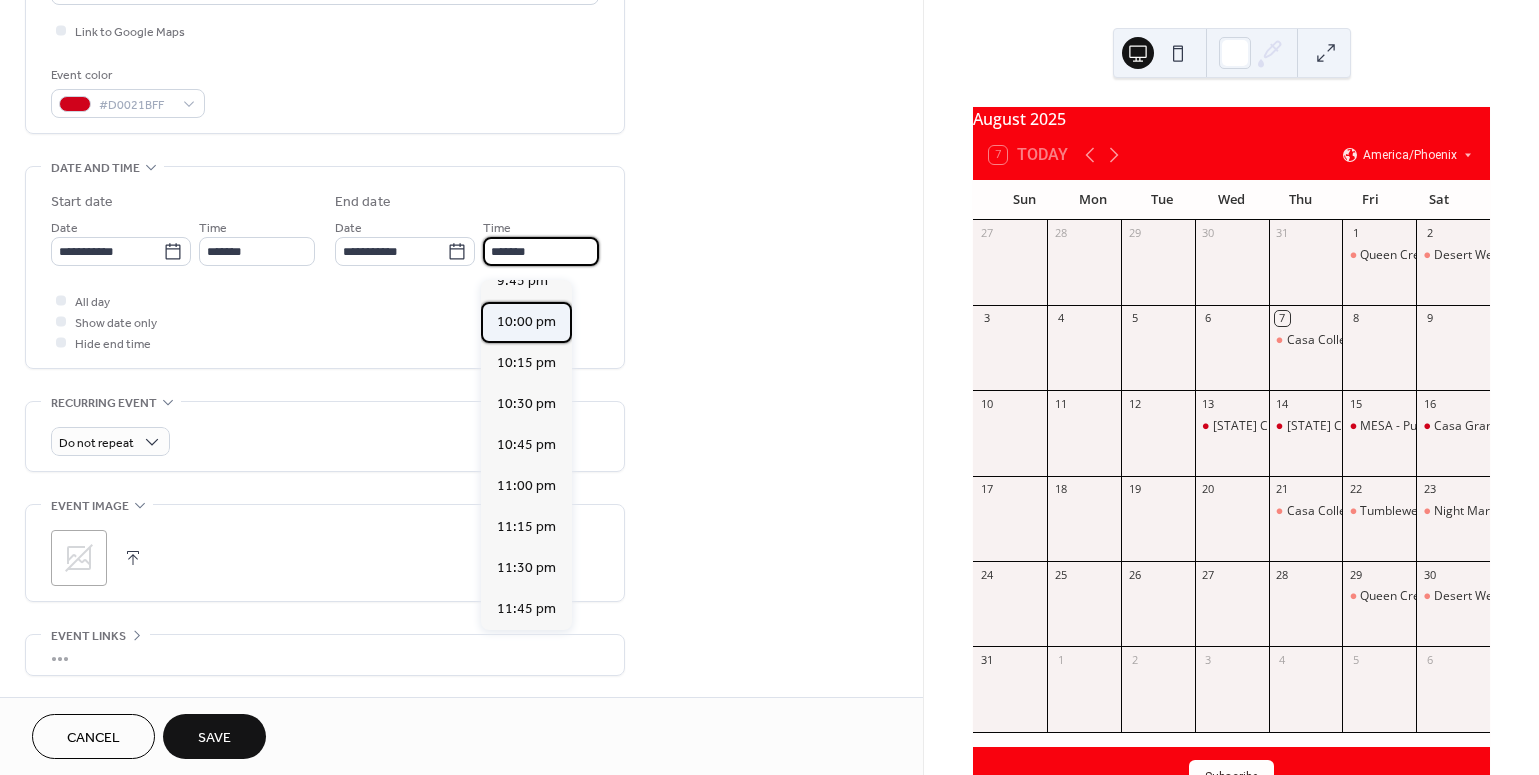 click on "10:00 pm" at bounding box center (526, 321) 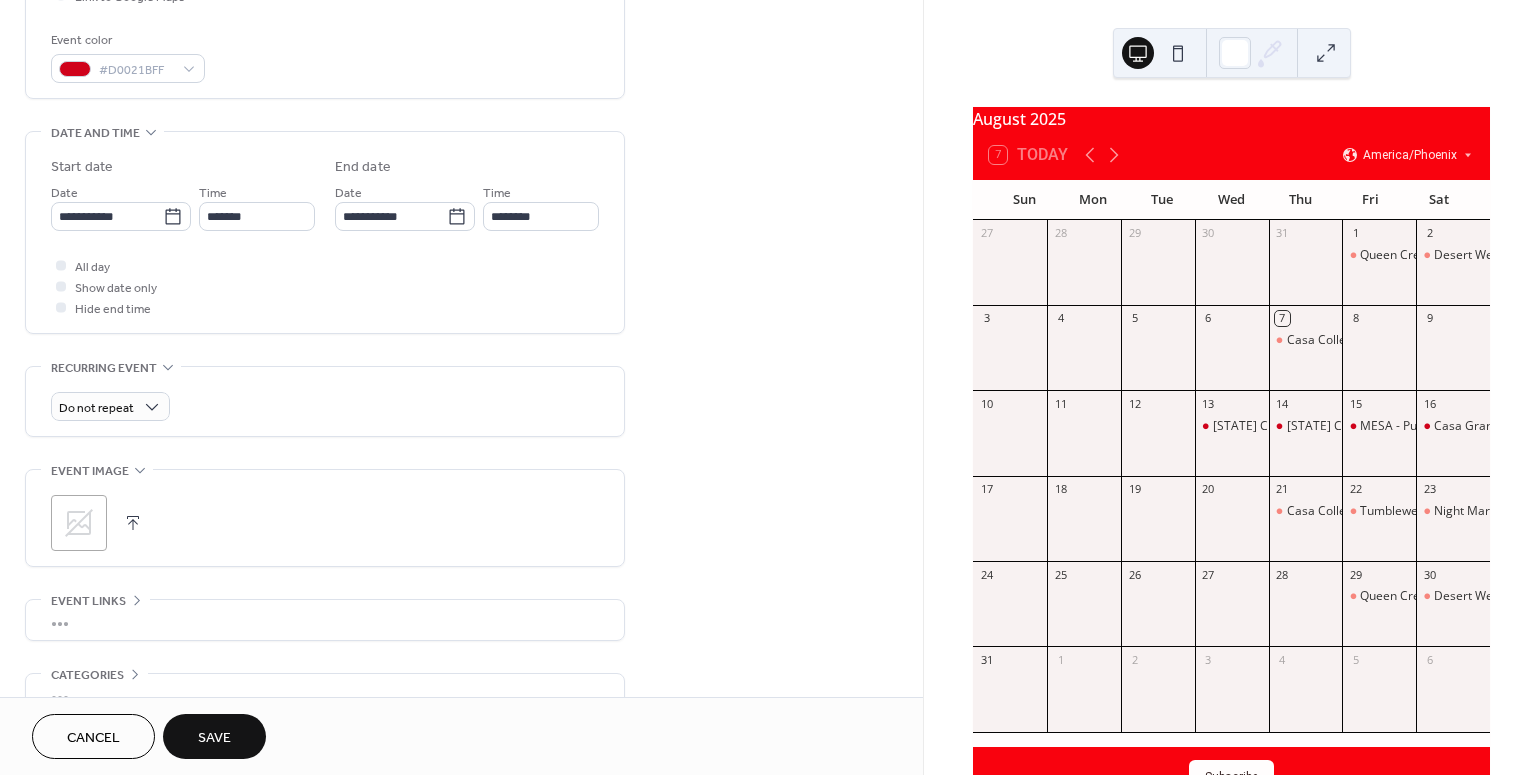 scroll, scrollTop: 521, scrollLeft: 0, axis: vertical 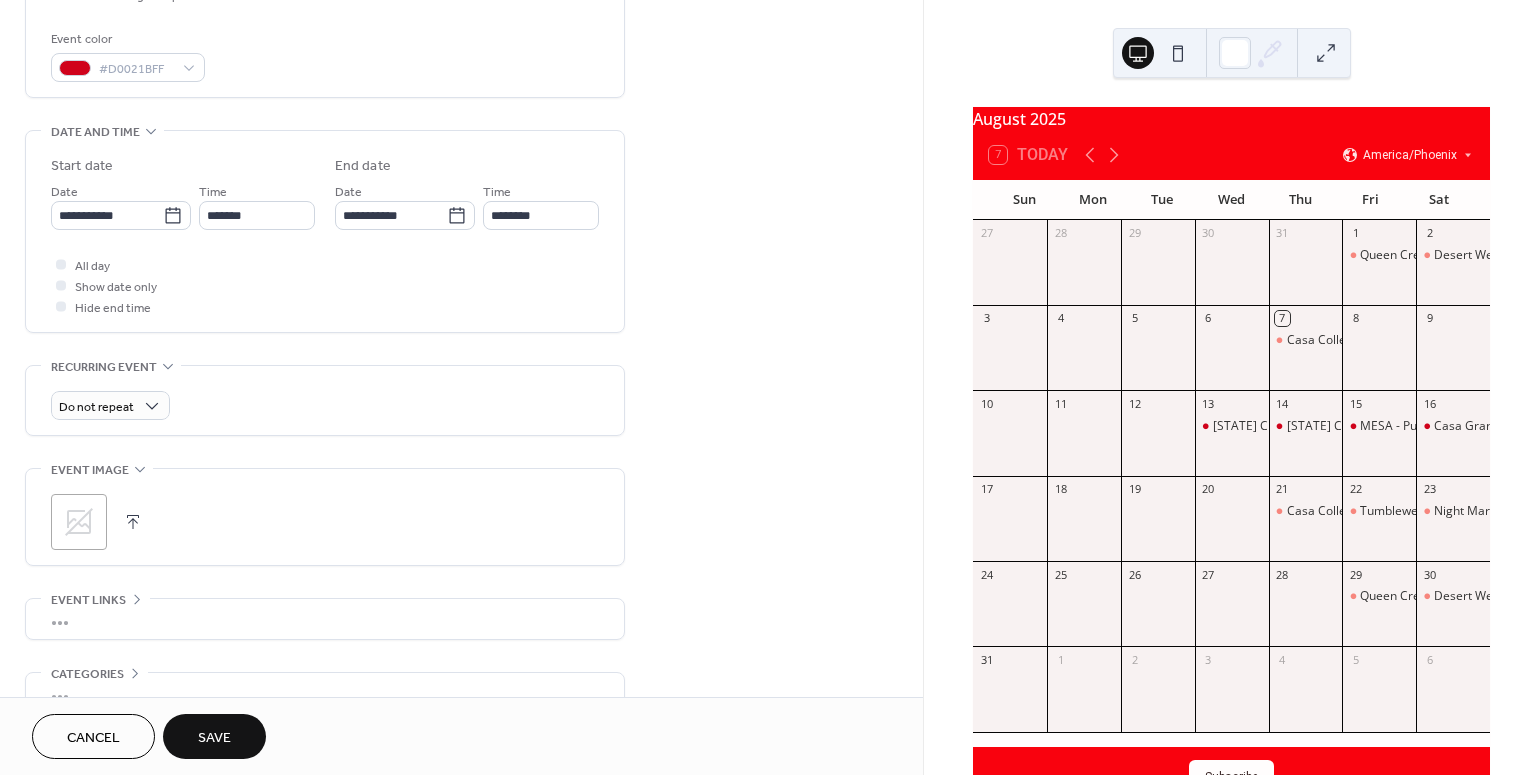 click on "Save" at bounding box center [214, 738] 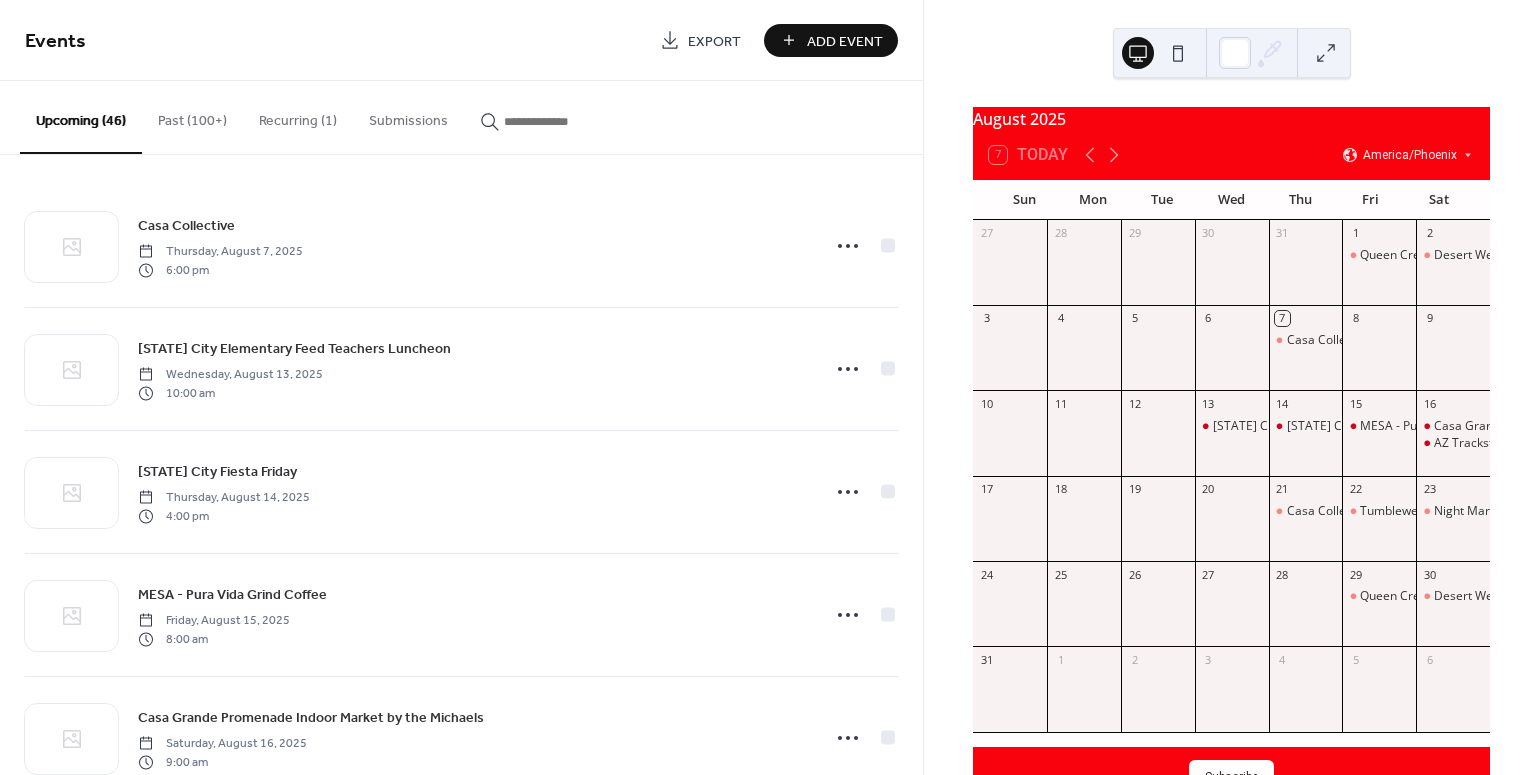click on "Add Event" at bounding box center (845, 41) 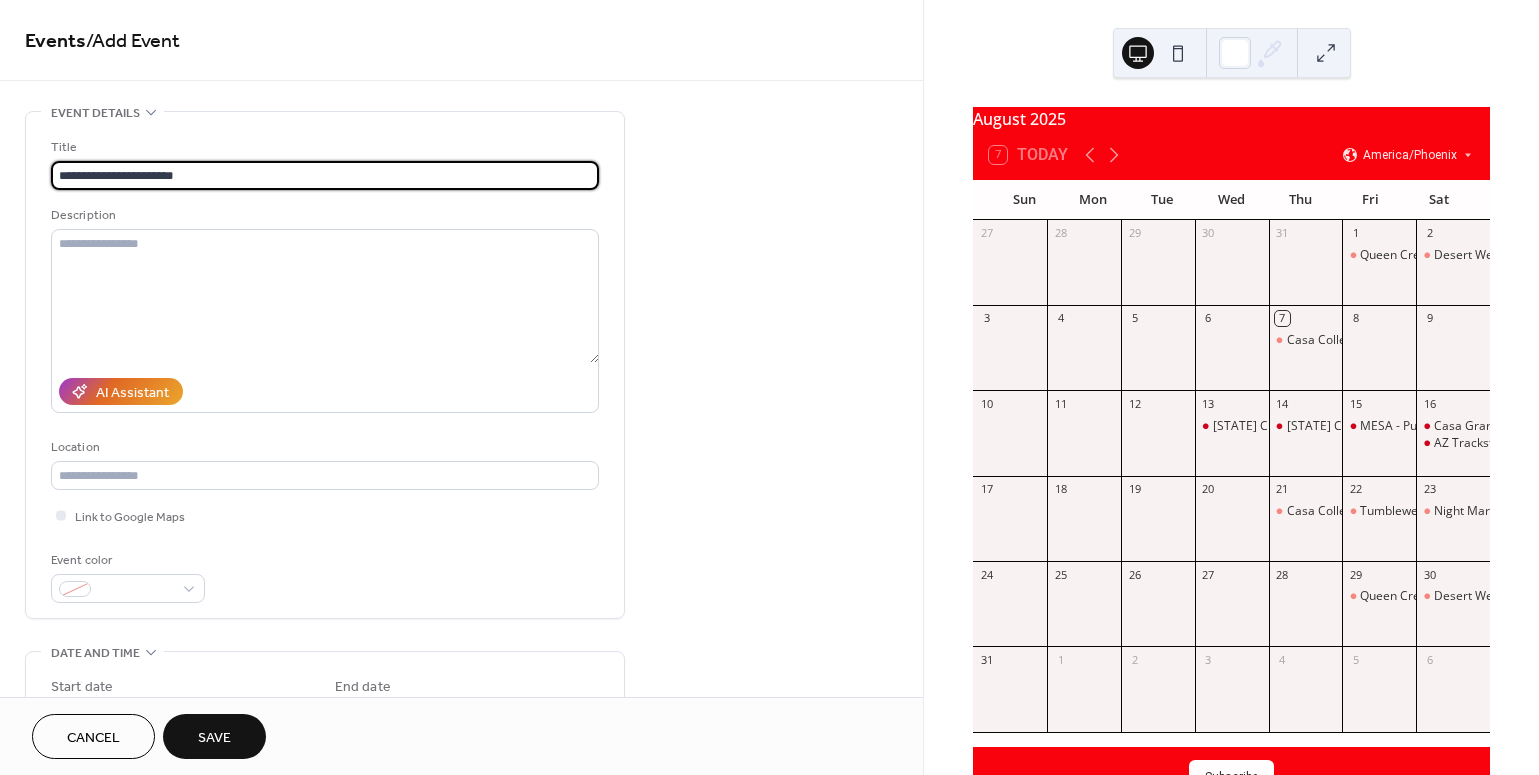 click on "**********" at bounding box center [325, 175] 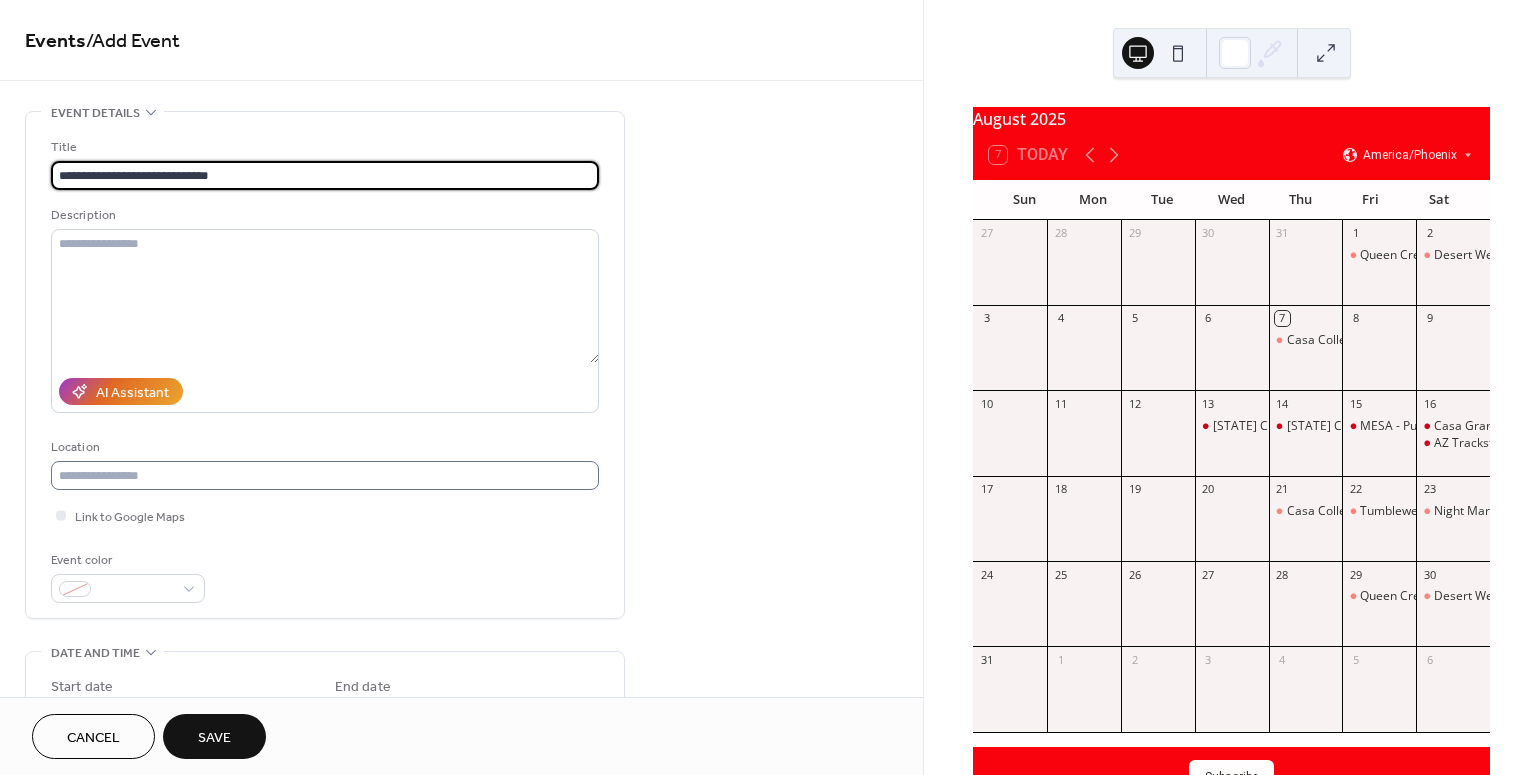 type on "**********" 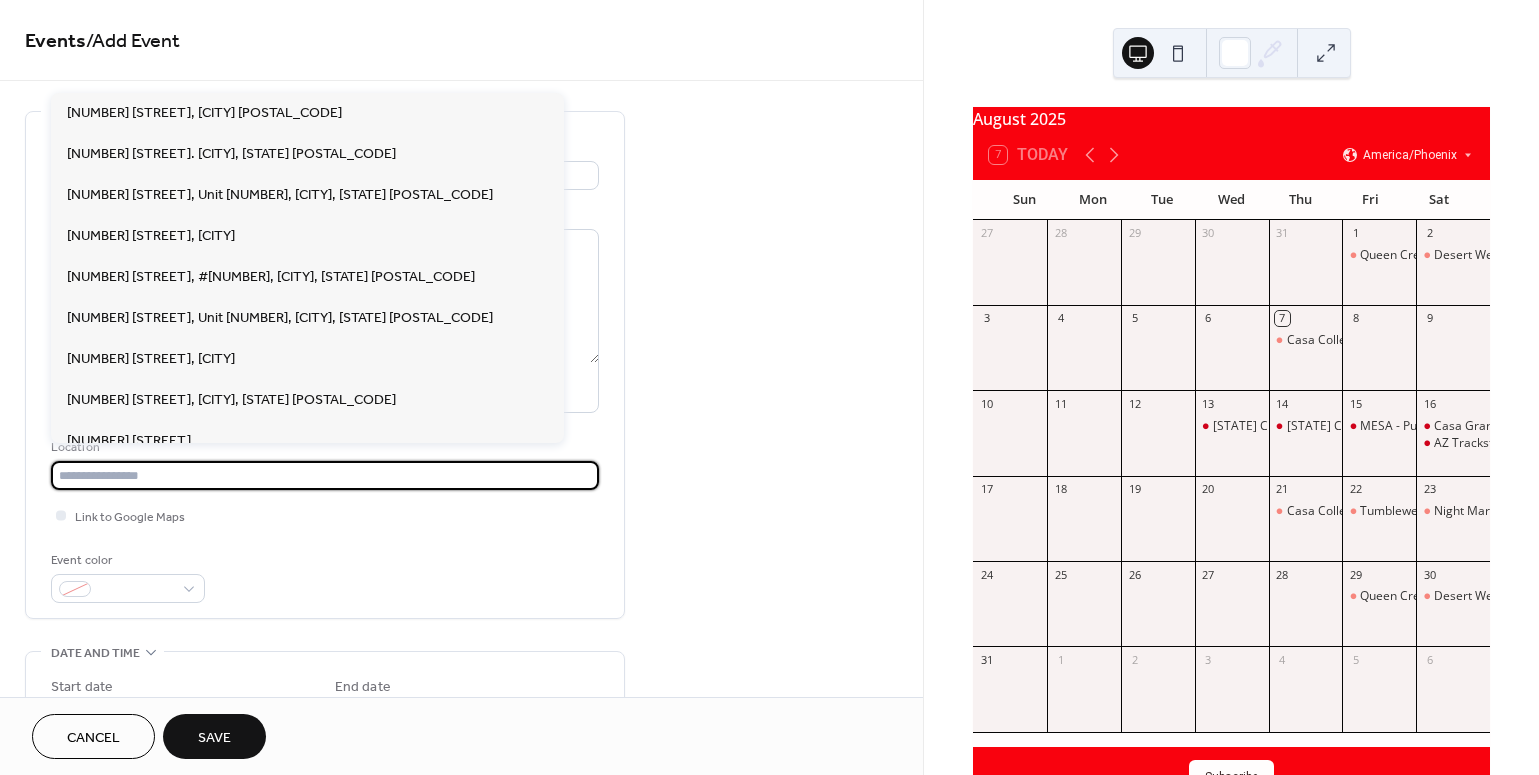 click at bounding box center [325, 475] 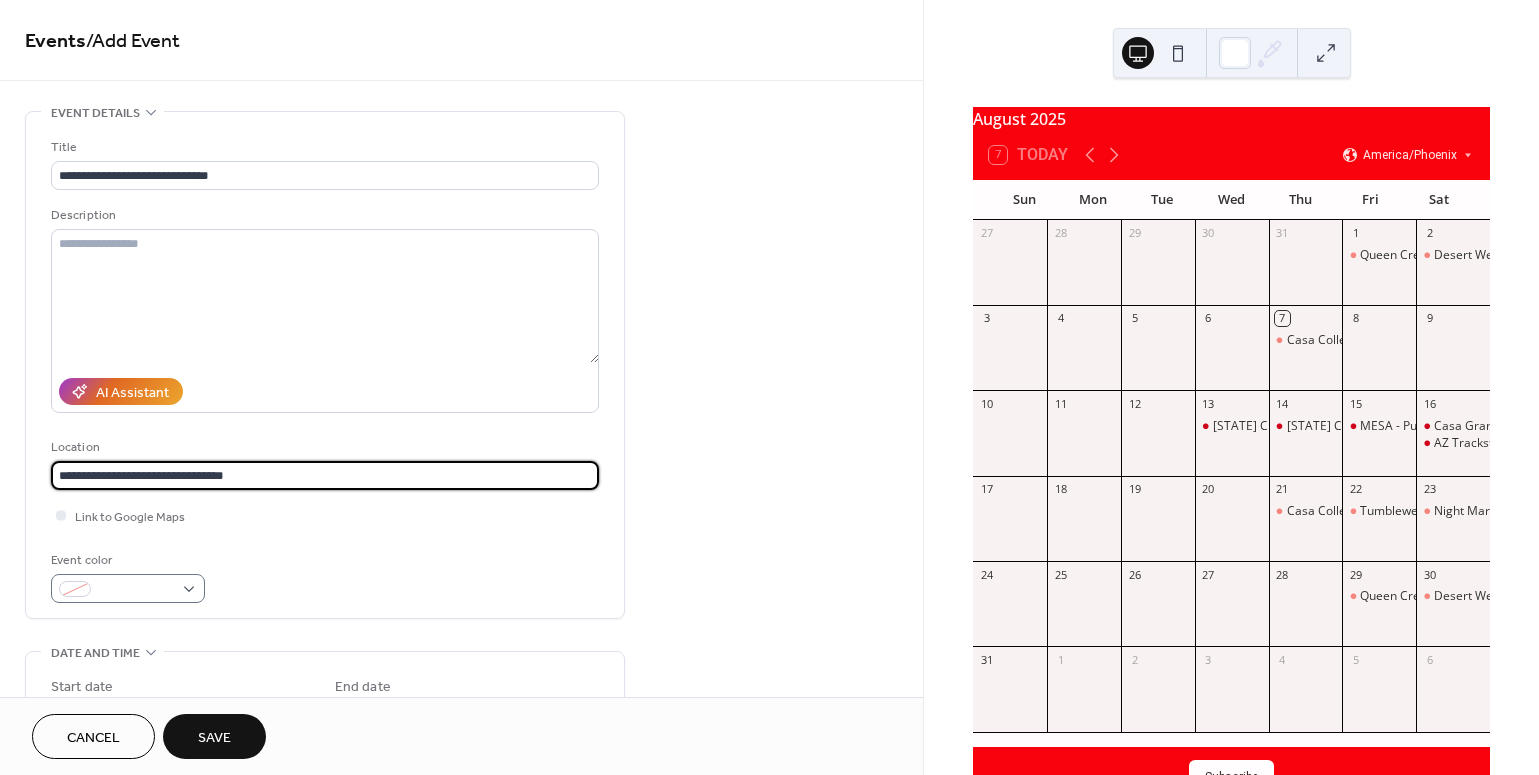 type on "**********" 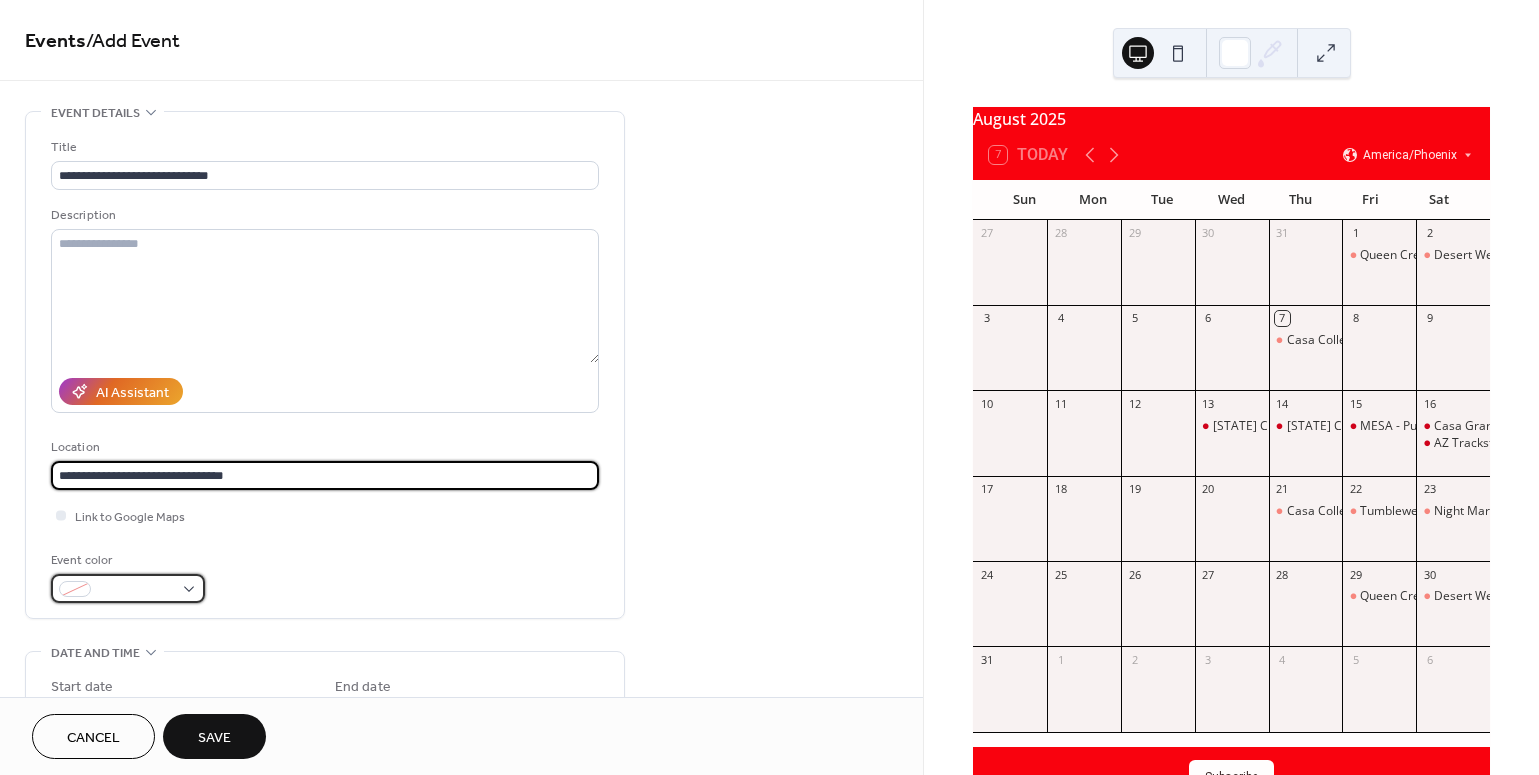 click at bounding box center [128, 588] 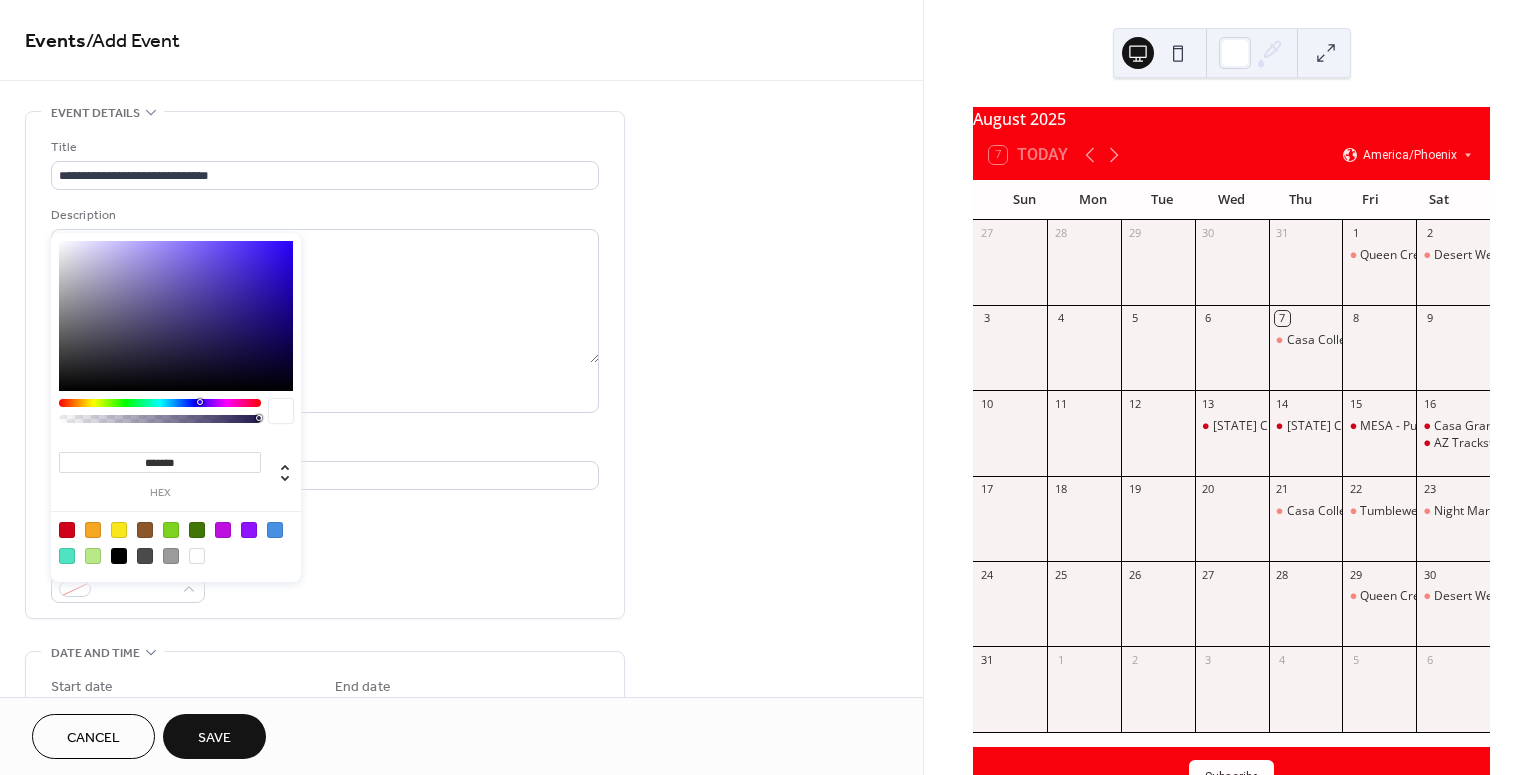 click at bounding box center (67, 530) 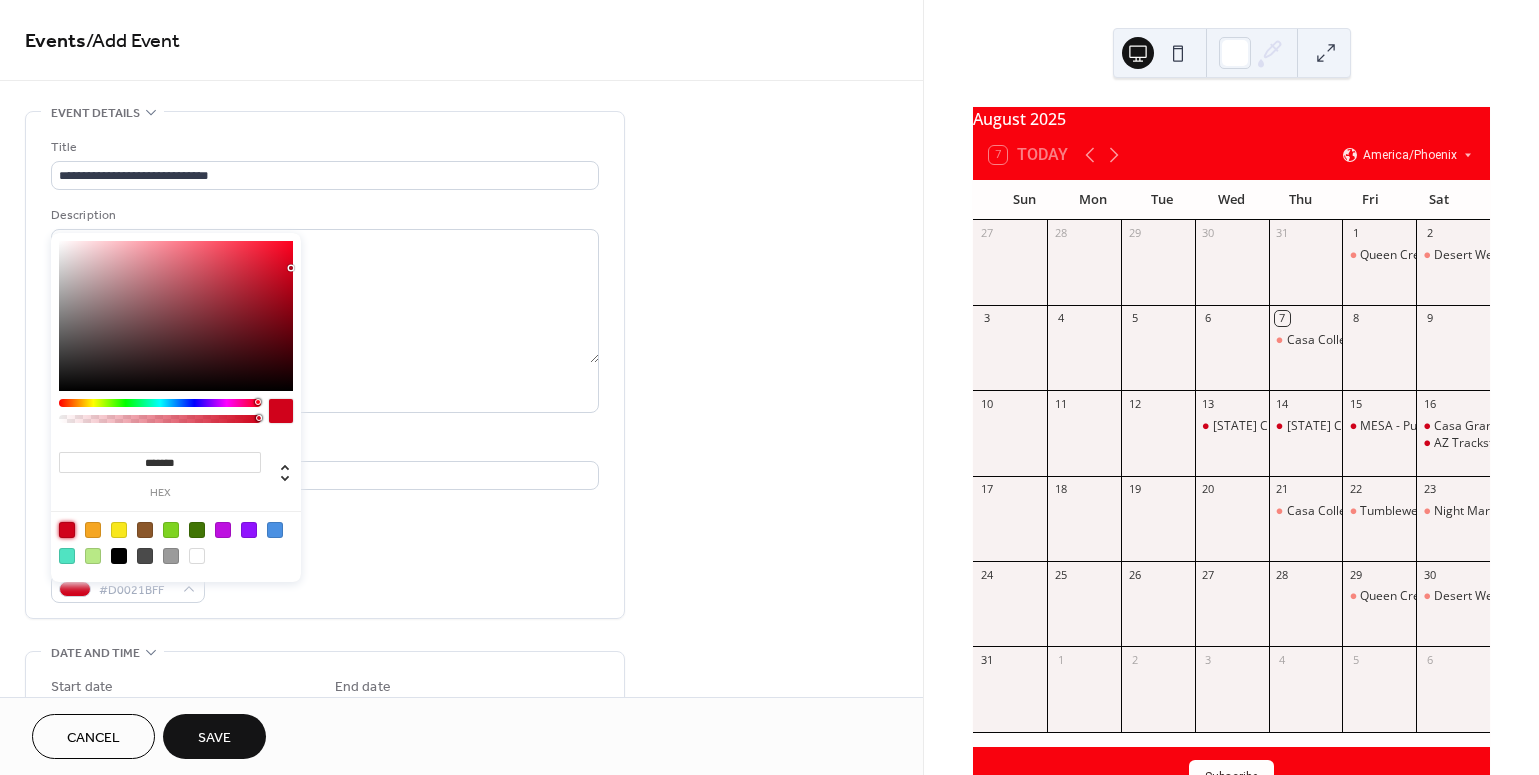 click on "**********" at bounding box center [461, 720] 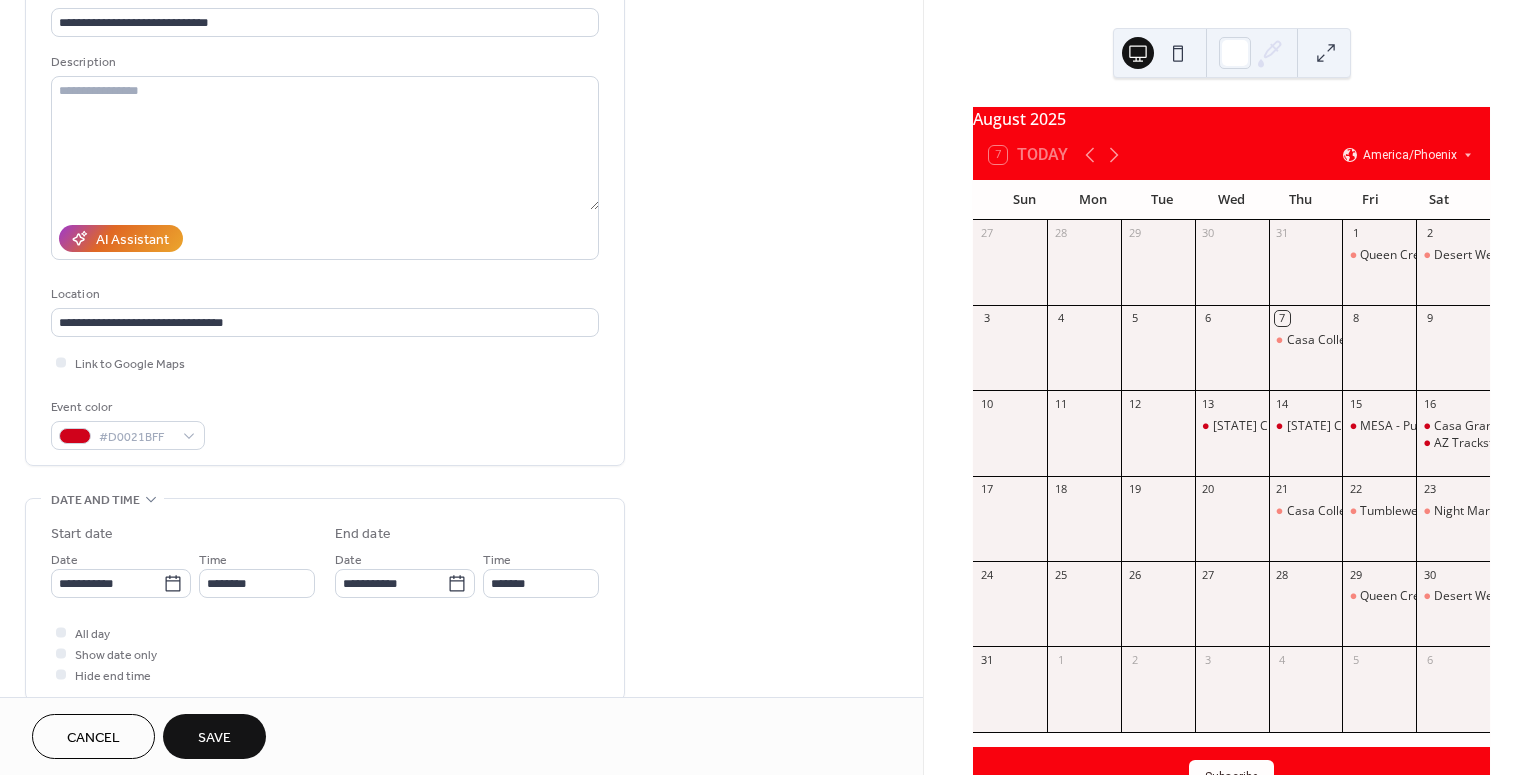 scroll, scrollTop: 154, scrollLeft: 0, axis: vertical 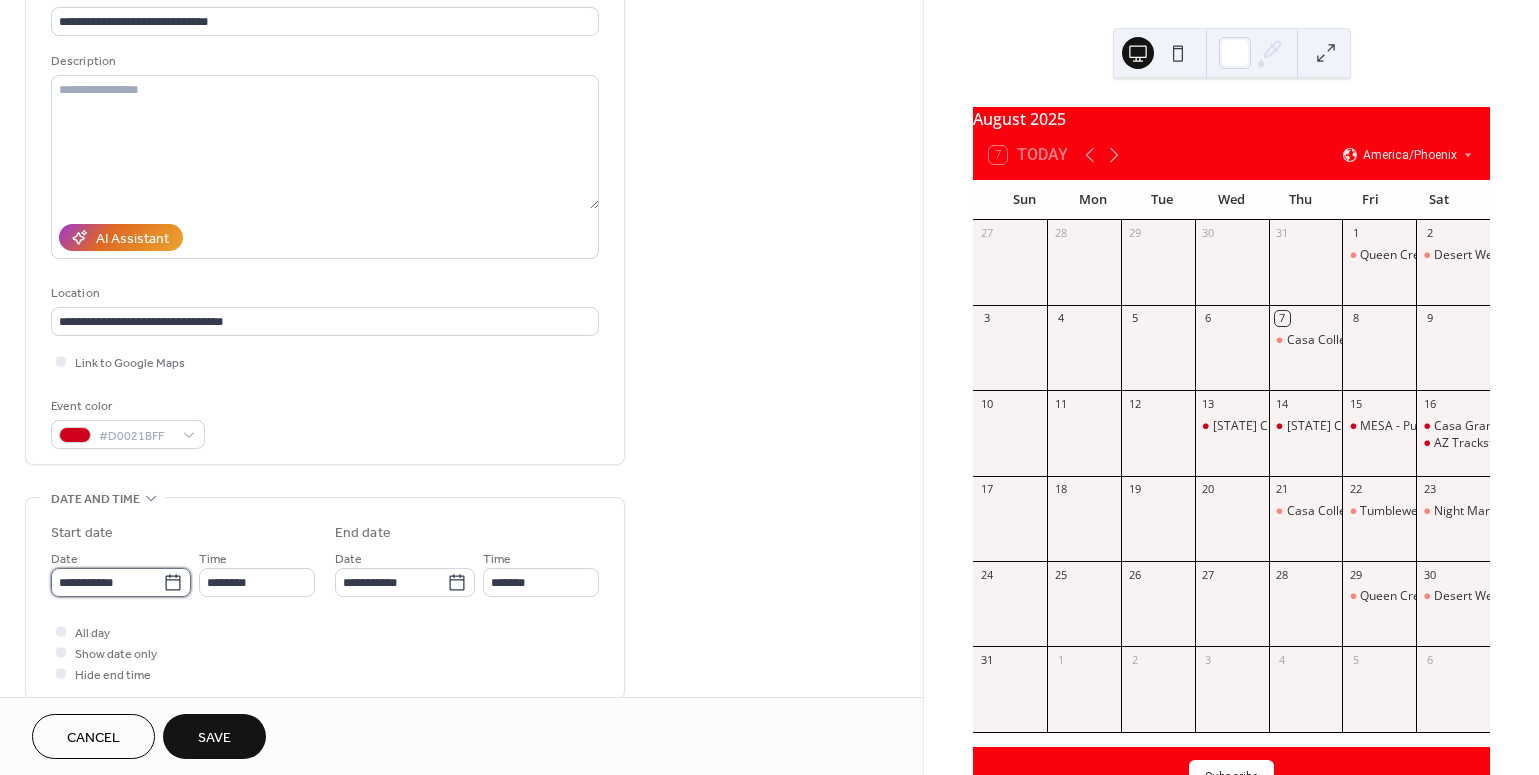 click on "**********" at bounding box center [107, 582] 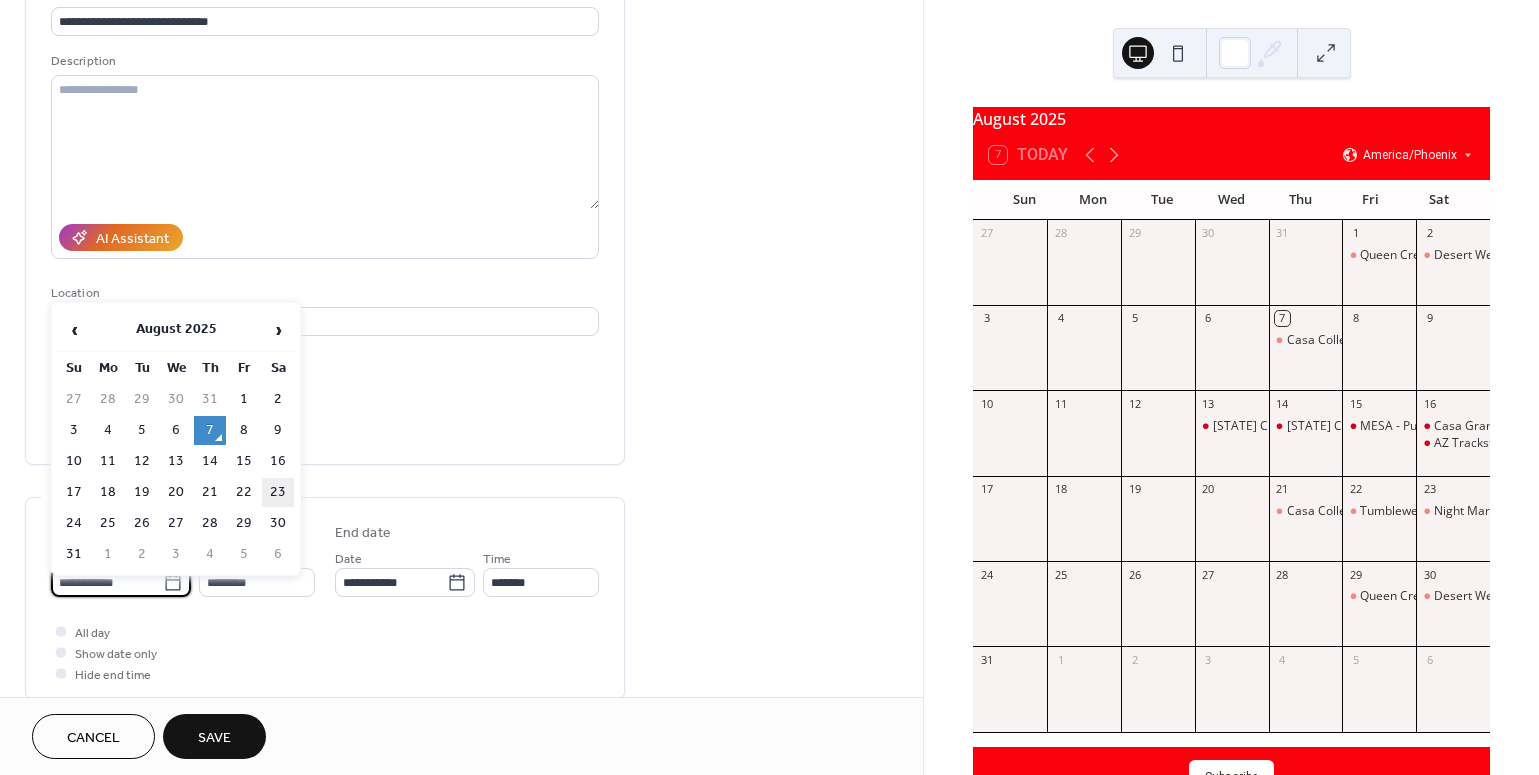 click on "23" at bounding box center [278, 492] 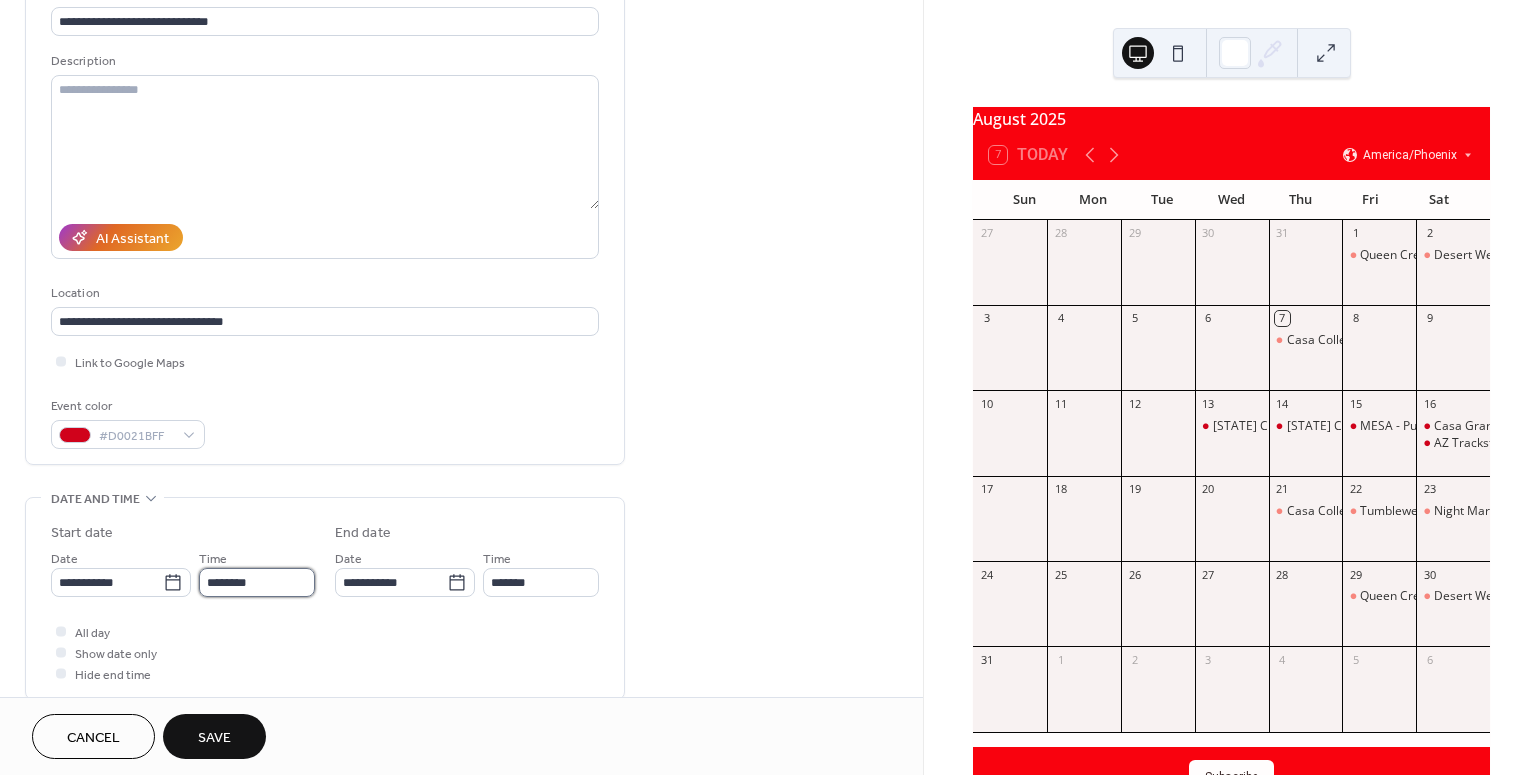click on "********" at bounding box center (257, 582) 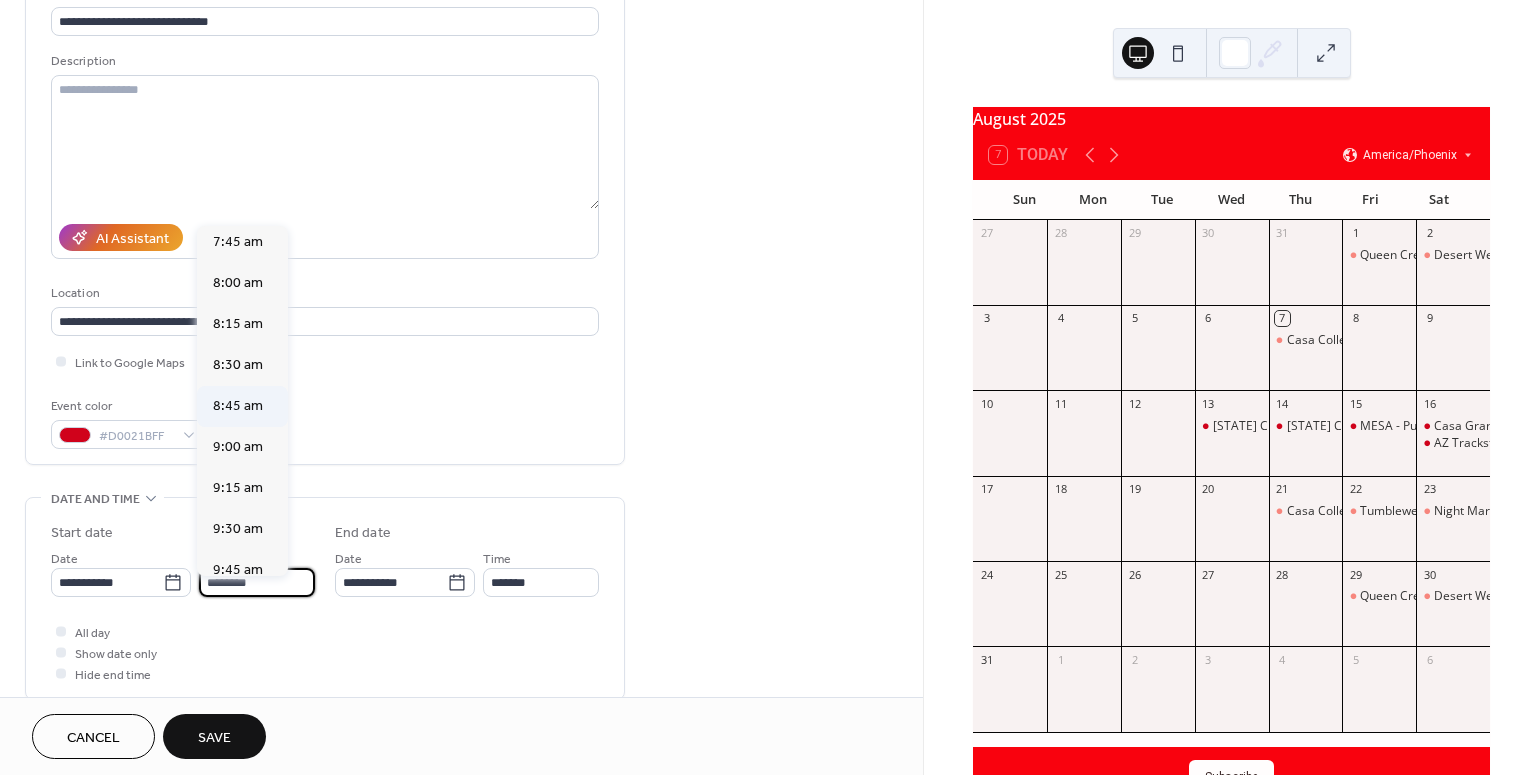 scroll, scrollTop: 1254, scrollLeft: 0, axis: vertical 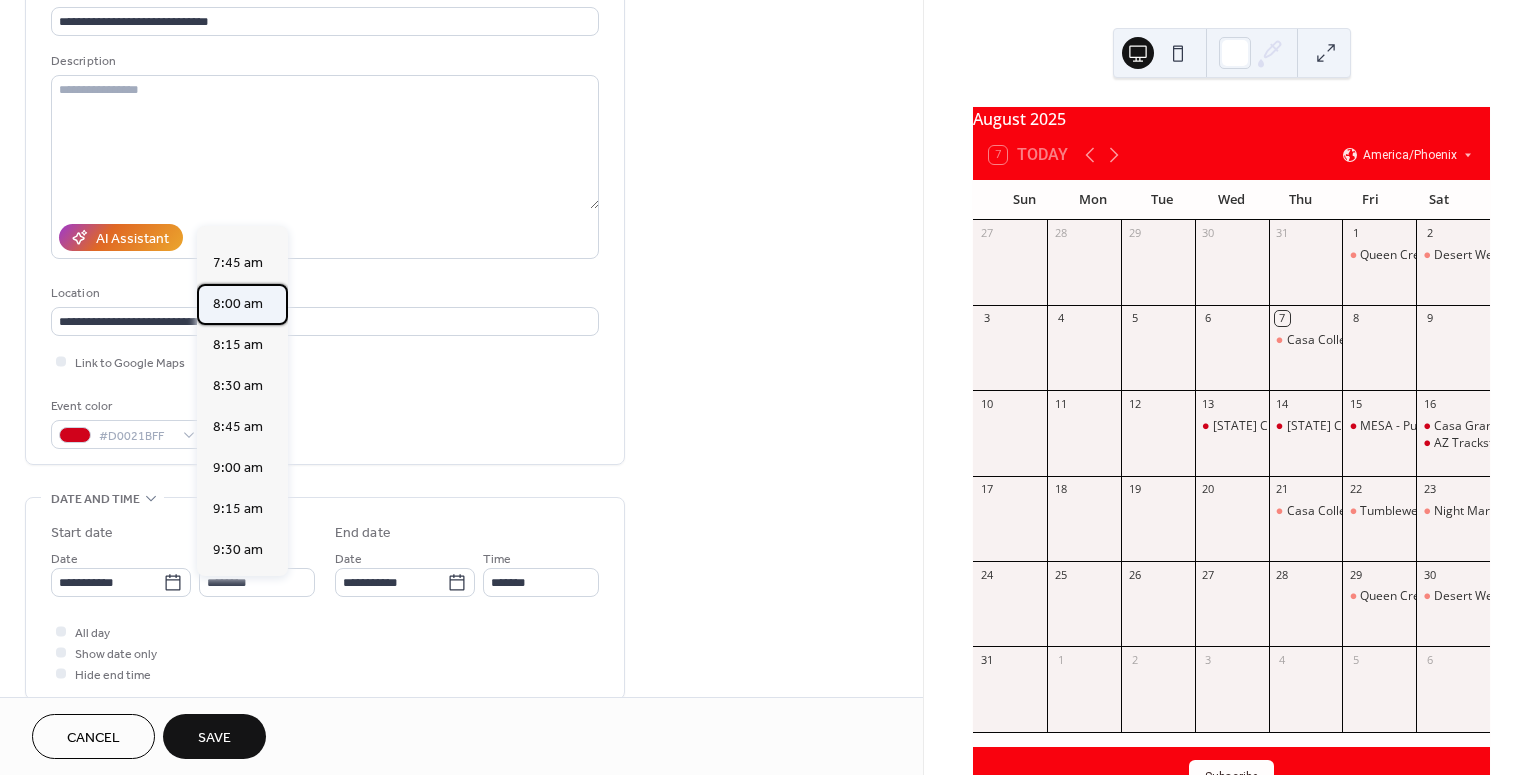 click on "8:00 am" at bounding box center (238, 303) 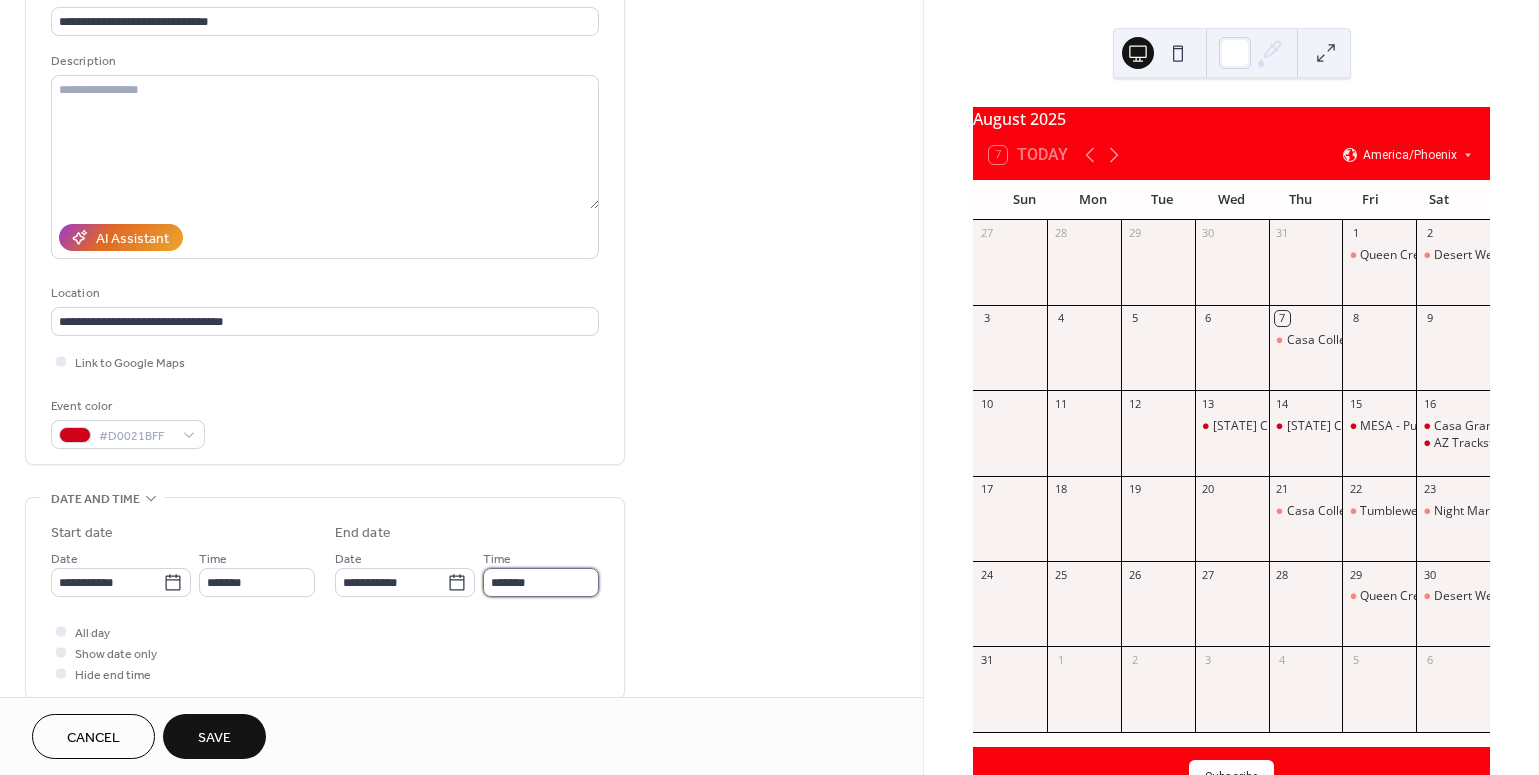click on "*******" at bounding box center (541, 582) 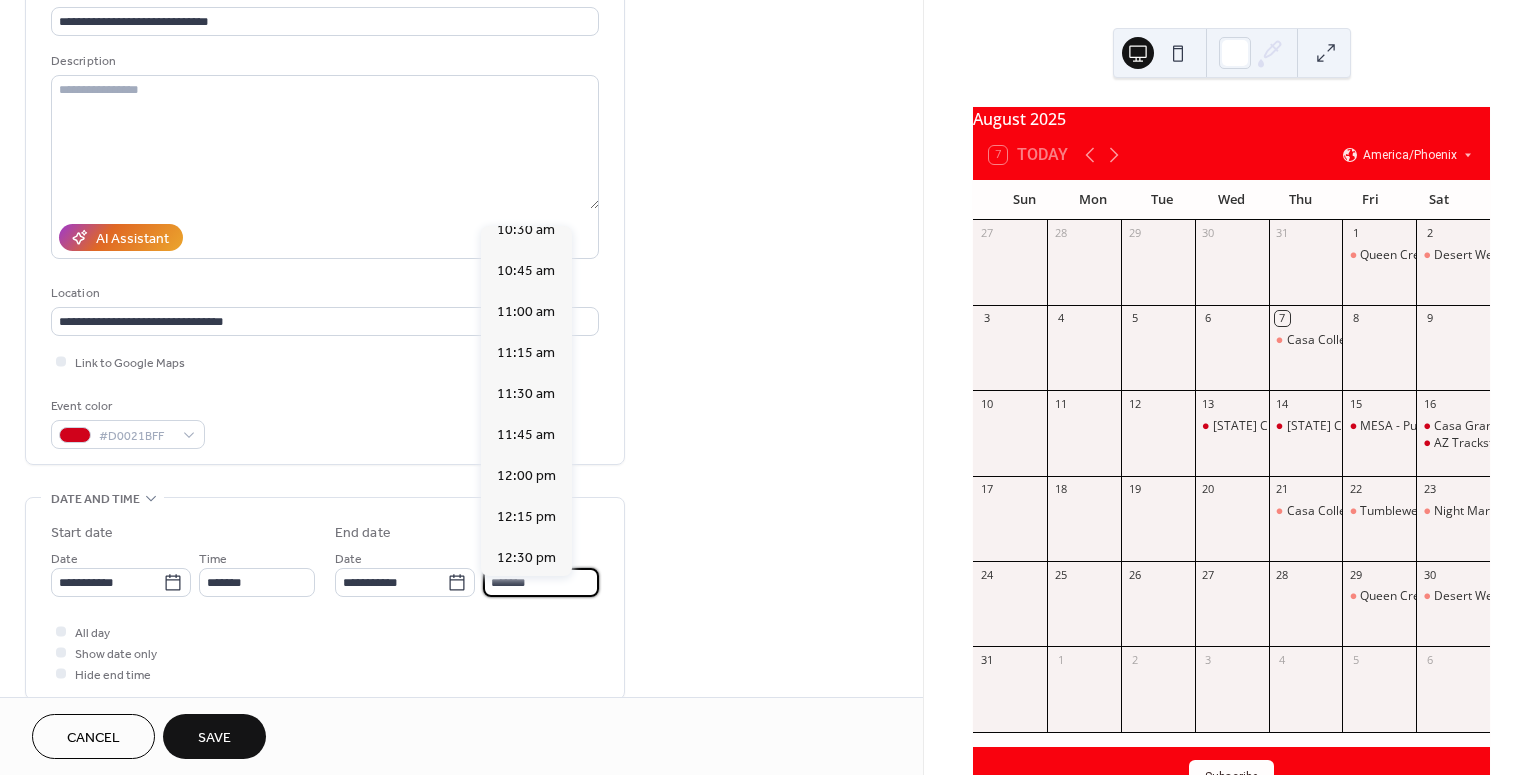 scroll, scrollTop: 392, scrollLeft: 0, axis: vertical 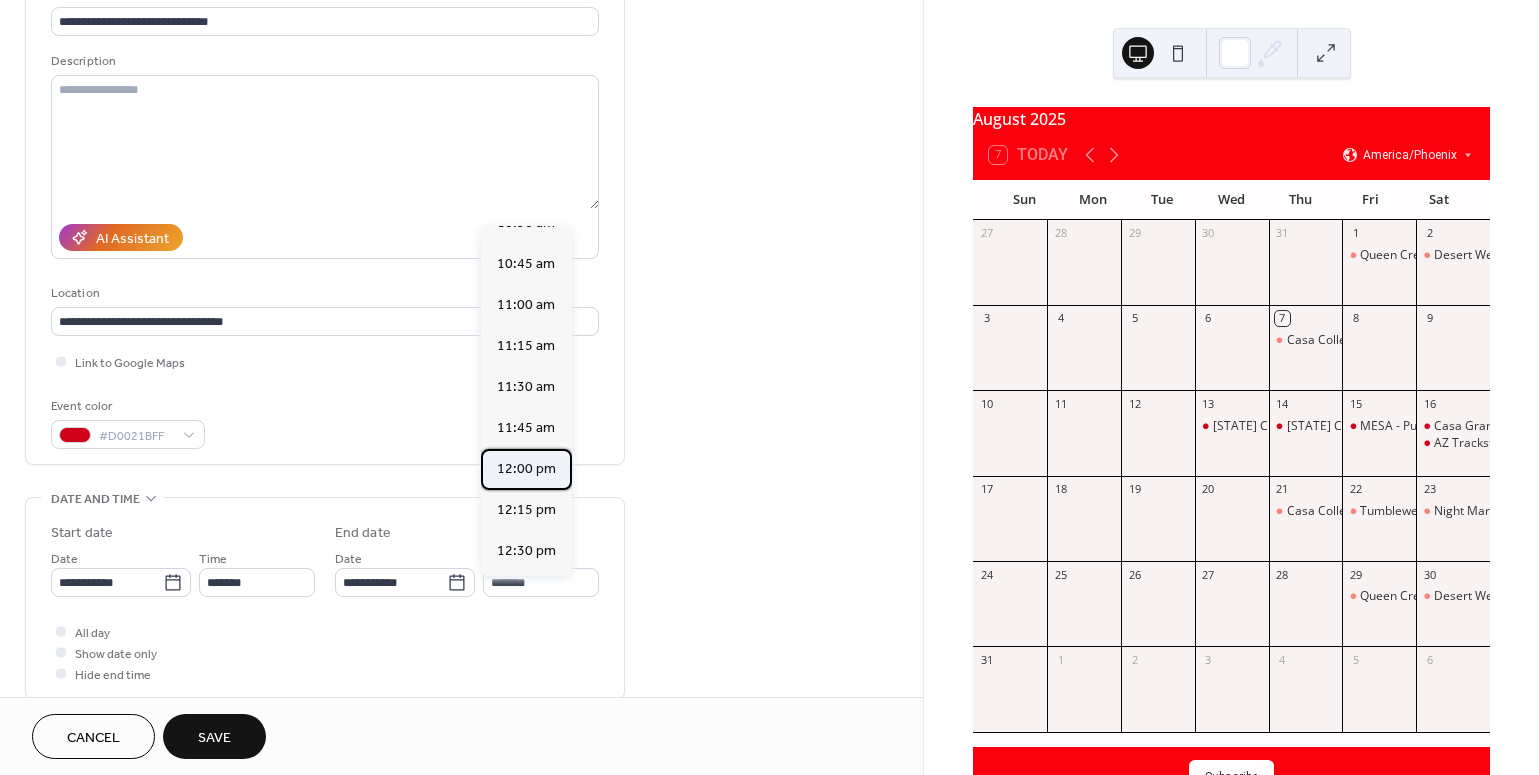 click on "12:00 pm" at bounding box center [526, 468] 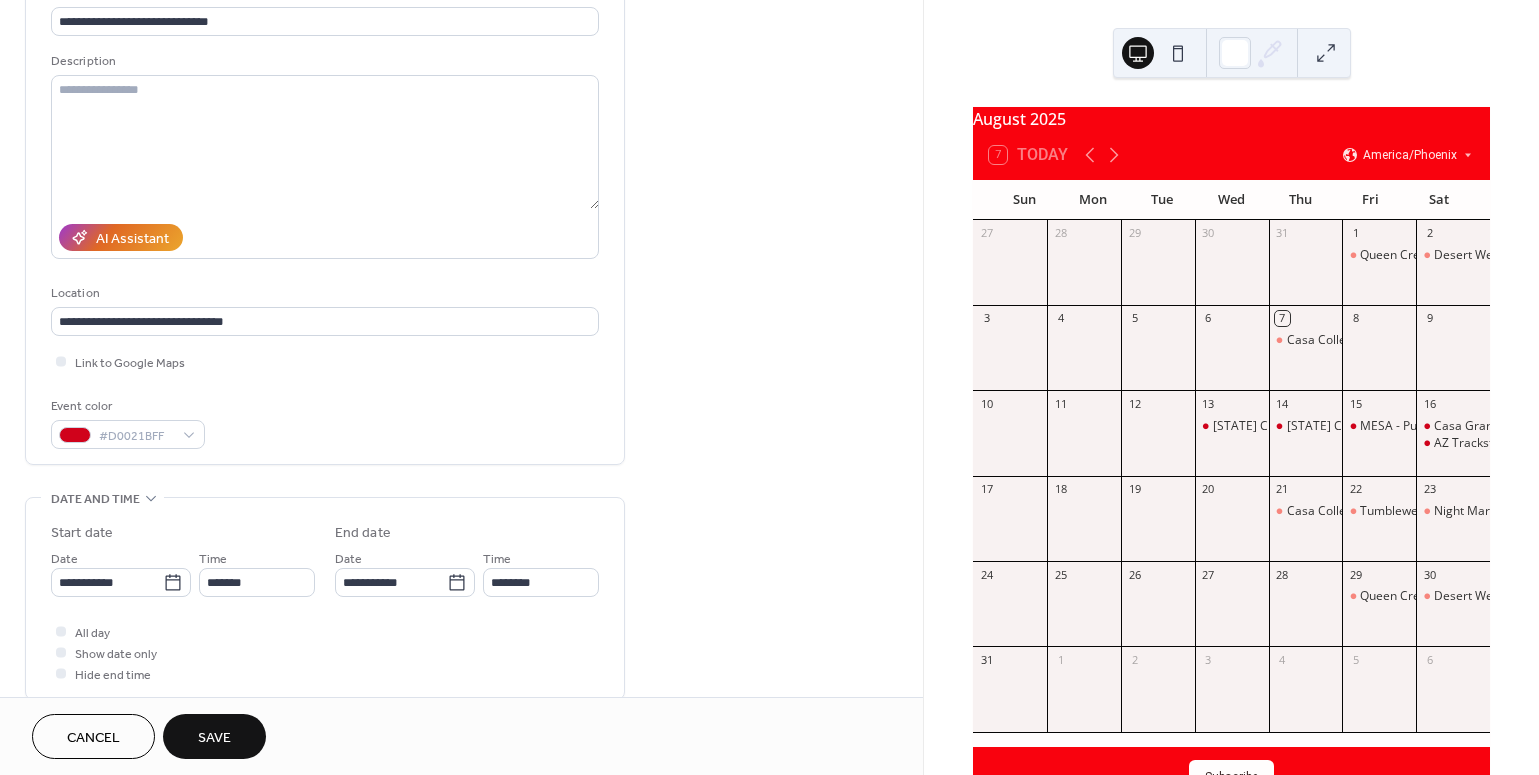 click on "Save" at bounding box center [214, 736] 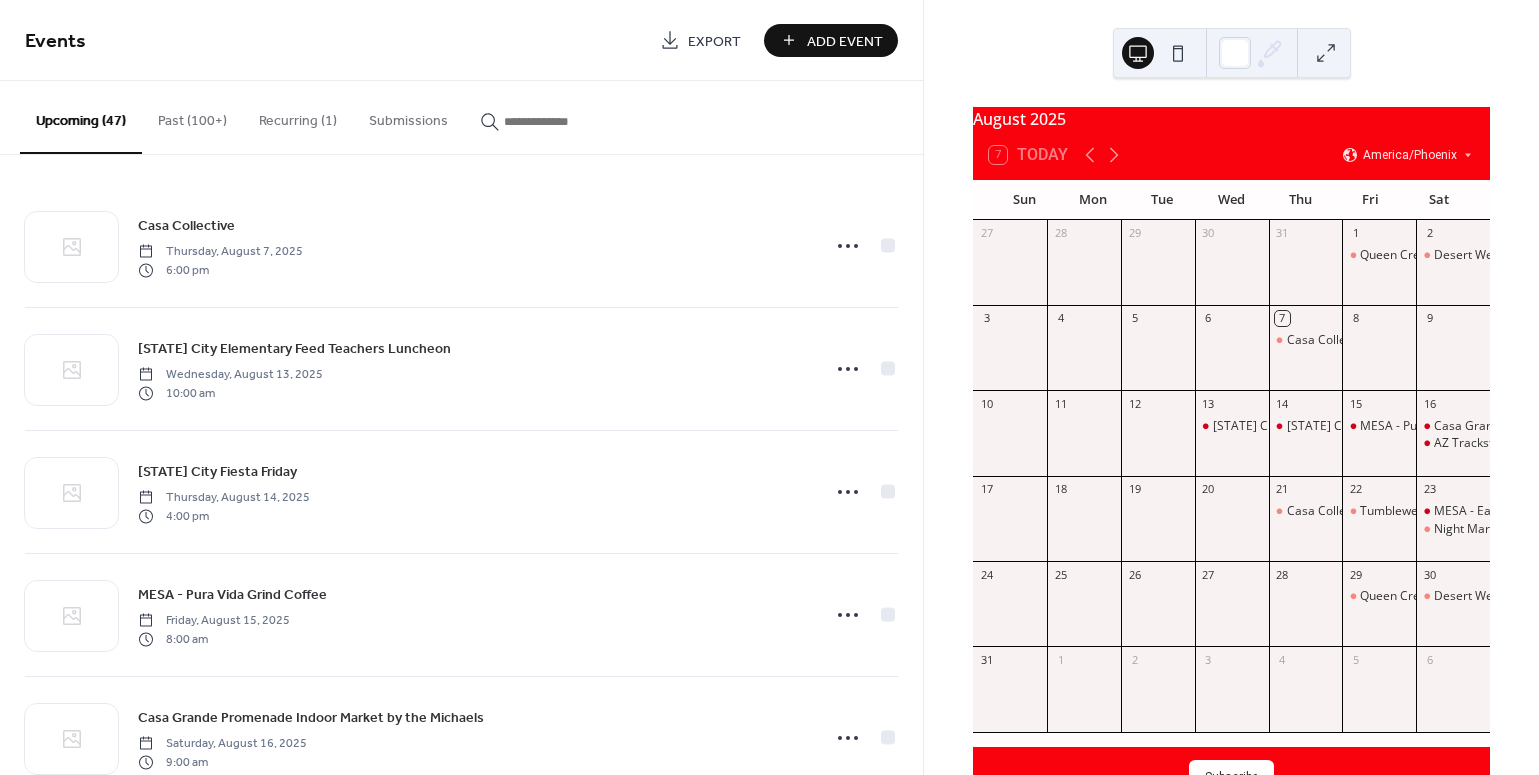 click on "Add Event" at bounding box center (845, 41) 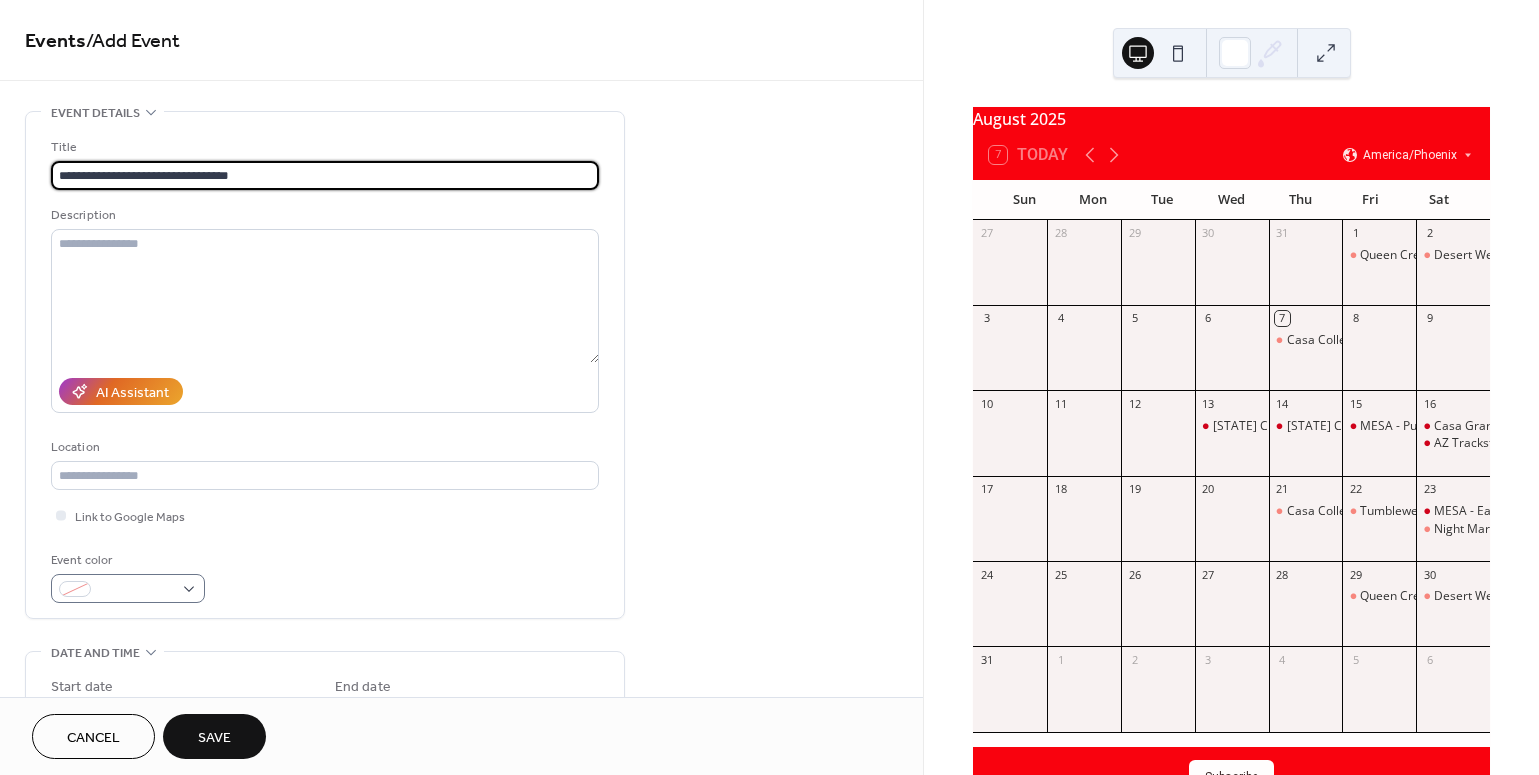 type on "**********" 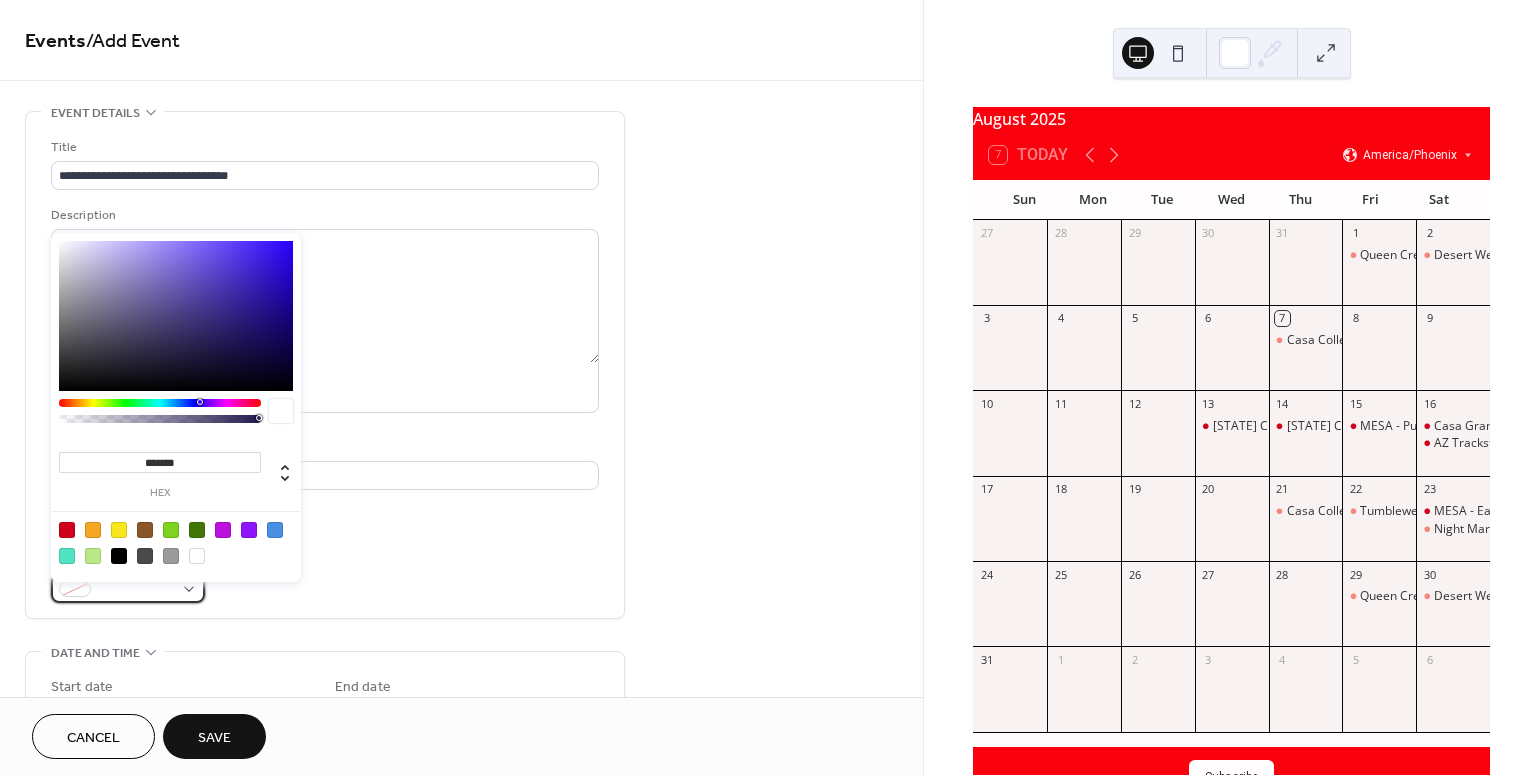 click at bounding box center [136, 590] 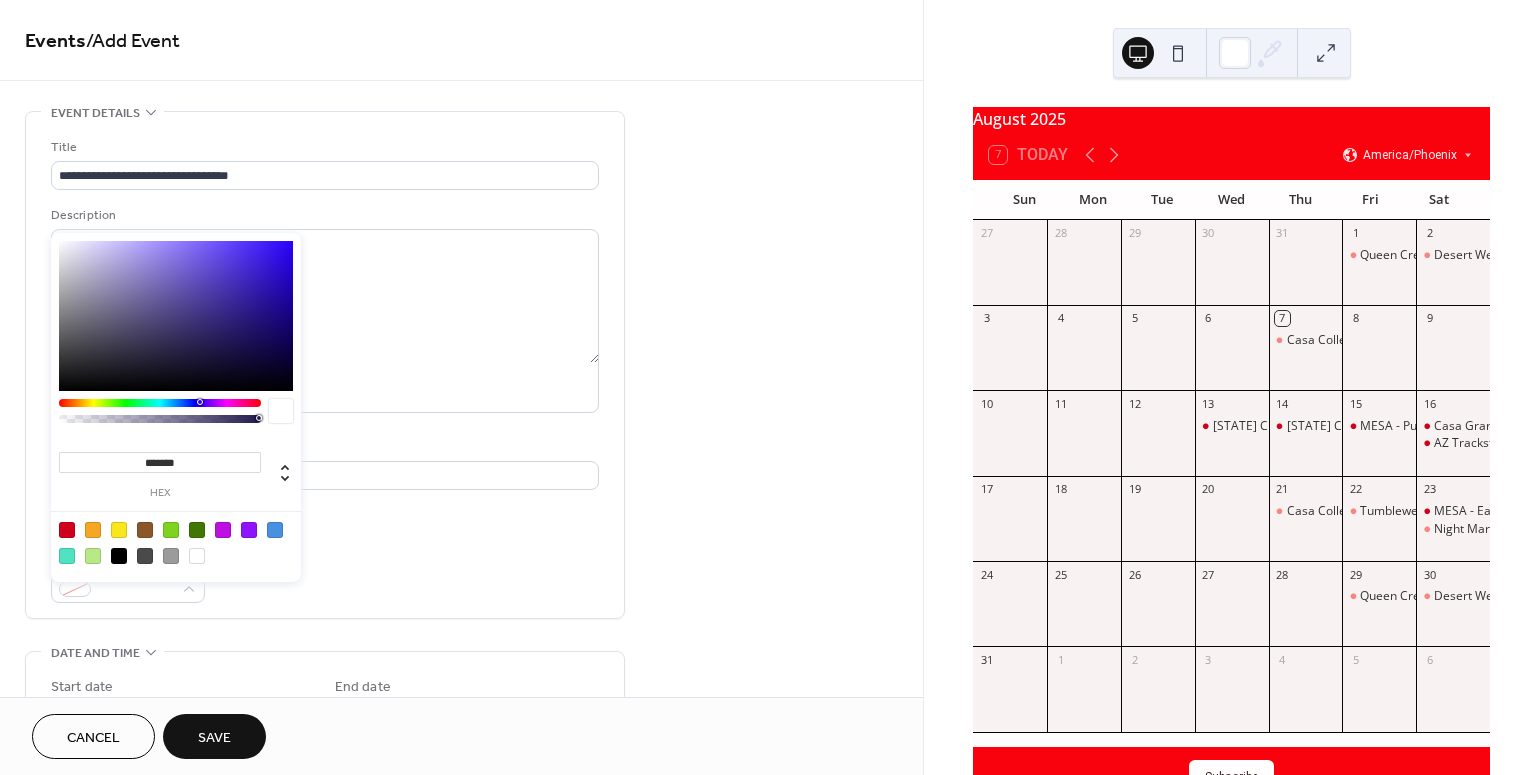 click at bounding box center (67, 530) 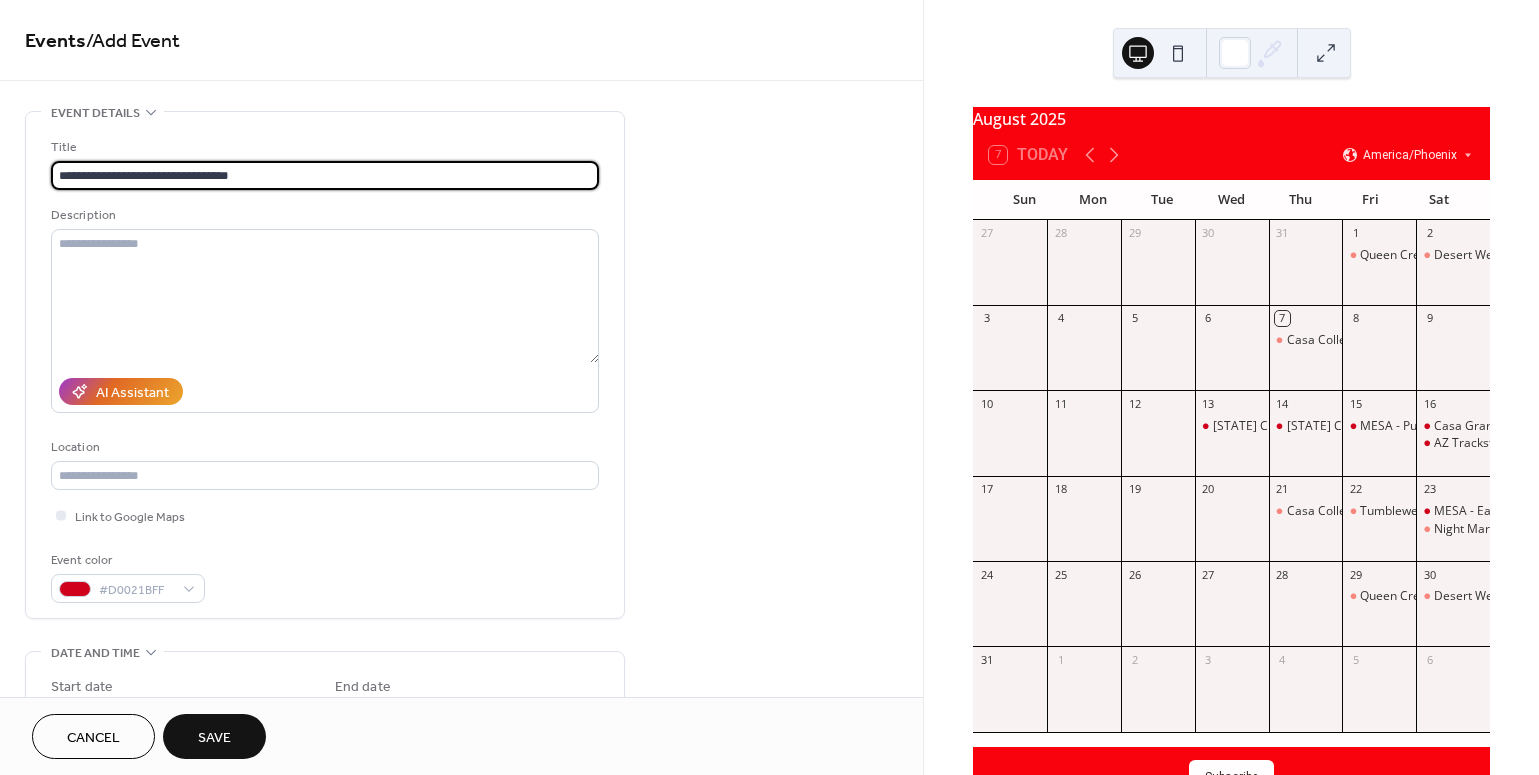 drag, startPoint x: 140, startPoint y: 176, endPoint x: -26, endPoint y: 184, distance: 166.19266 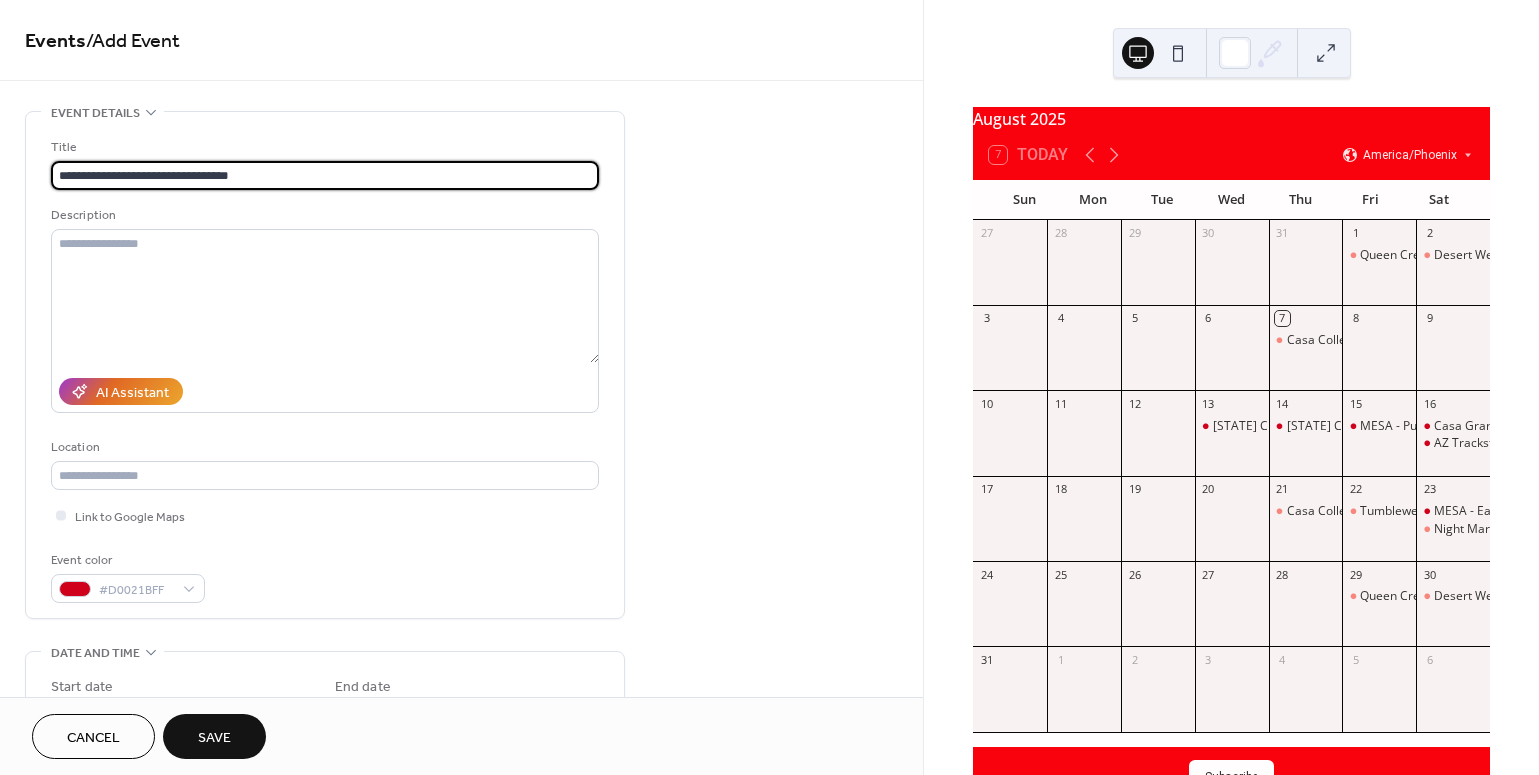 click on "**********" at bounding box center (769, 387) 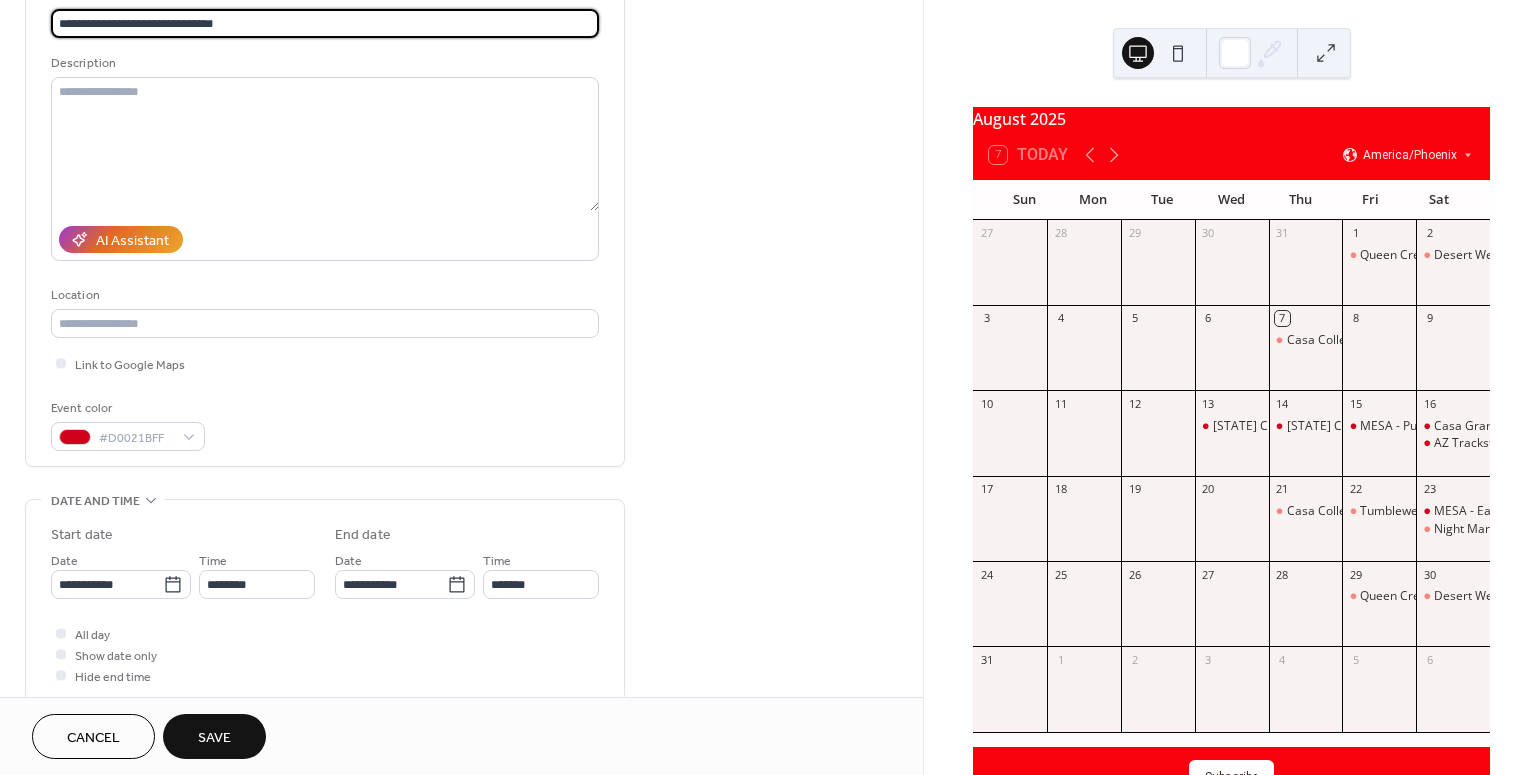 scroll, scrollTop: 153, scrollLeft: 0, axis: vertical 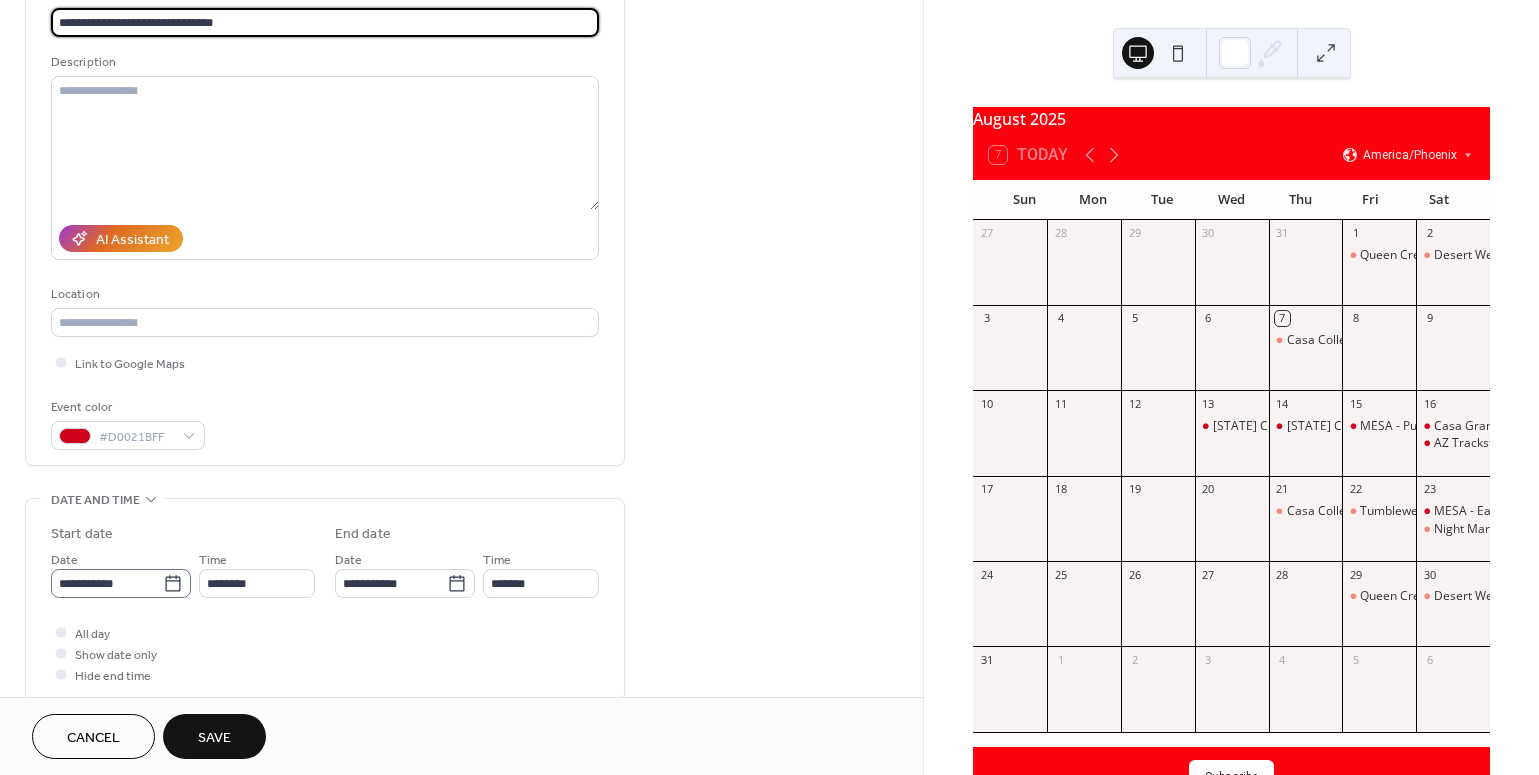 type on "**********" 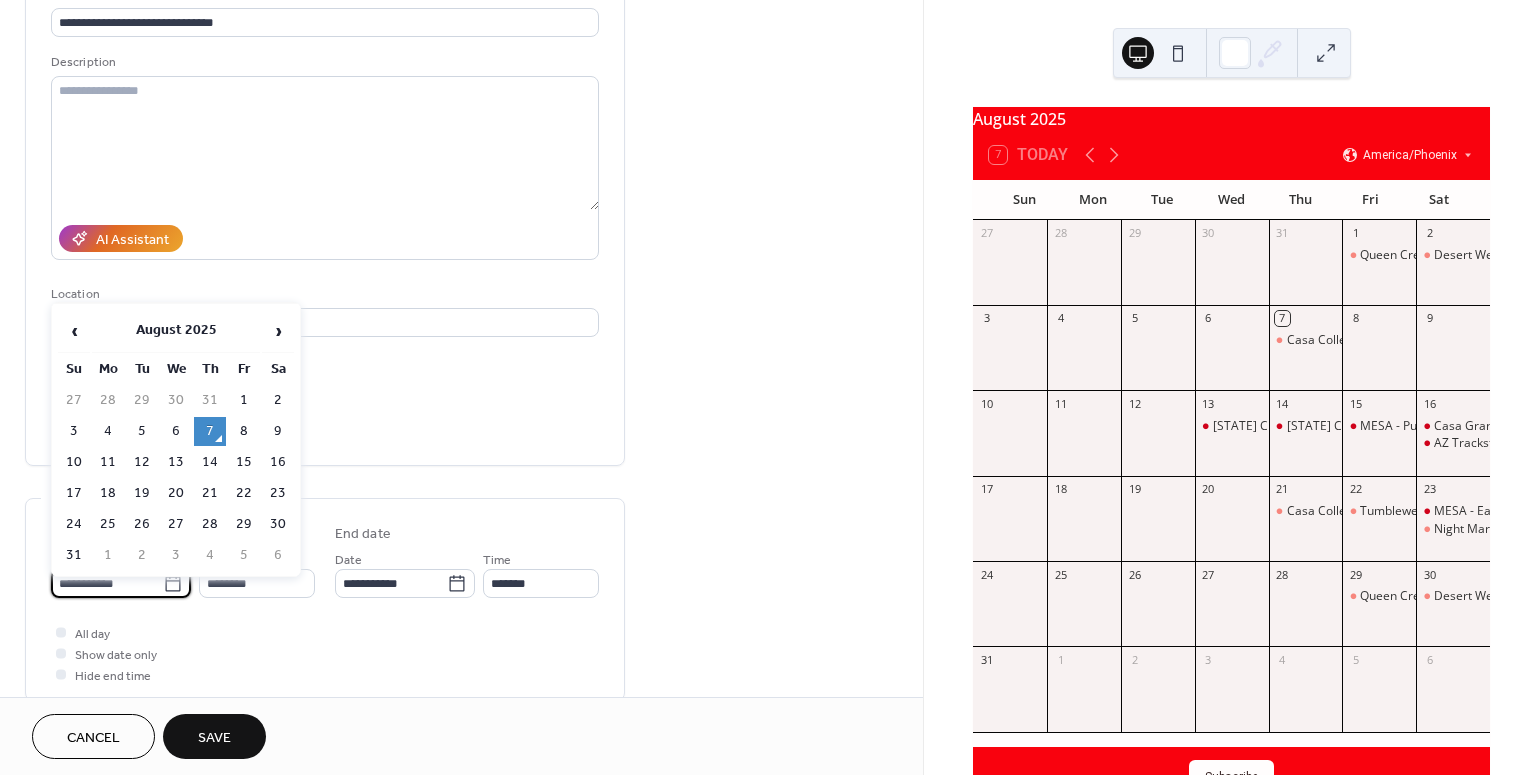 click on "**********" at bounding box center [107, 583] 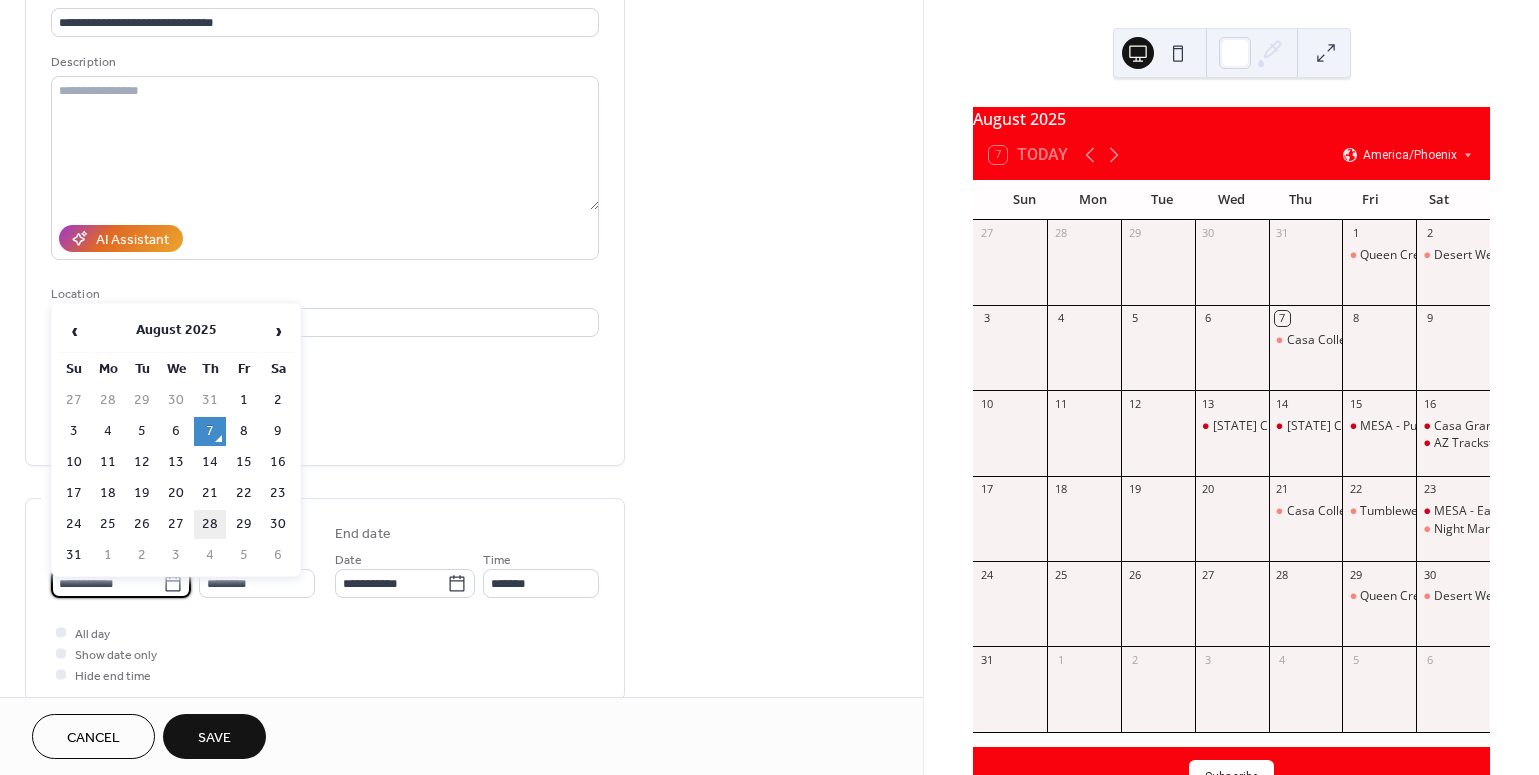 click on "28" at bounding box center (210, 524) 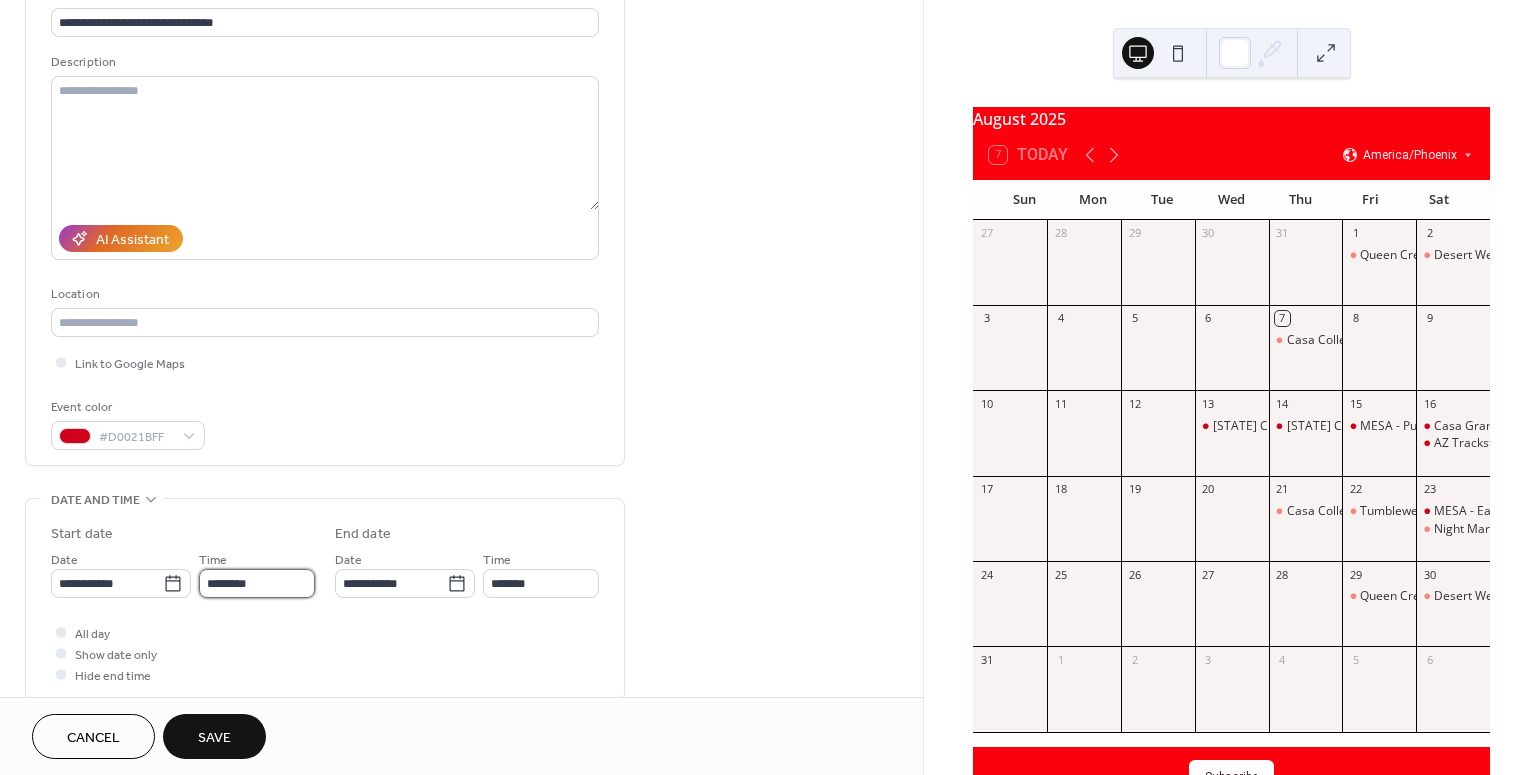click on "********" at bounding box center [257, 583] 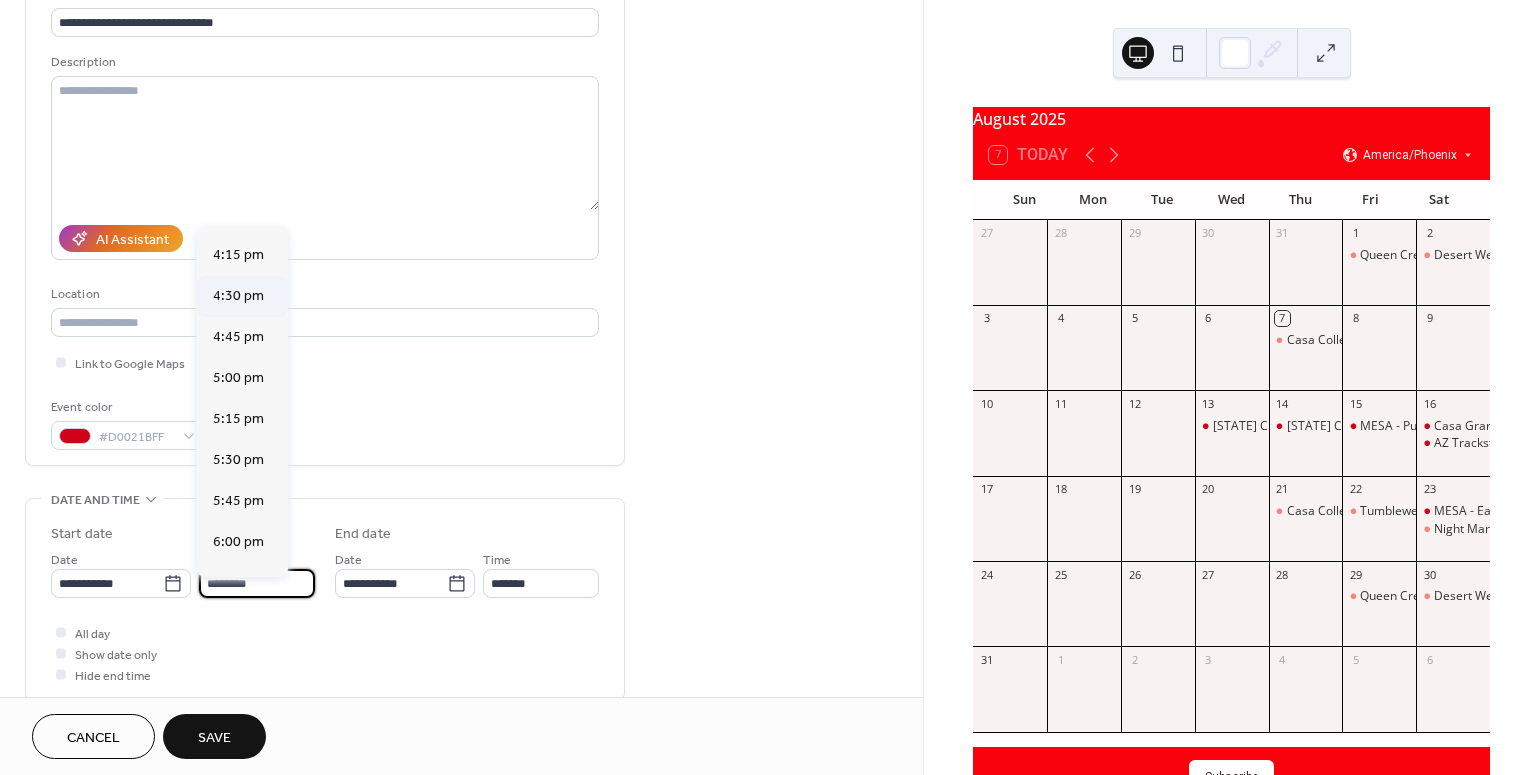 scroll, scrollTop: 2658, scrollLeft: 0, axis: vertical 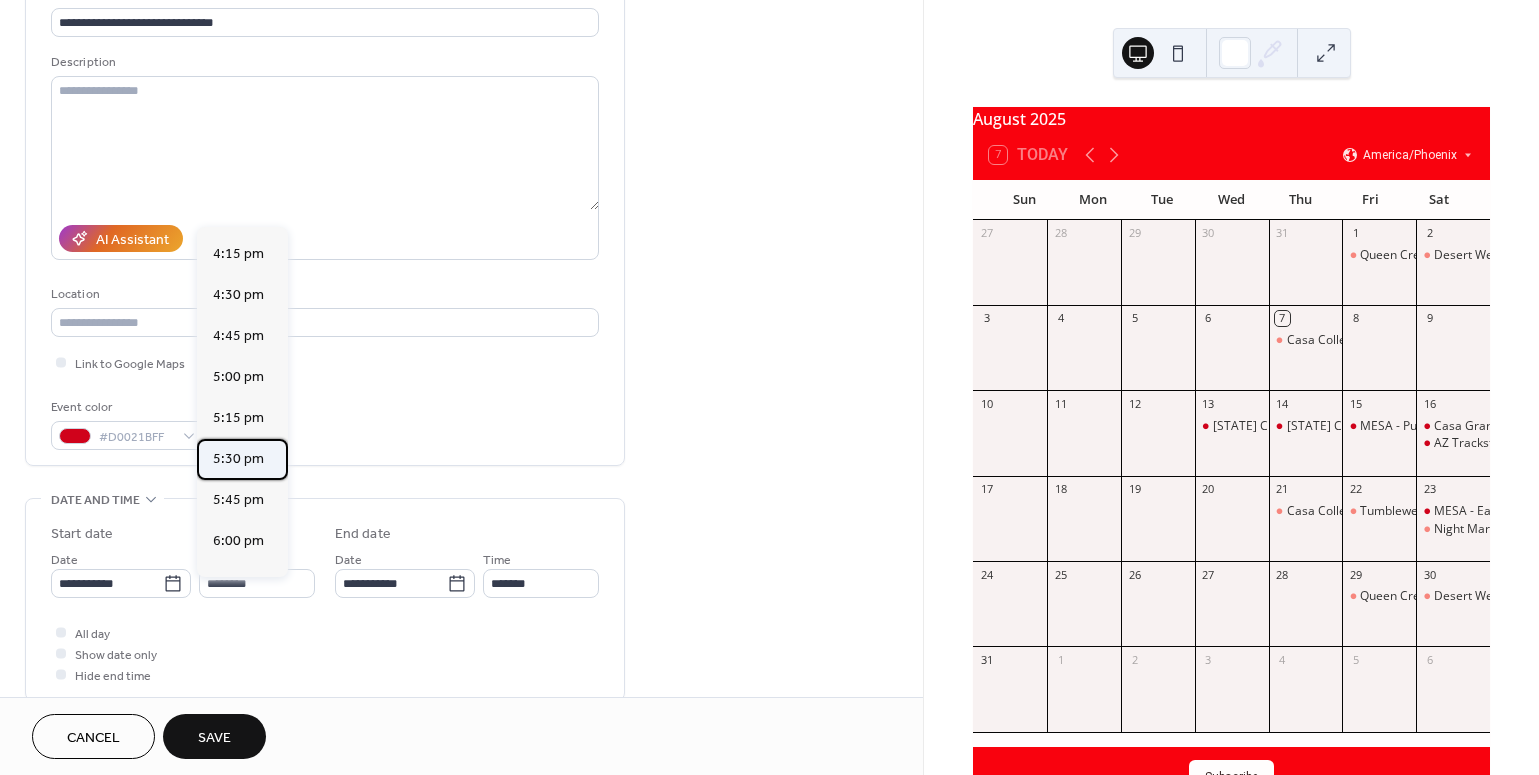 click on "5:30 pm" at bounding box center [238, 458] 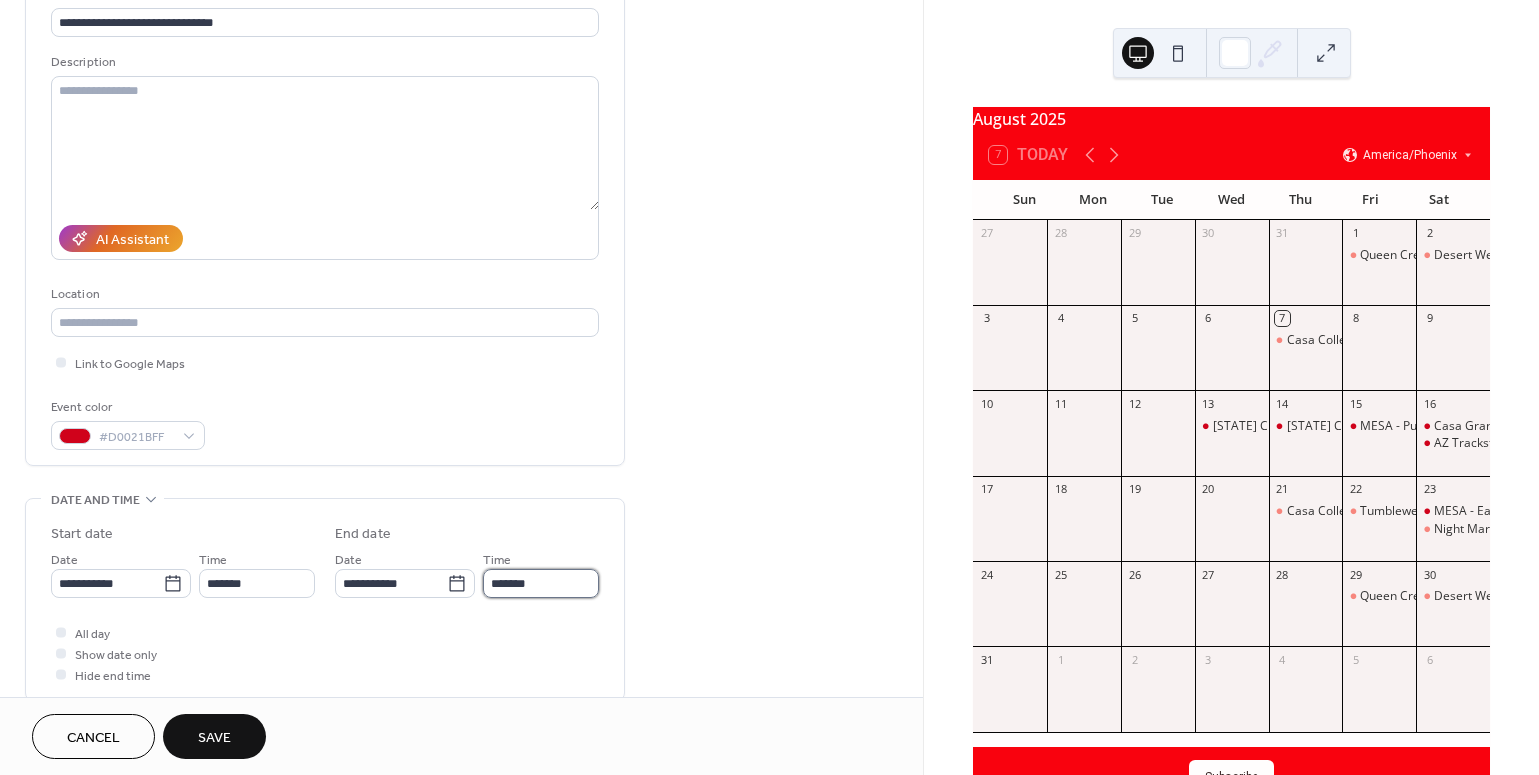 click on "*******" at bounding box center (541, 583) 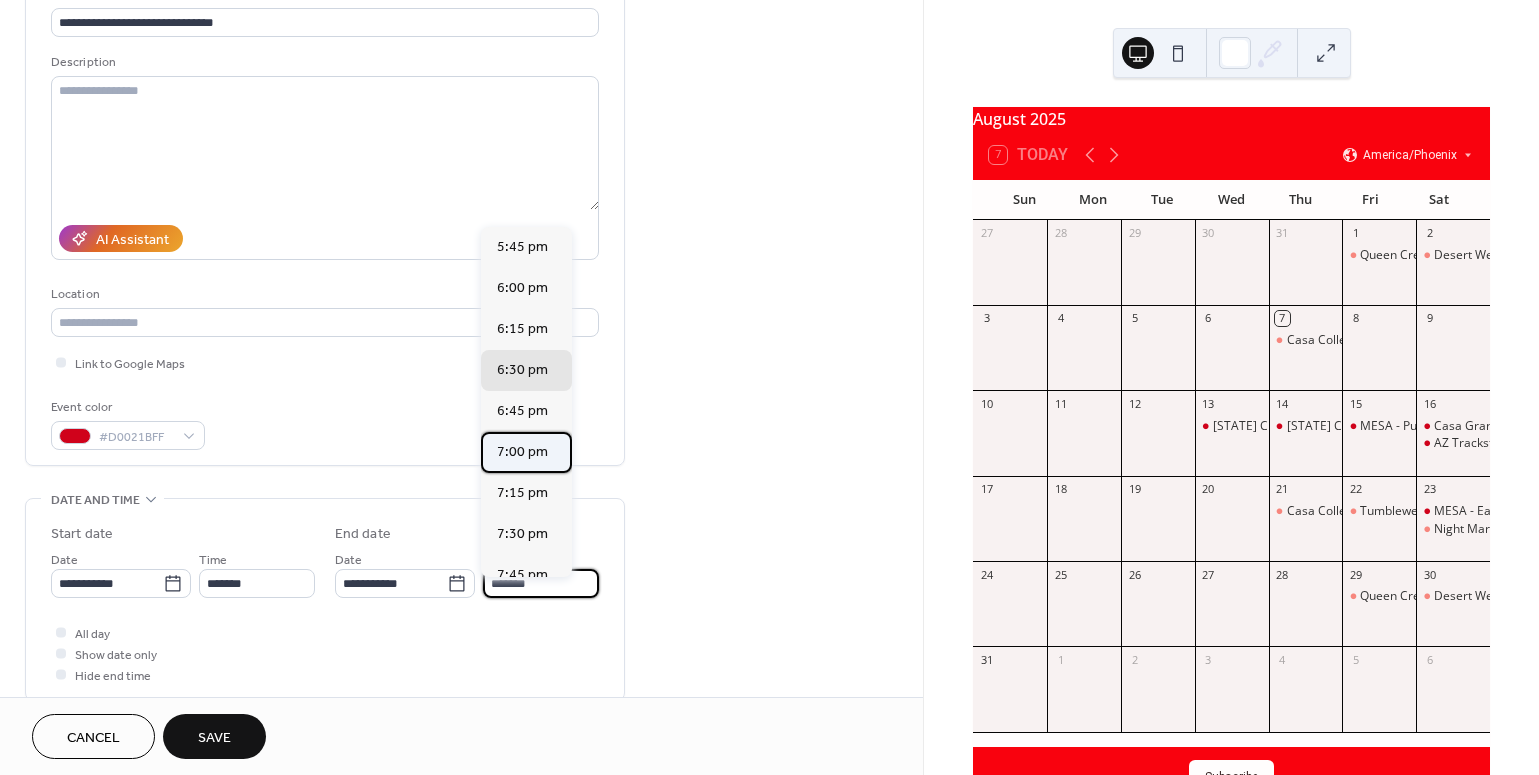 click on "7:00 pm" at bounding box center (522, 451) 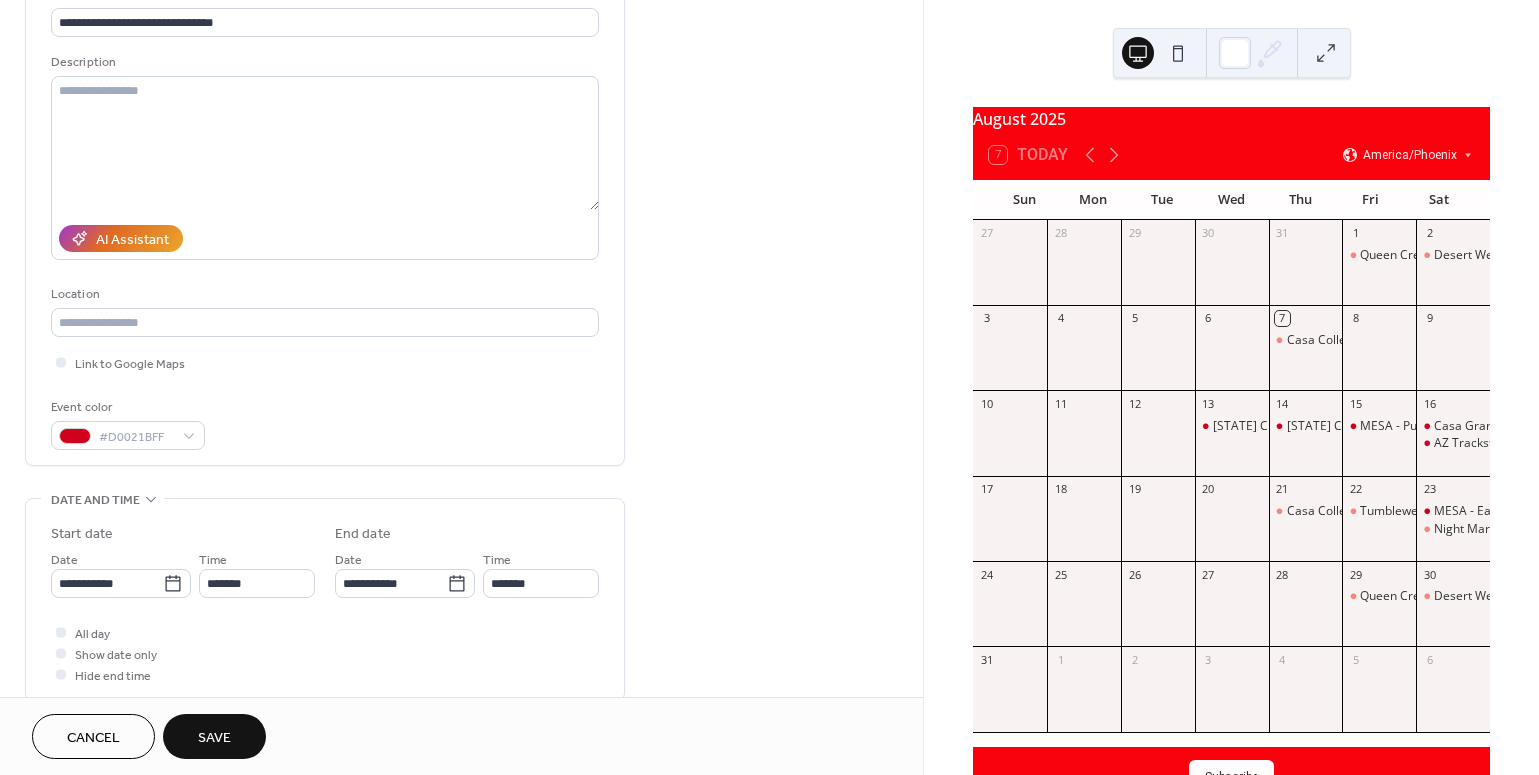 click on "Save" at bounding box center [214, 738] 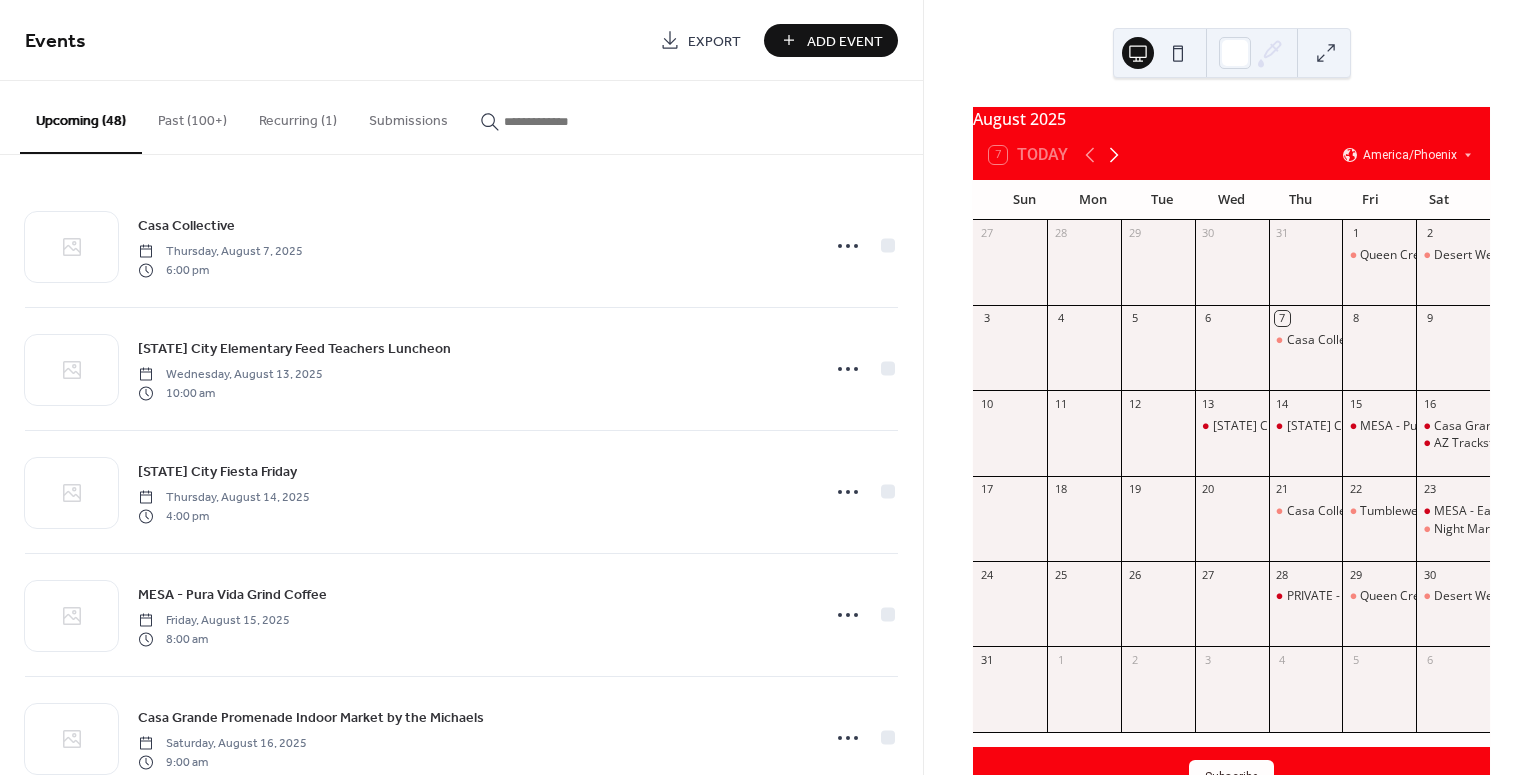 click 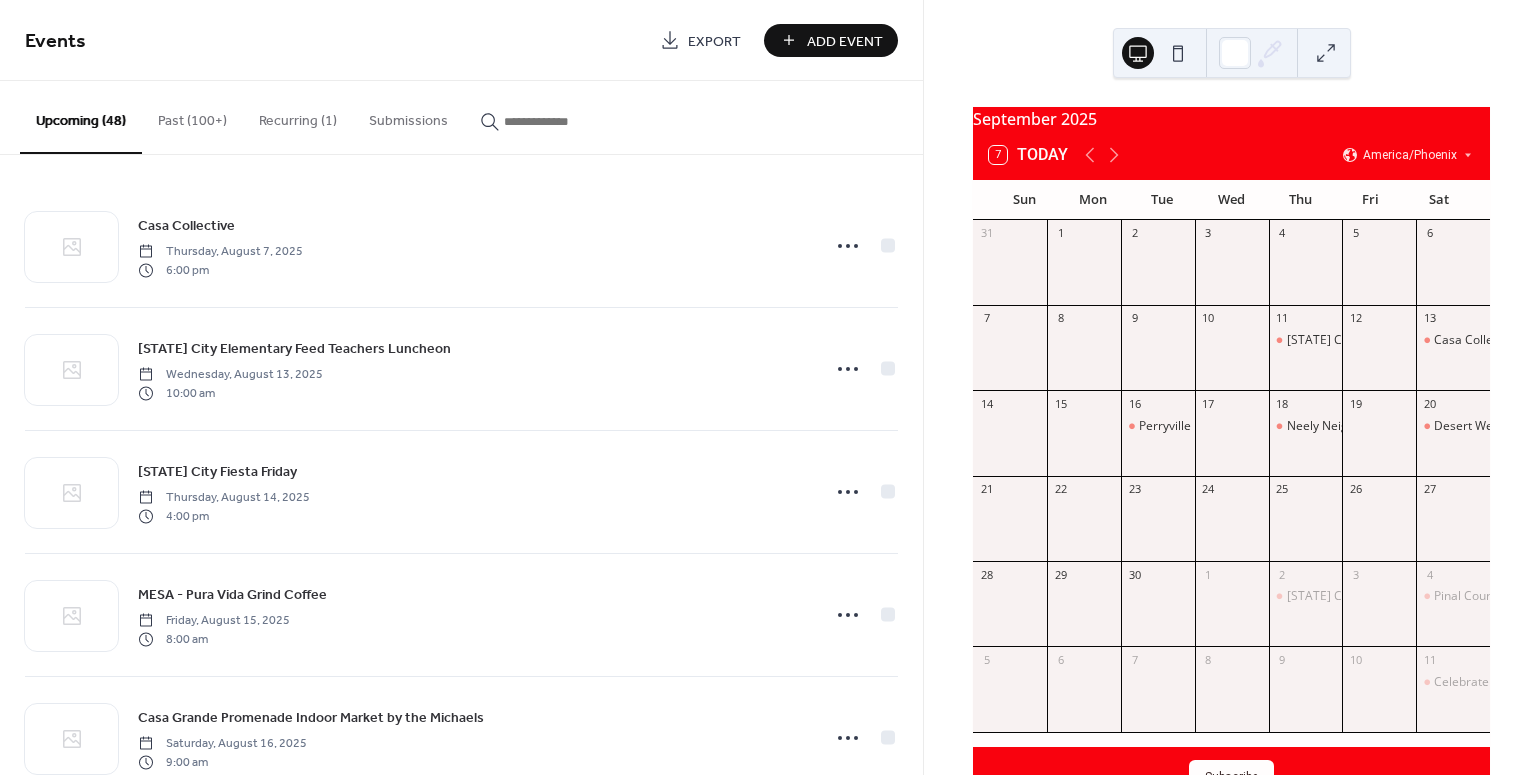 click on "Add Event" at bounding box center [845, 41] 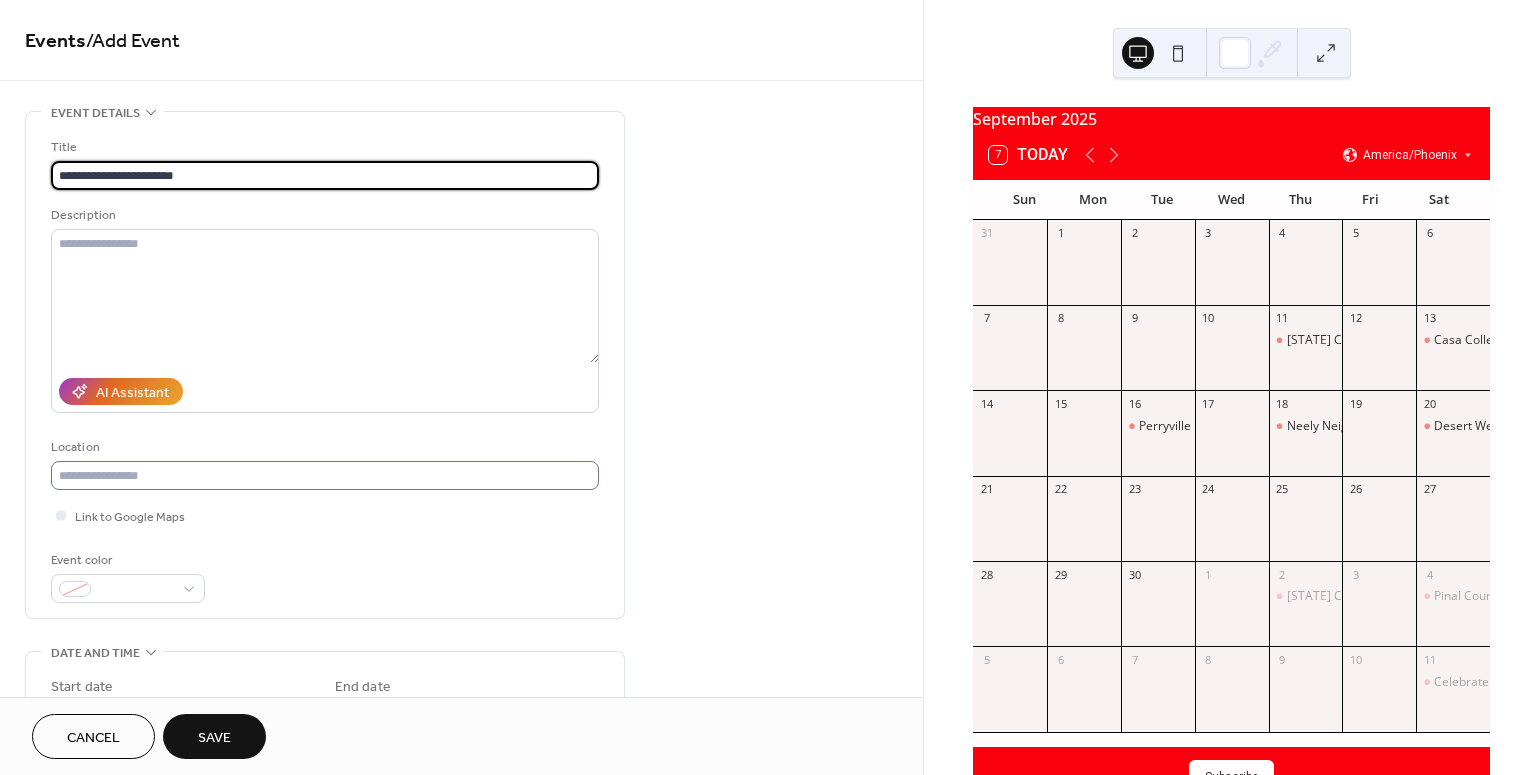 type on "**********" 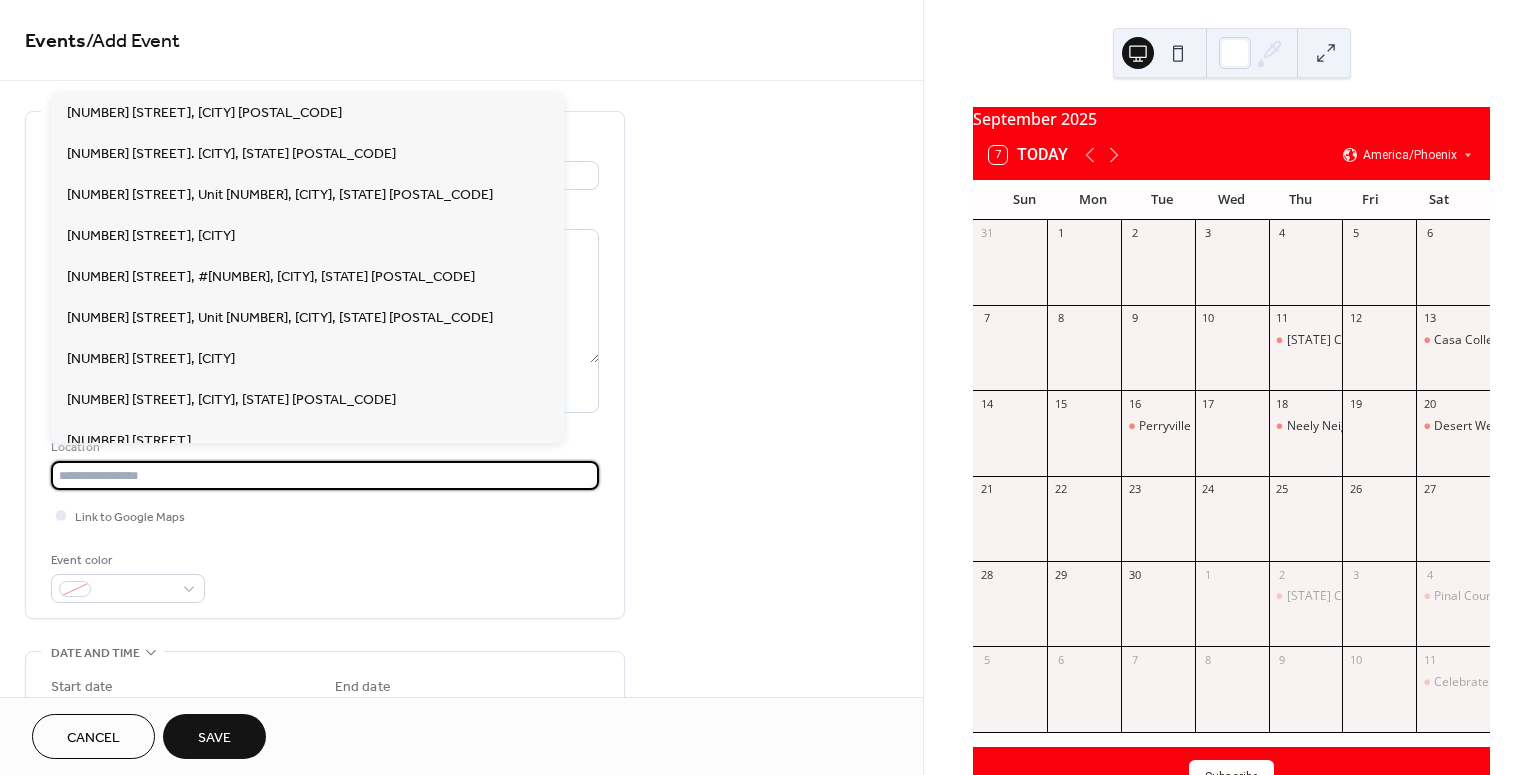 click at bounding box center [325, 475] 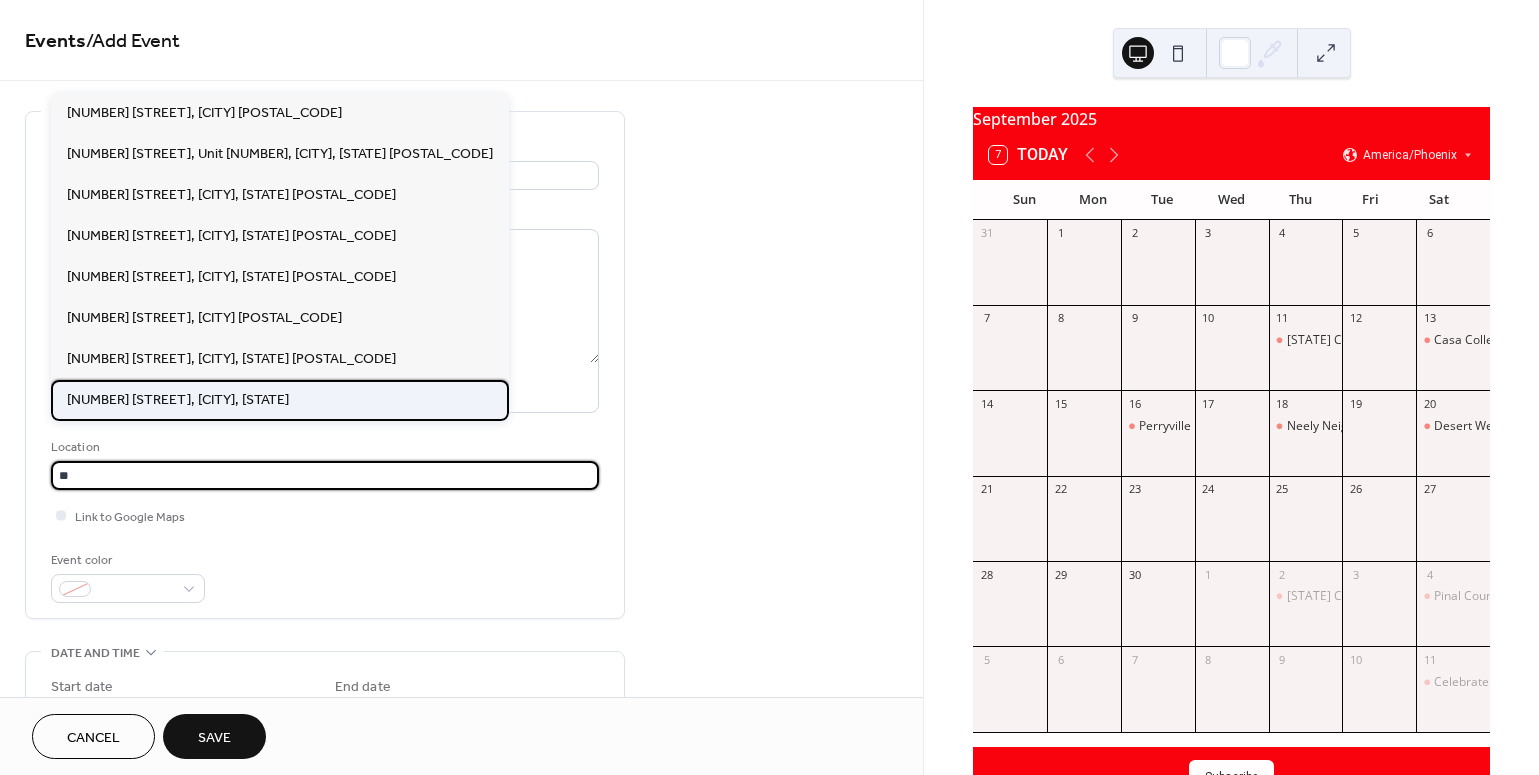 click on "[NUMBER] [STREET], [CITY], [STATE]" at bounding box center [280, 400] 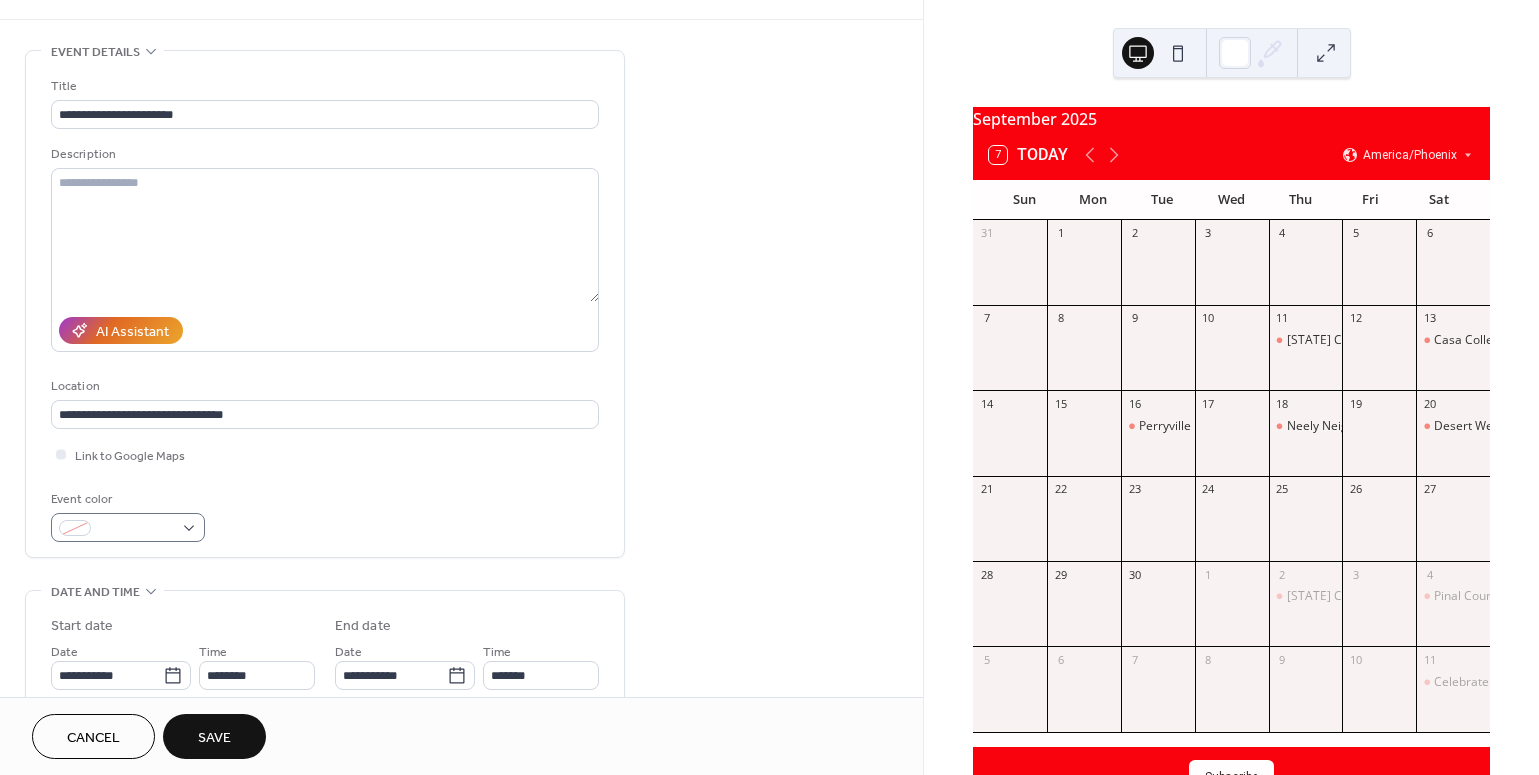 scroll, scrollTop: 83, scrollLeft: 0, axis: vertical 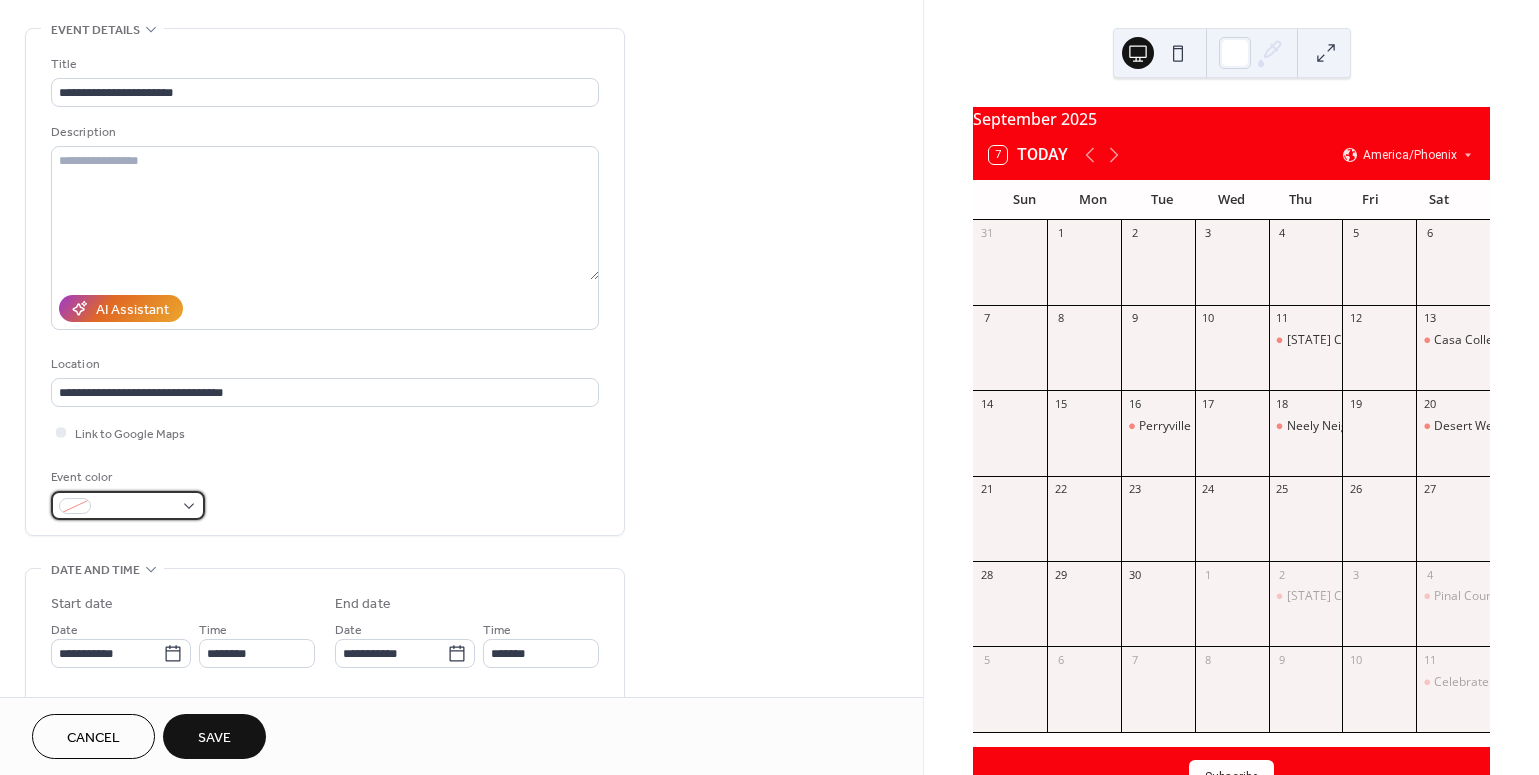 click at bounding box center [136, 507] 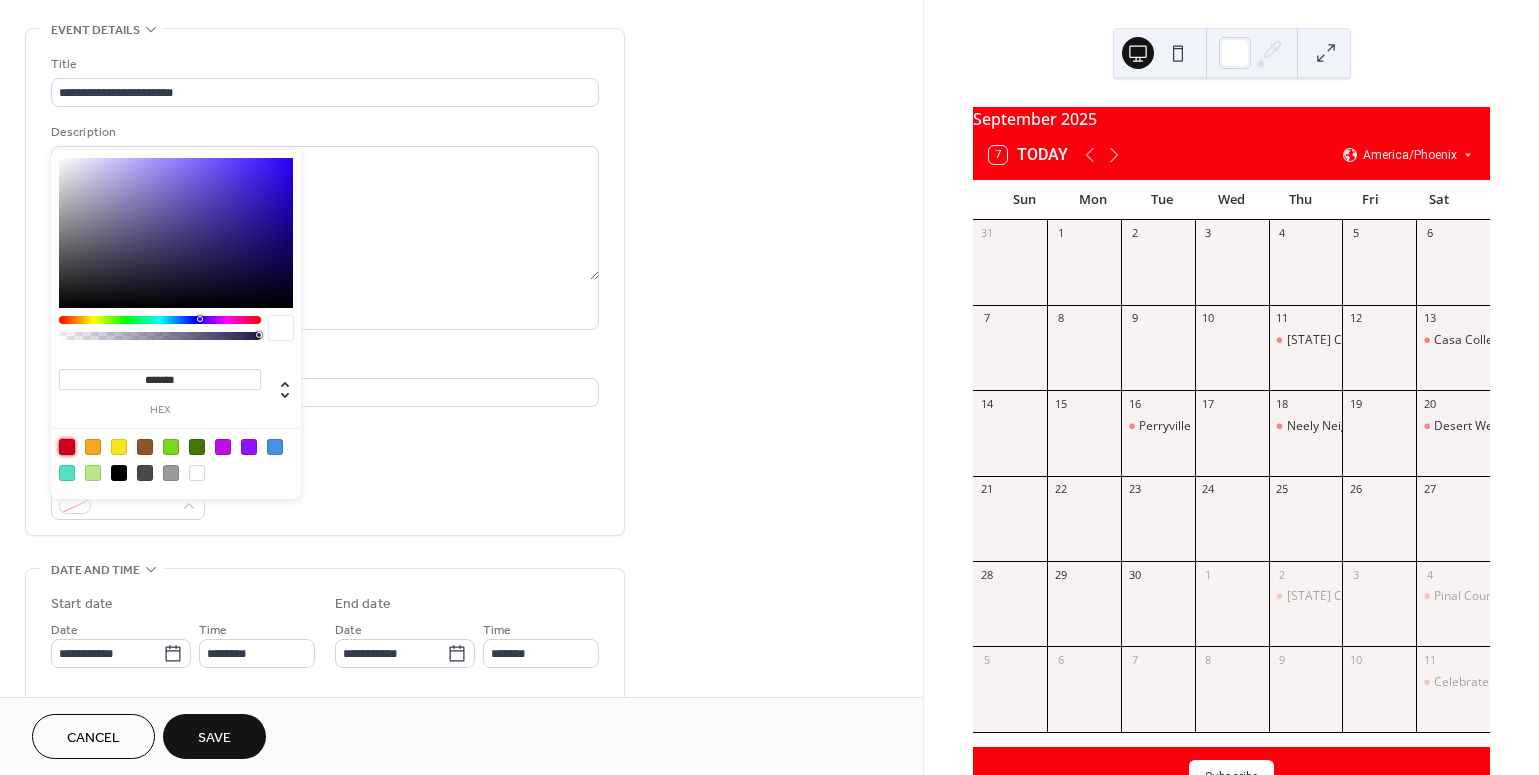 click at bounding box center [67, 447] 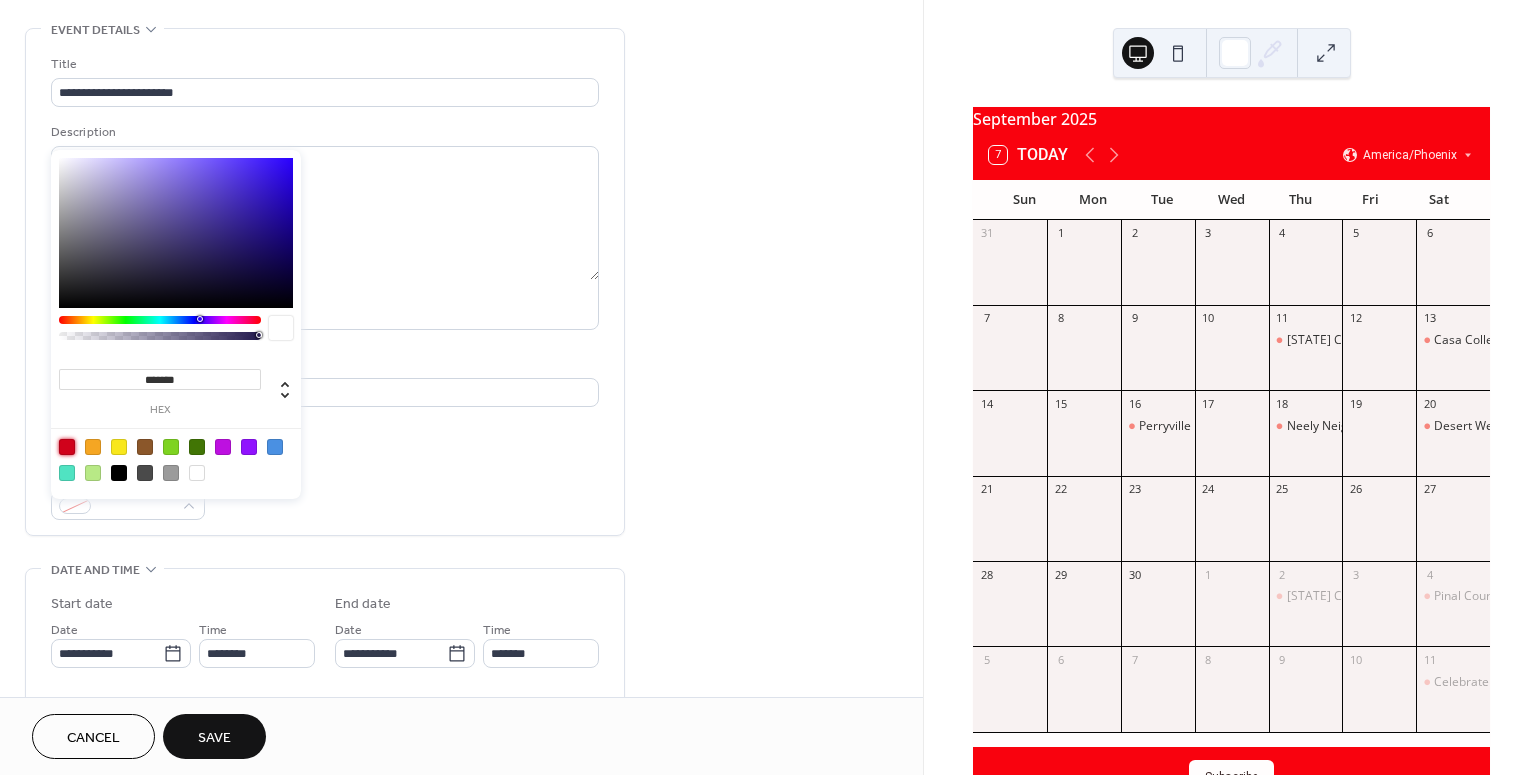 type on "*******" 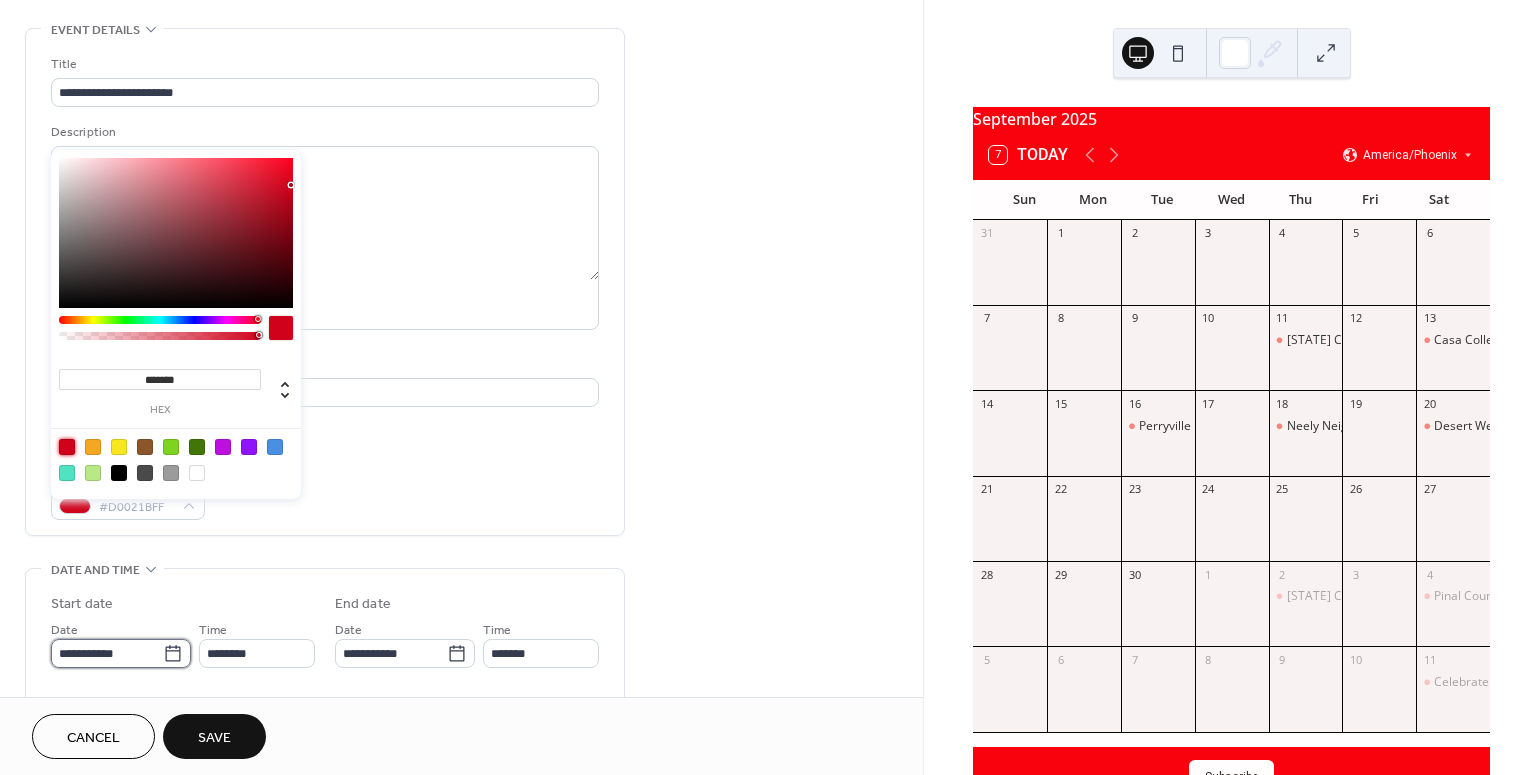 click on "**********" at bounding box center [107, 653] 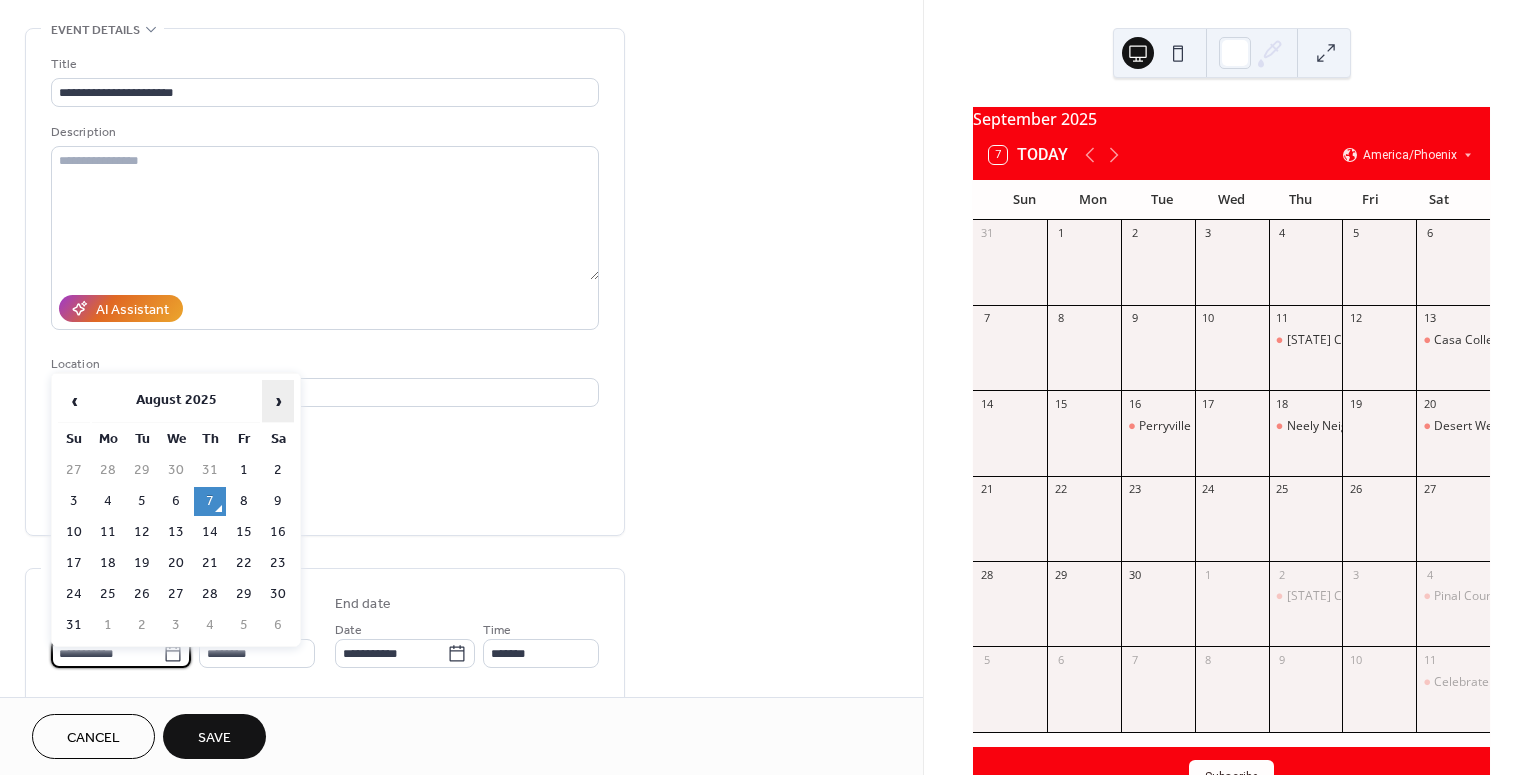 click on "›" at bounding box center [278, 401] 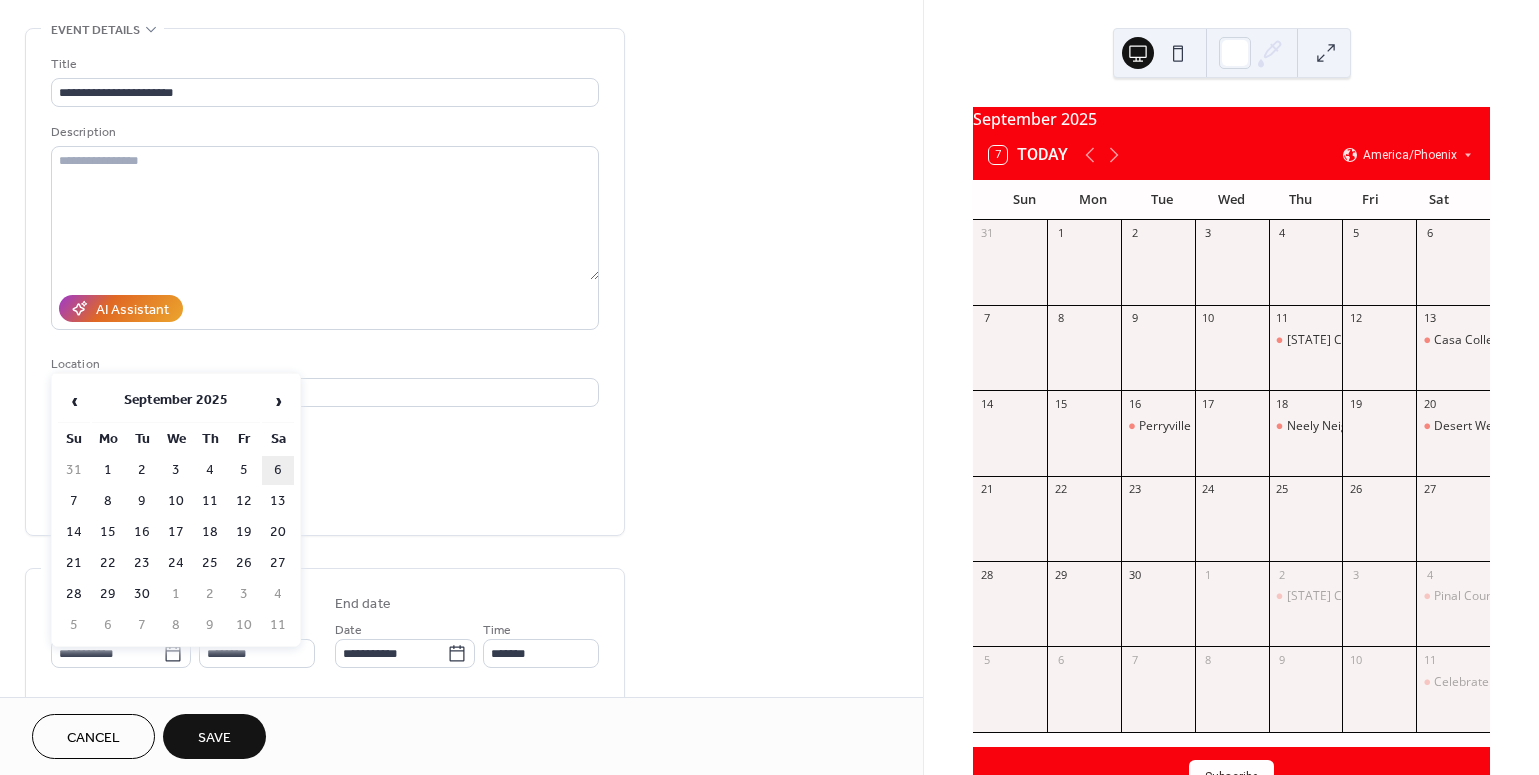 click on "6" at bounding box center (278, 470) 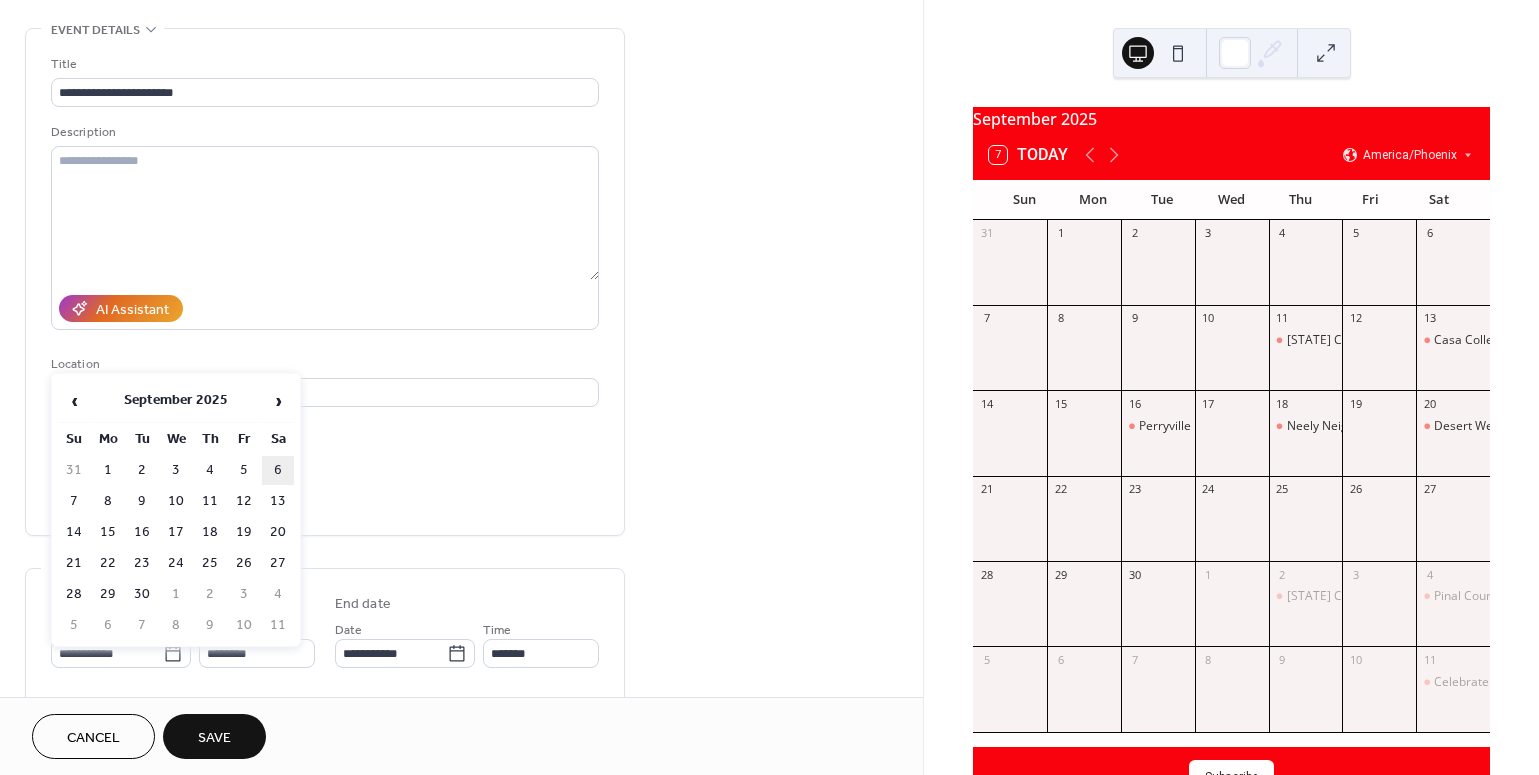 type on "**********" 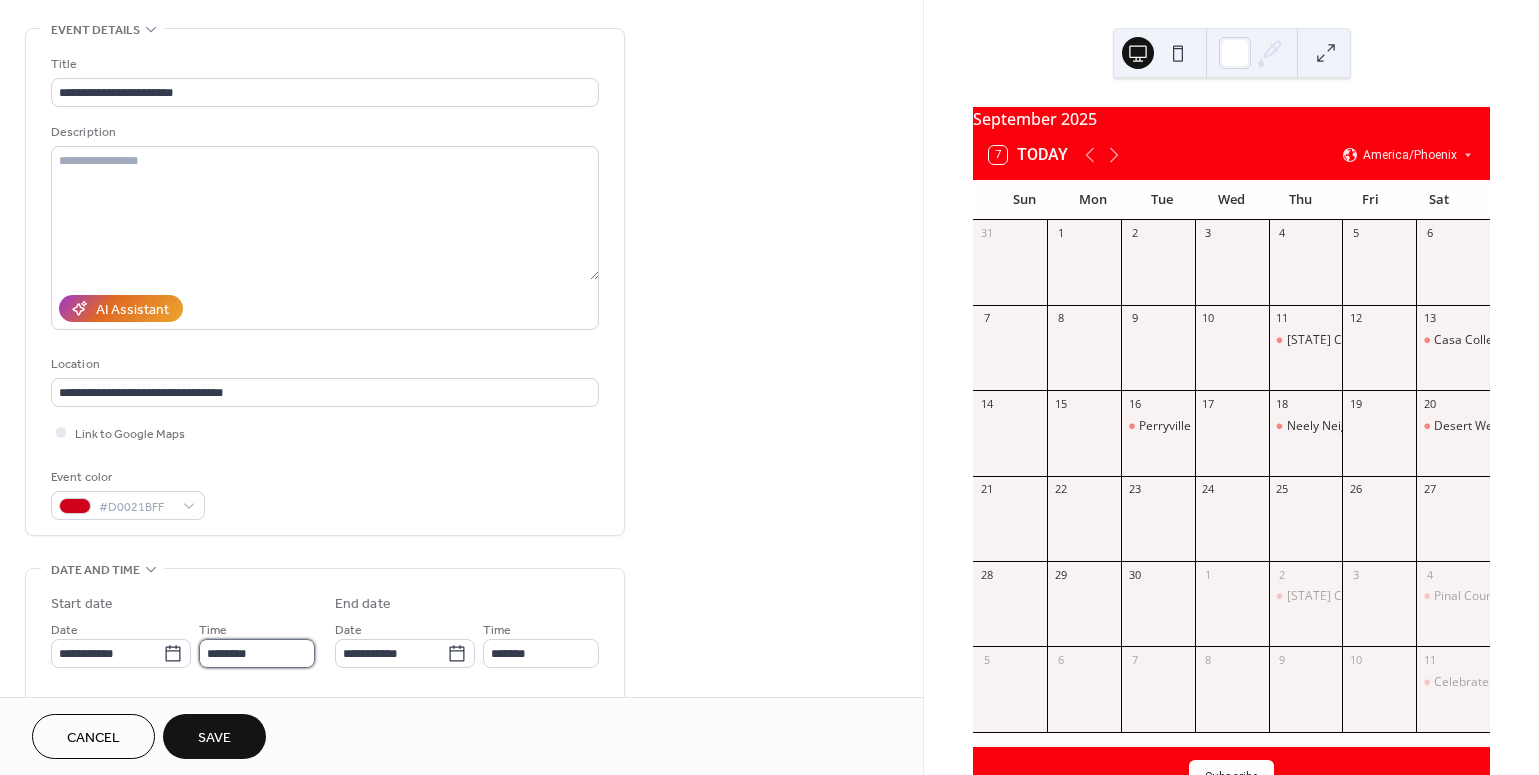 click on "********" at bounding box center (257, 653) 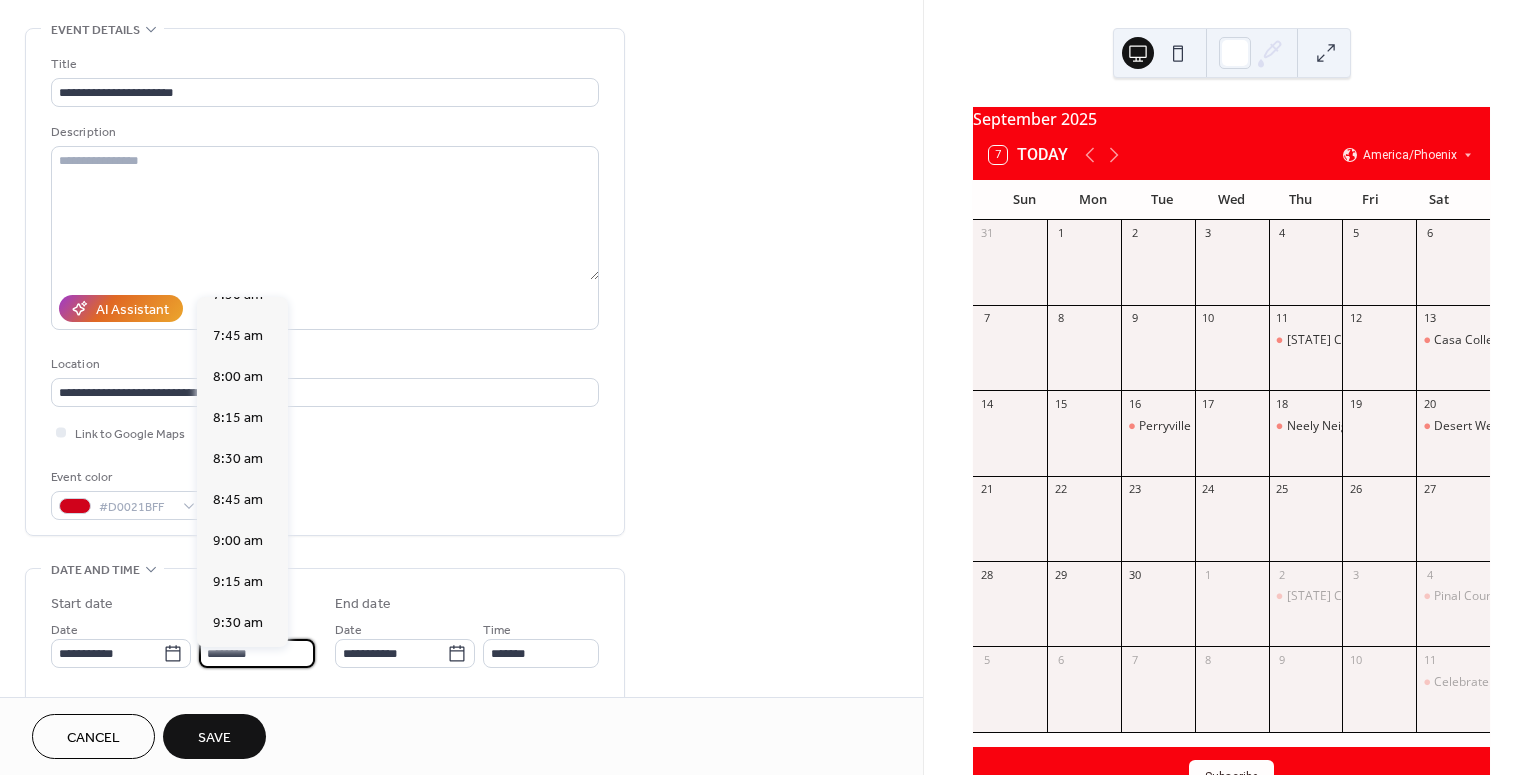 scroll, scrollTop: 1249, scrollLeft: 0, axis: vertical 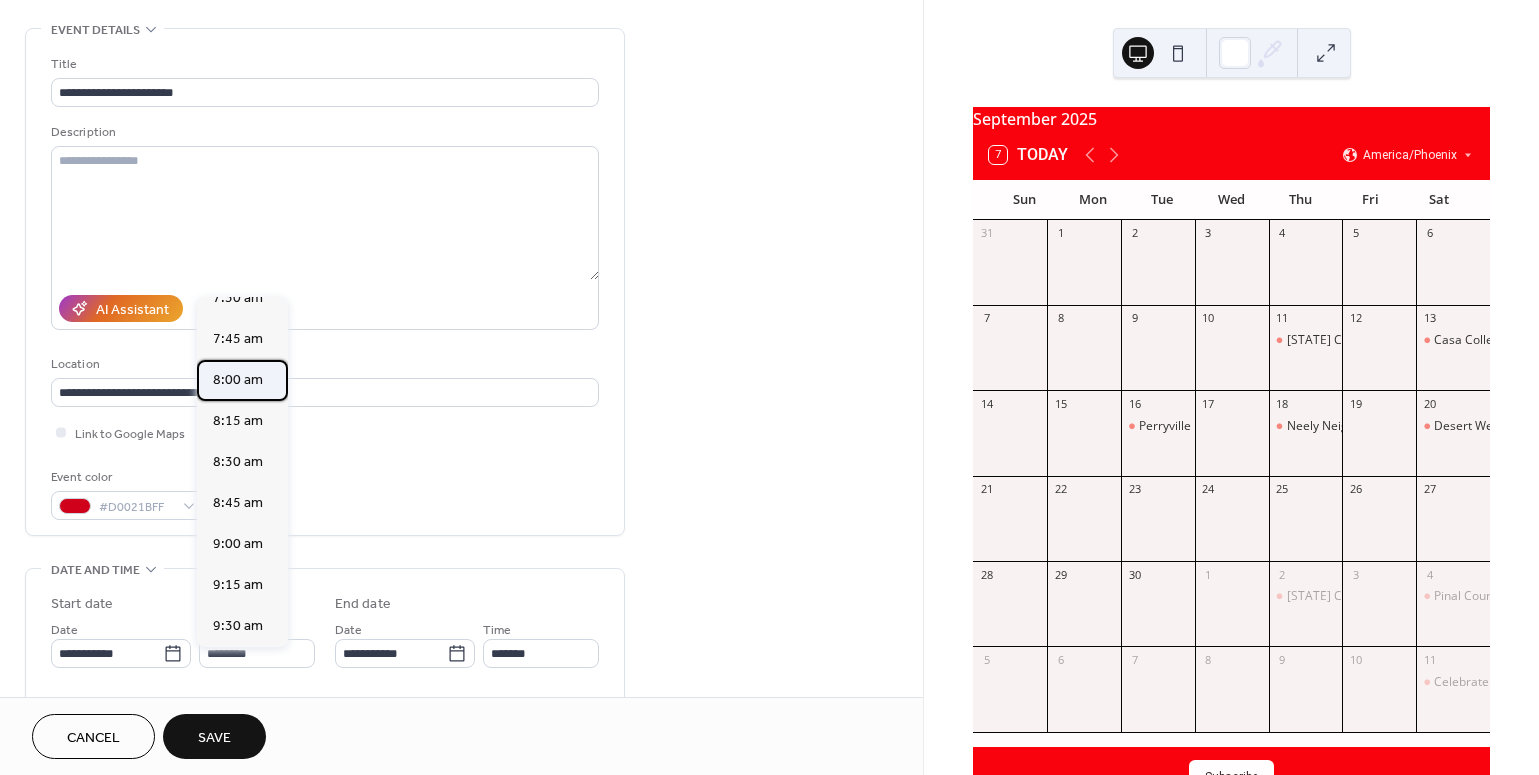 click on "8:00 am" at bounding box center (238, 379) 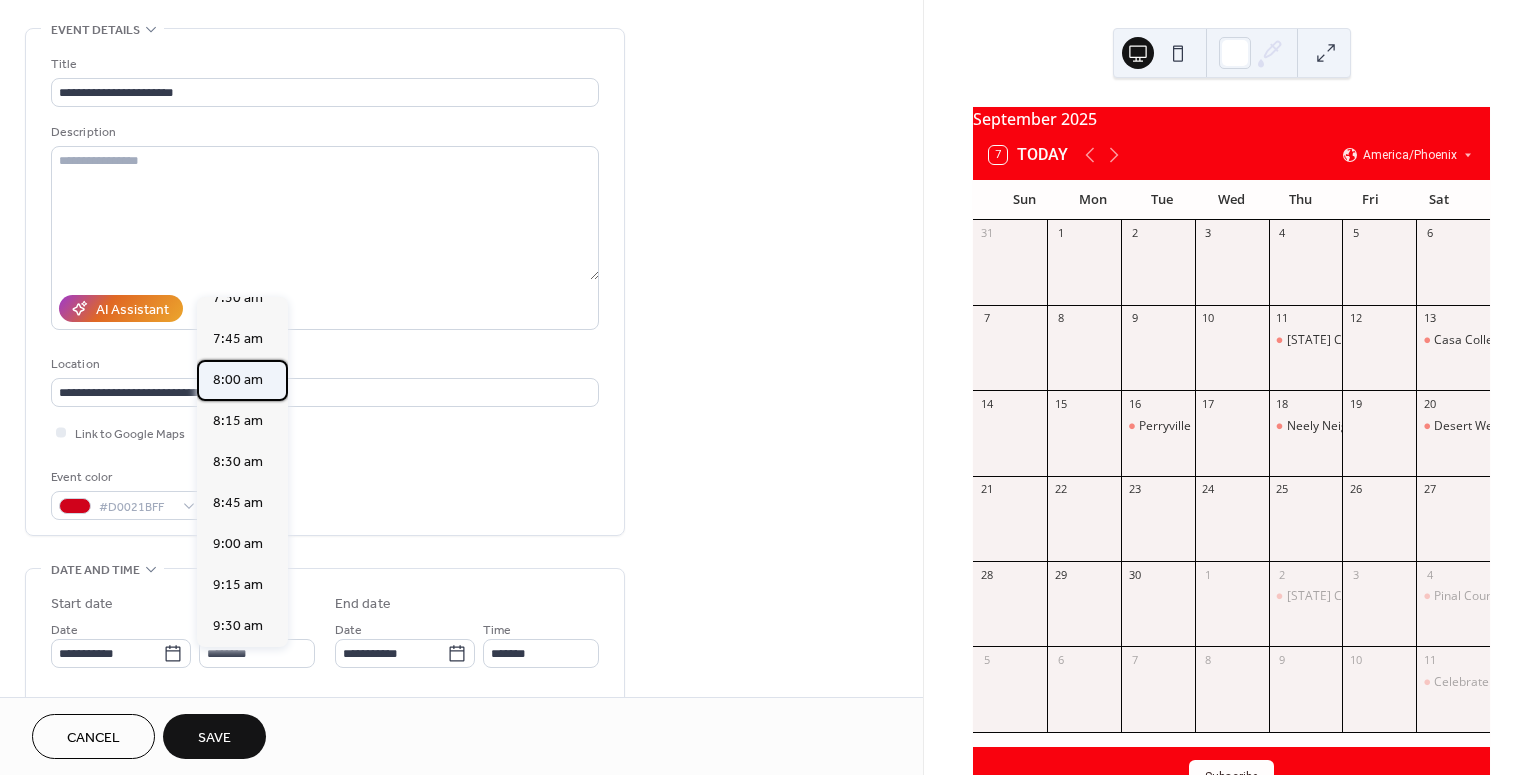 type on "*******" 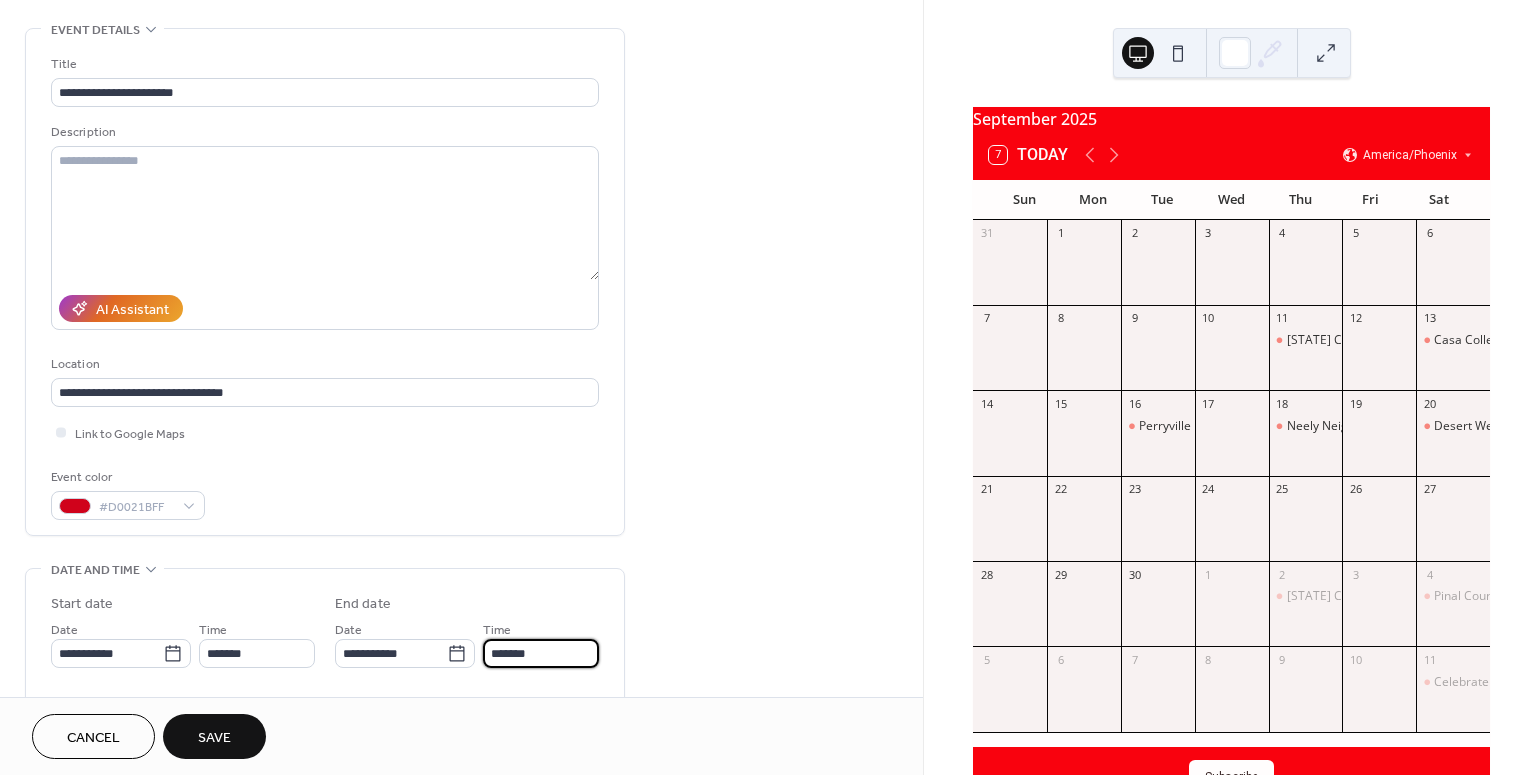click on "*******" at bounding box center (541, 653) 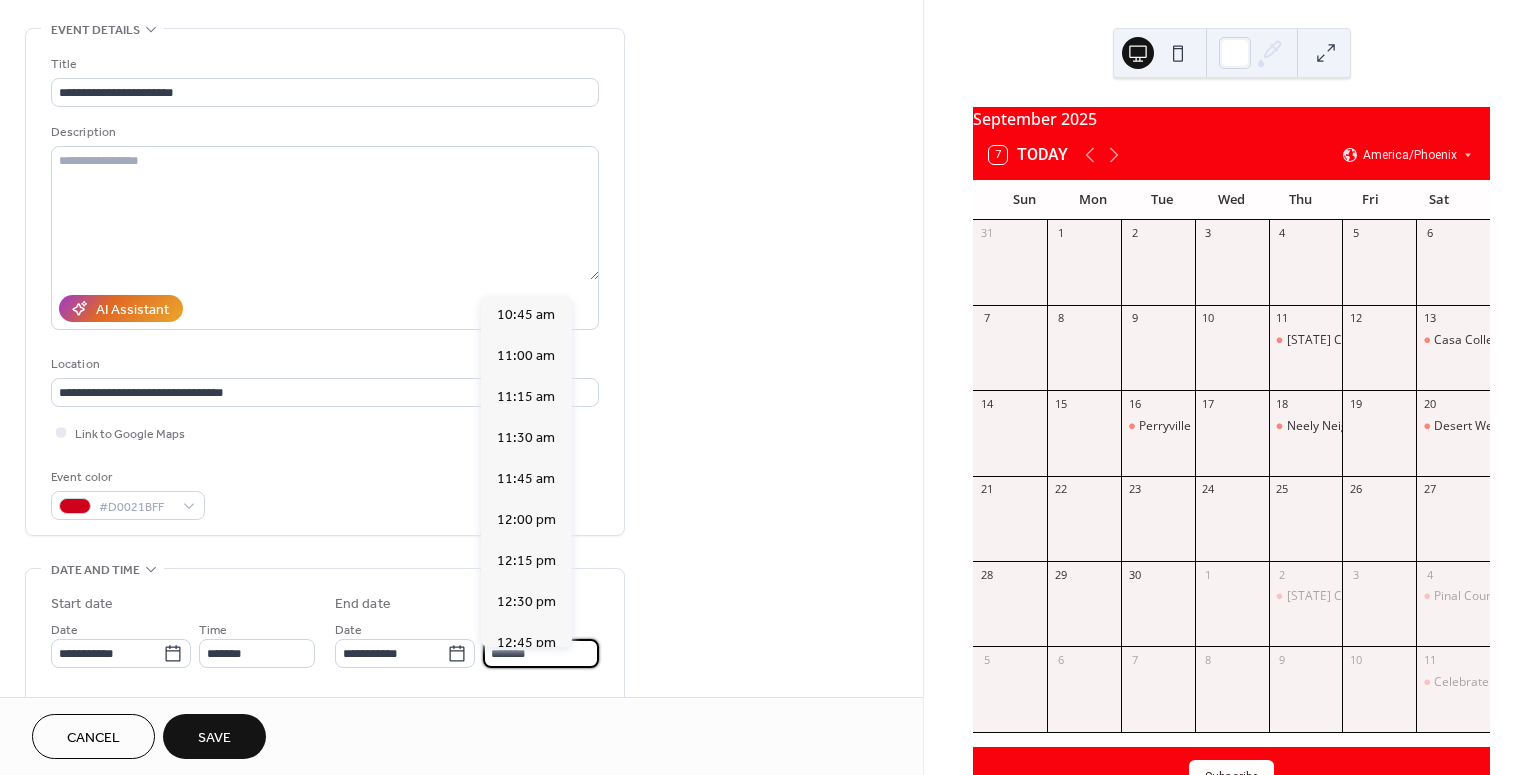 scroll, scrollTop: 432, scrollLeft: 0, axis: vertical 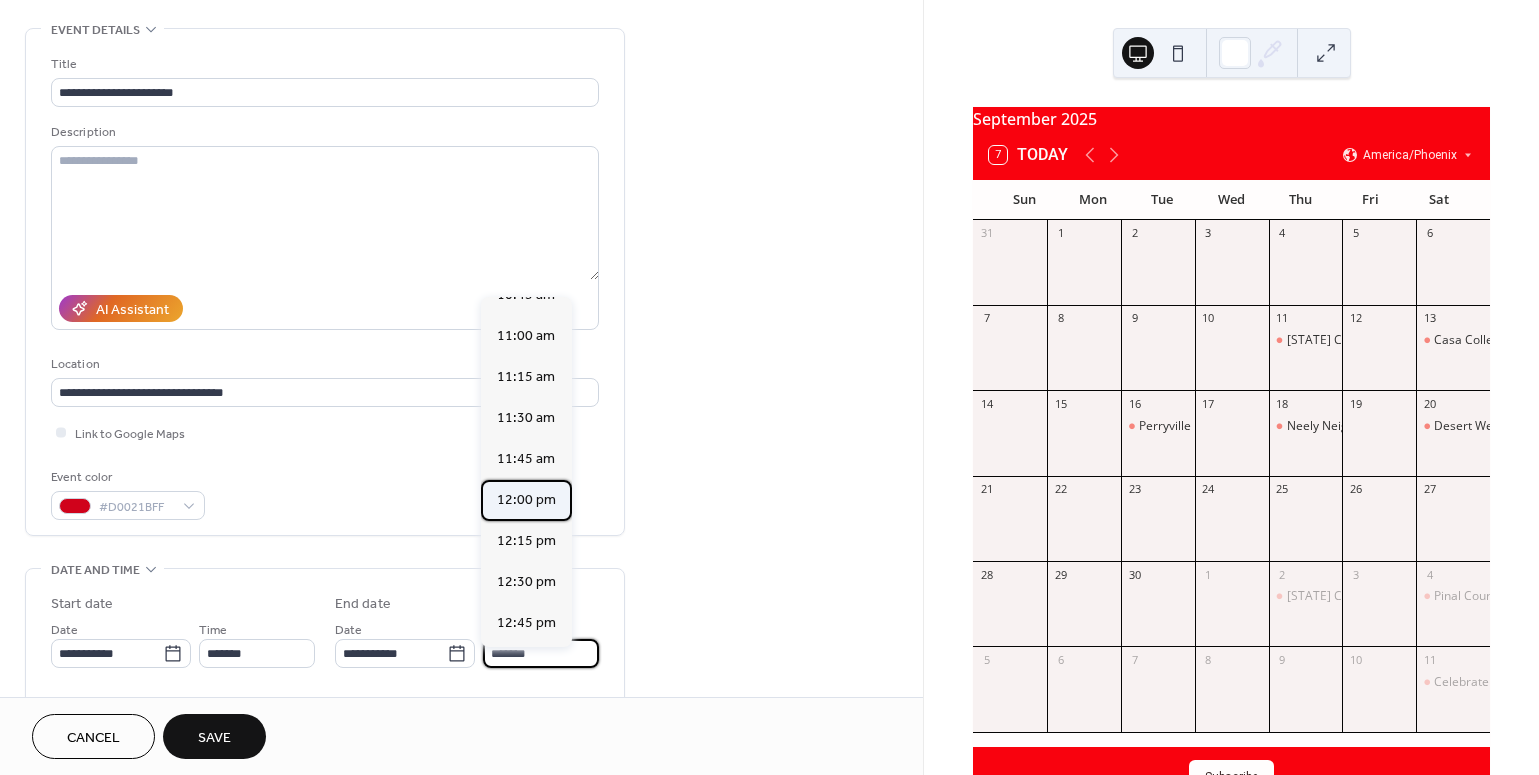 click on "12:00 pm" at bounding box center (526, 500) 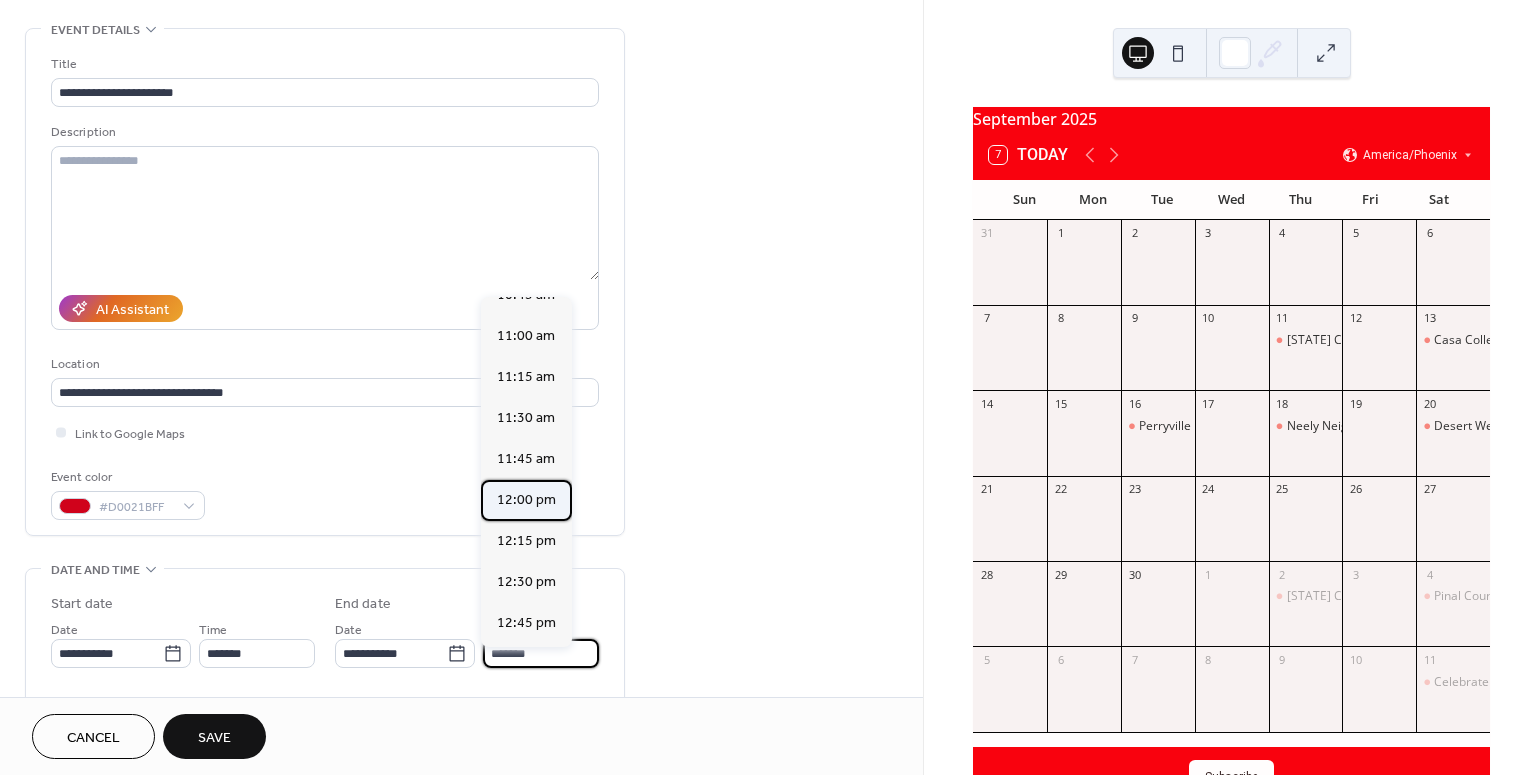 type on "********" 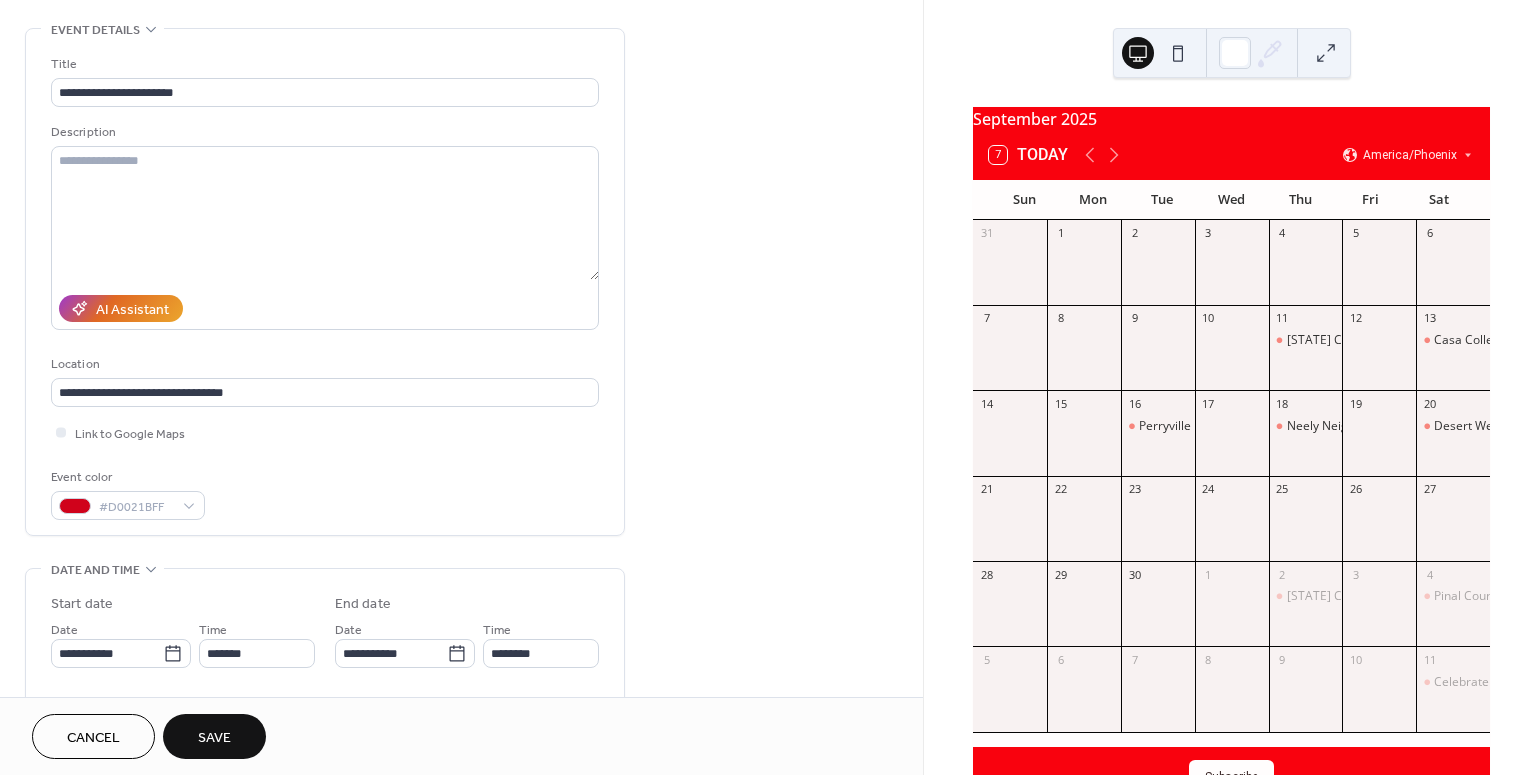 click on "**********" at bounding box center [461, 637] 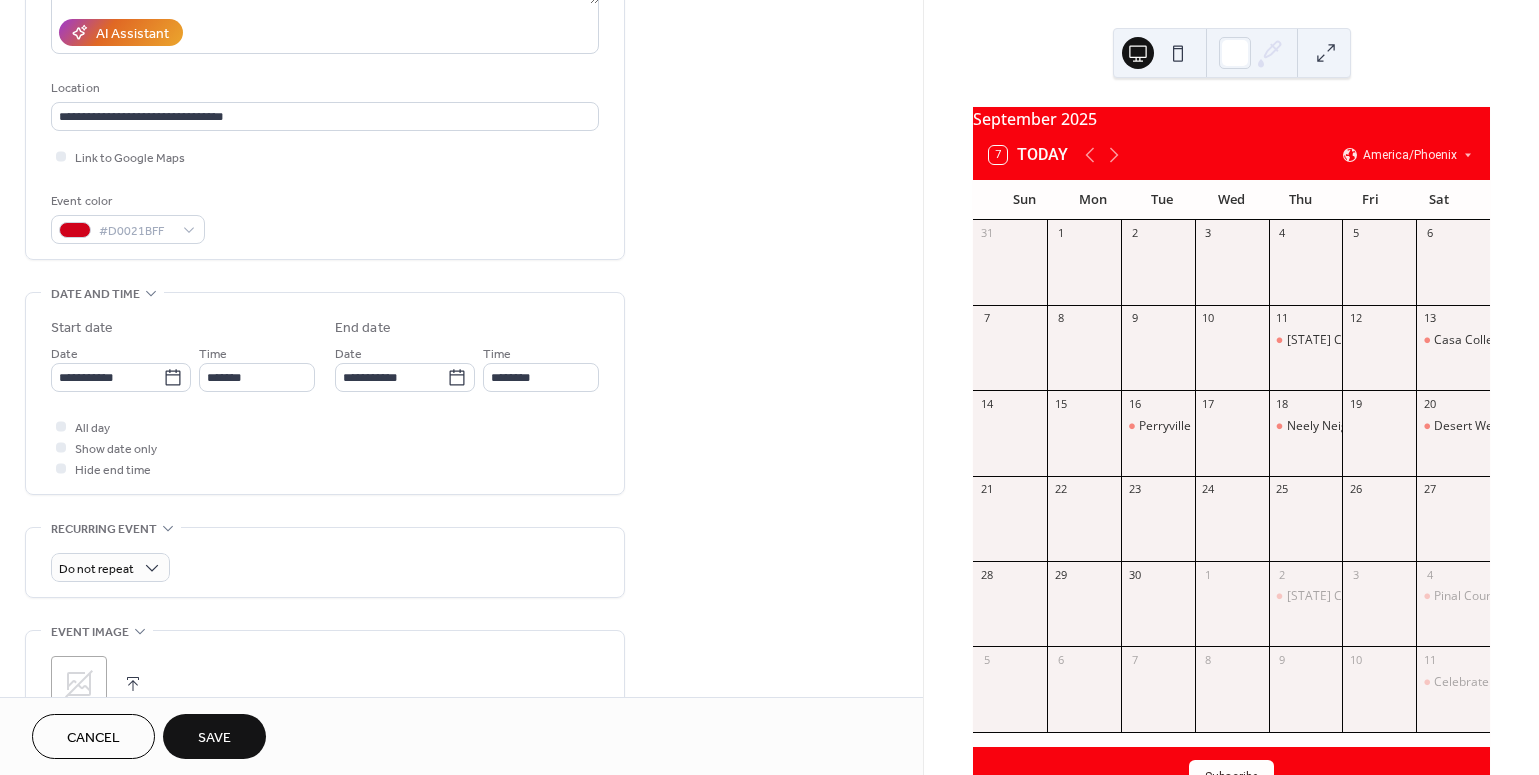 scroll, scrollTop: 419, scrollLeft: 0, axis: vertical 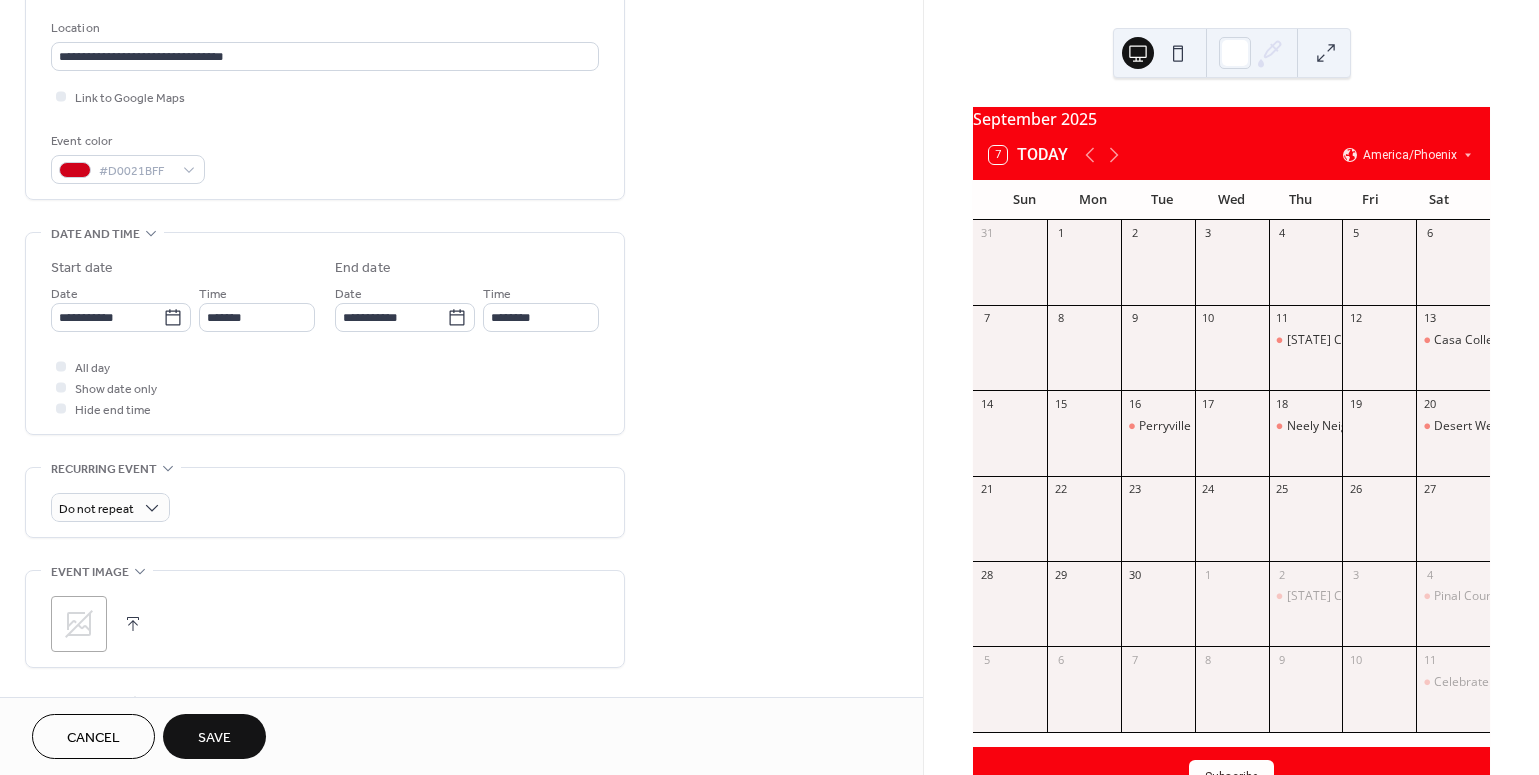 click on "Save" at bounding box center [214, 736] 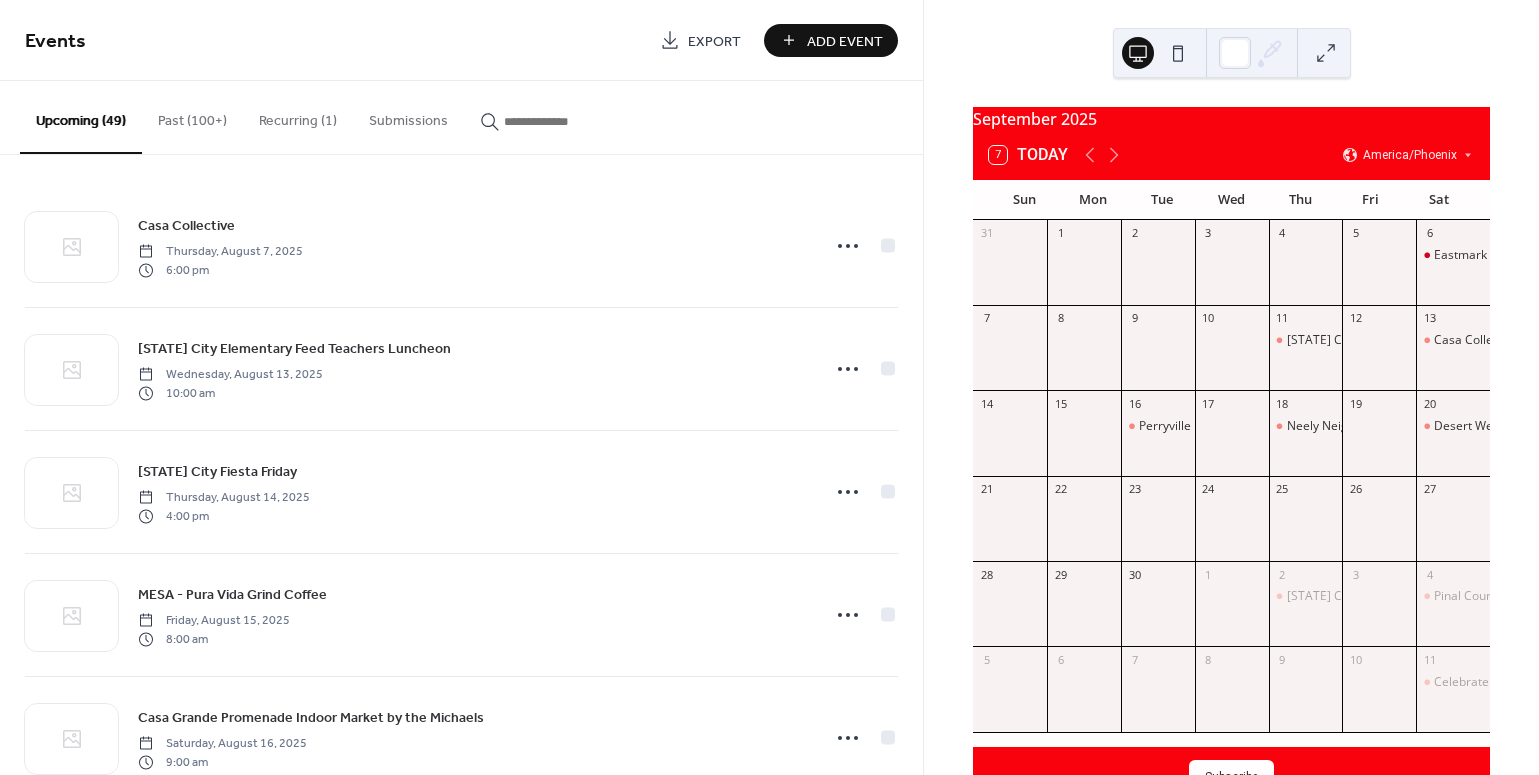 click on "Add Event" at bounding box center [845, 41] 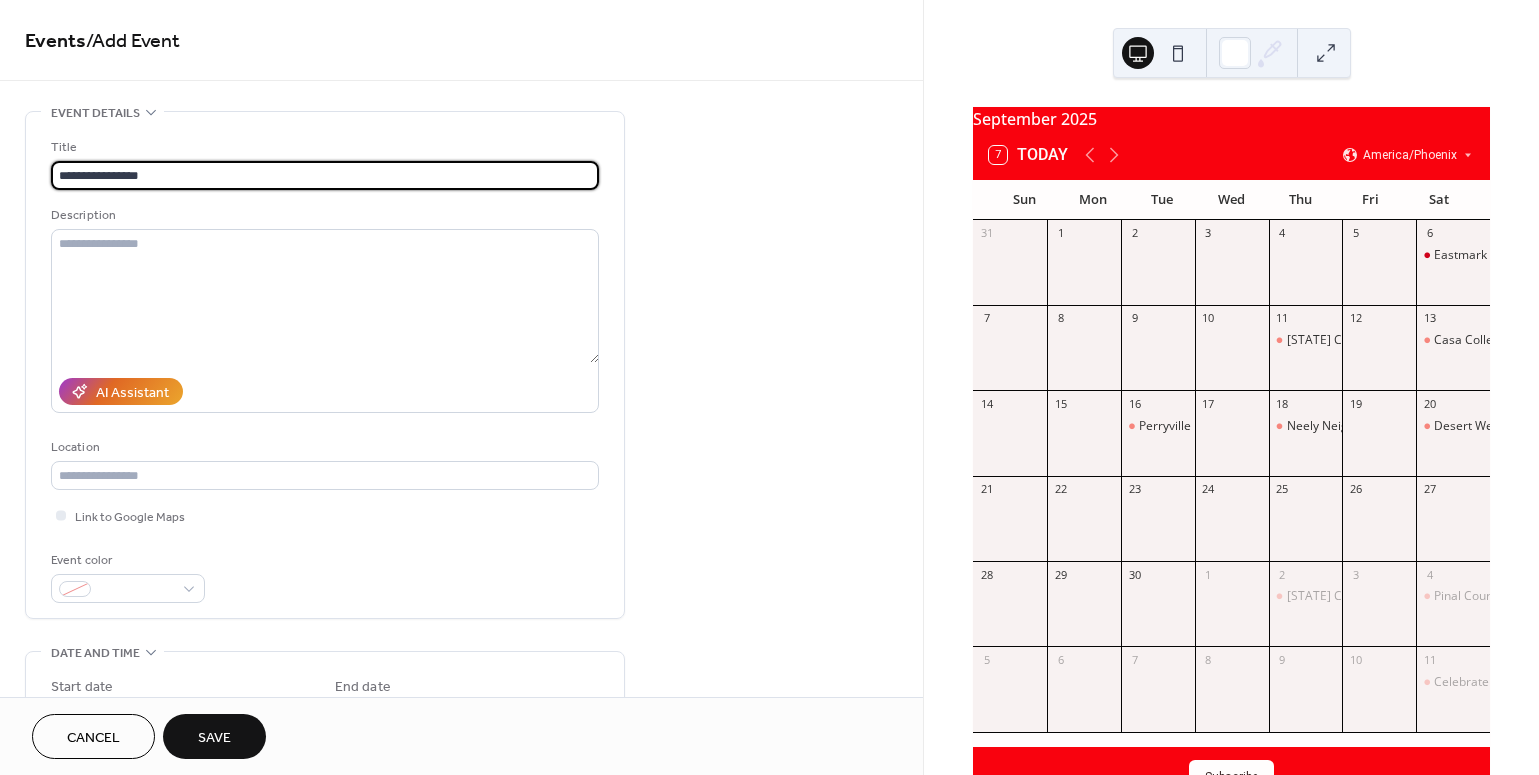 type on "**********" 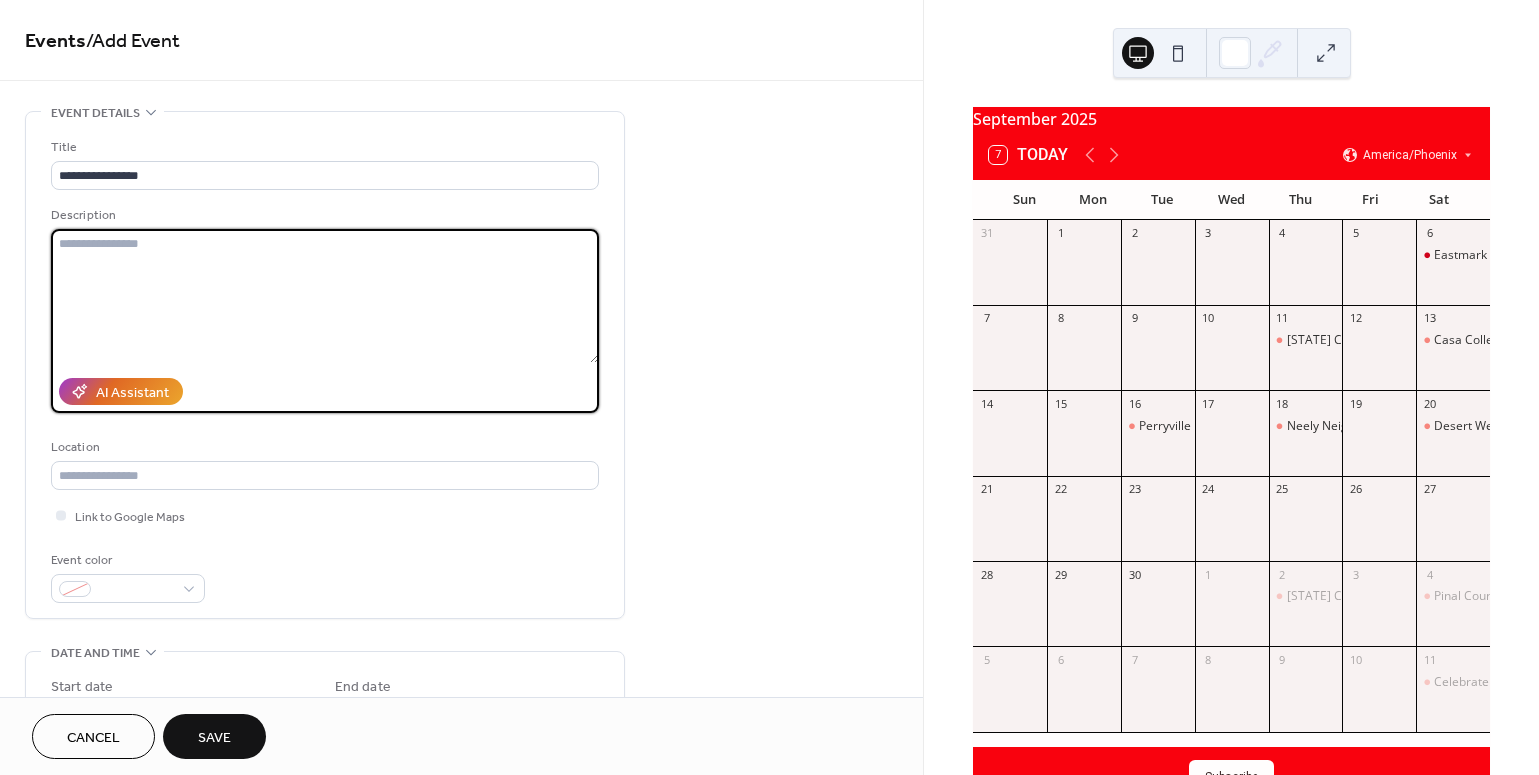 type 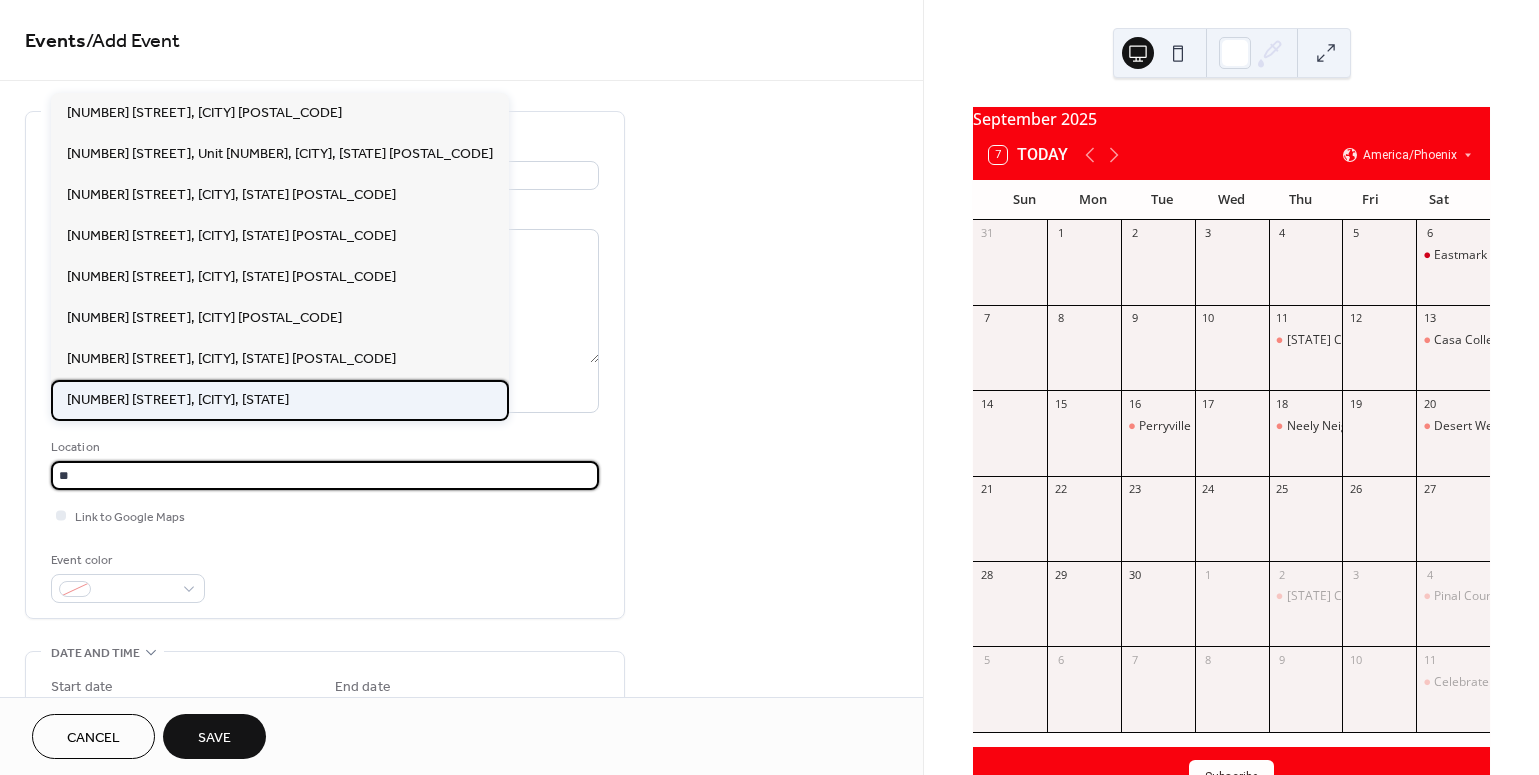 click on "[NUMBER] [STREET], [CITY], [STATE]" at bounding box center (178, 399) 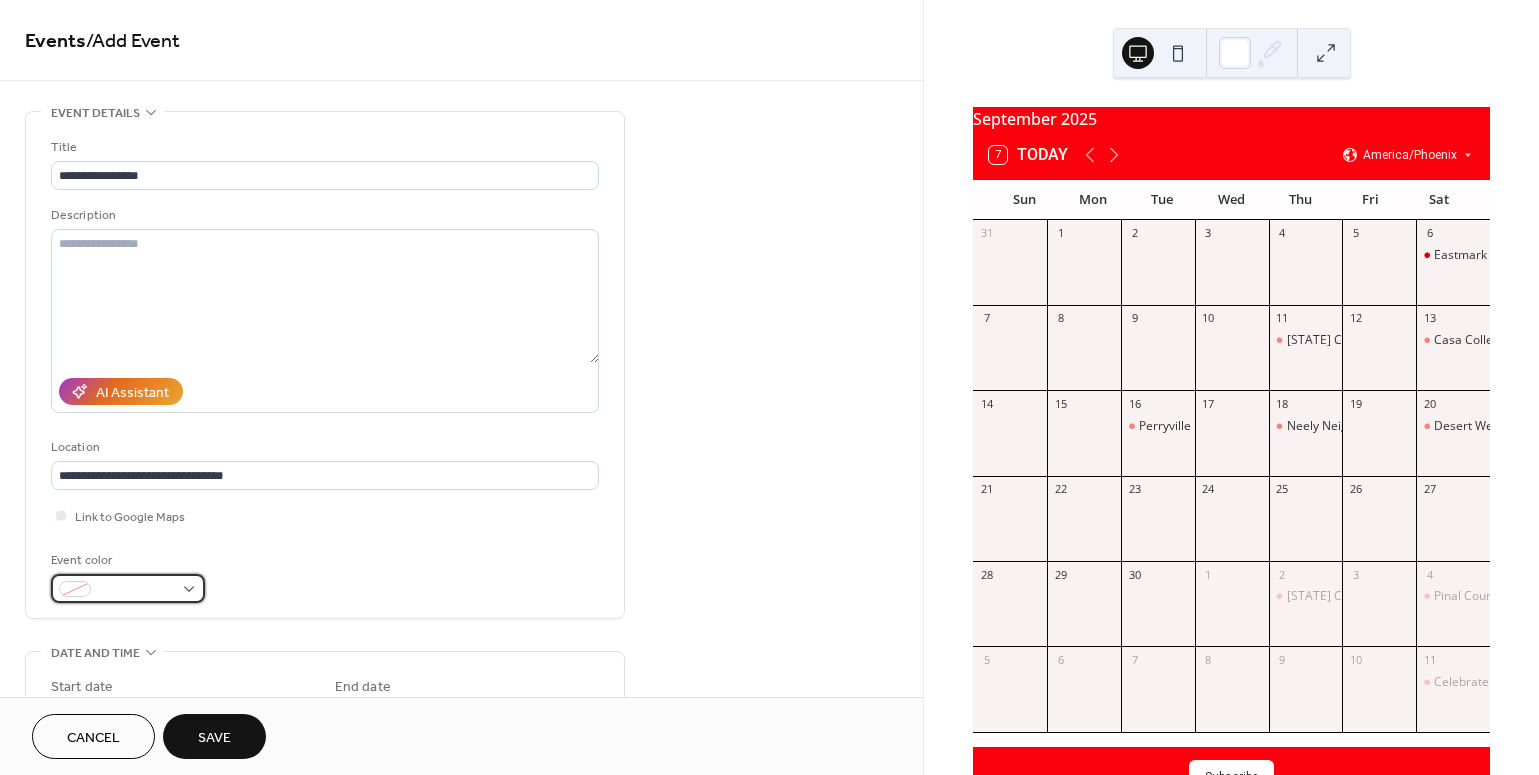 click at bounding box center [136, 590] 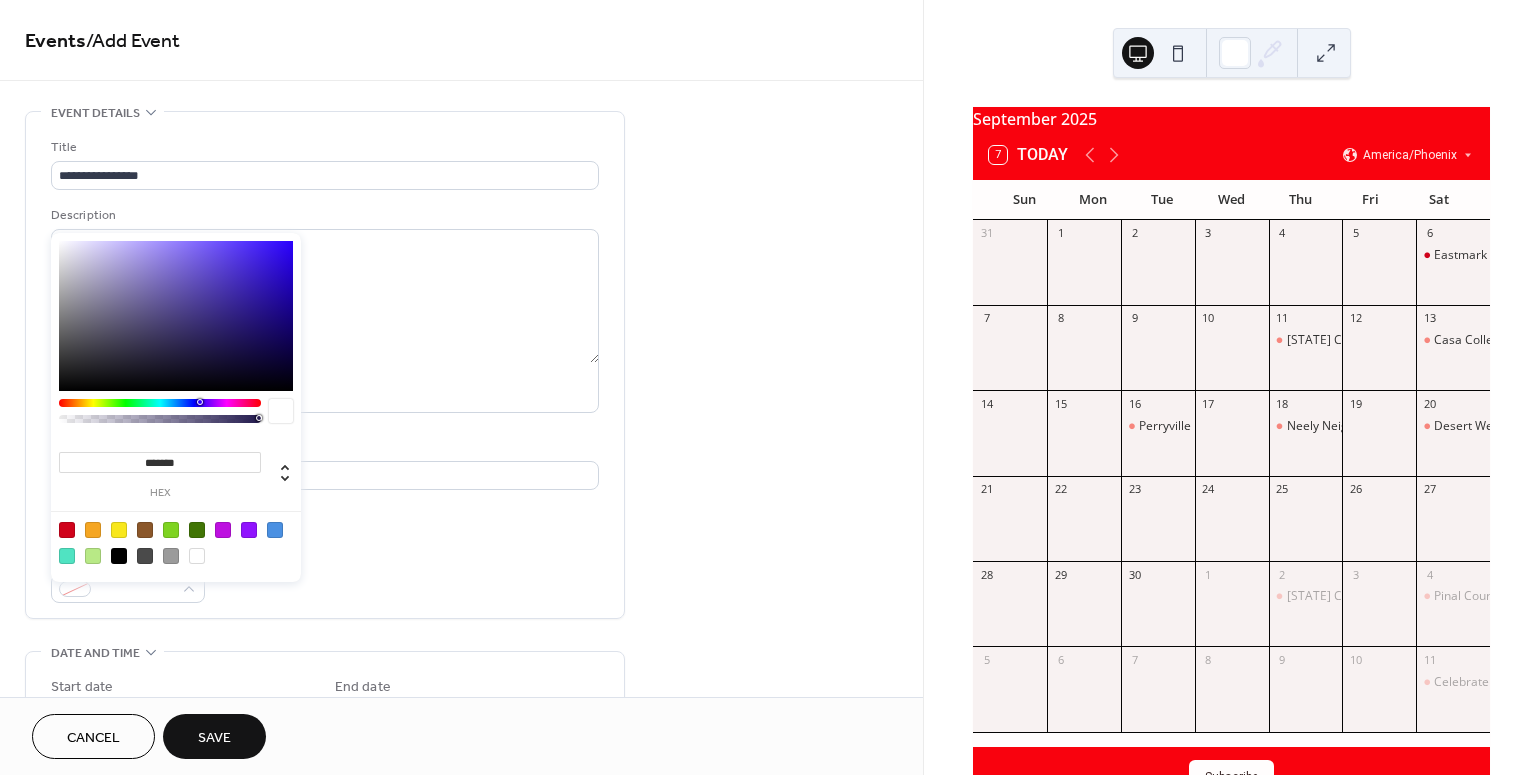 click at bounding box center (67, 530) 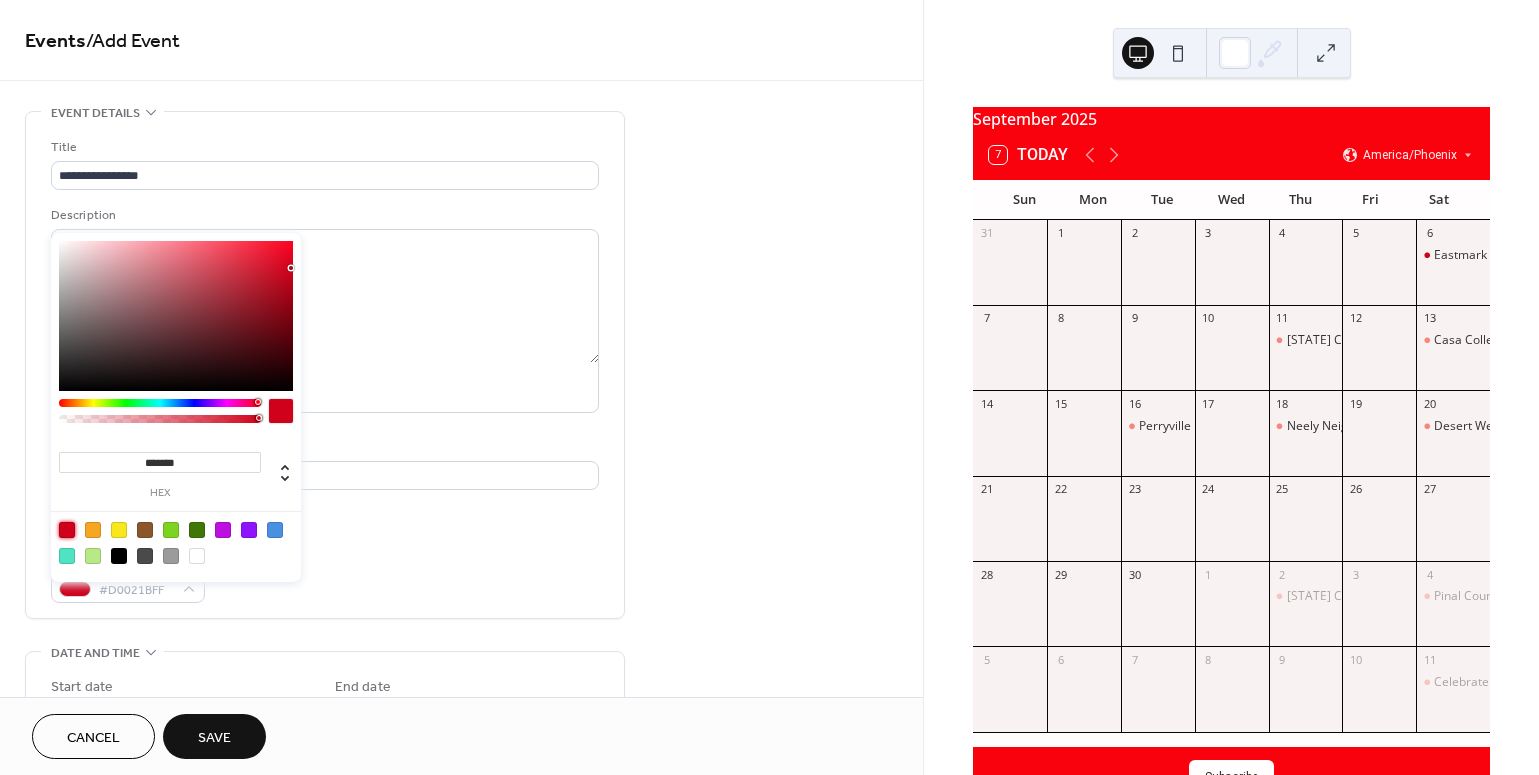 type on "*******" 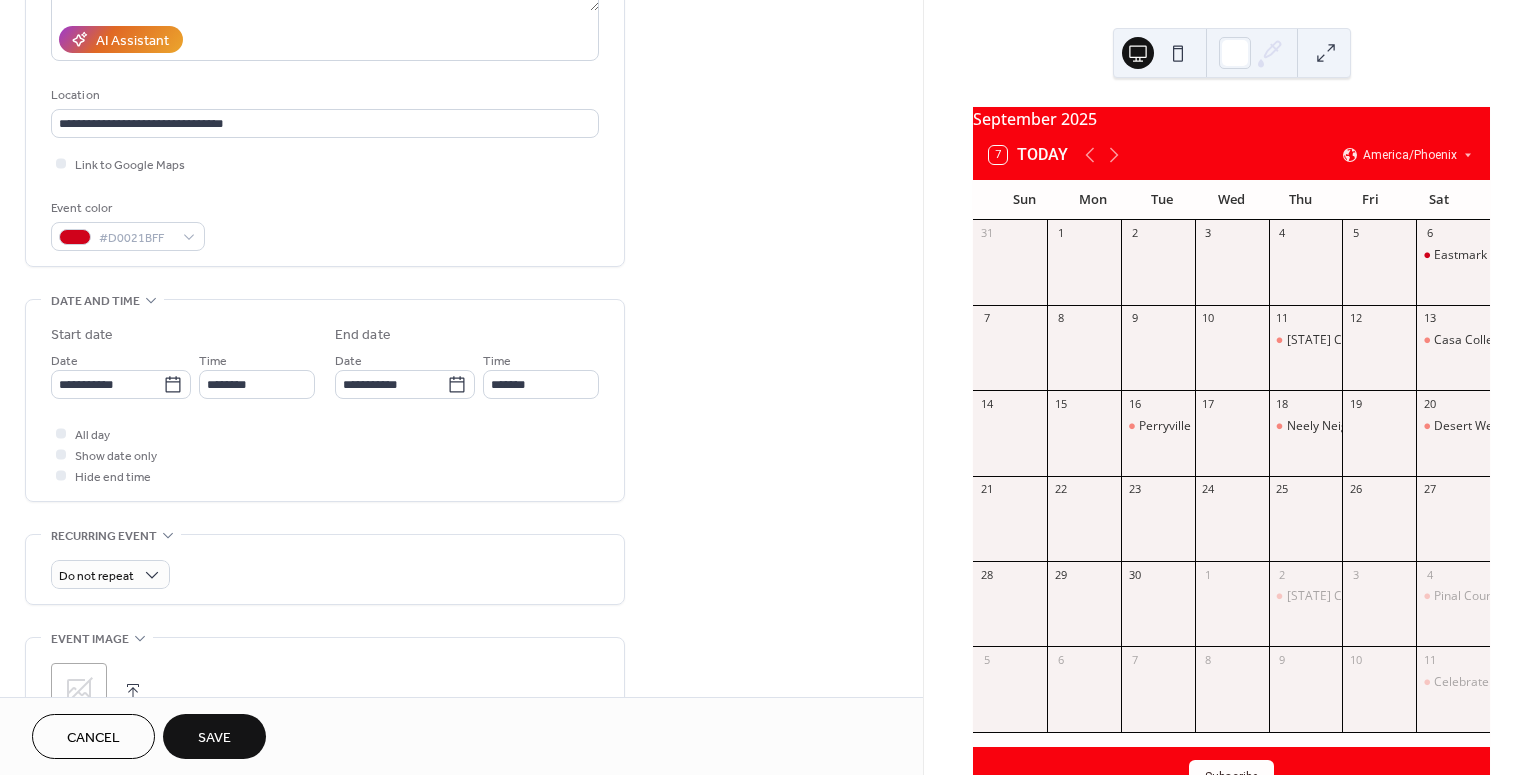 scroll, scrollTop: 391, scrollLeft: 0, axis: vertical 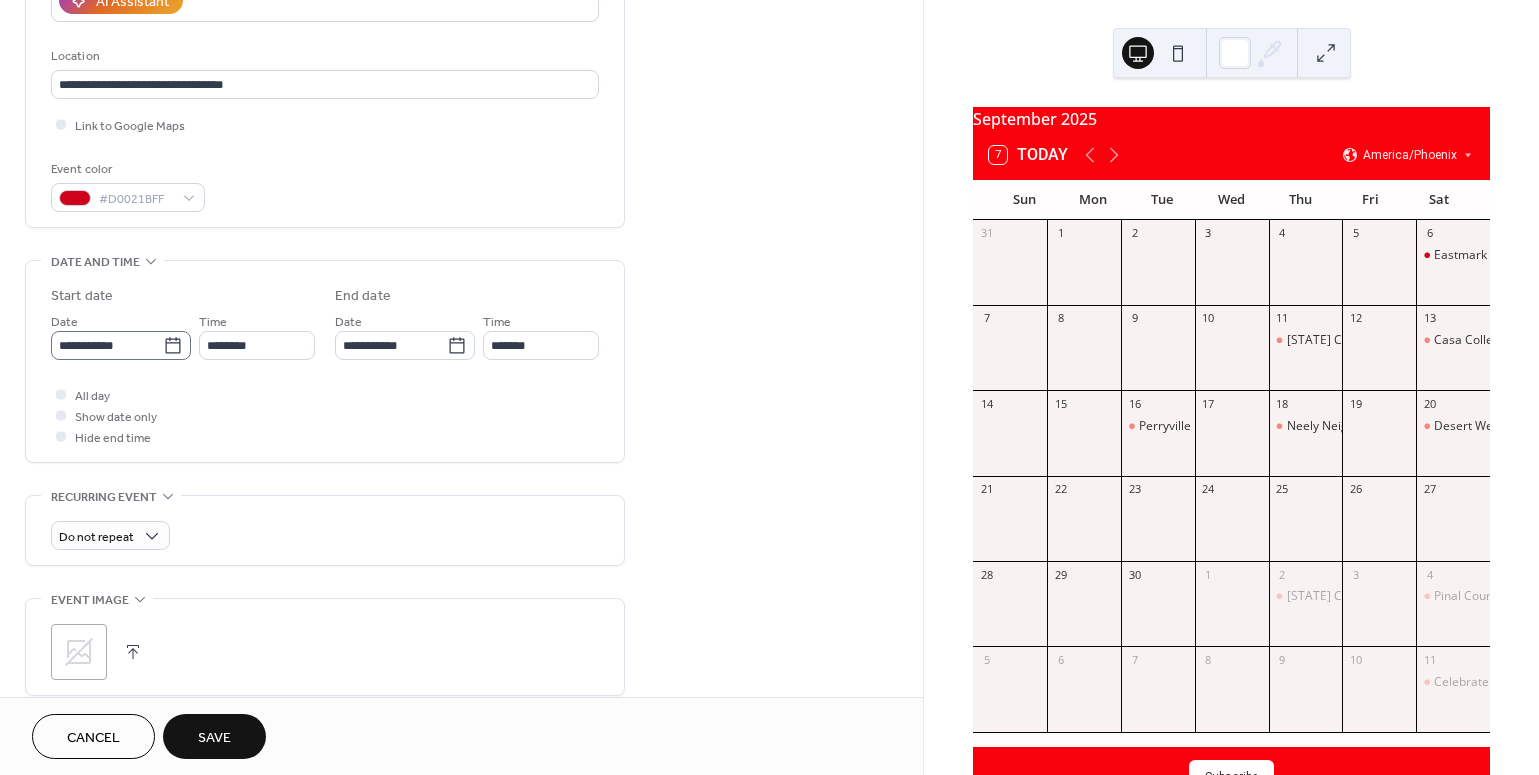 click 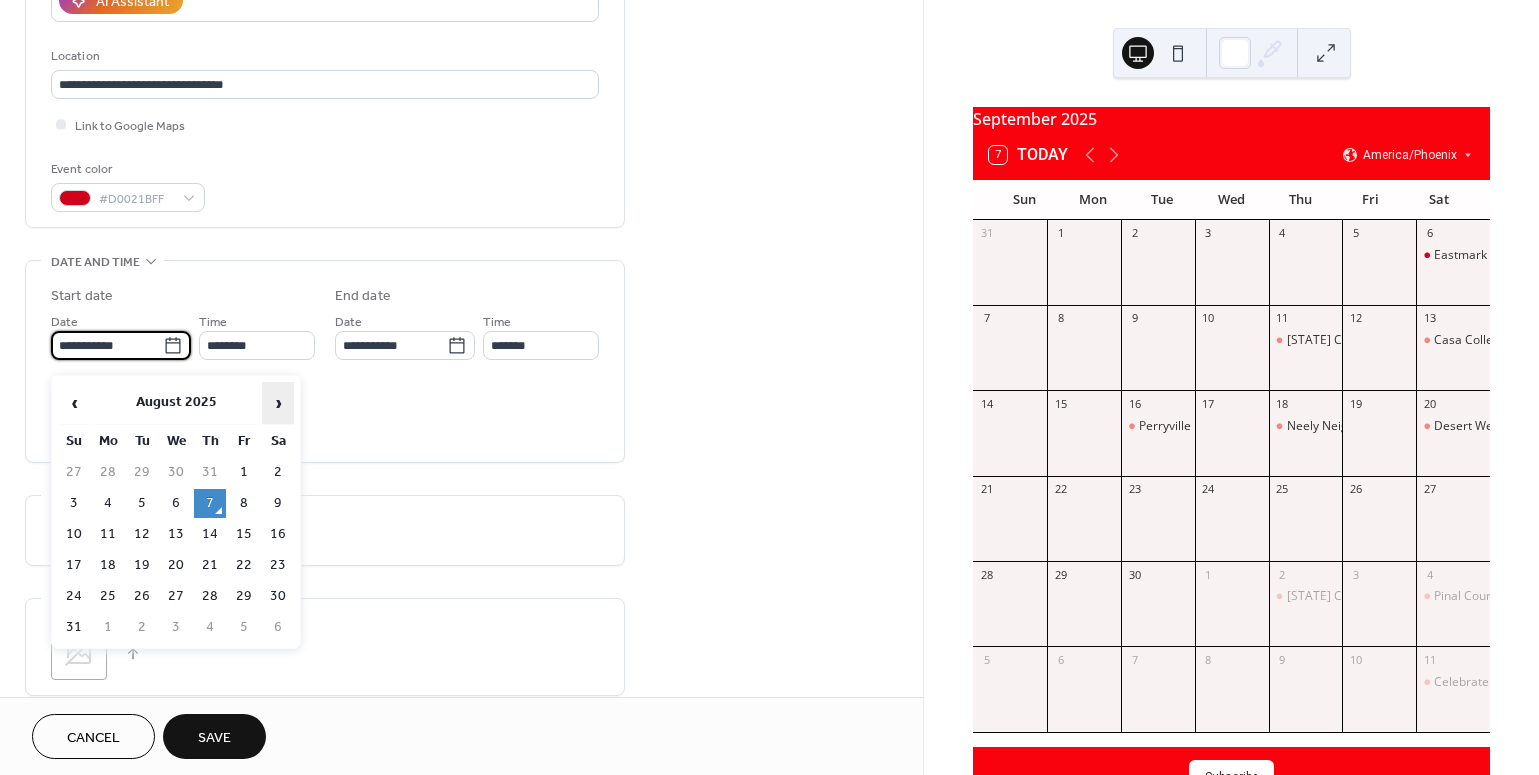 click on "›" at bounding box center [278, 403] 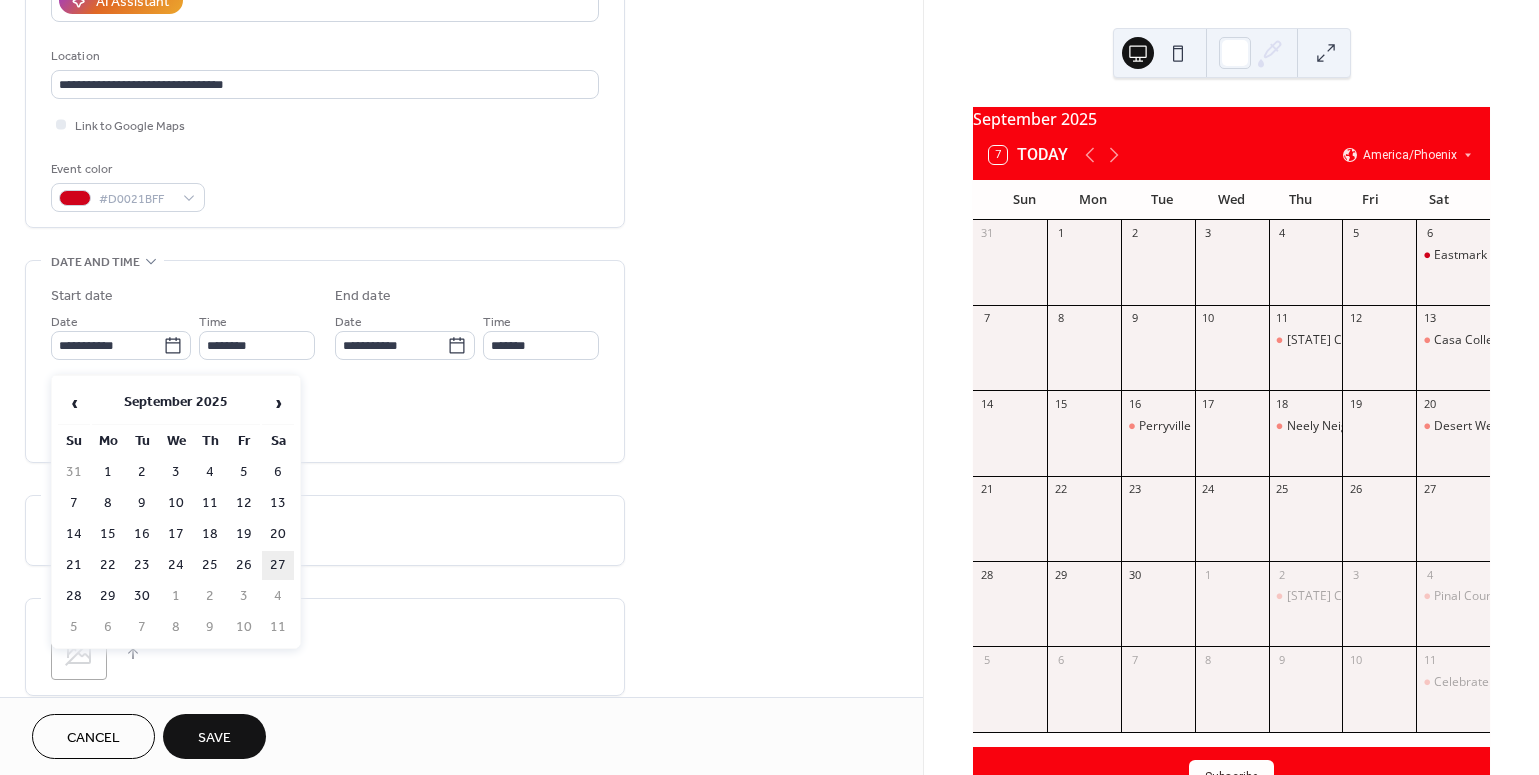 click on "27" at bounding box center (278, 565) 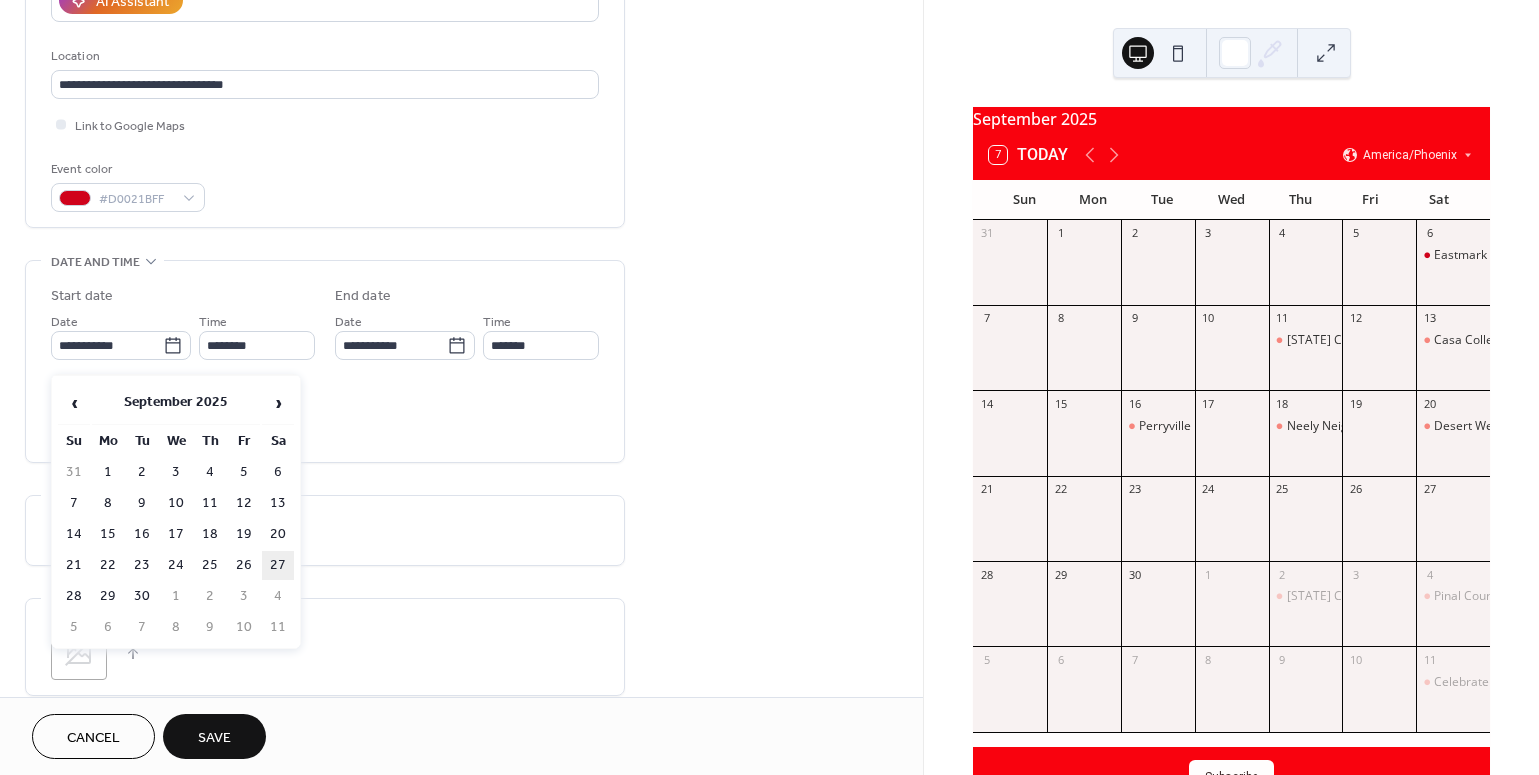 type on "**********" 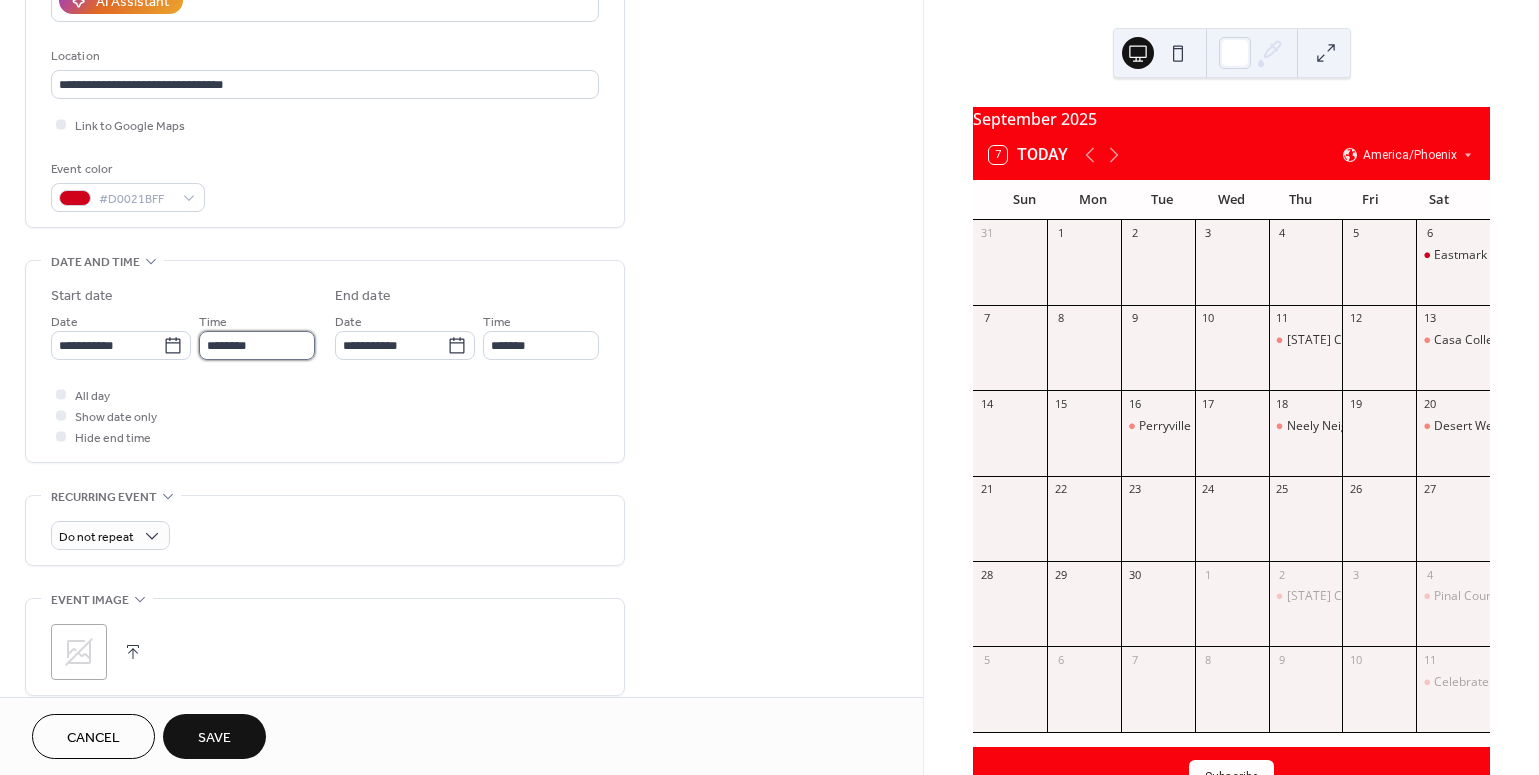 click on "********" at bounding box center [257, 345] 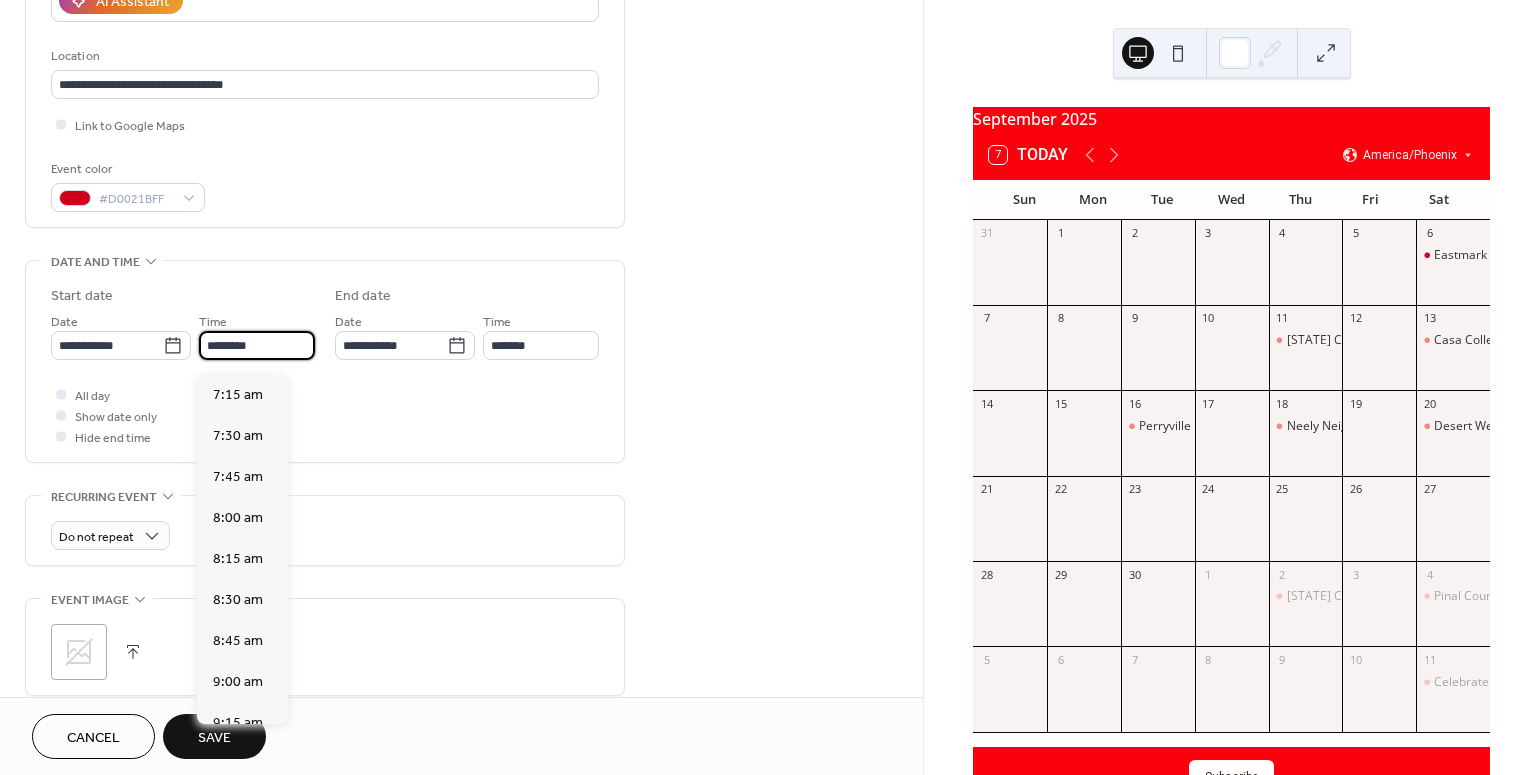 scroll, scrollTop: 1174, scrollLeft: 0, axis: vertical 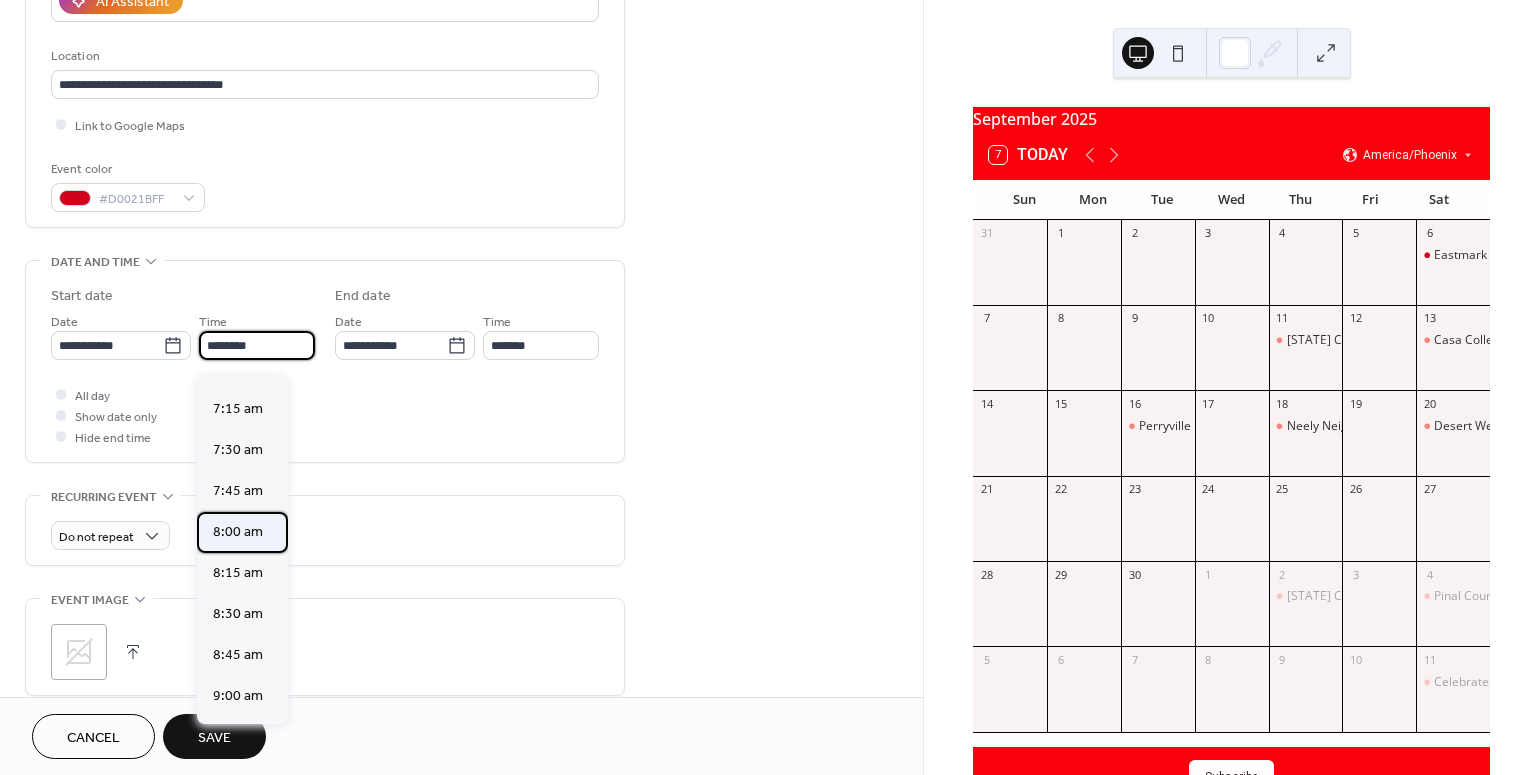 click on "8:00 am" at bounding box center [238, 531] 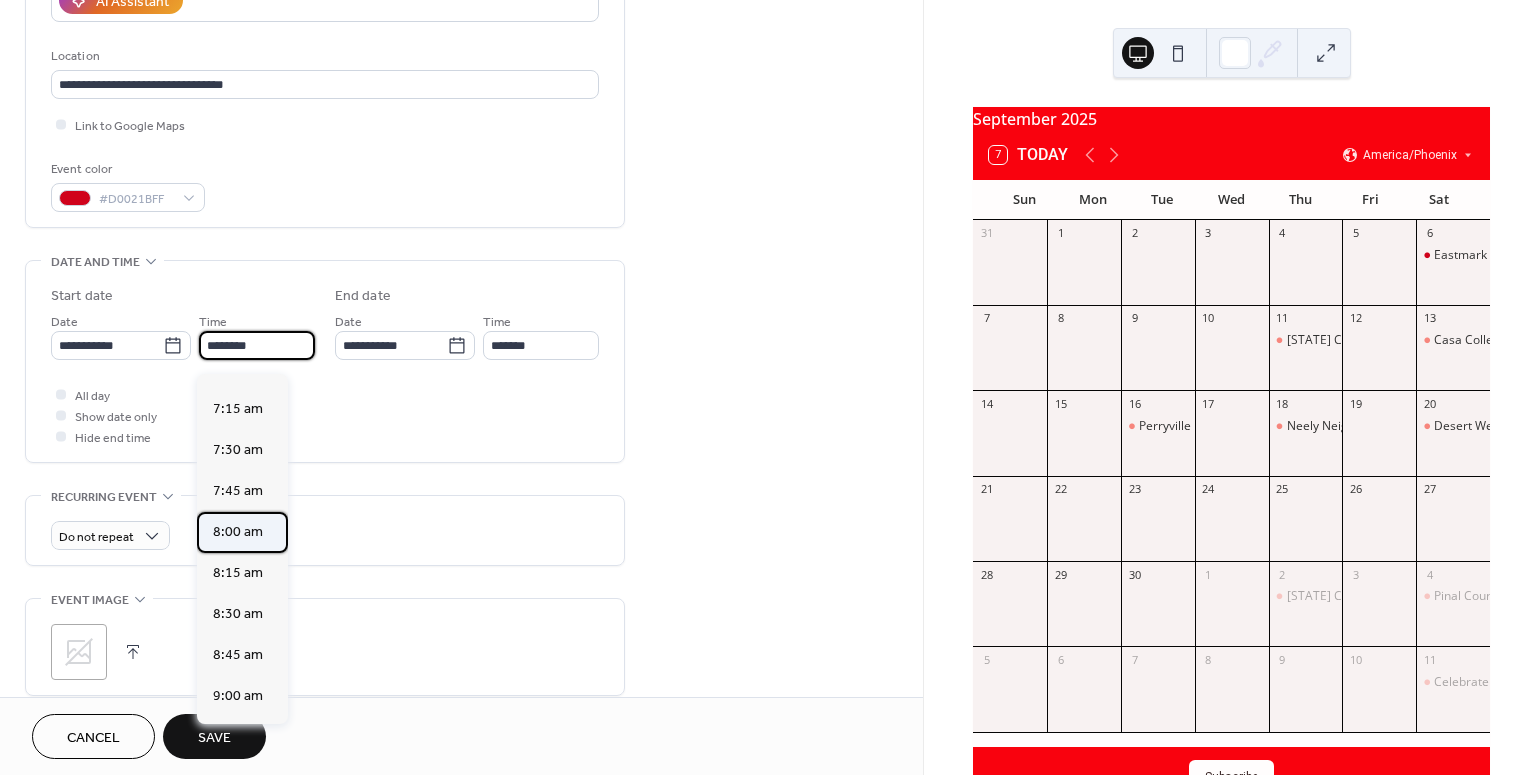 type on "*******" 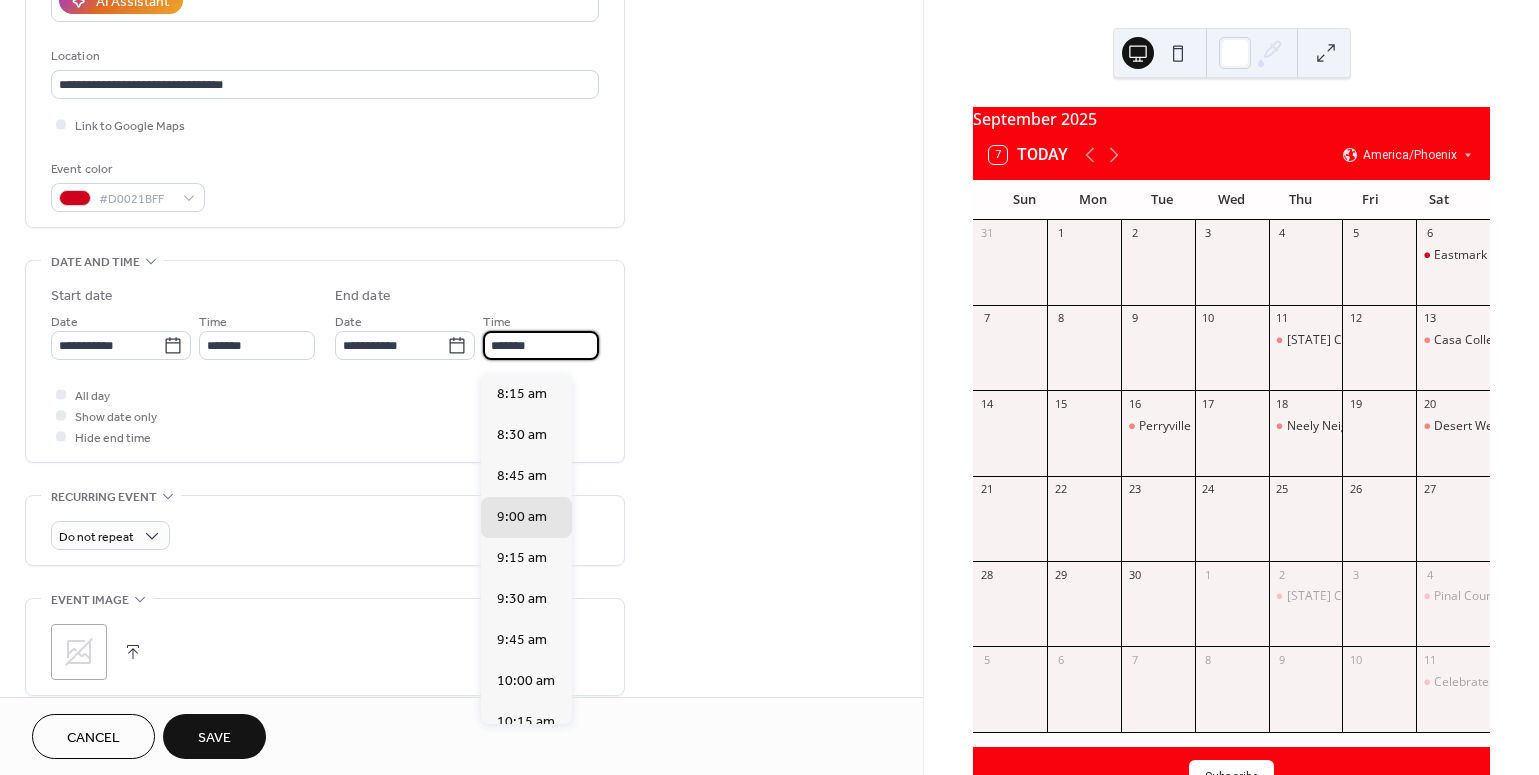 click on "*******" at bounding box center [541, 345] 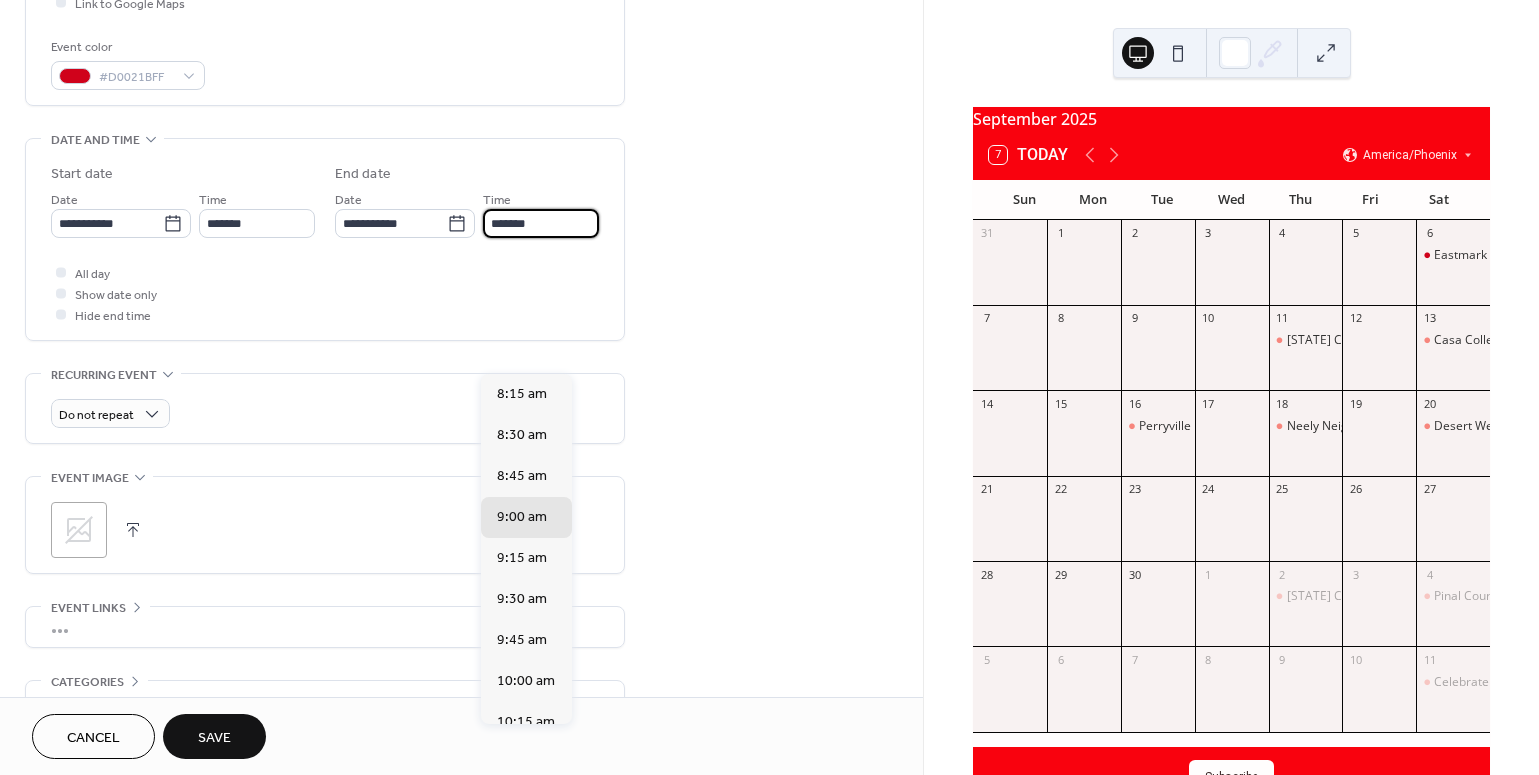 scroll, scrollTop: 510, scrollLeft: 0, axis: vertical 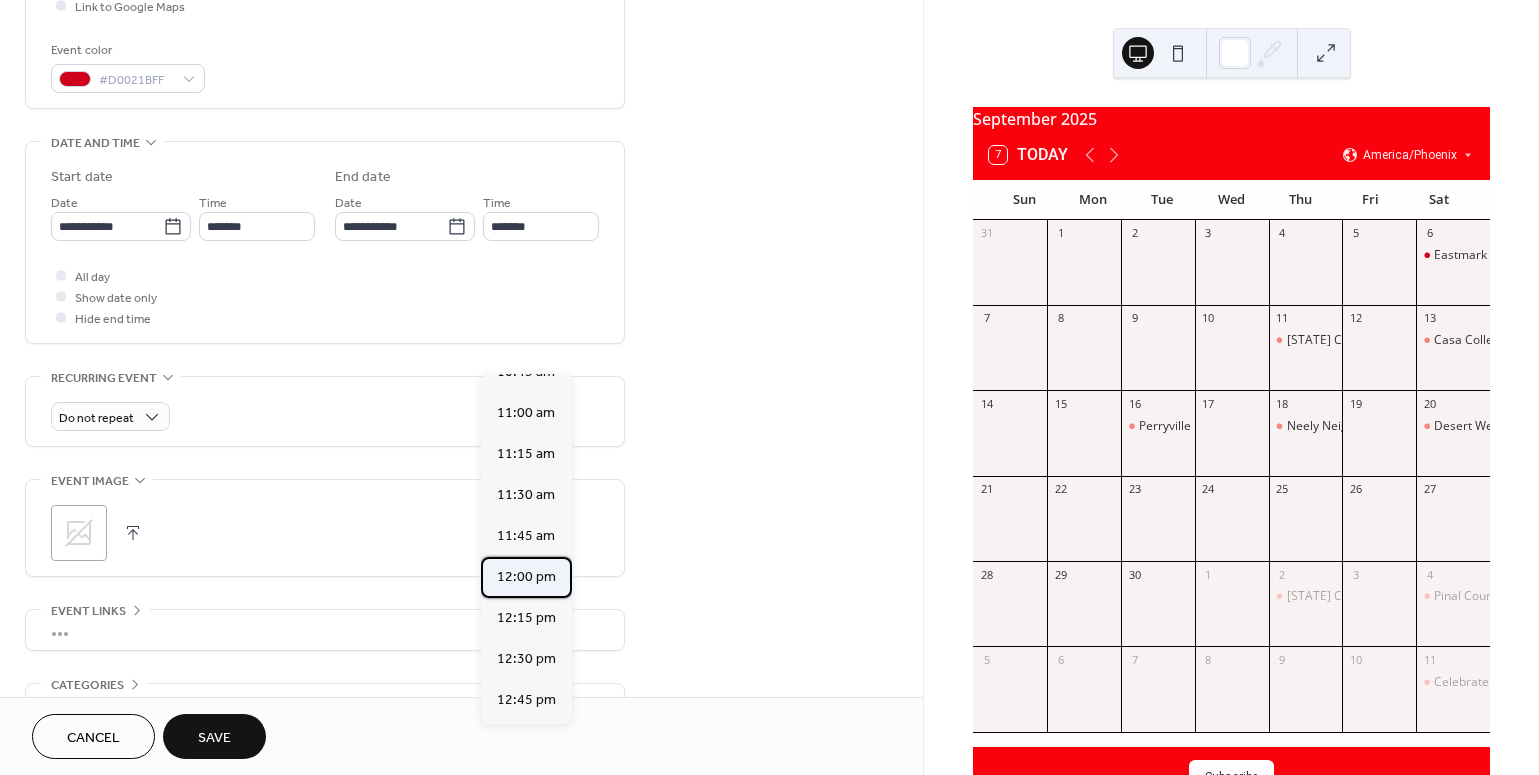 click on "12:00 pm" at bounding box center (526, 576) 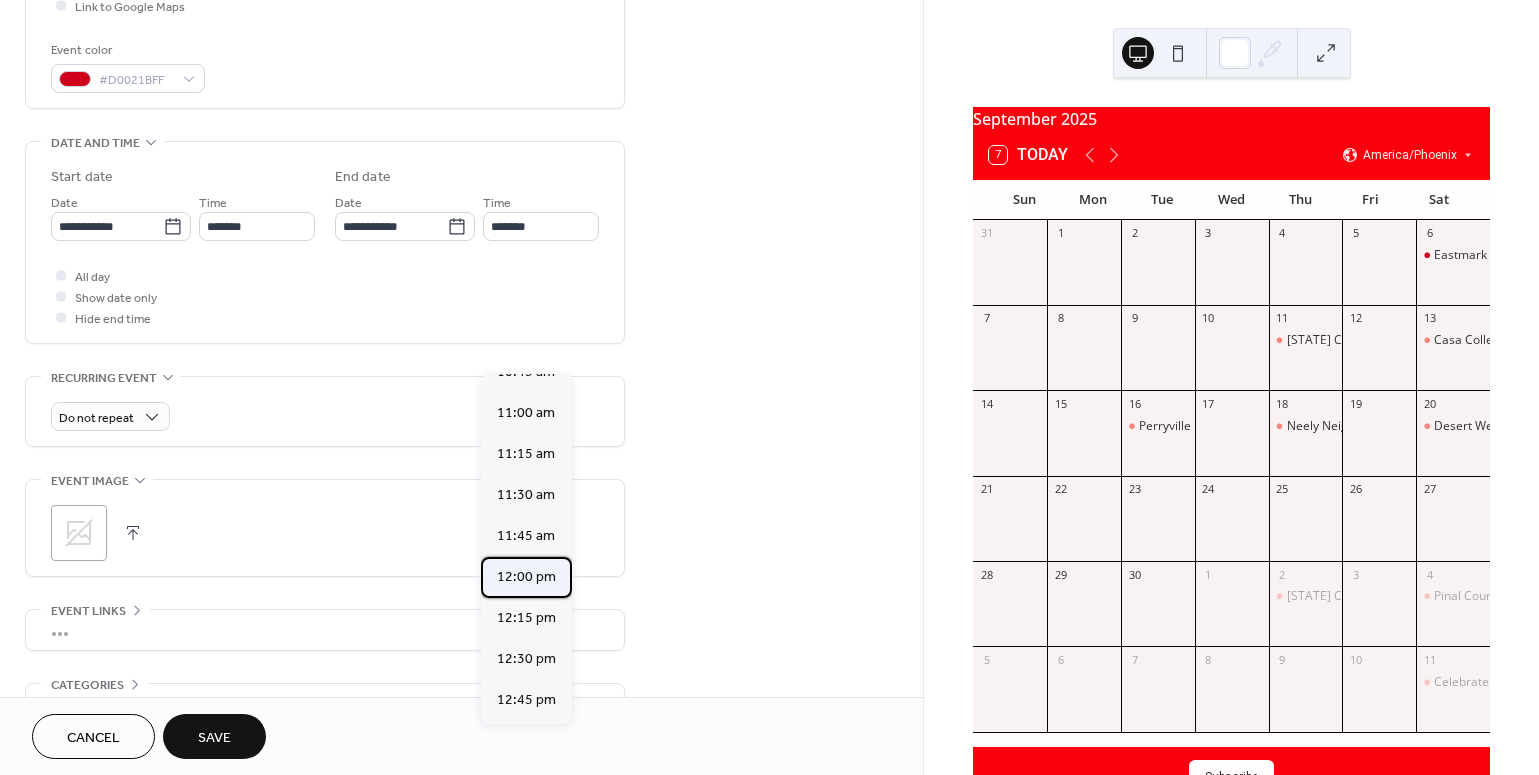 type on "********" 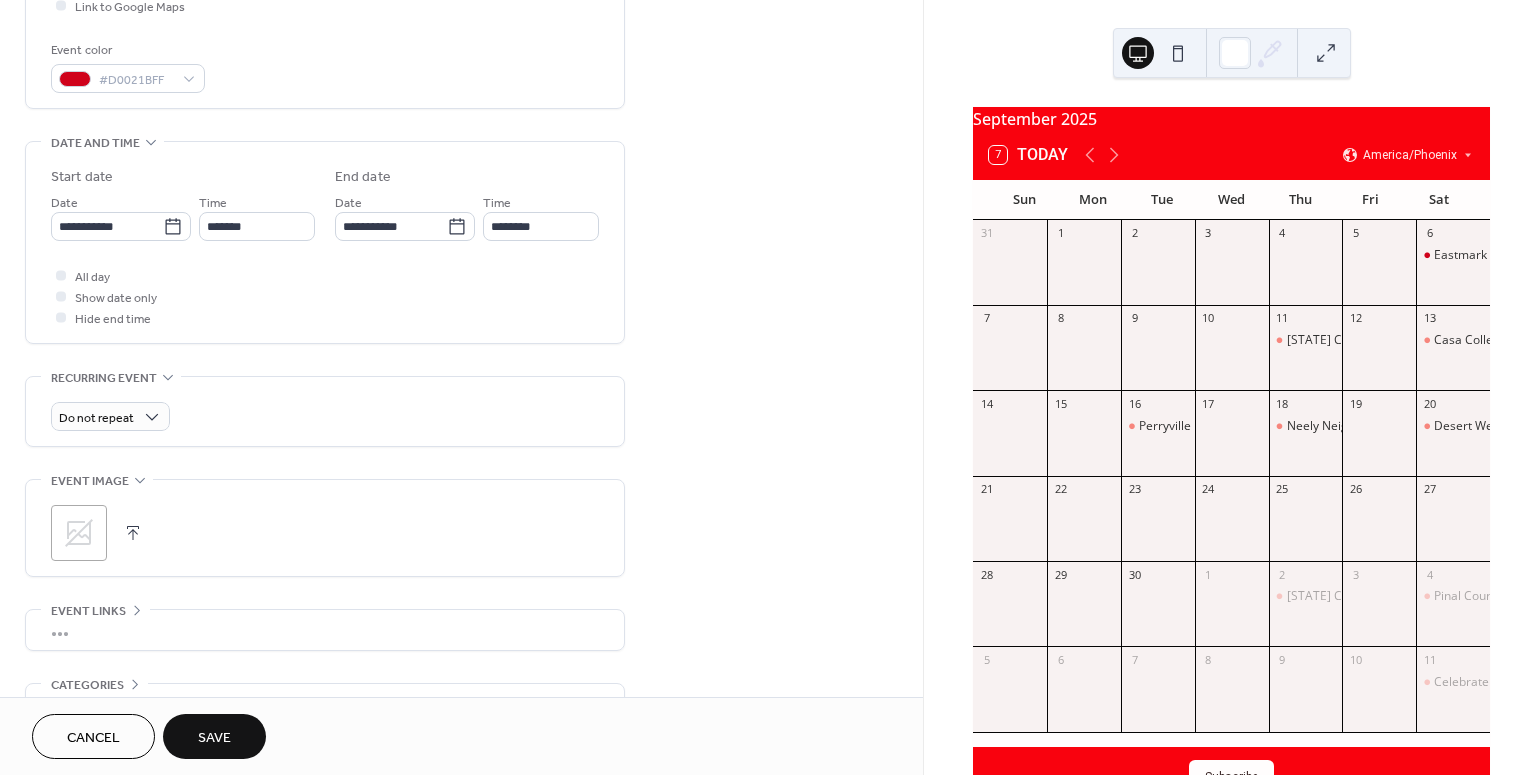 click on "Save" at bounding box center [214, 738] 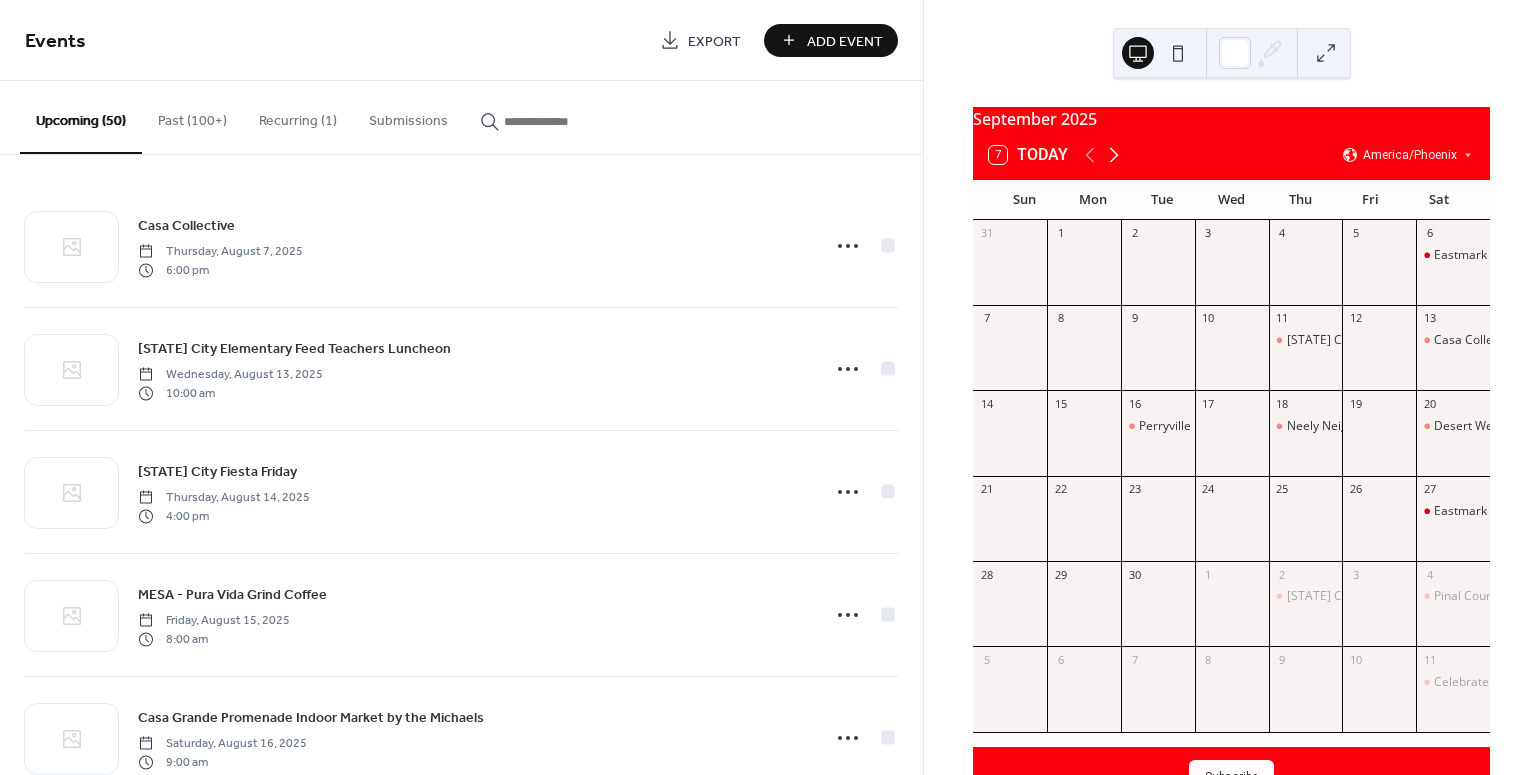 click 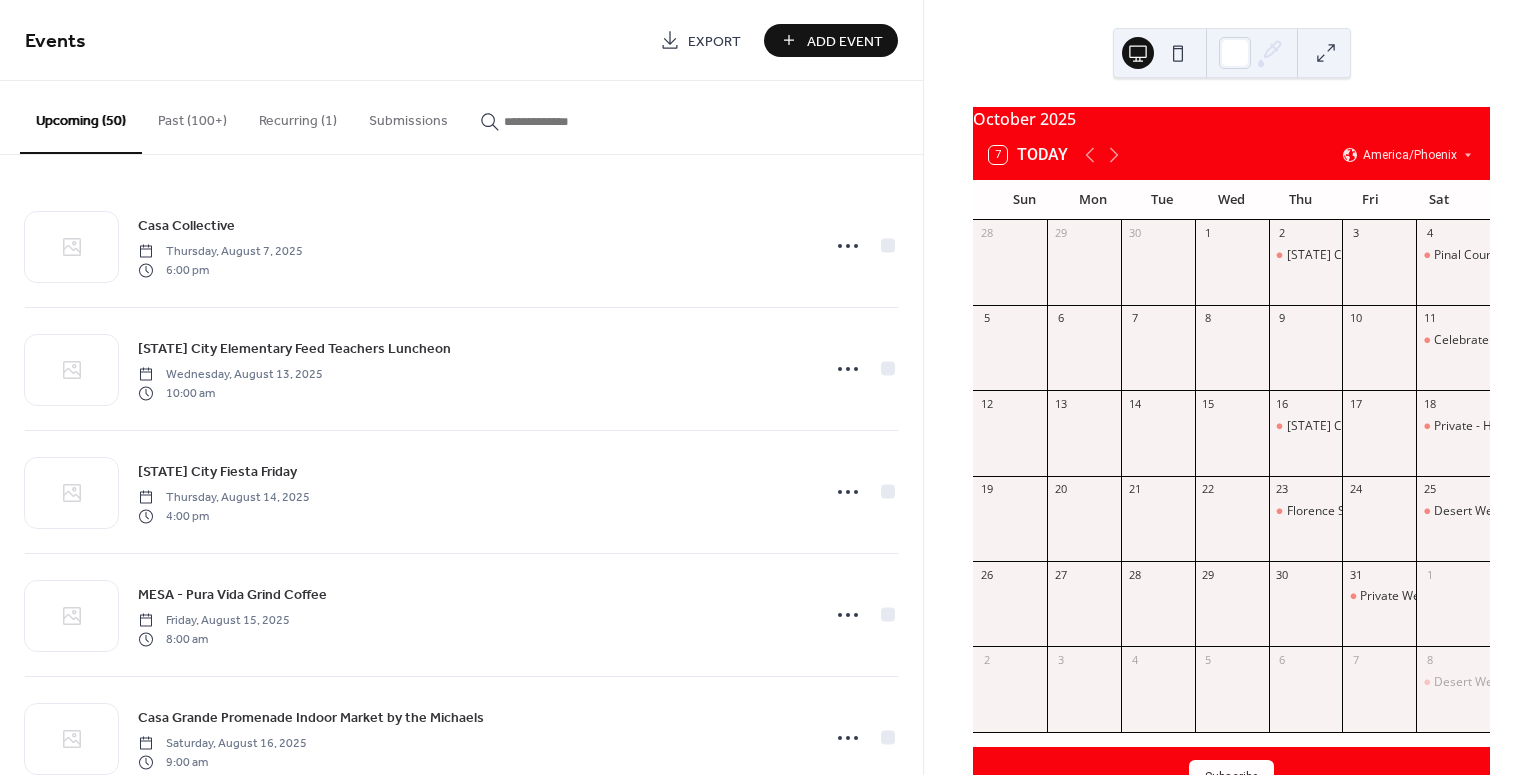 click on "Add Event" at bounding box center [845, 41] 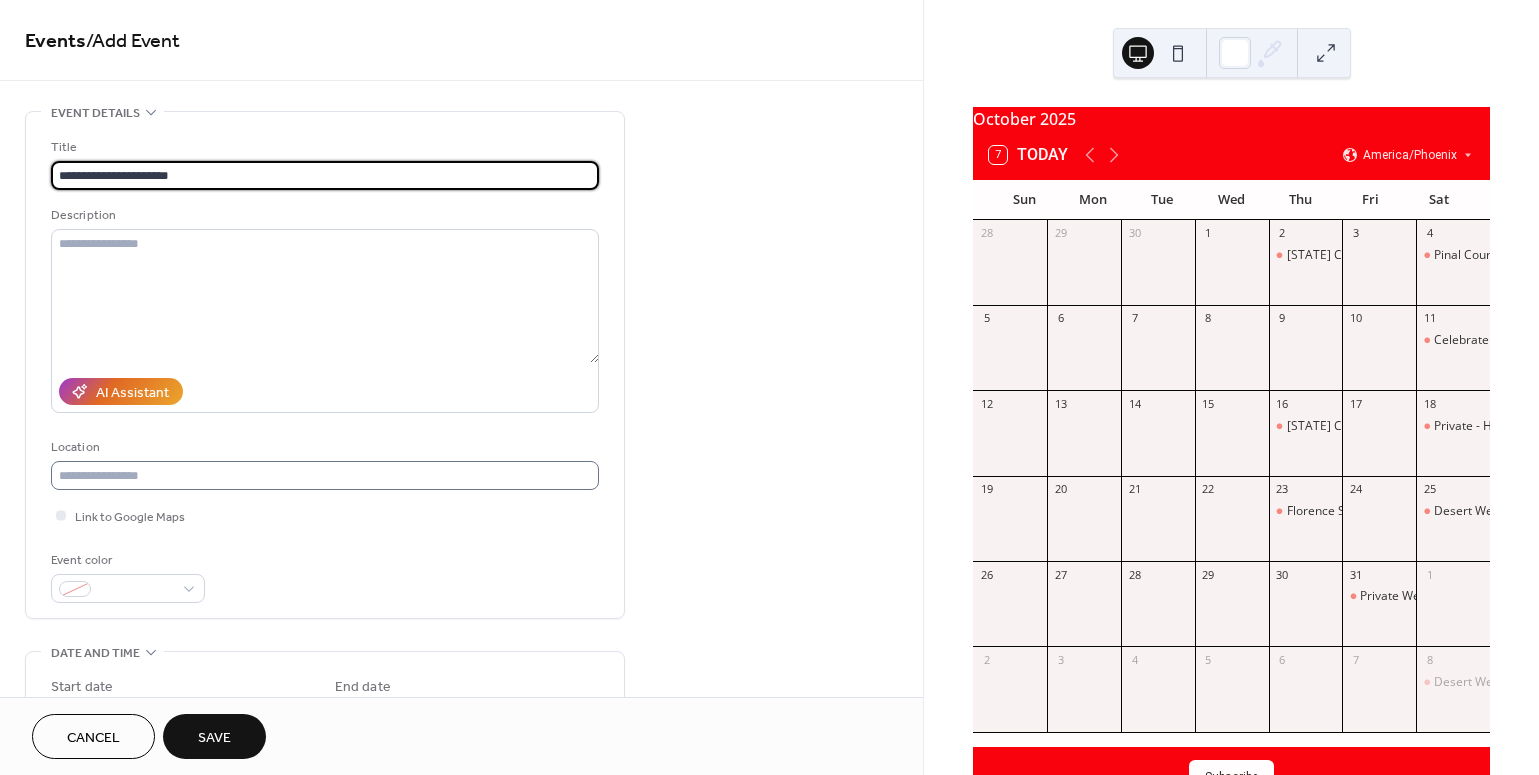 type on "**********" 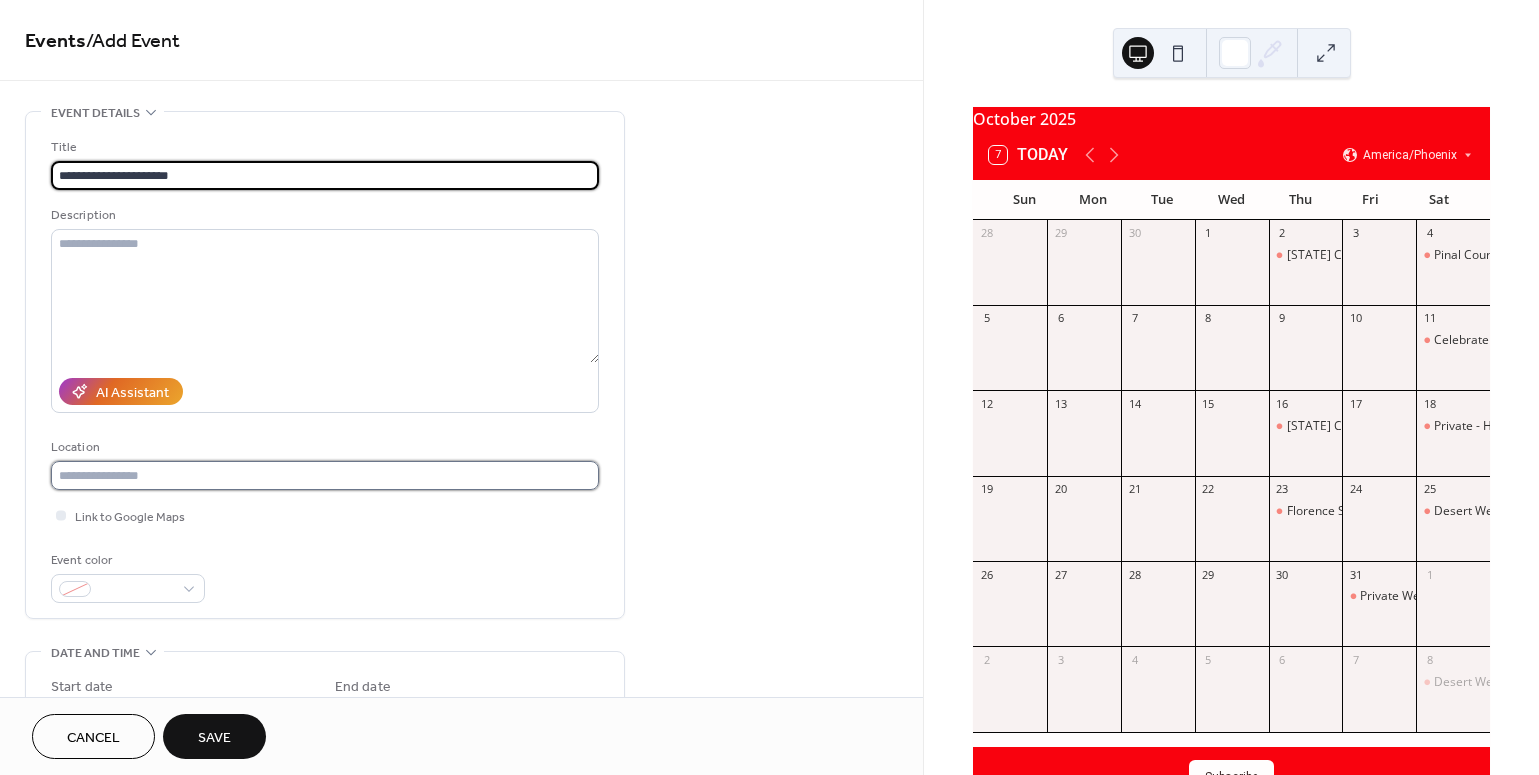click at bounding box center (325, 475) 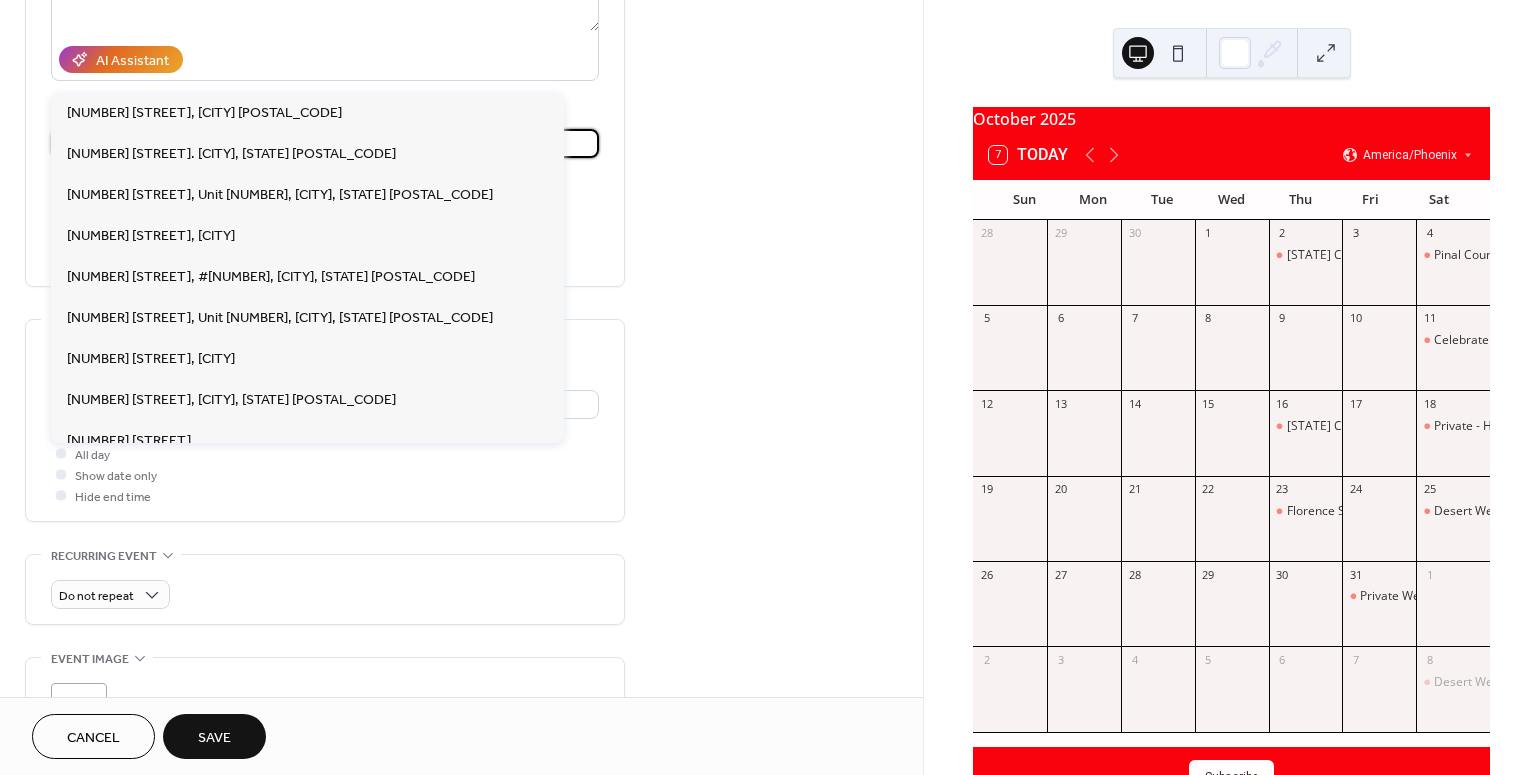 scroll, scrollTop: 331, scrollLeft: 0, axis: vertical 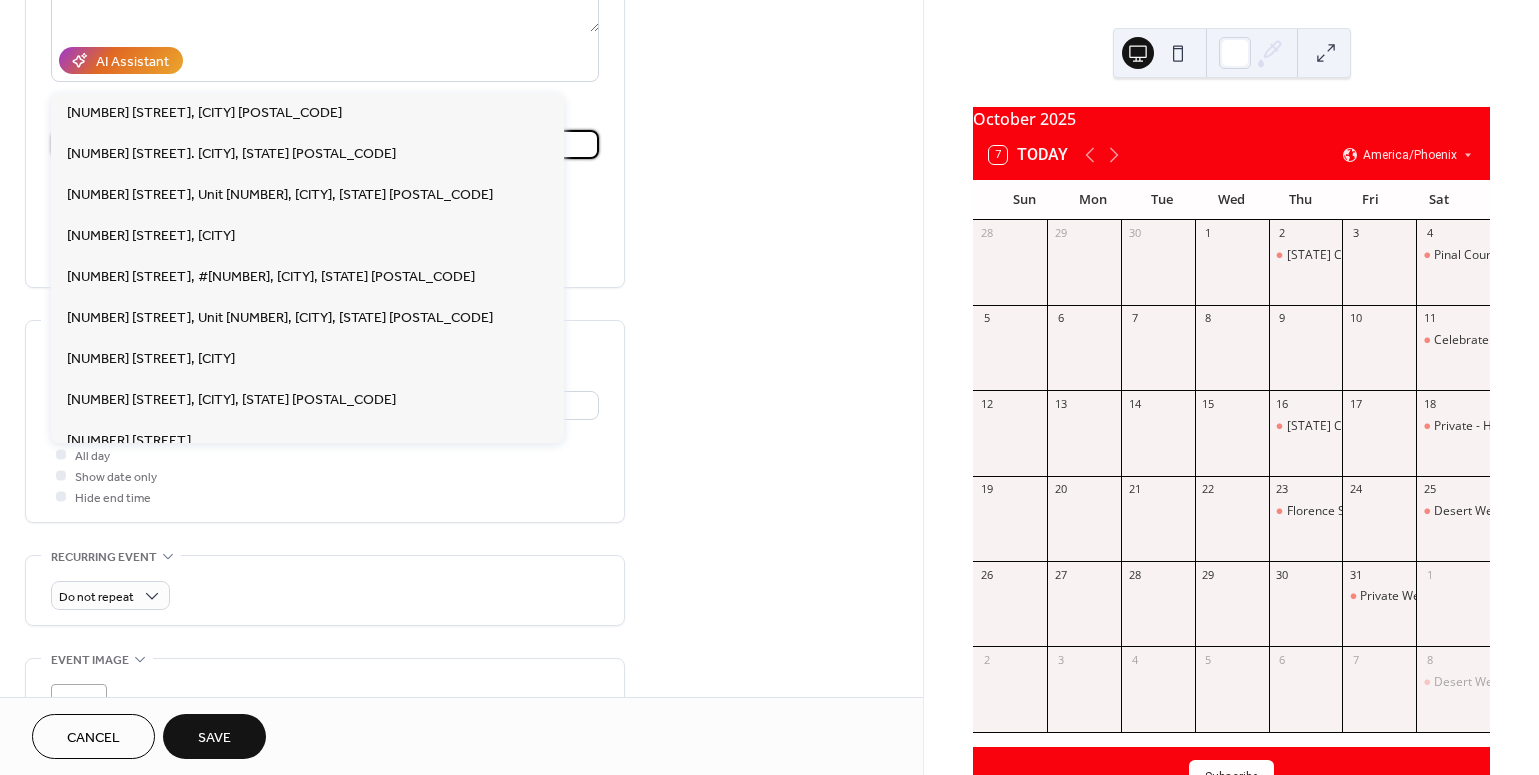 click on "**********" at bounding box center (461, 389) 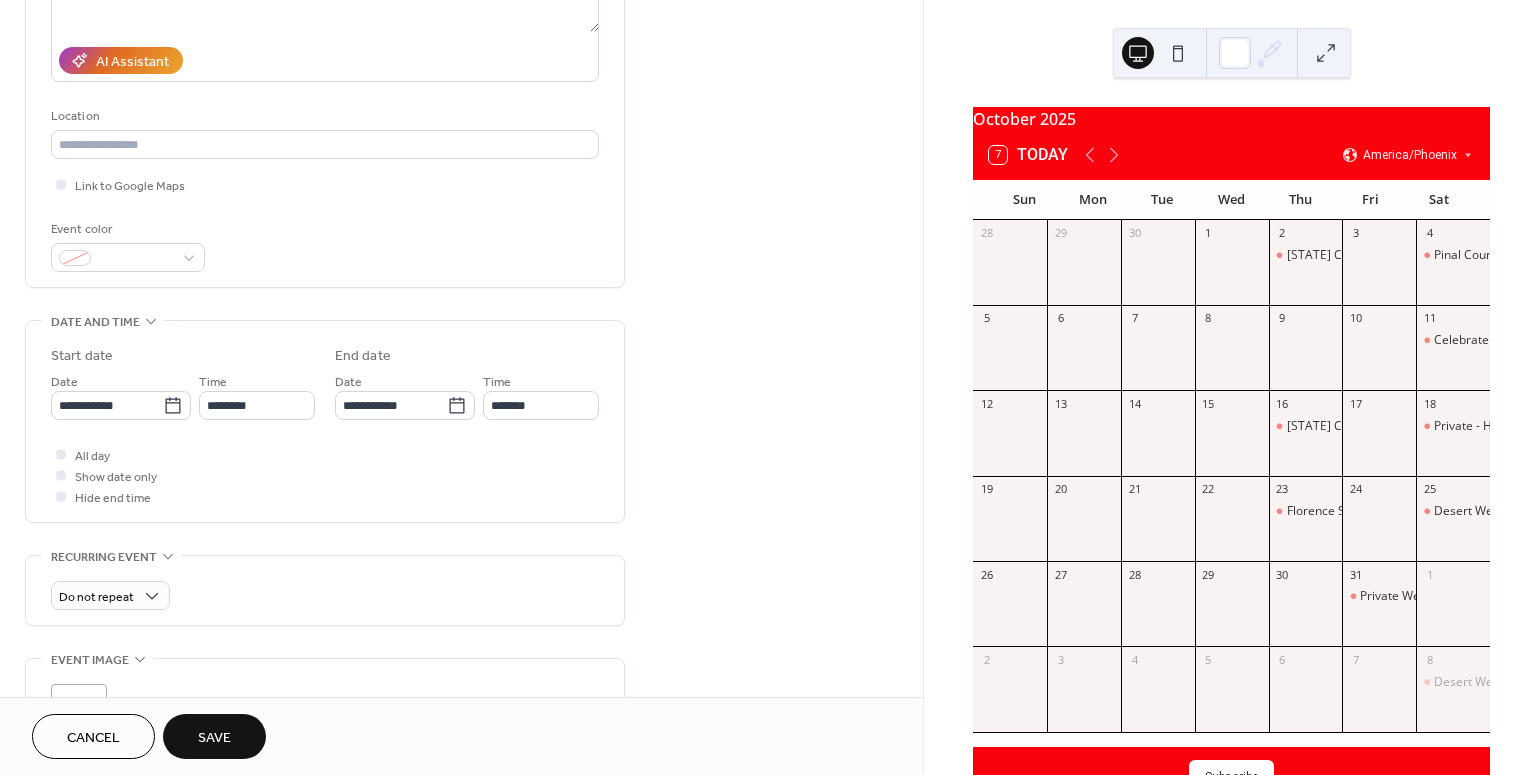 click on "**********" at bounding box center (461, 389) 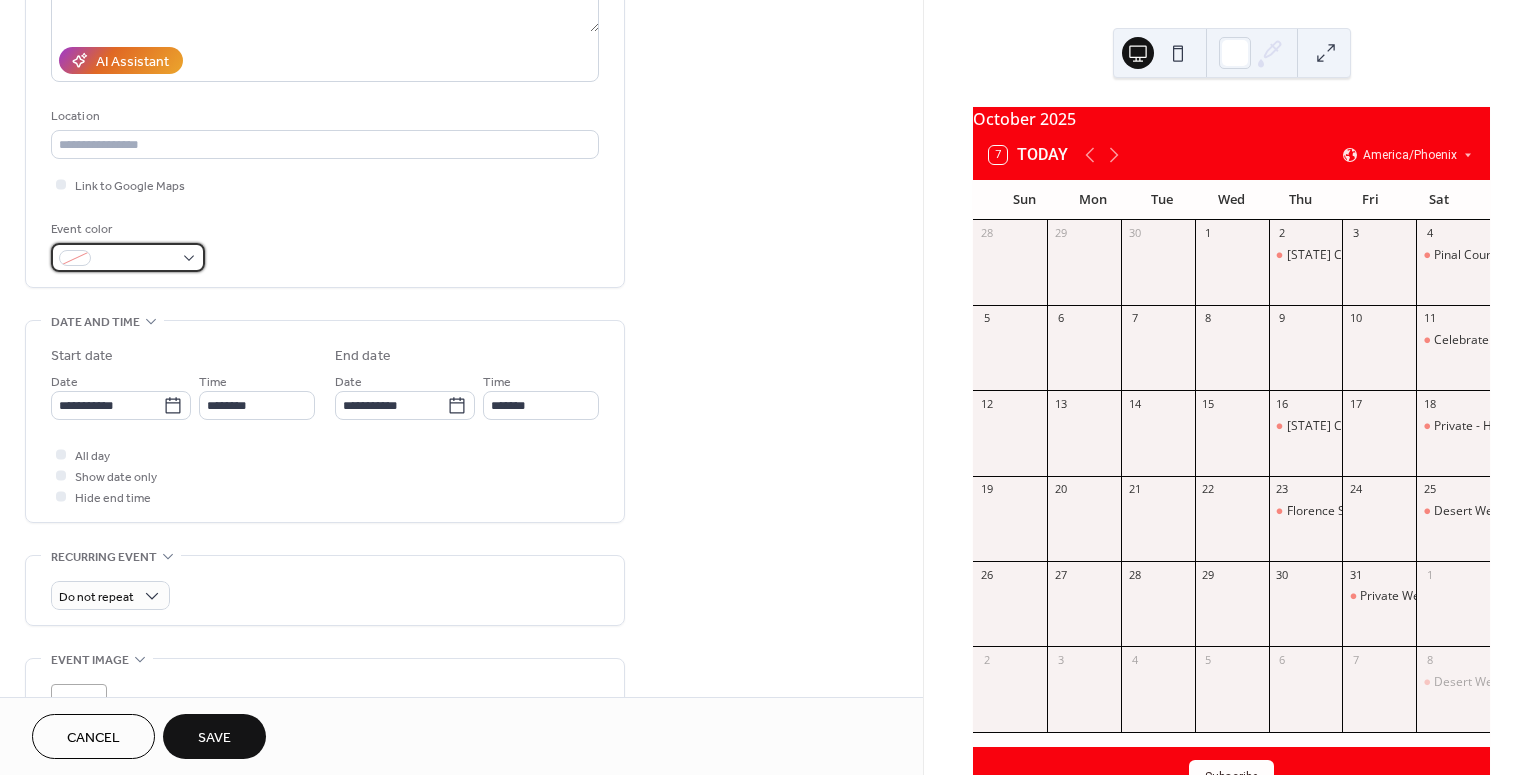 click at bounding box center (136, 259) 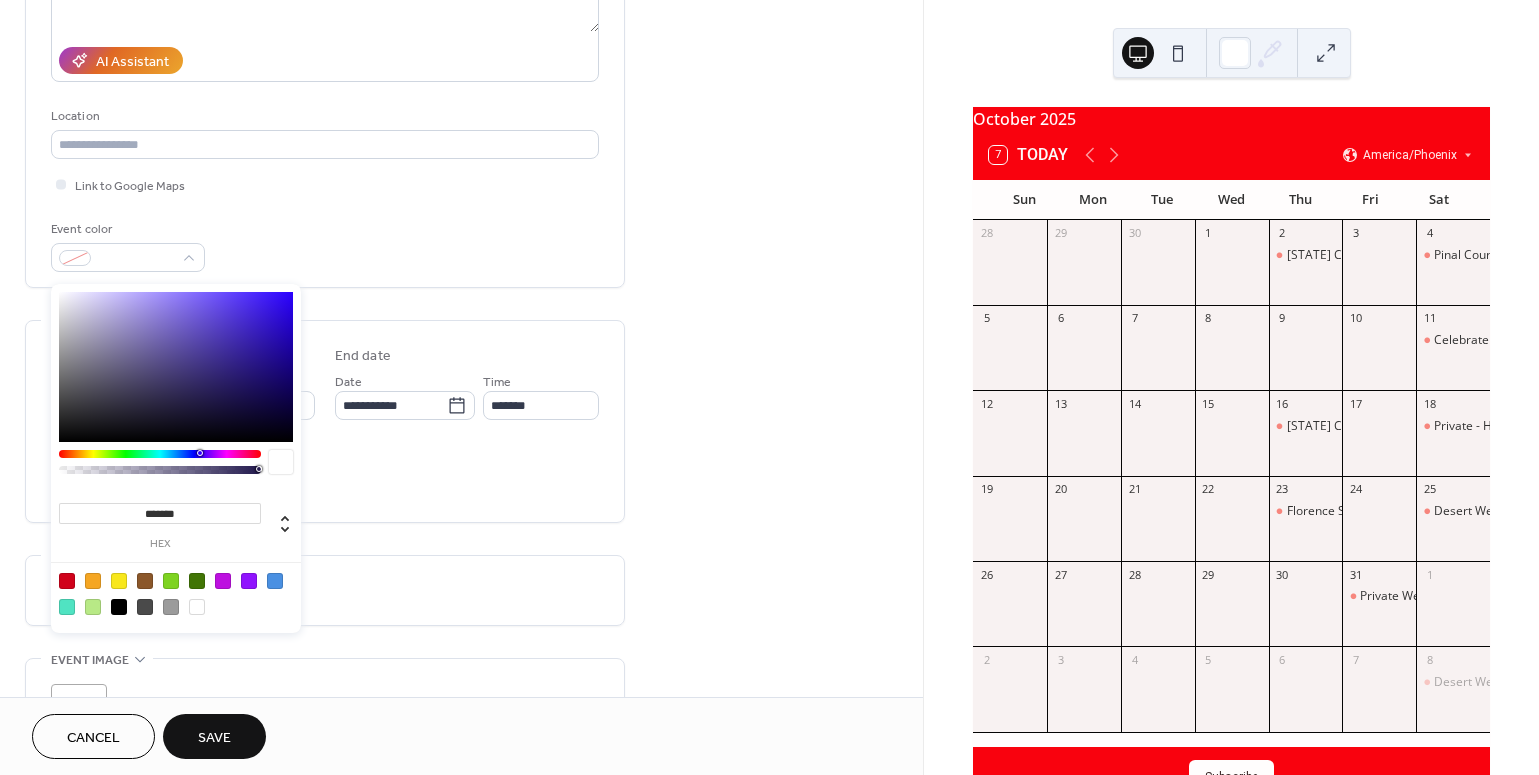 click at bounding box center (67, 581) 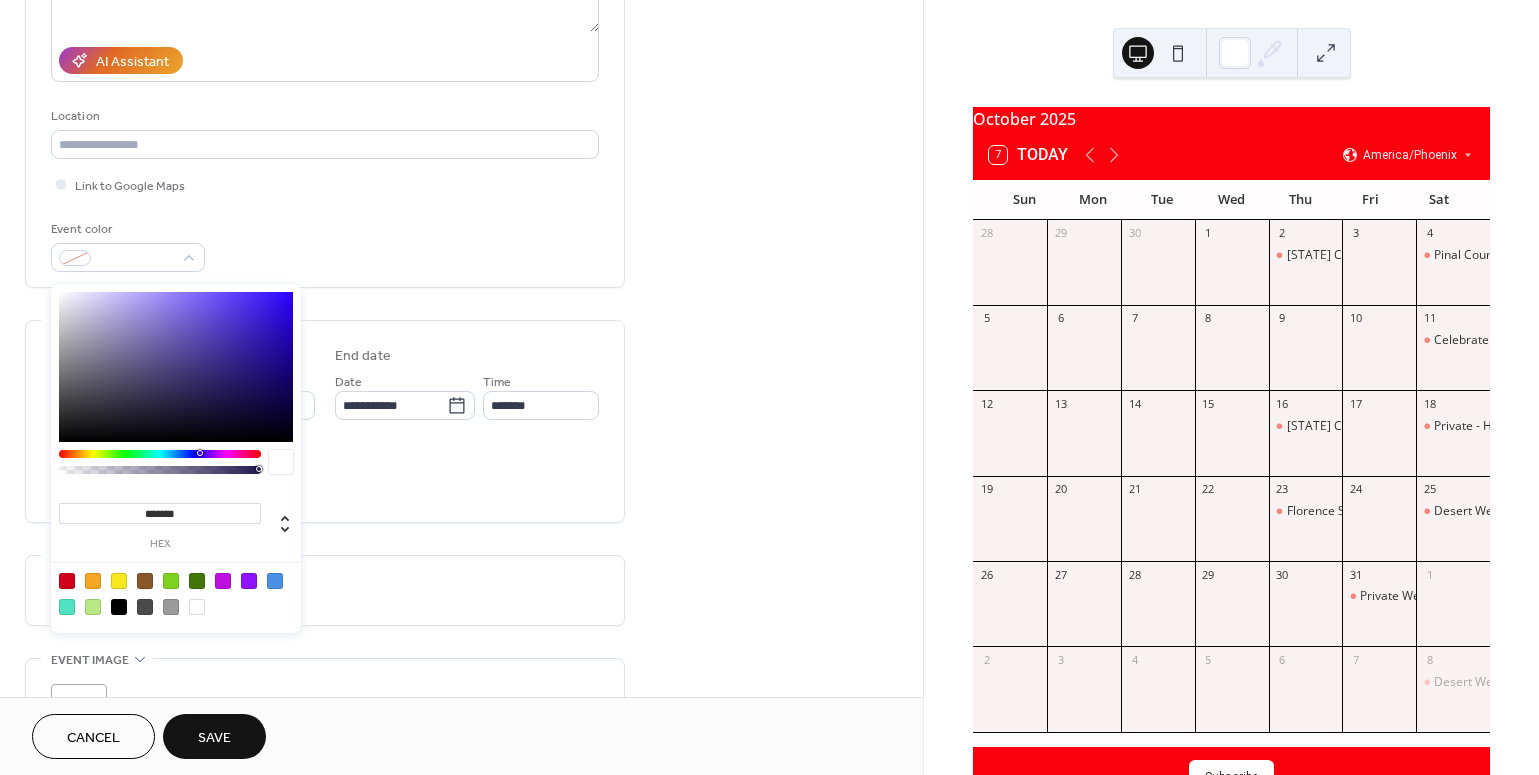 type on "*******" 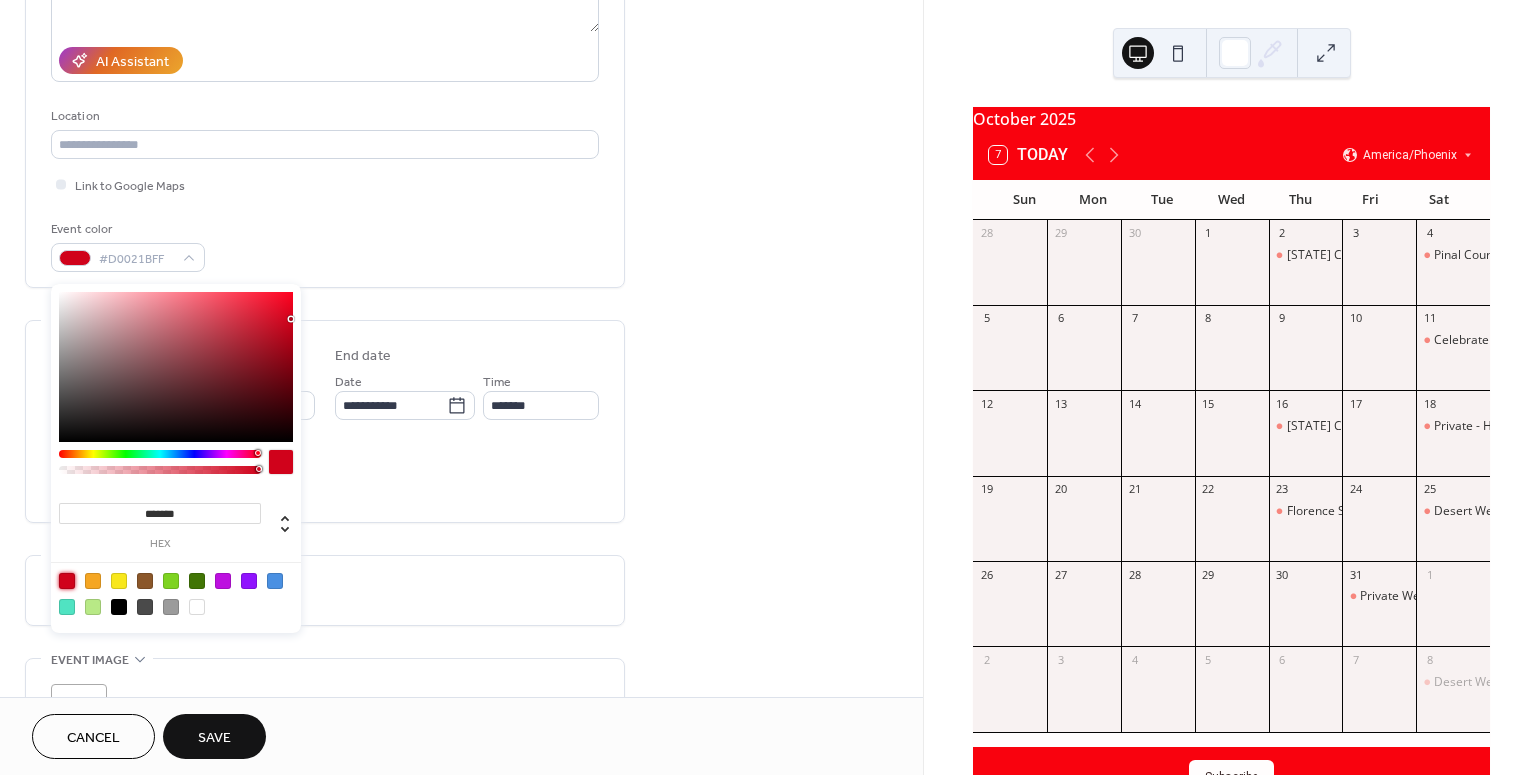 click on "**********" at bounding box center (461, 389) 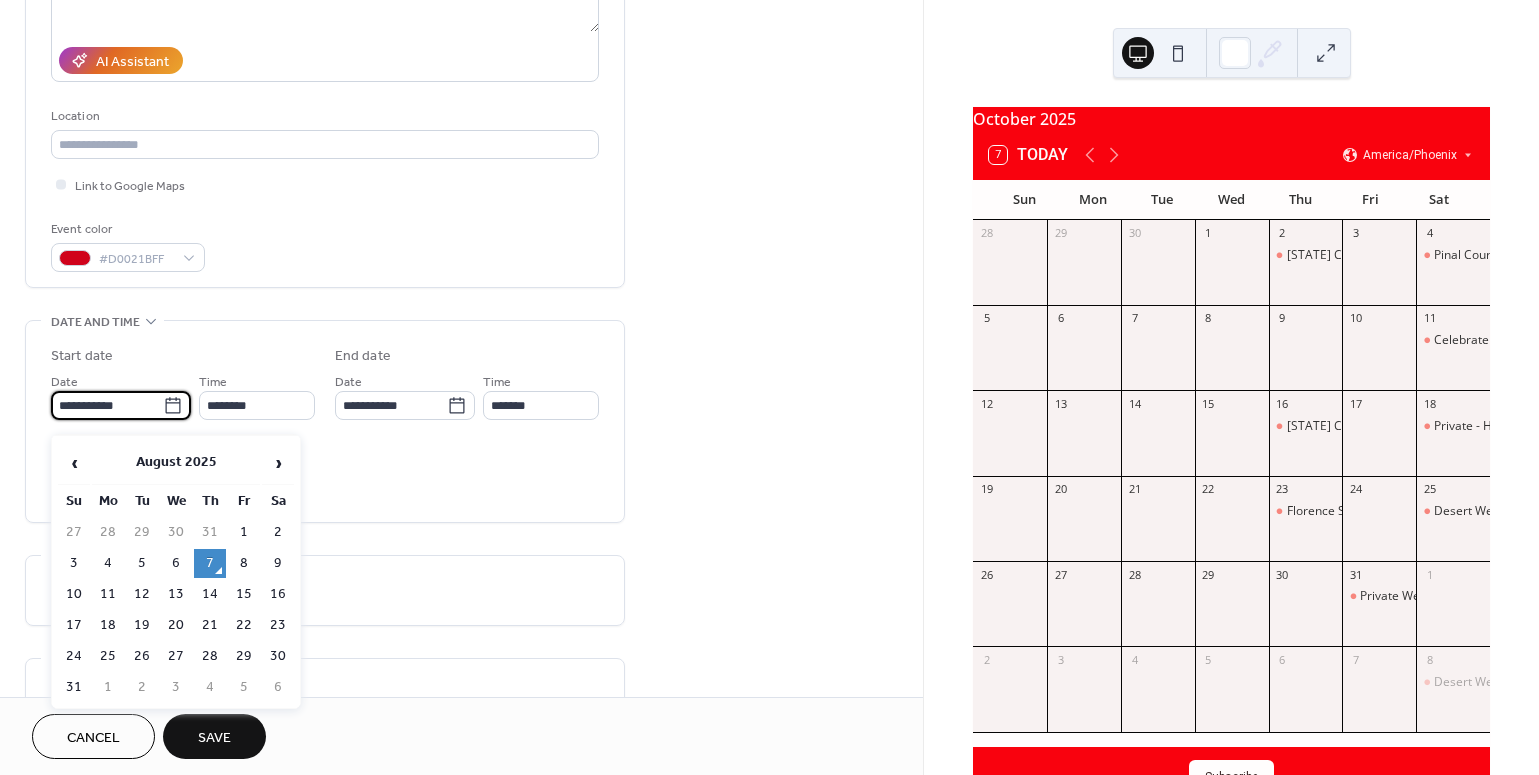 click on "**********" at bounding box center (107, 405) 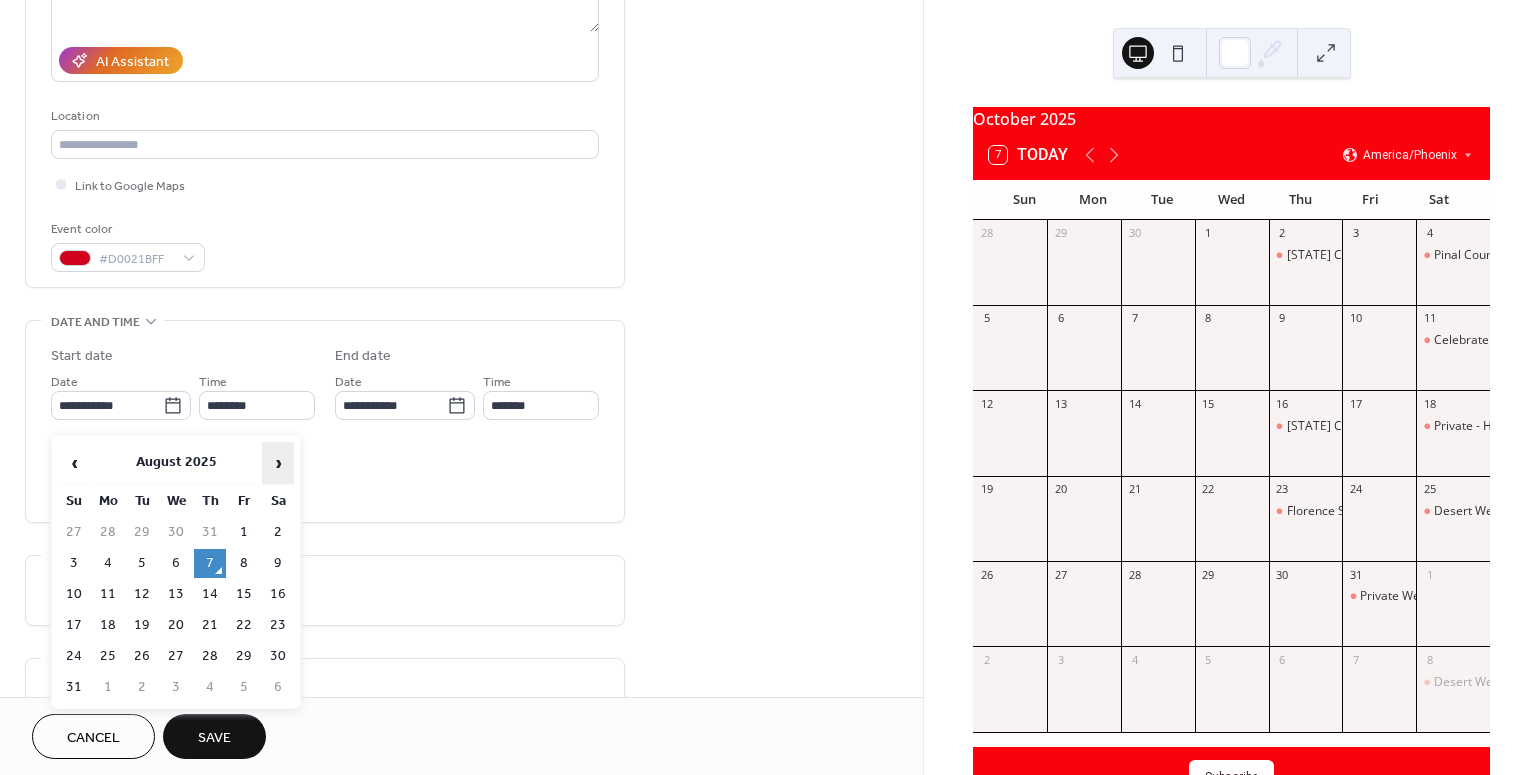 click on "›" at bounding box center (278, 463) 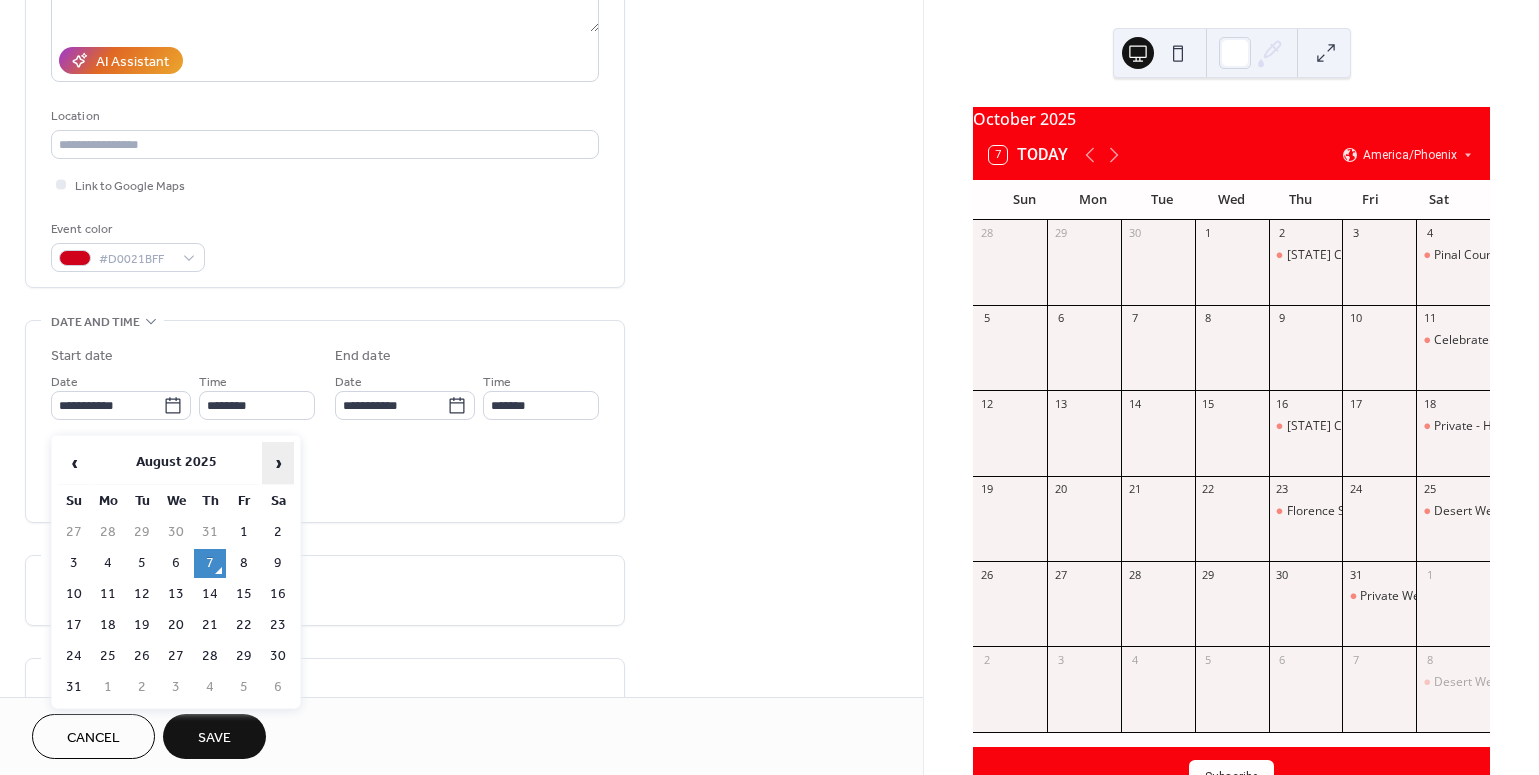 click on "›" at bounding box center (278, 463) 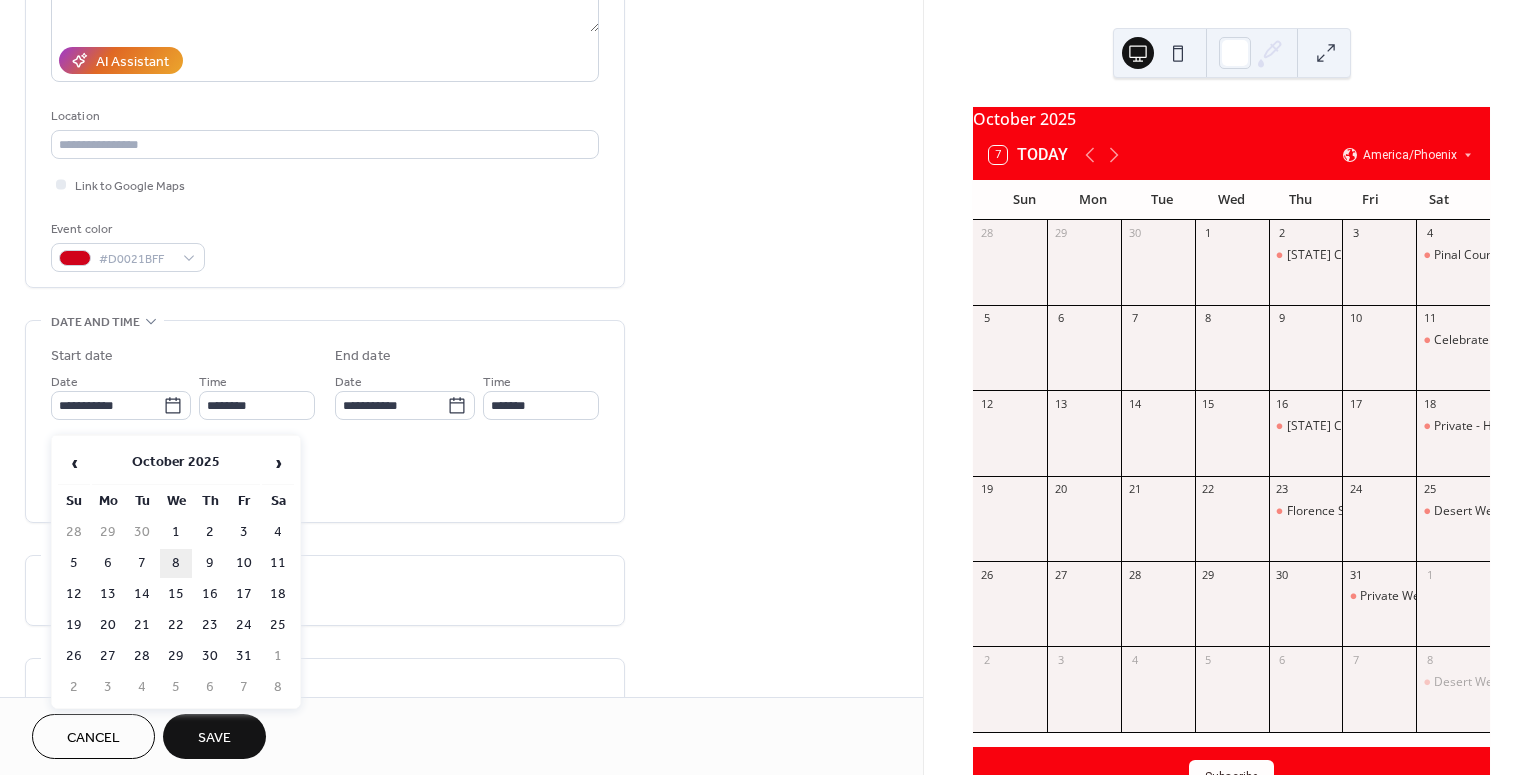 click on "8" at bounding box center (176, 563) 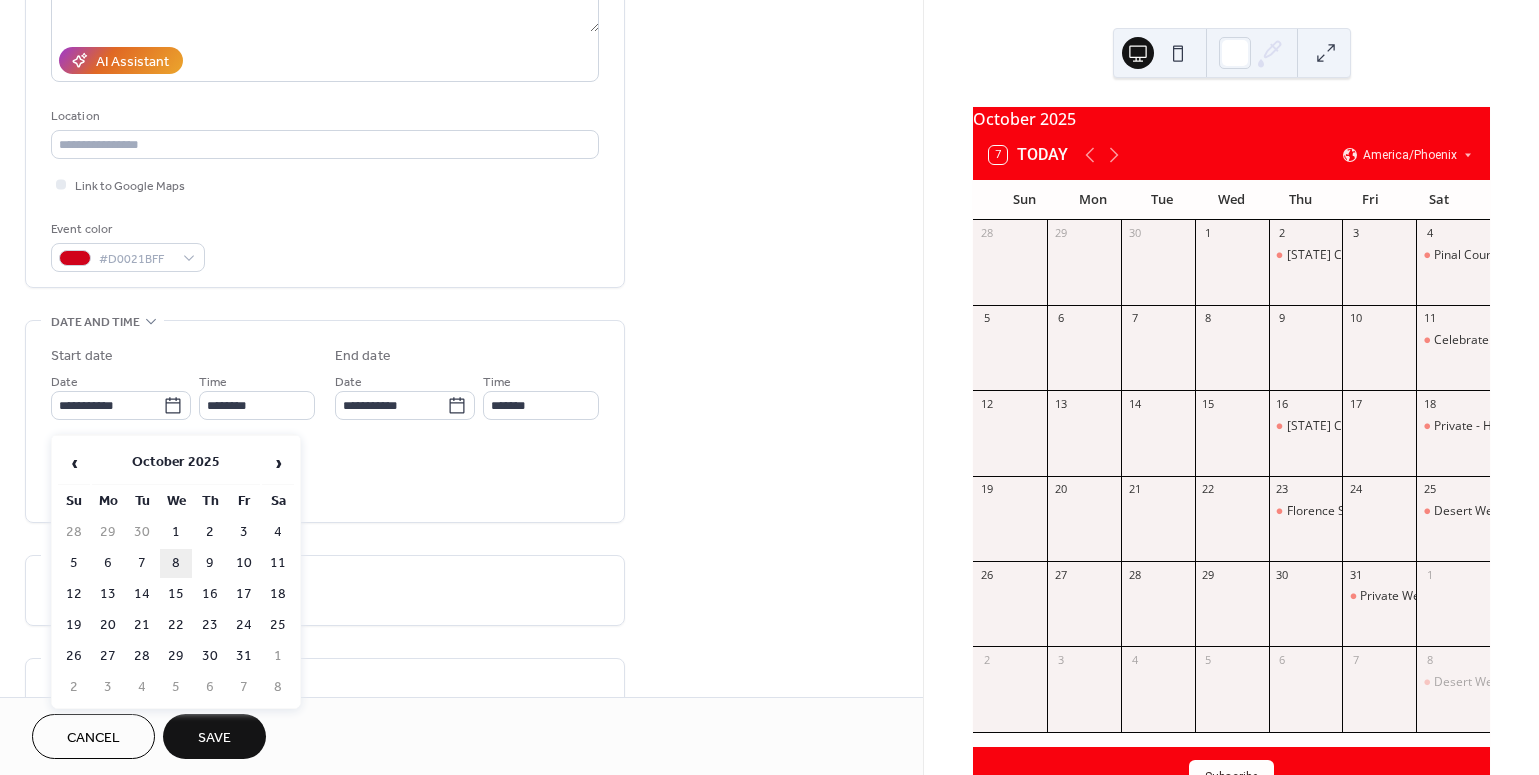 type on "**********" 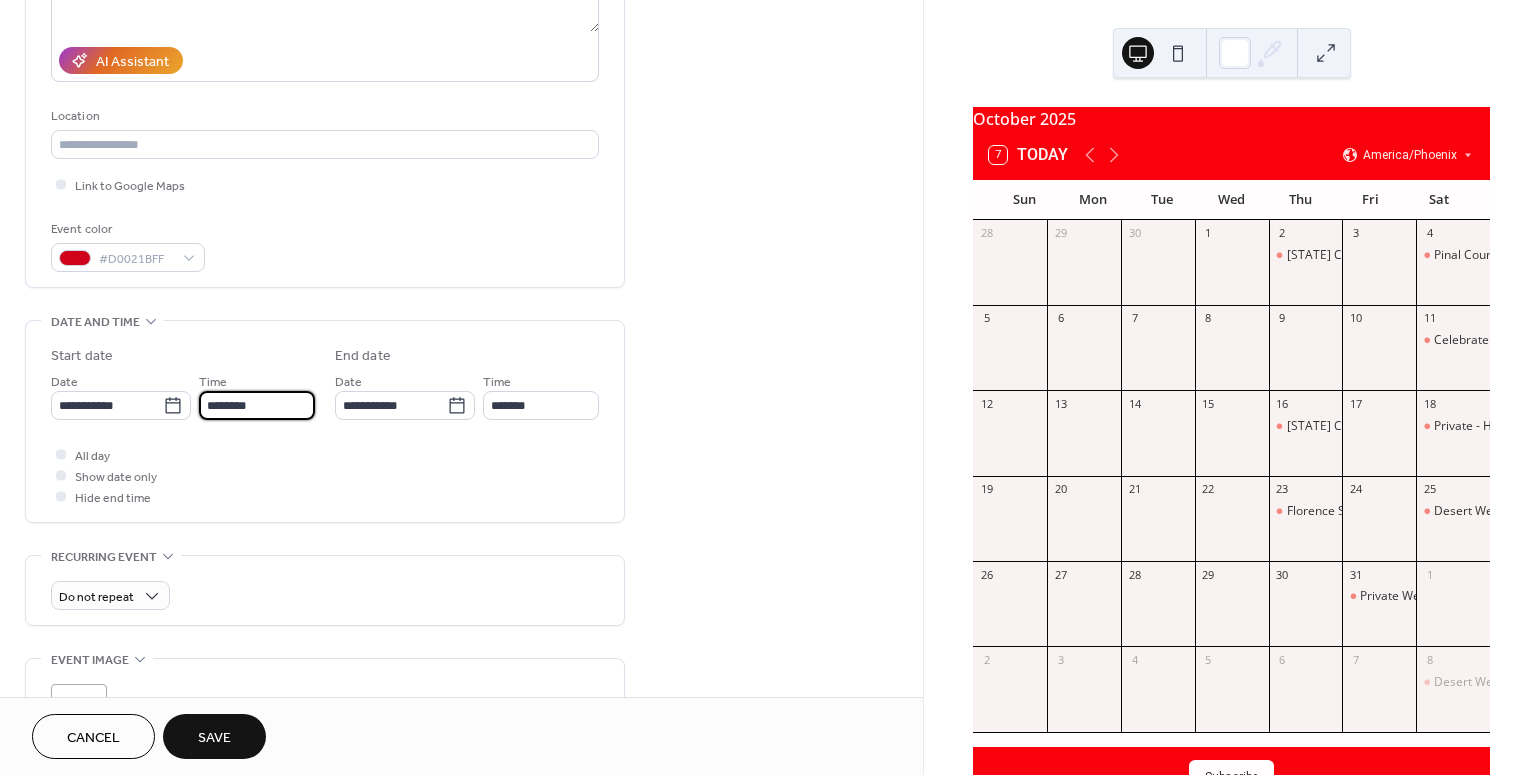 click on "********" at bounding box center (257, 405) 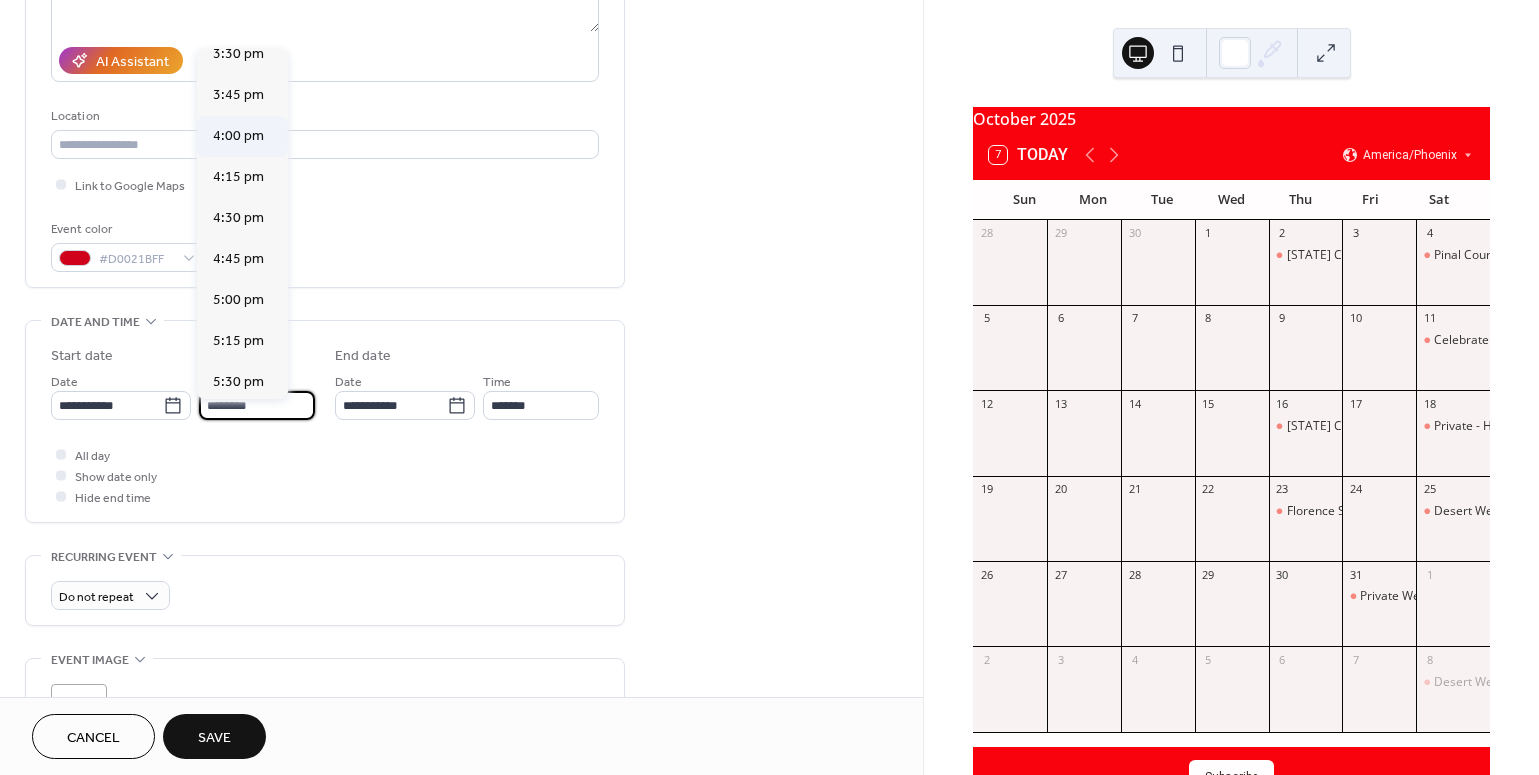scroll, scrollTop: 2572, scrollLeft: 0, axis: vertical 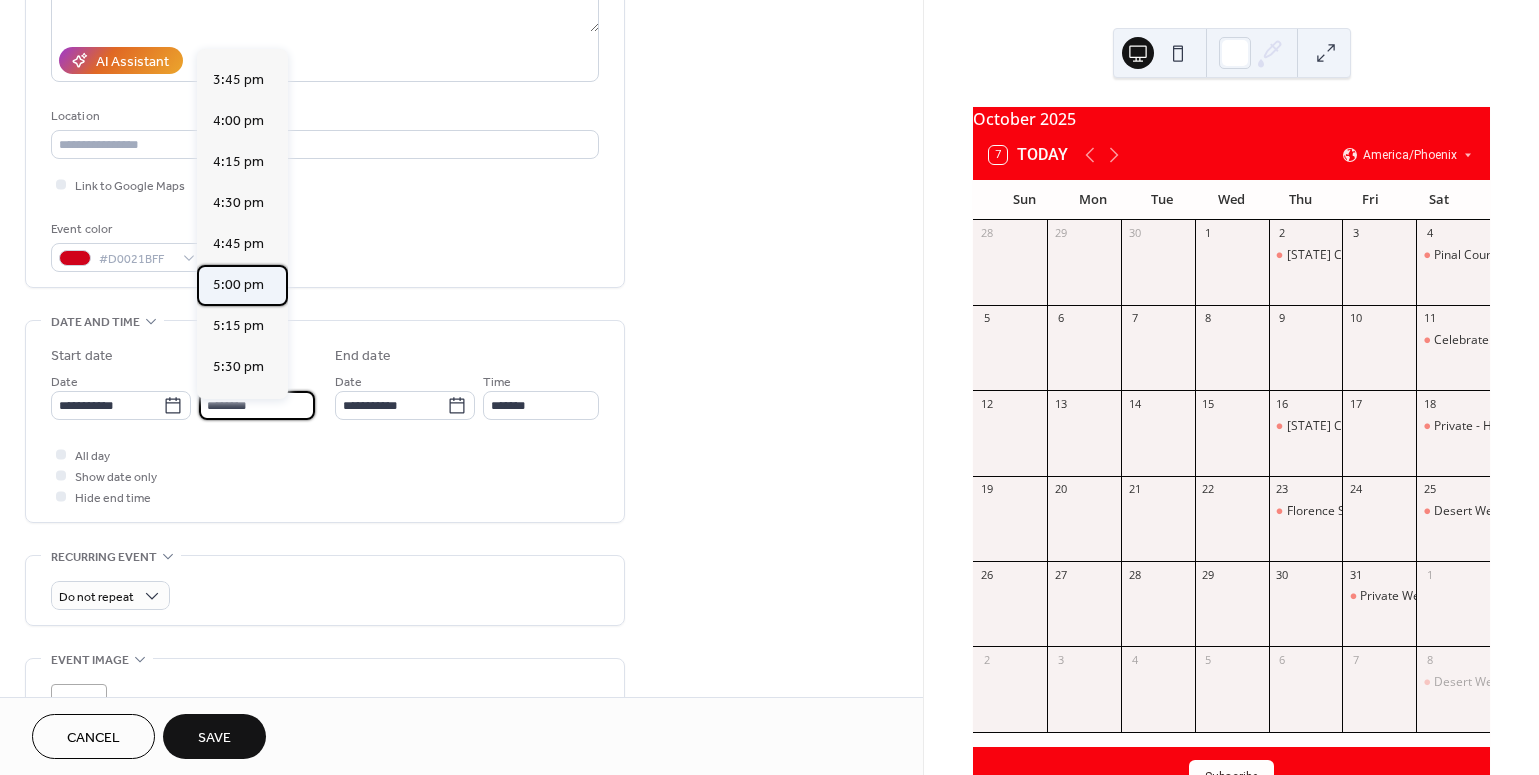 click on "5:00 pm" at bounding box center [238, 284] 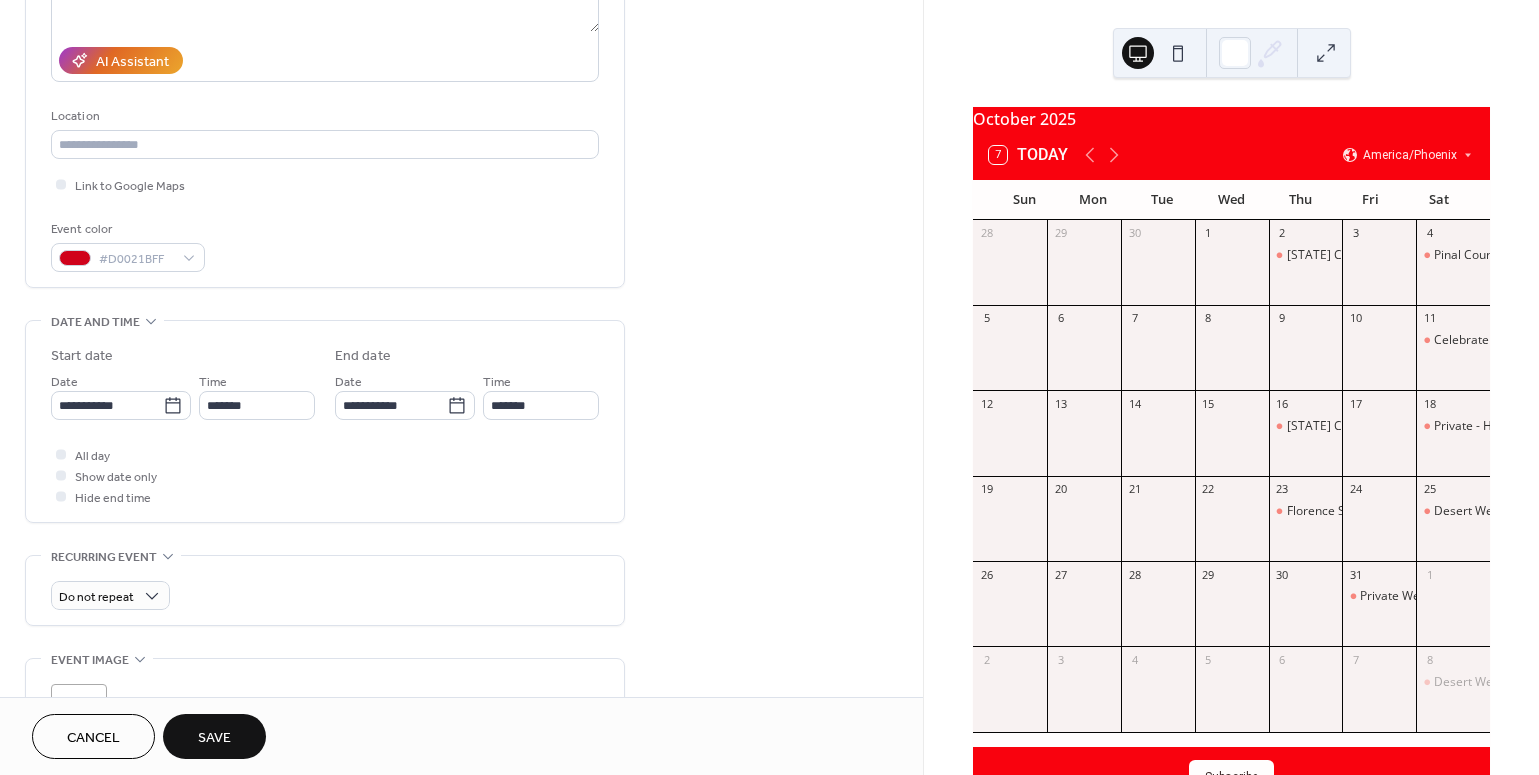 type on "*******" 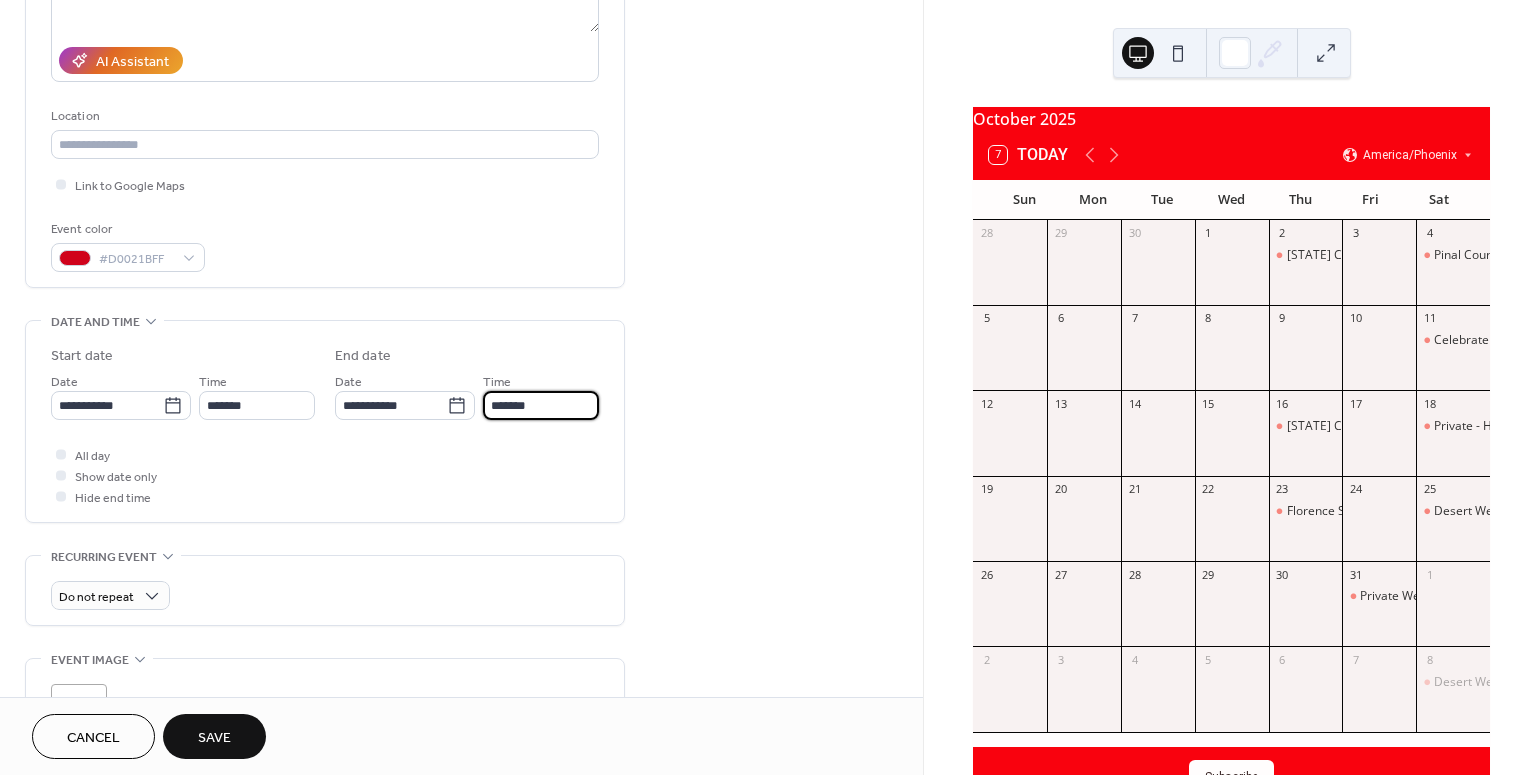 click on "*******" at bounding box center [541, 405] 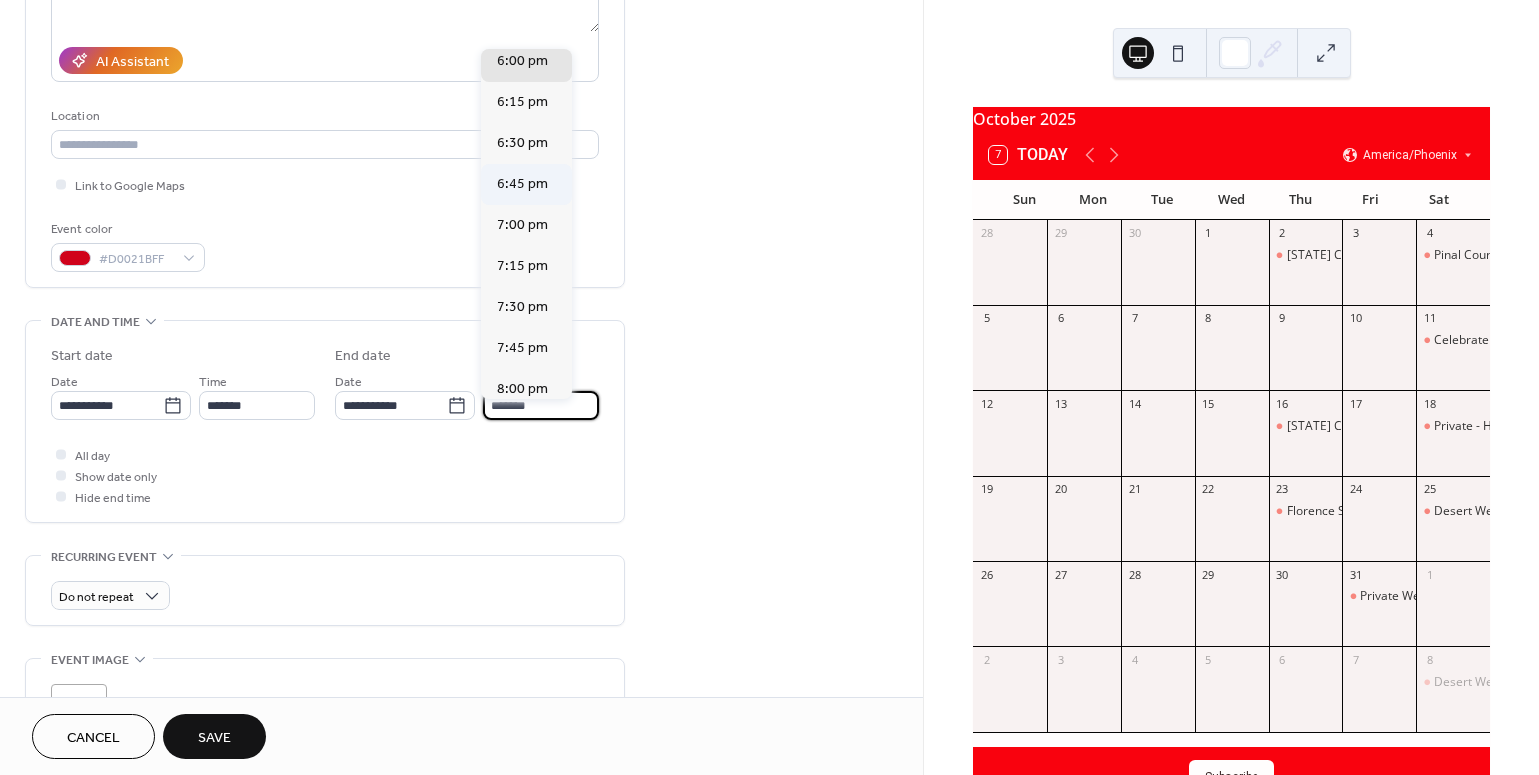 scroll, scrollTop: 224, scrollLeft: 0, axis: vertical 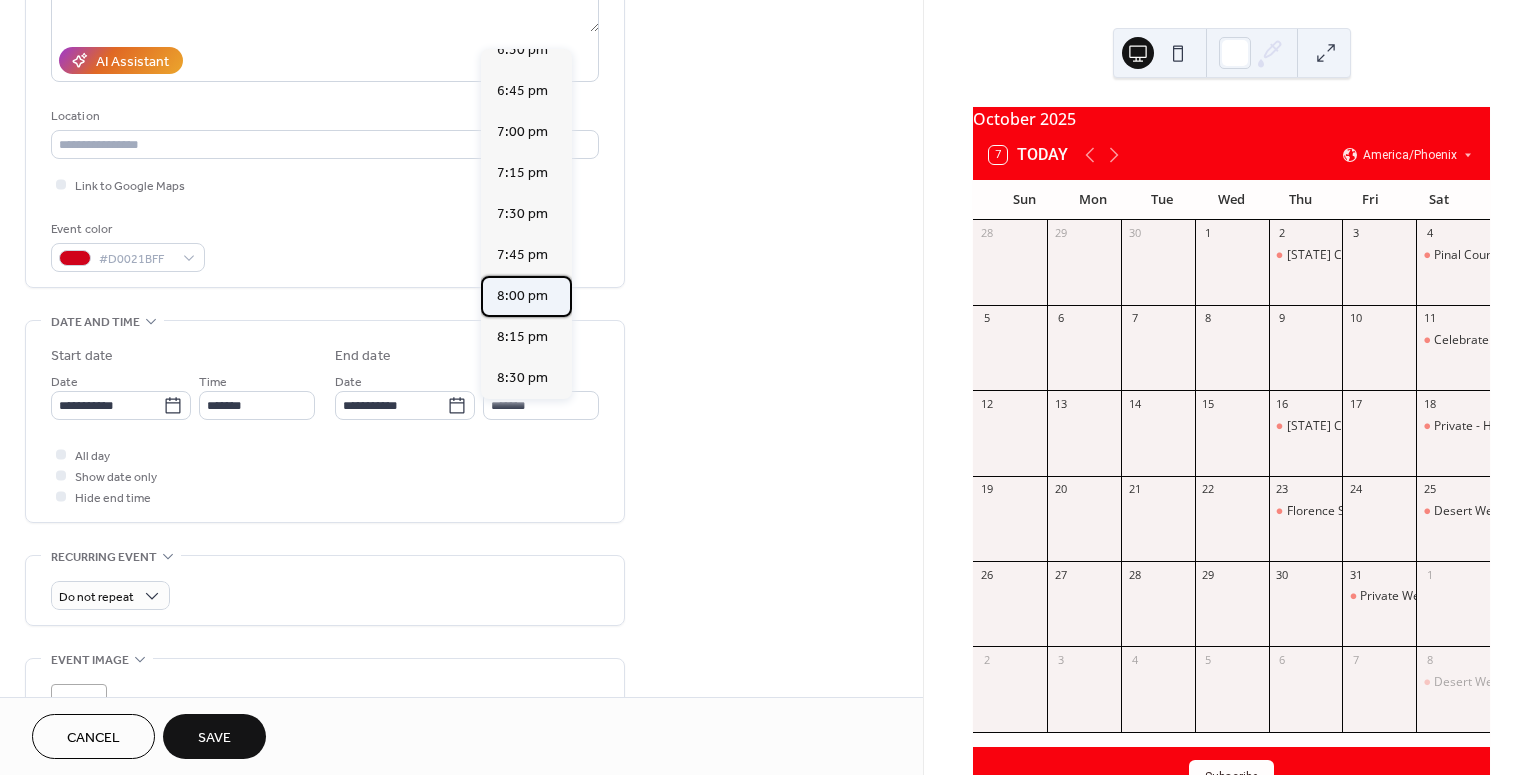 click on "8:00 pm" at bounding box center (522, 295) 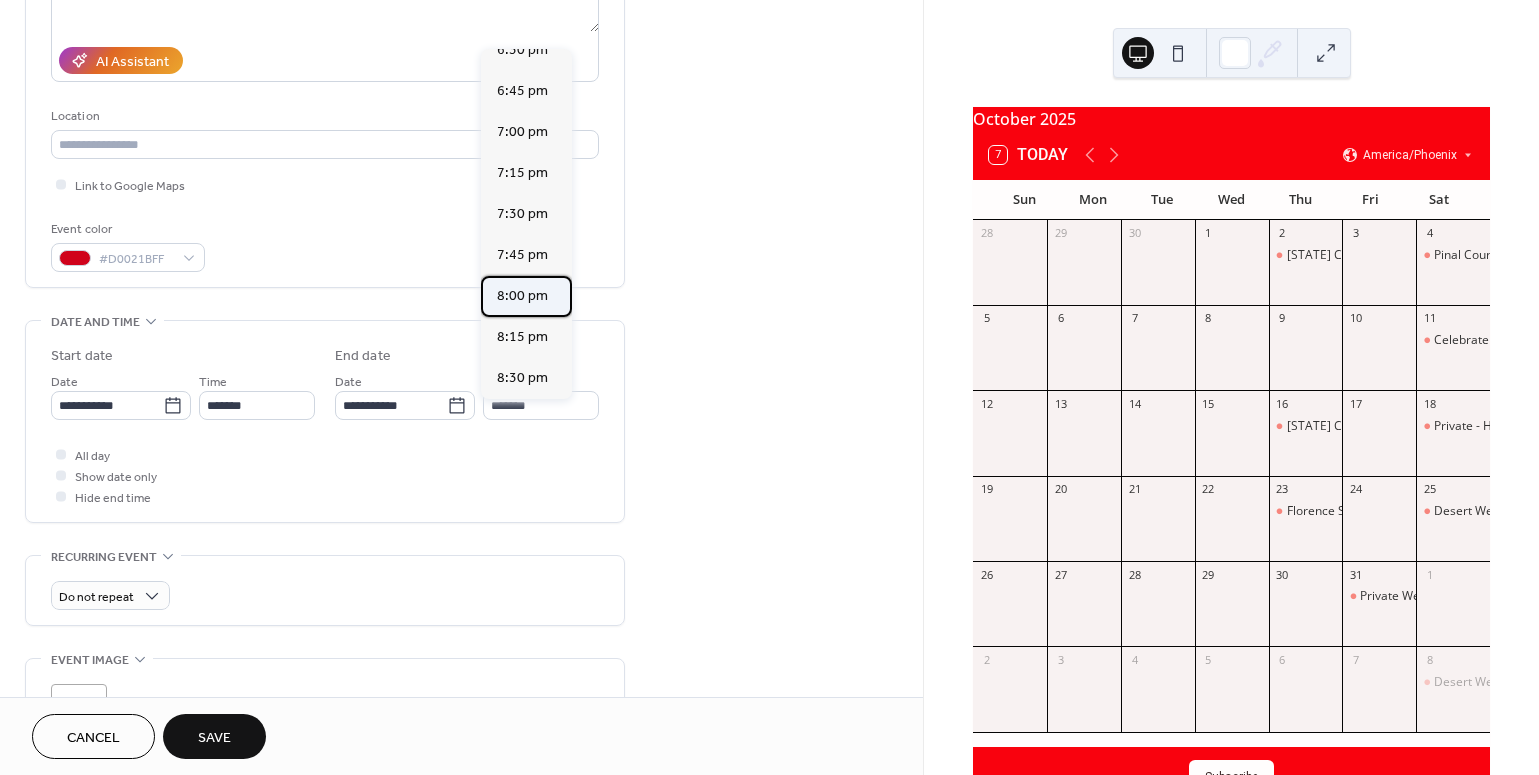 type on "*******" 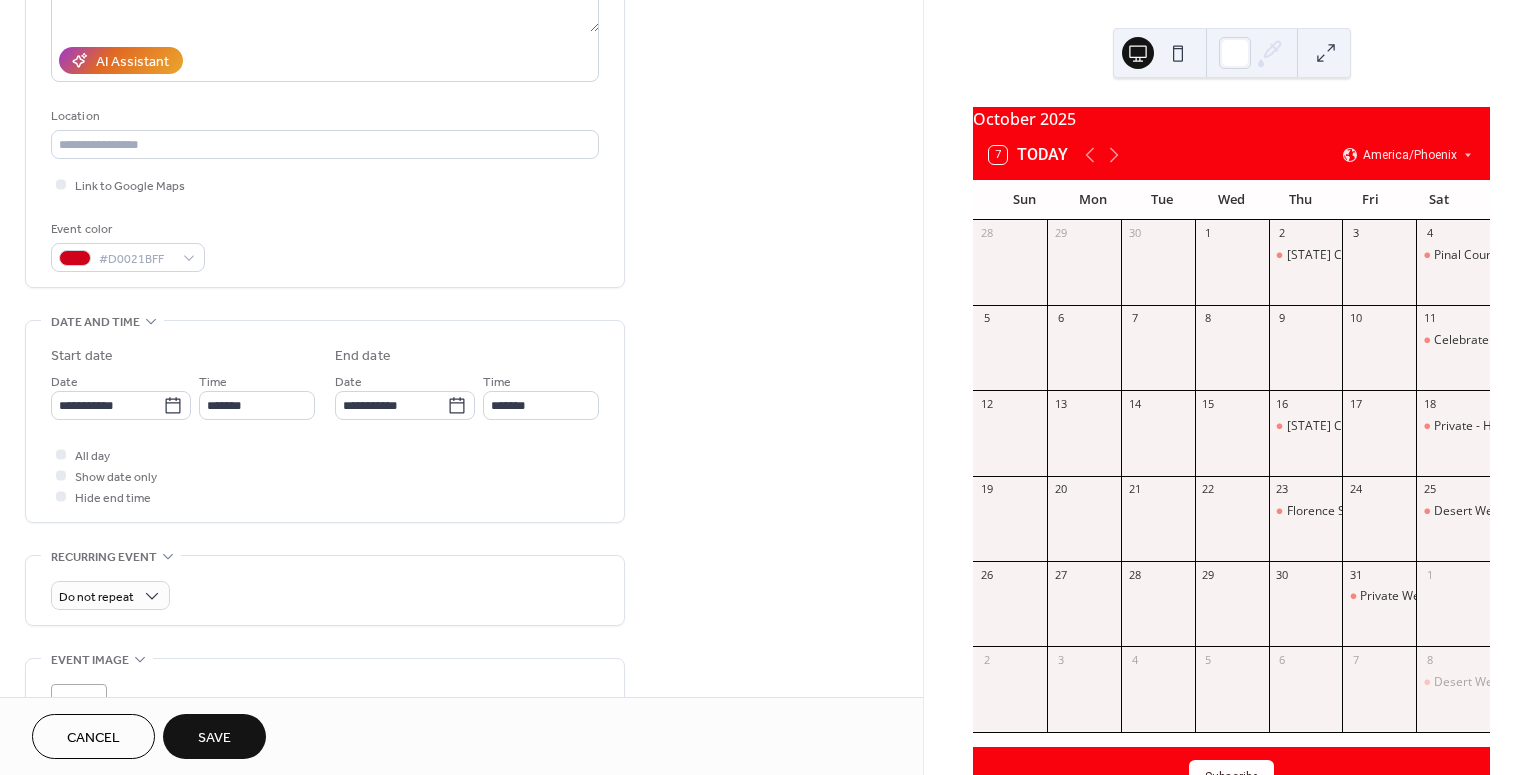 click on "Save" at bounding box center (214, 738) 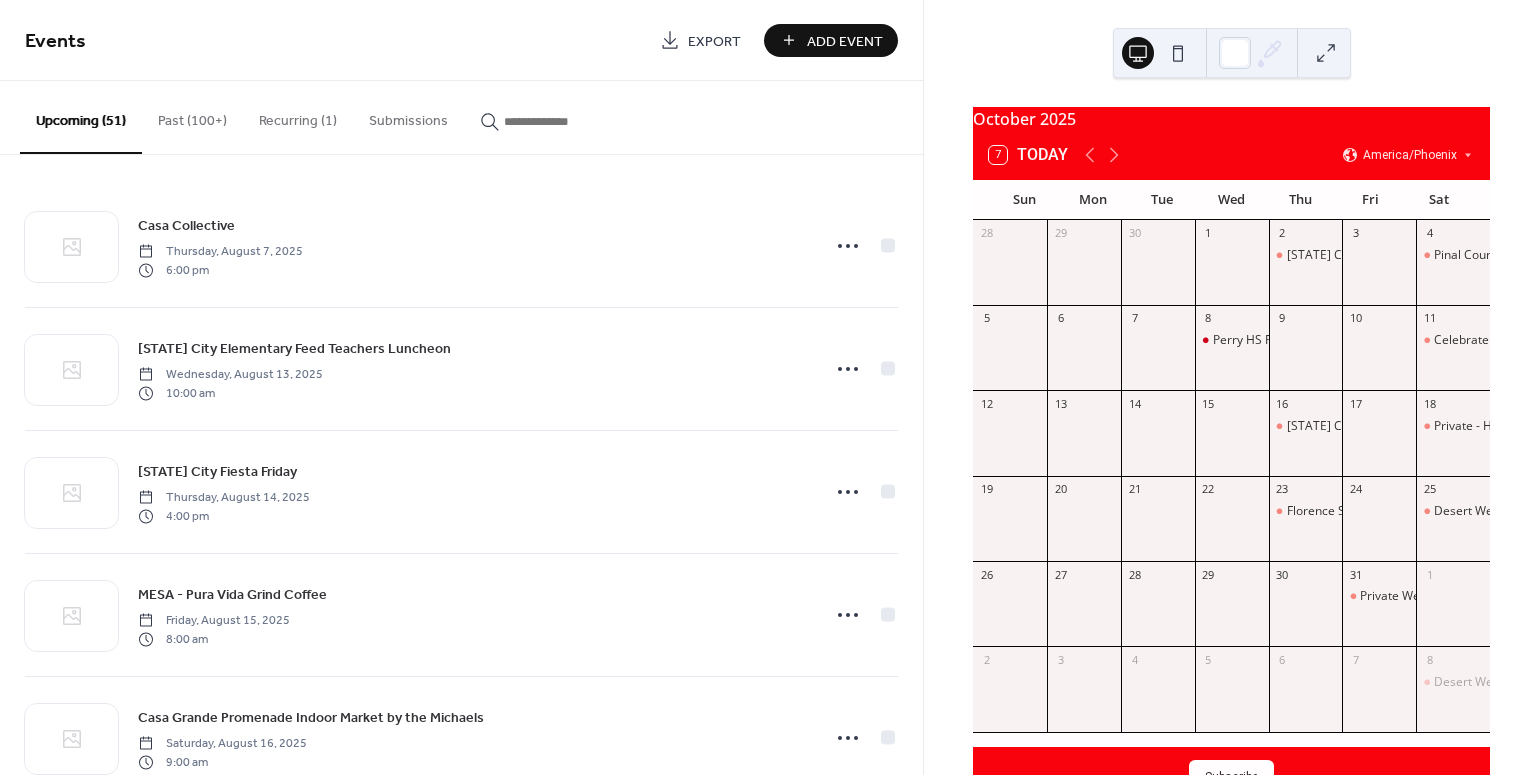 click on "Events Export Add Event" at bounding box center [461, 40] 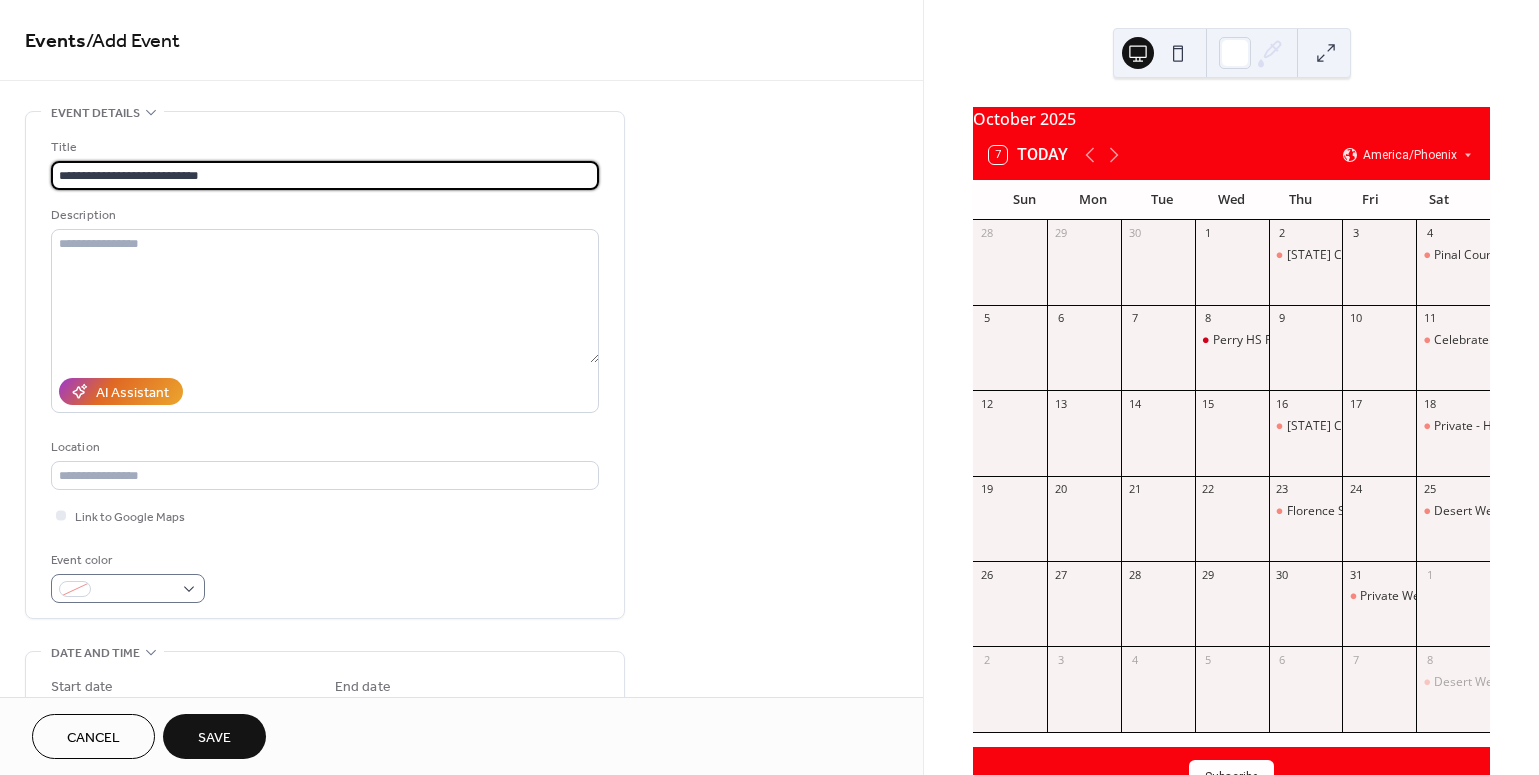 type on "**********" 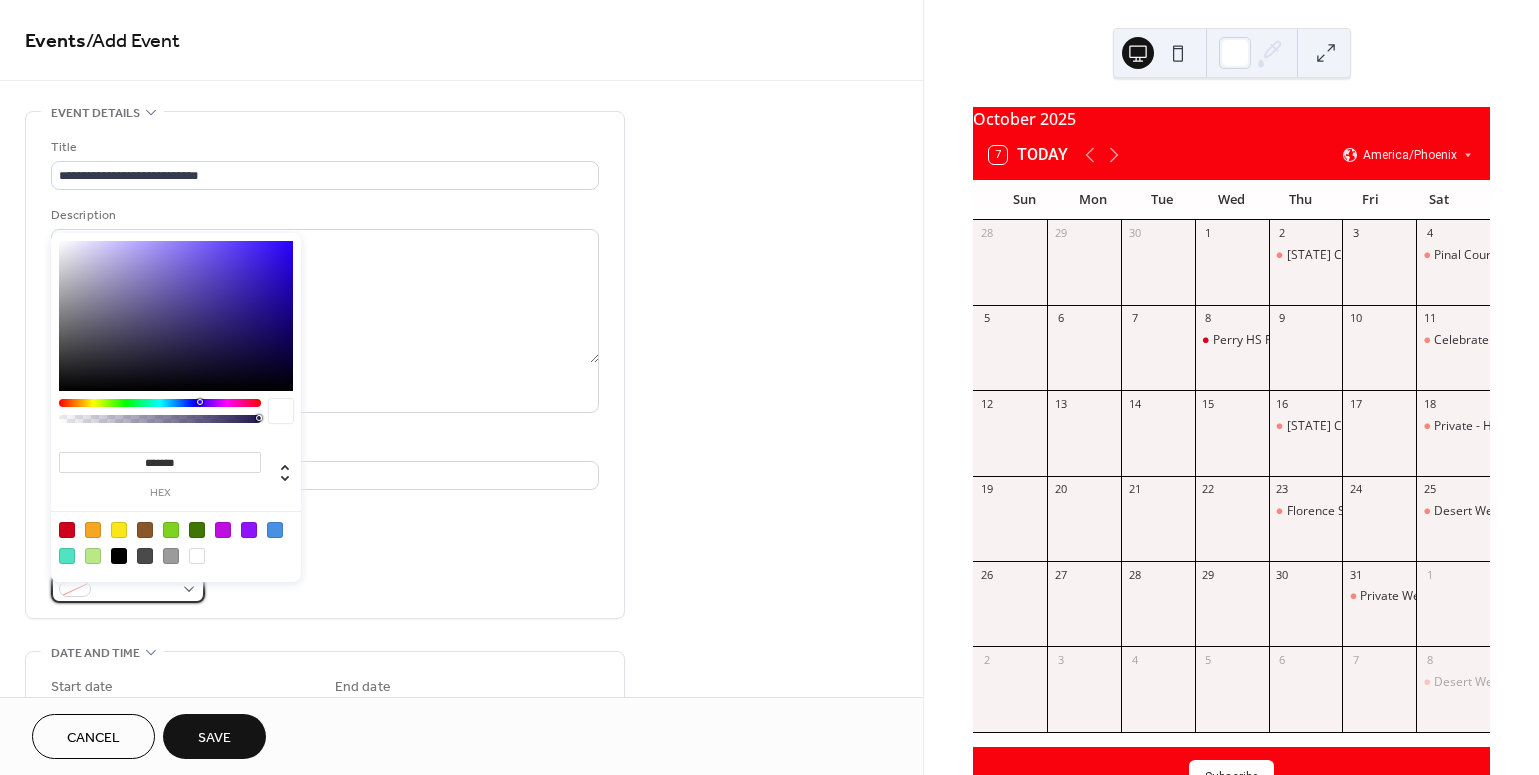 click at bounding box center [136, 590] 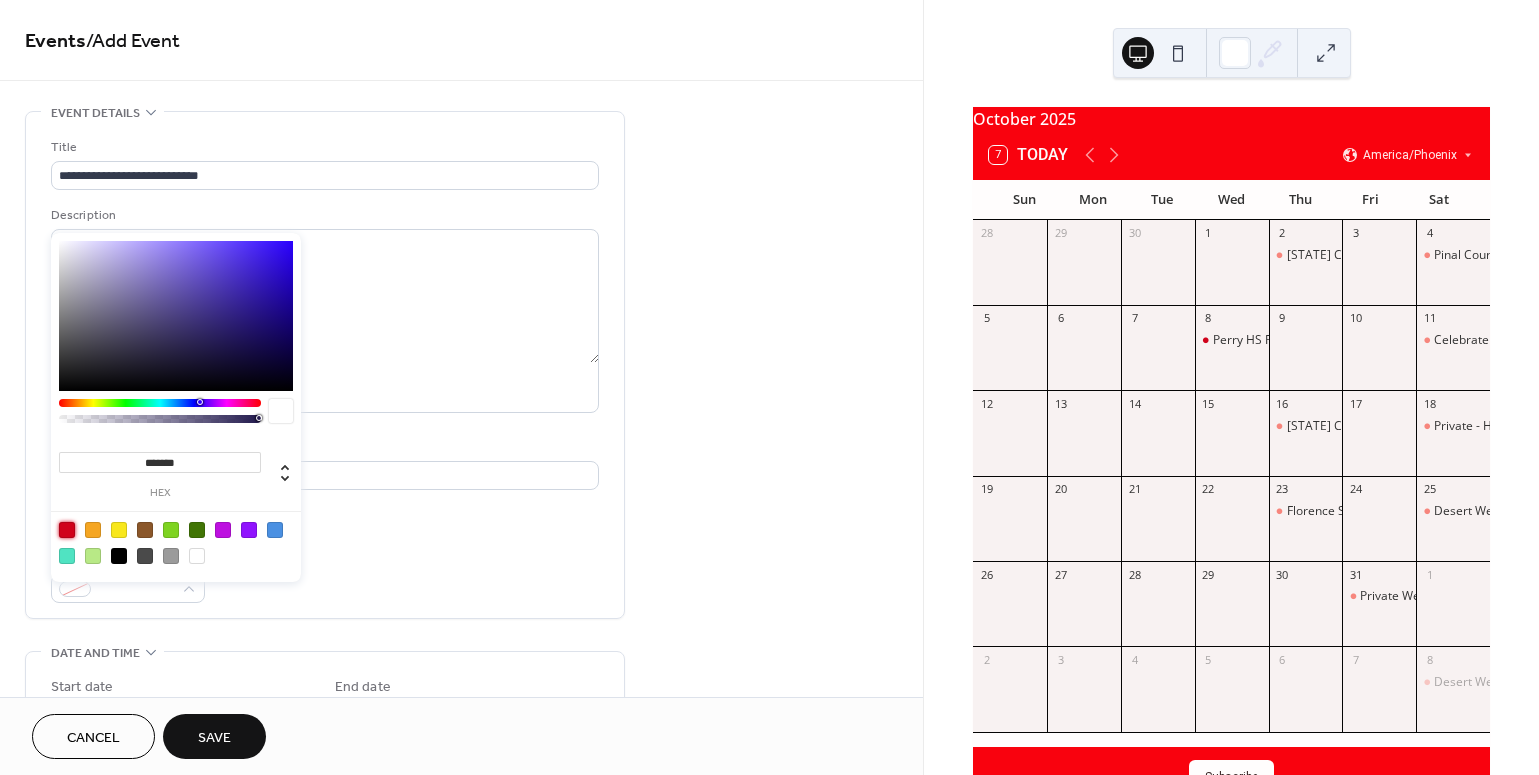 click at bounding box center [67, 530] 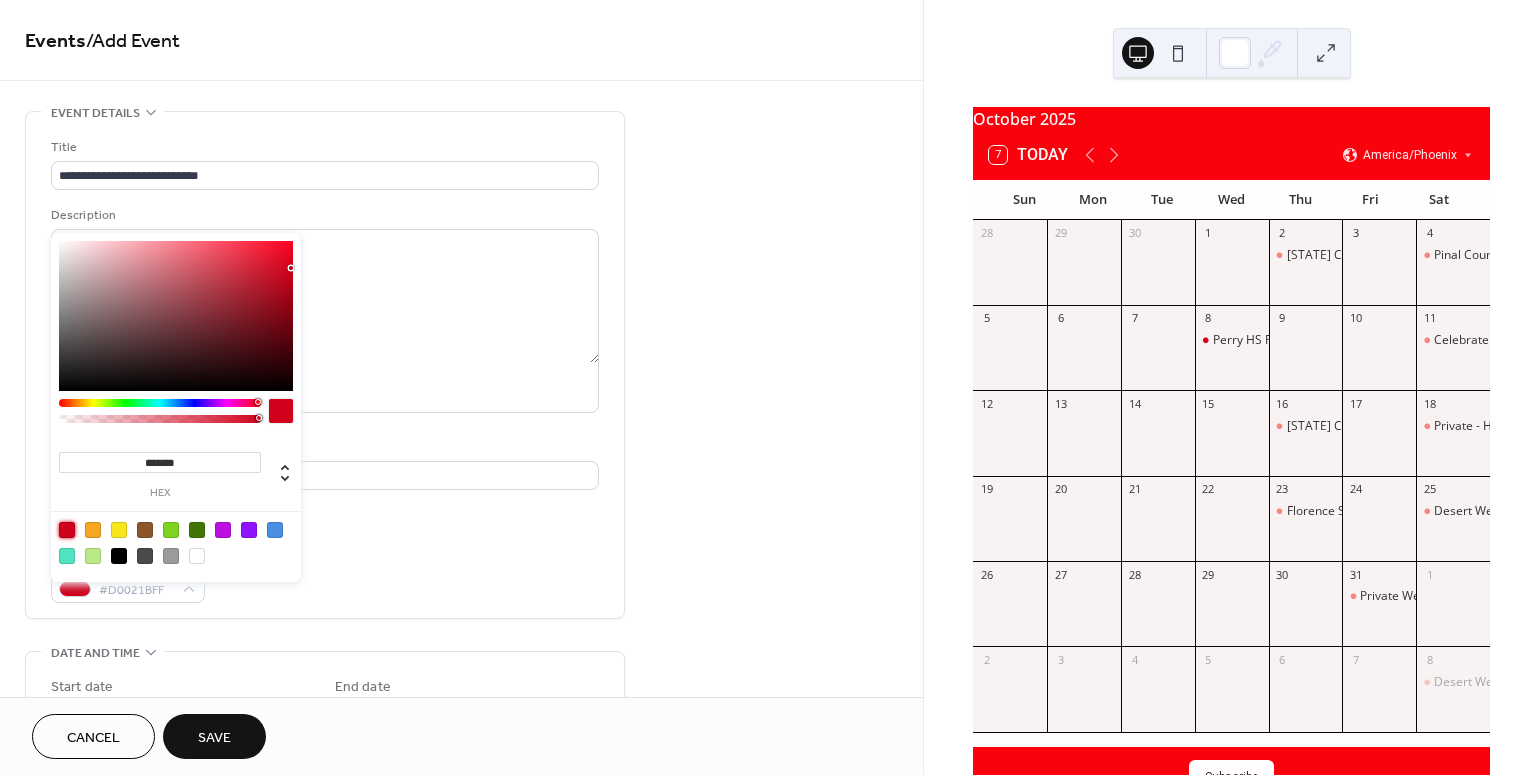 click on "Link to Google Maps" at bounding box center [325, 515] 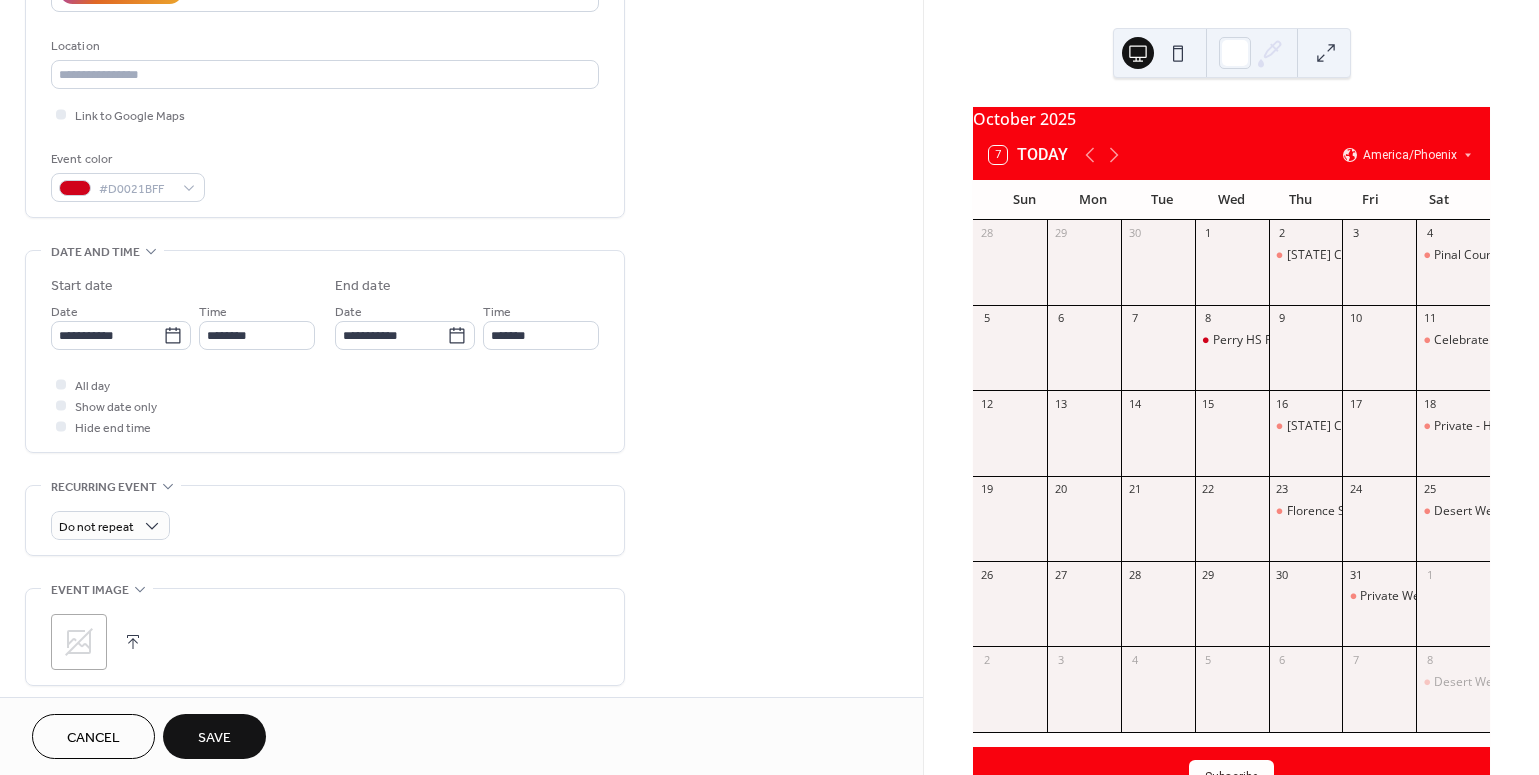 scroll, scrollTop: 405, scrollLeft: 0, axis: vertical 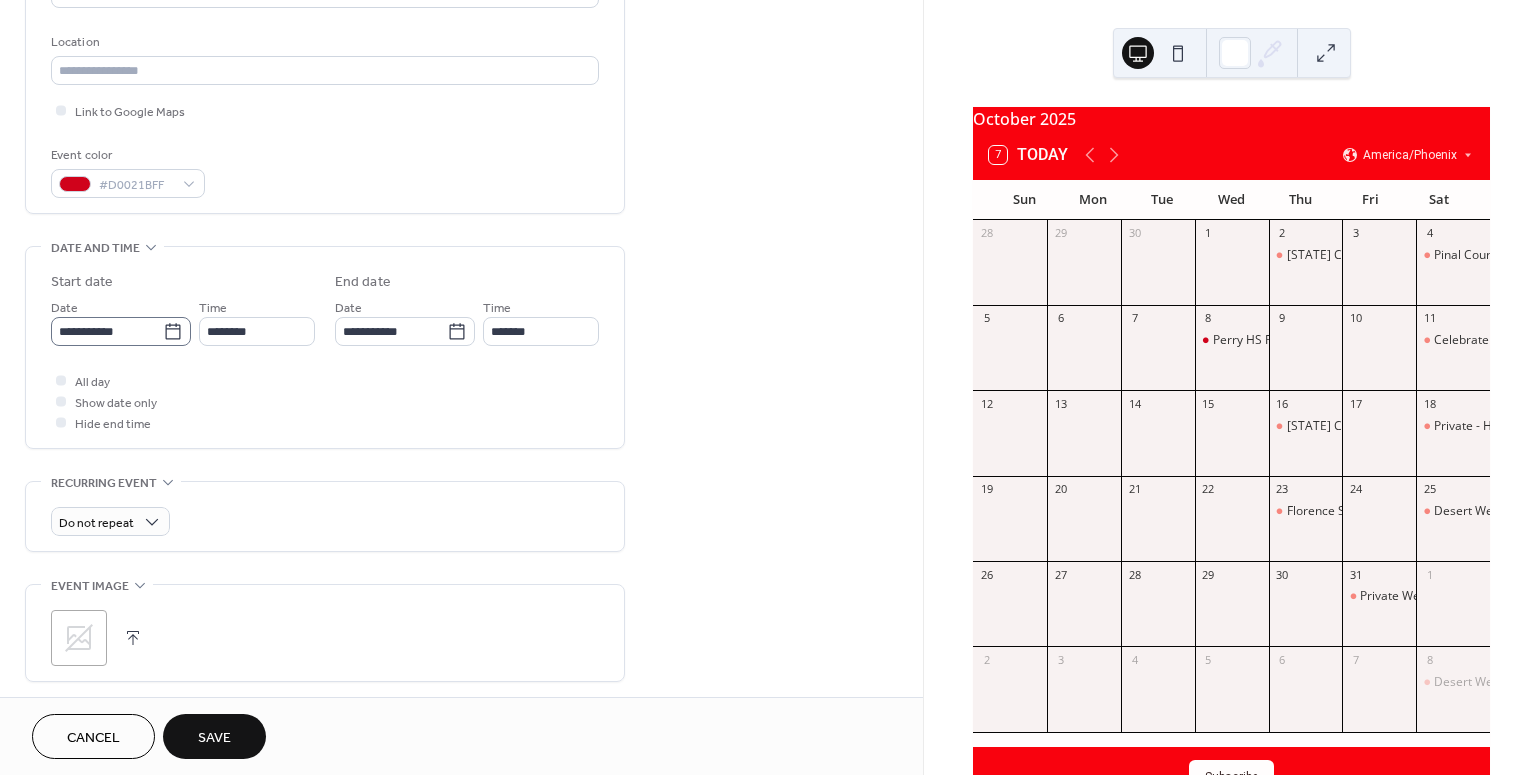 click 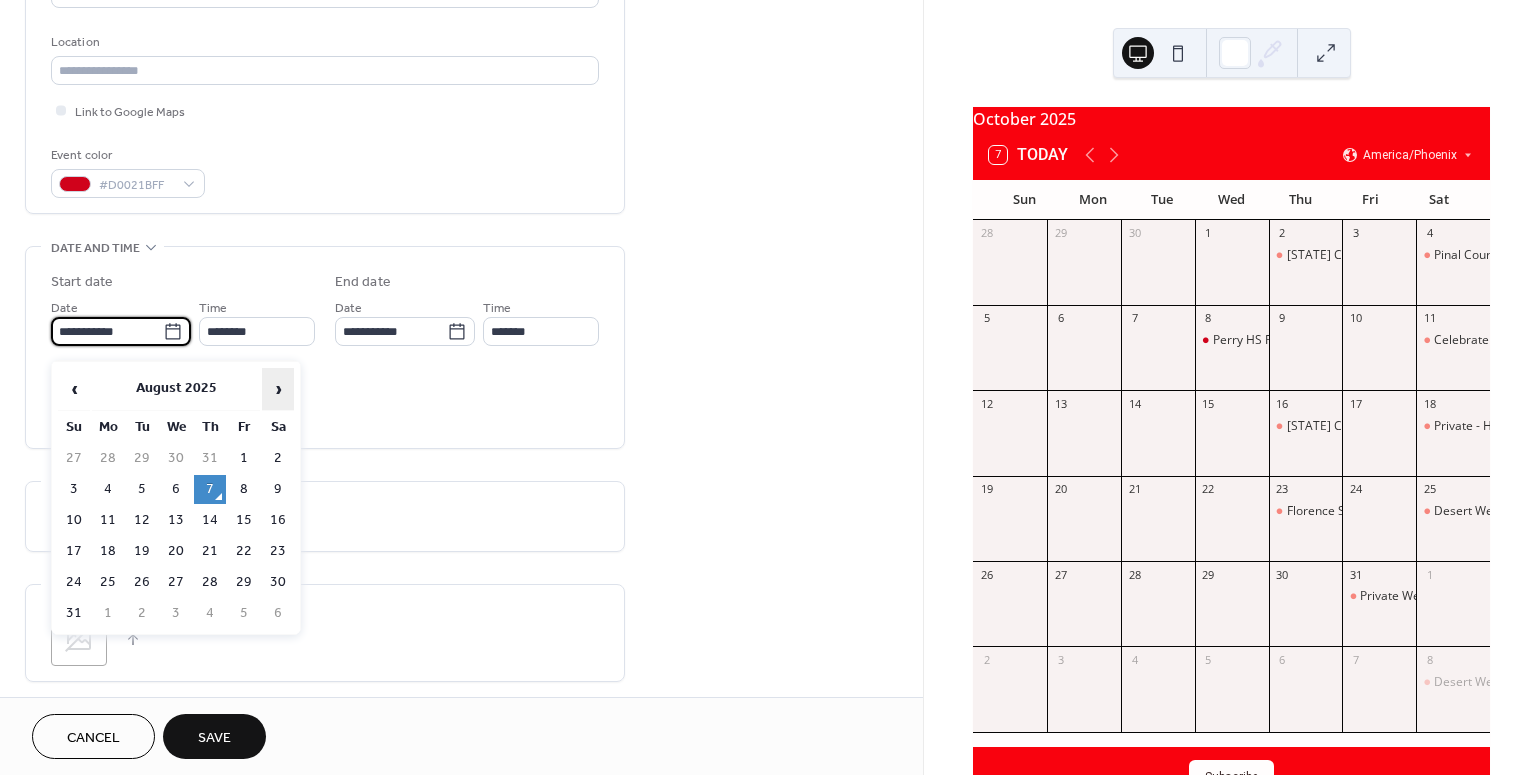 click on "›" at bounding box center [278, 389] 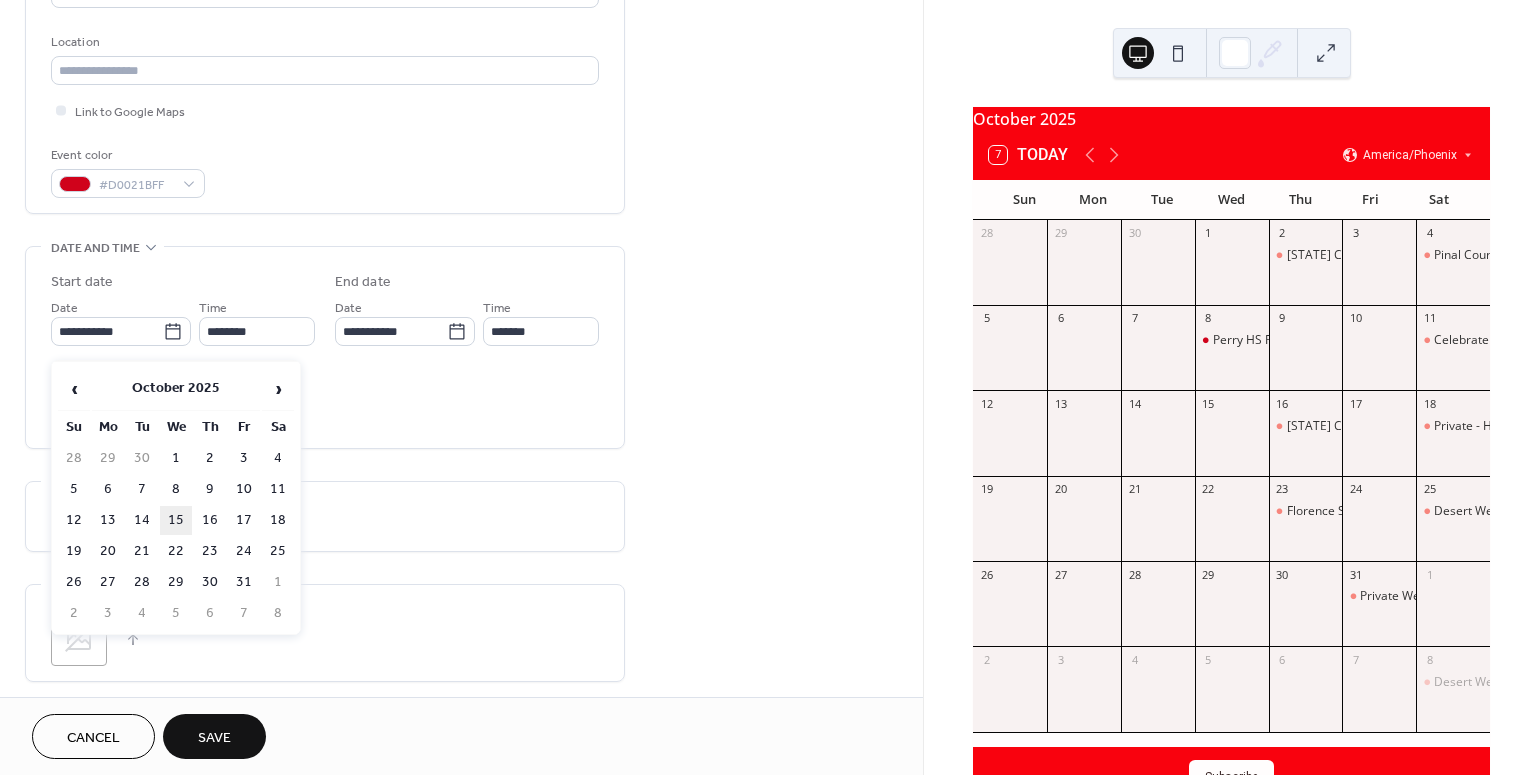 click on "15" at bounding box center [176, 520] 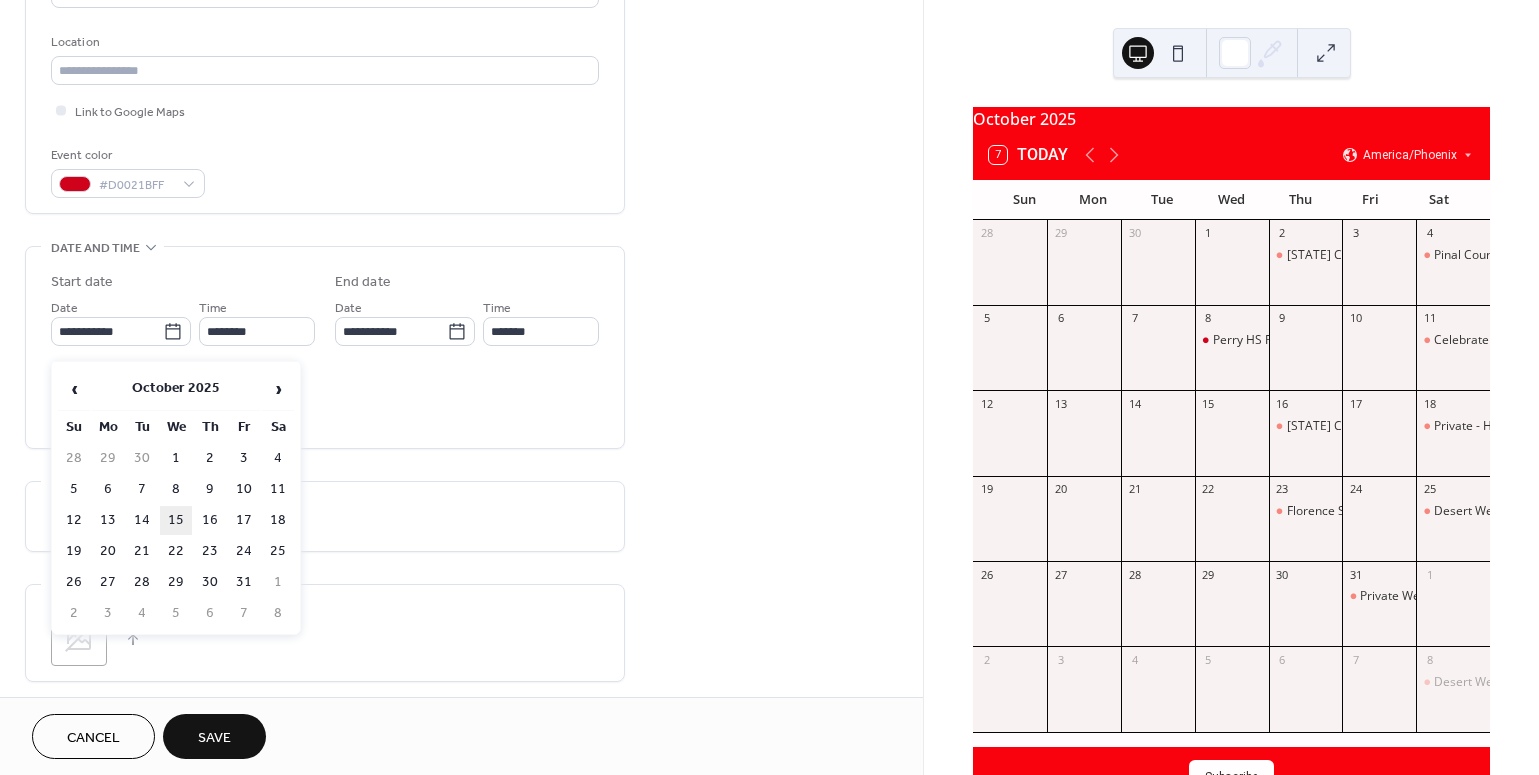 type on "**********" 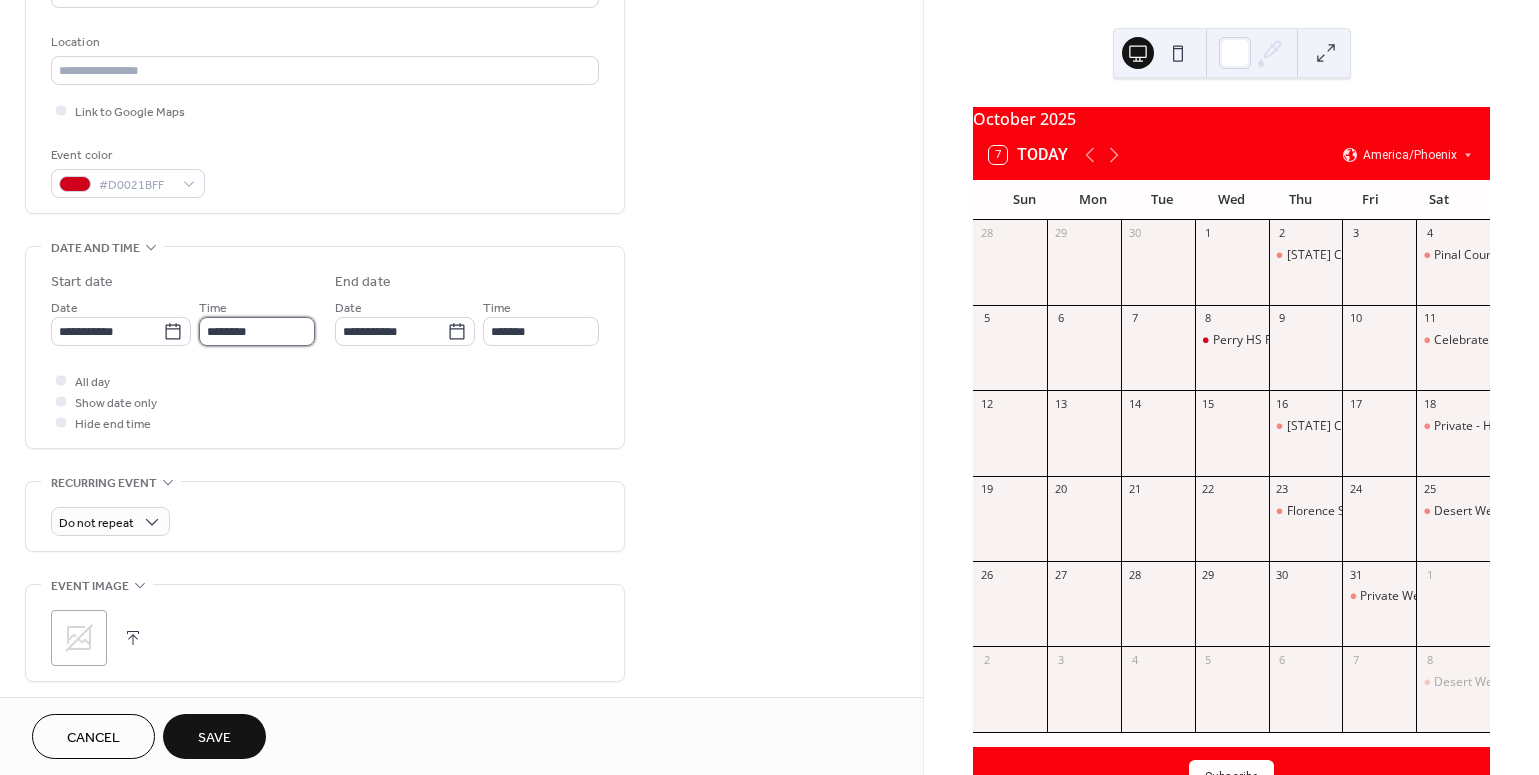 click on "********" at bounding box center [257, 331] 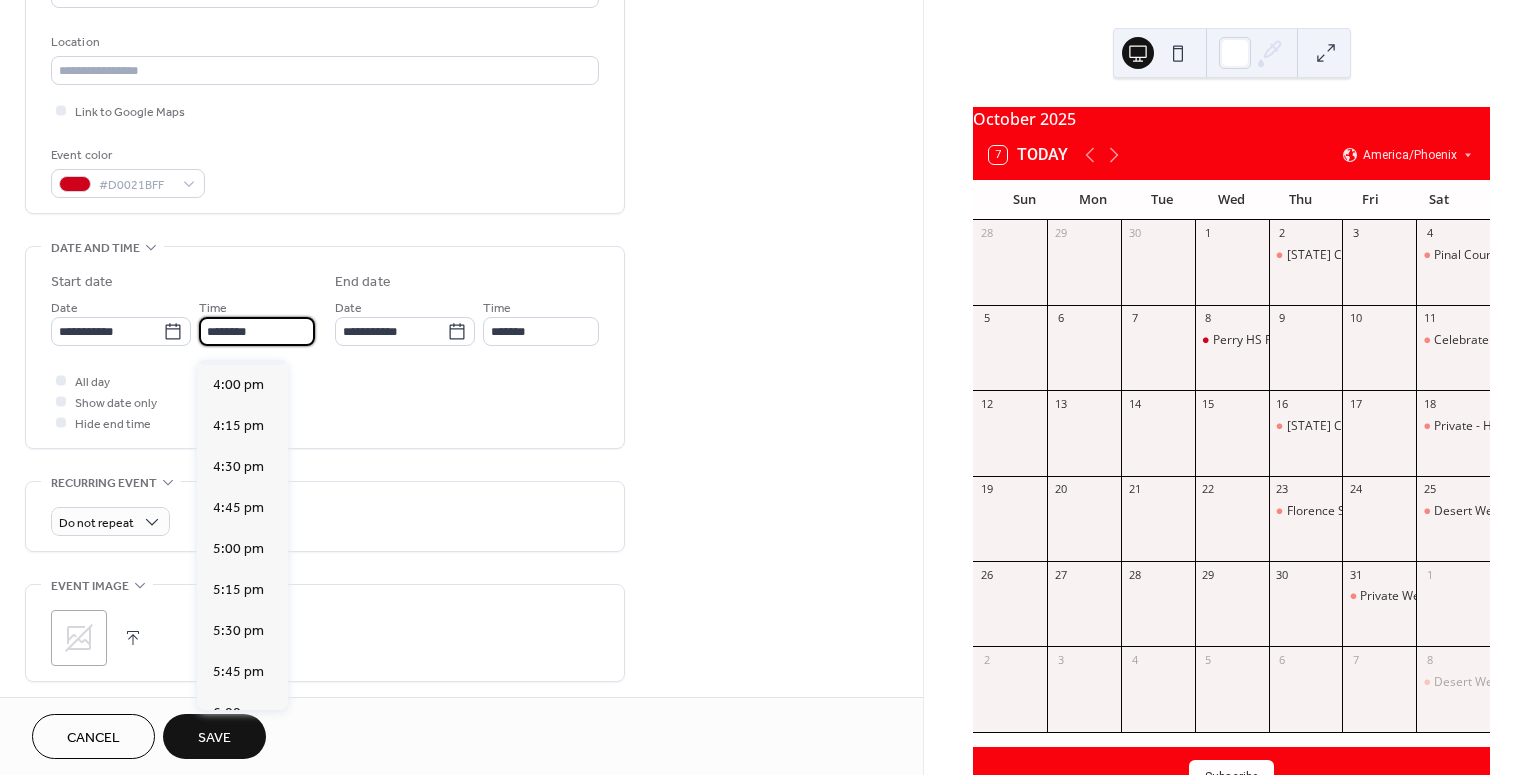 scroll, scrollTop: 2622, scrollLeft: 0, axis: vertical 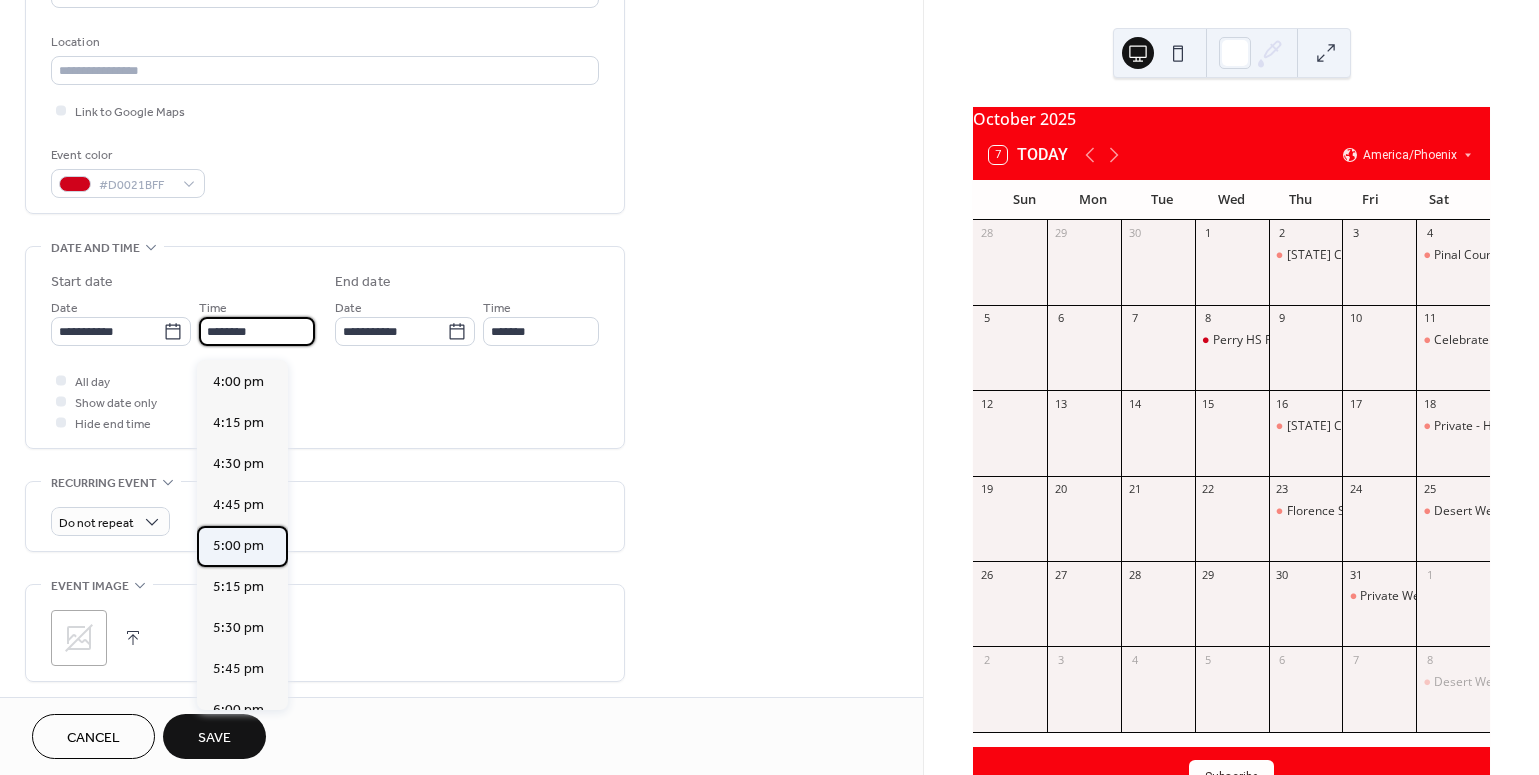 click on "5:00 pm" at bounding box center [238, 545] 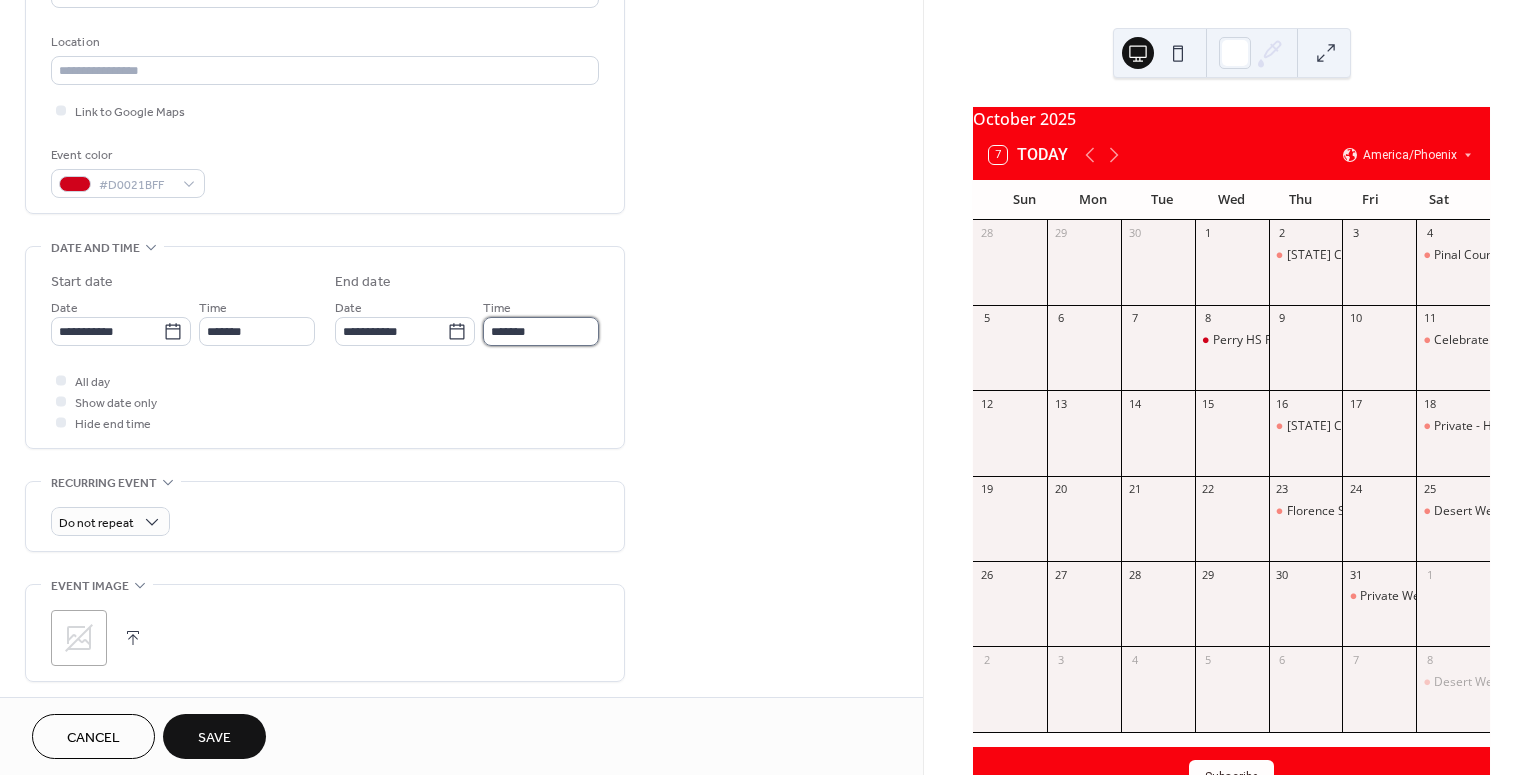 click on "*******" at bounding box center (541, 331) 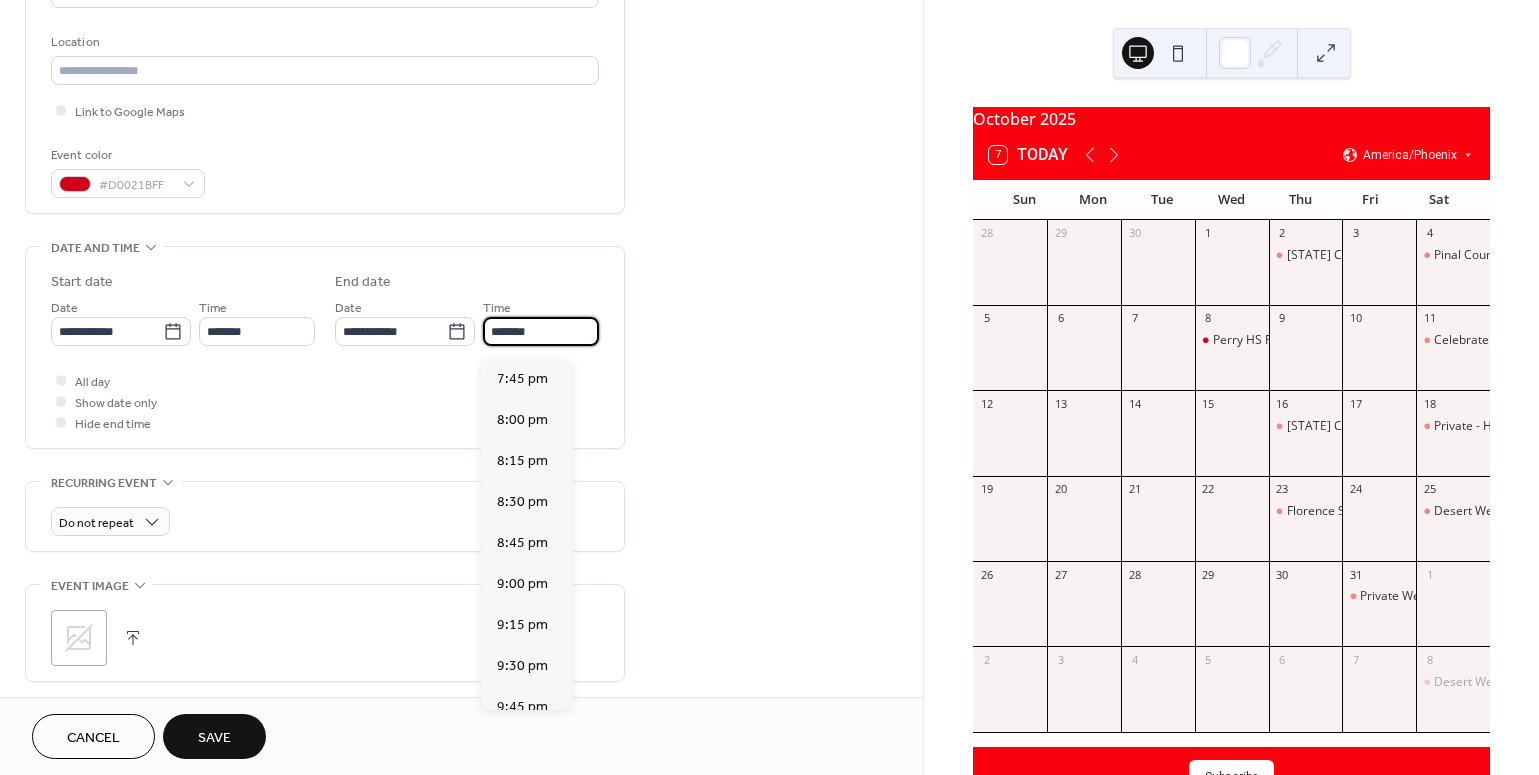 scroll, scrollTop: 417, scrollLeft: 0, axis: vertical 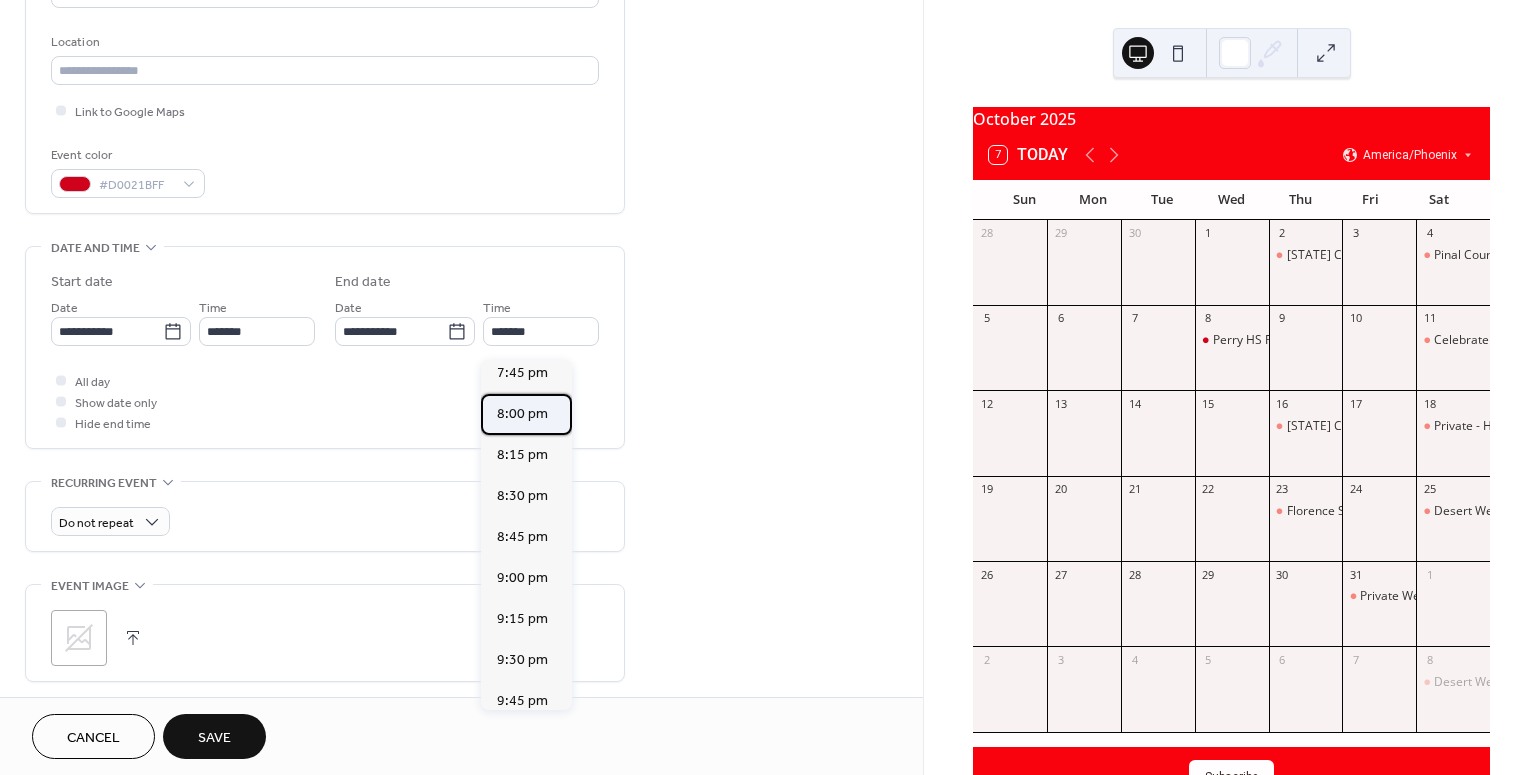 click on "8:00 pm" at bounding box center (522, 413) 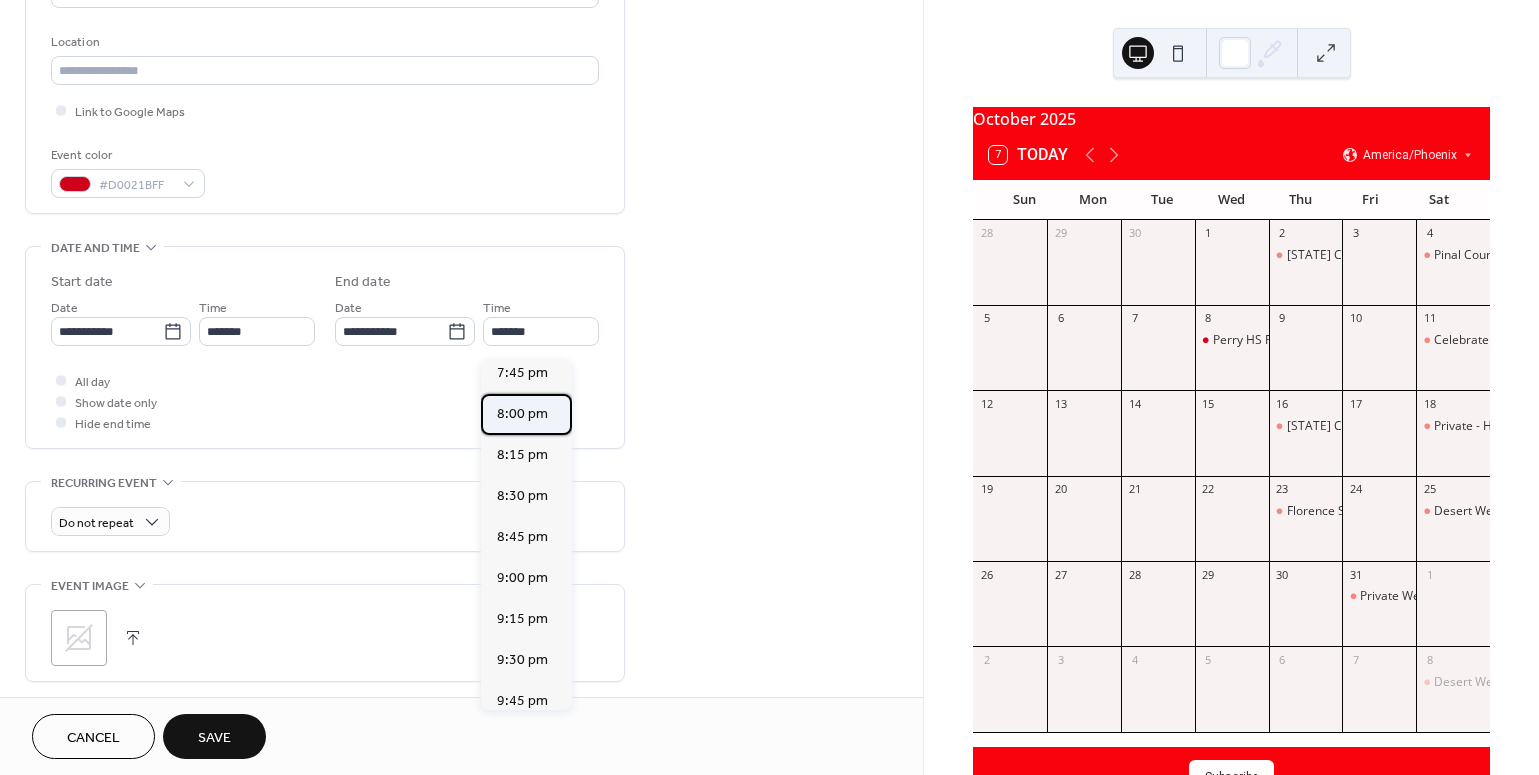 type on "*******" 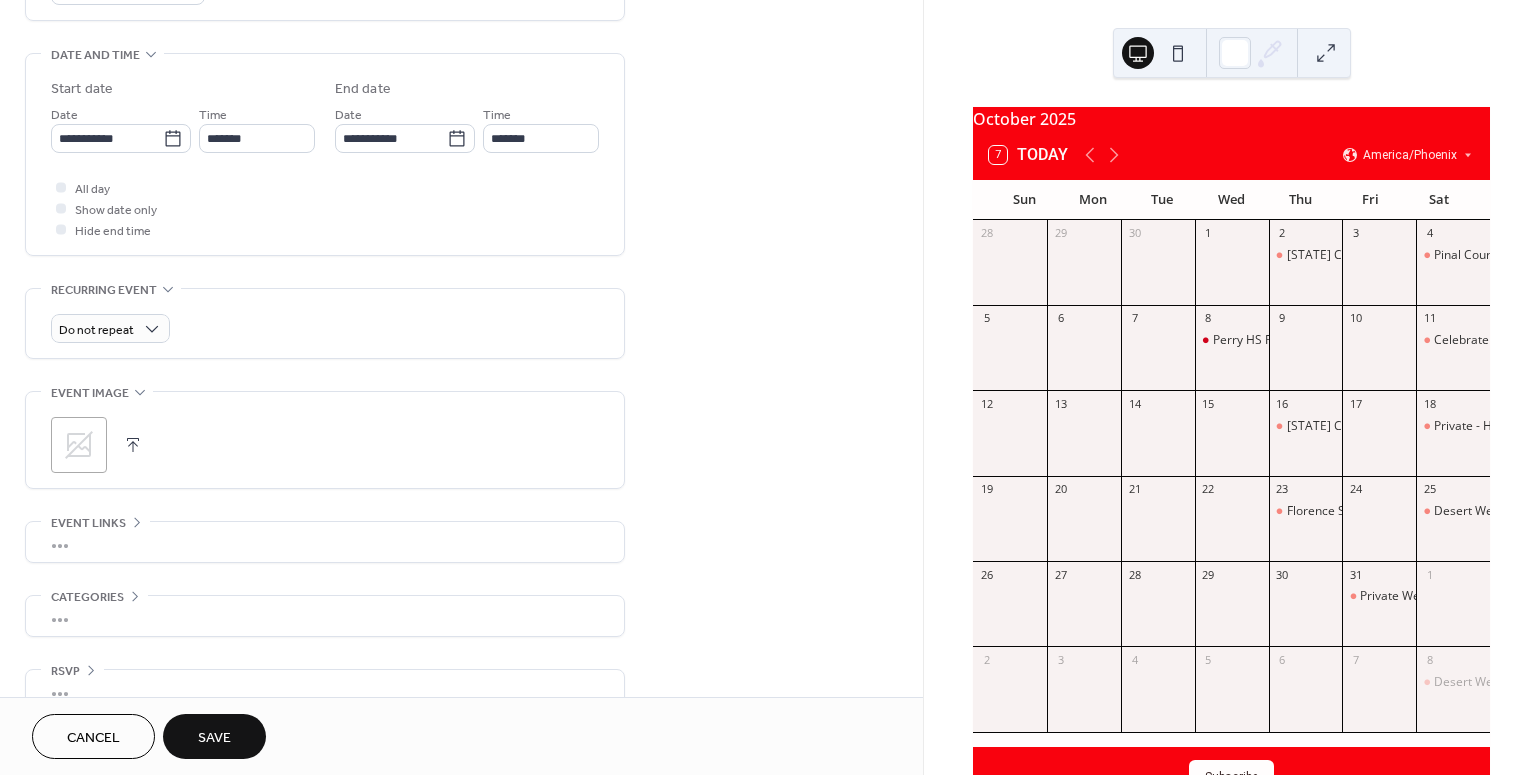 scroll, scrollTop: 603, scrollLeft: 0, axis: vertical 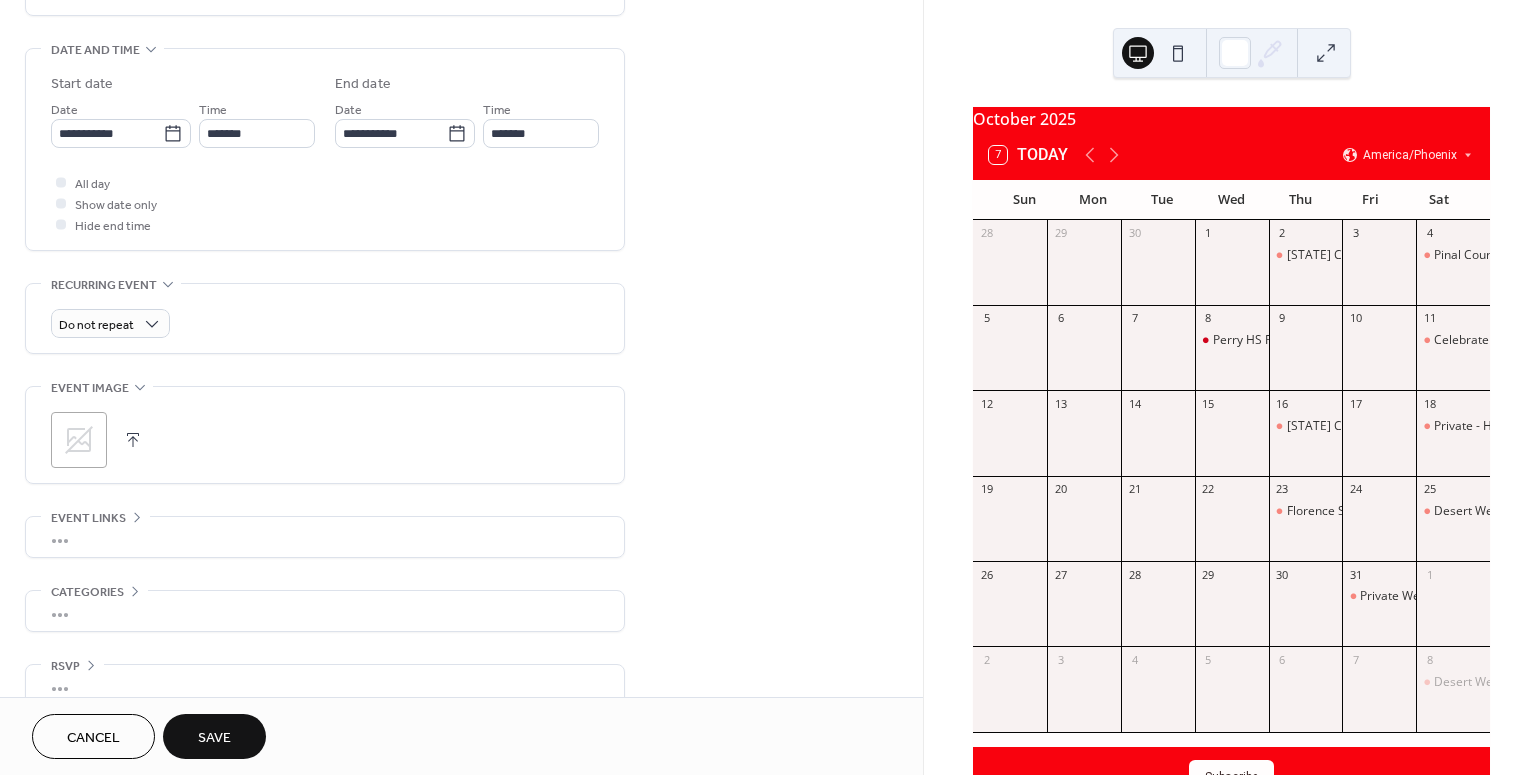 click on "Save" at bounding box center (214, 738) 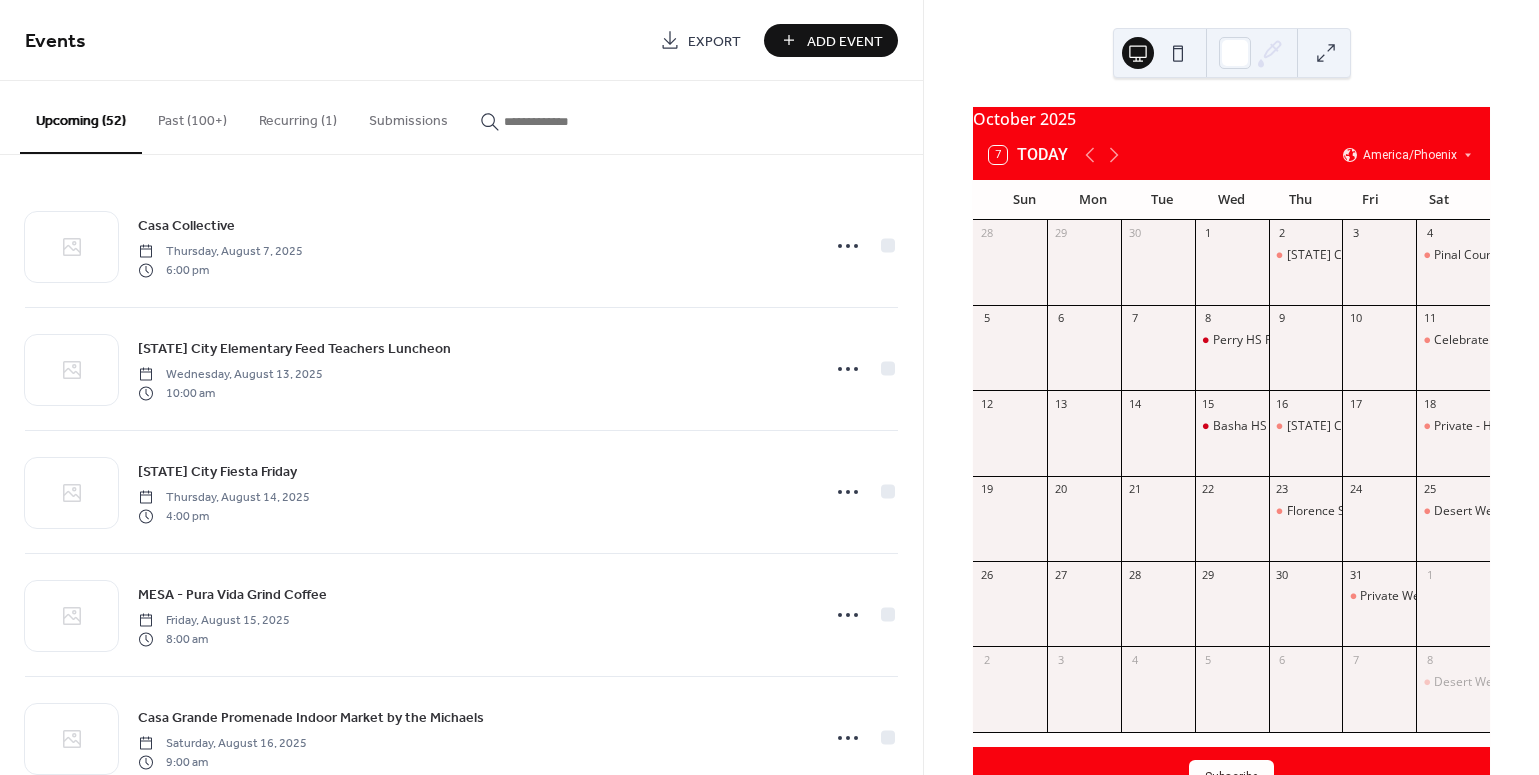 click on "Add Event" at bounding box center (845, 41) 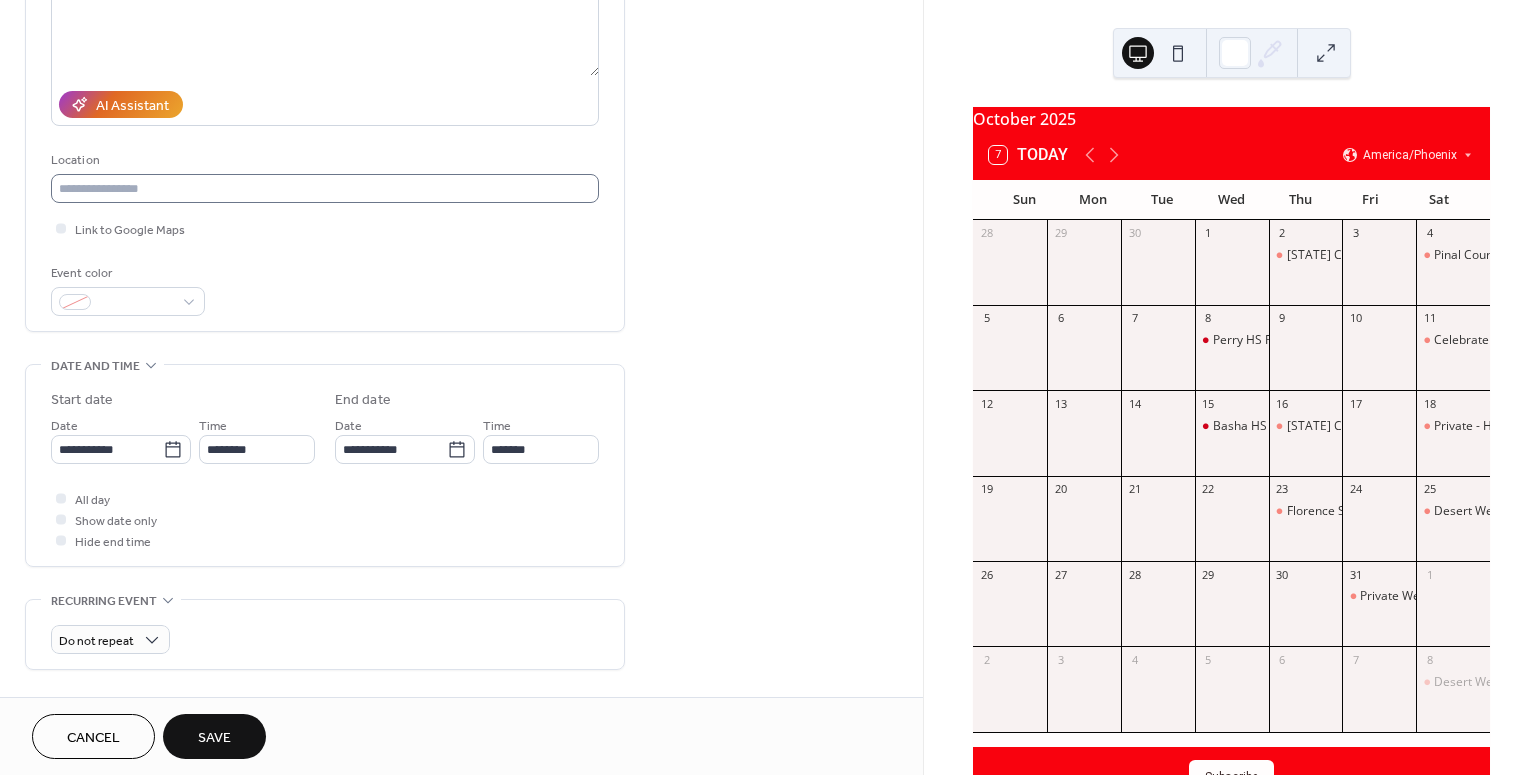 scroll, scrollTop: 318, scrollLeft: 0, axis: vertical 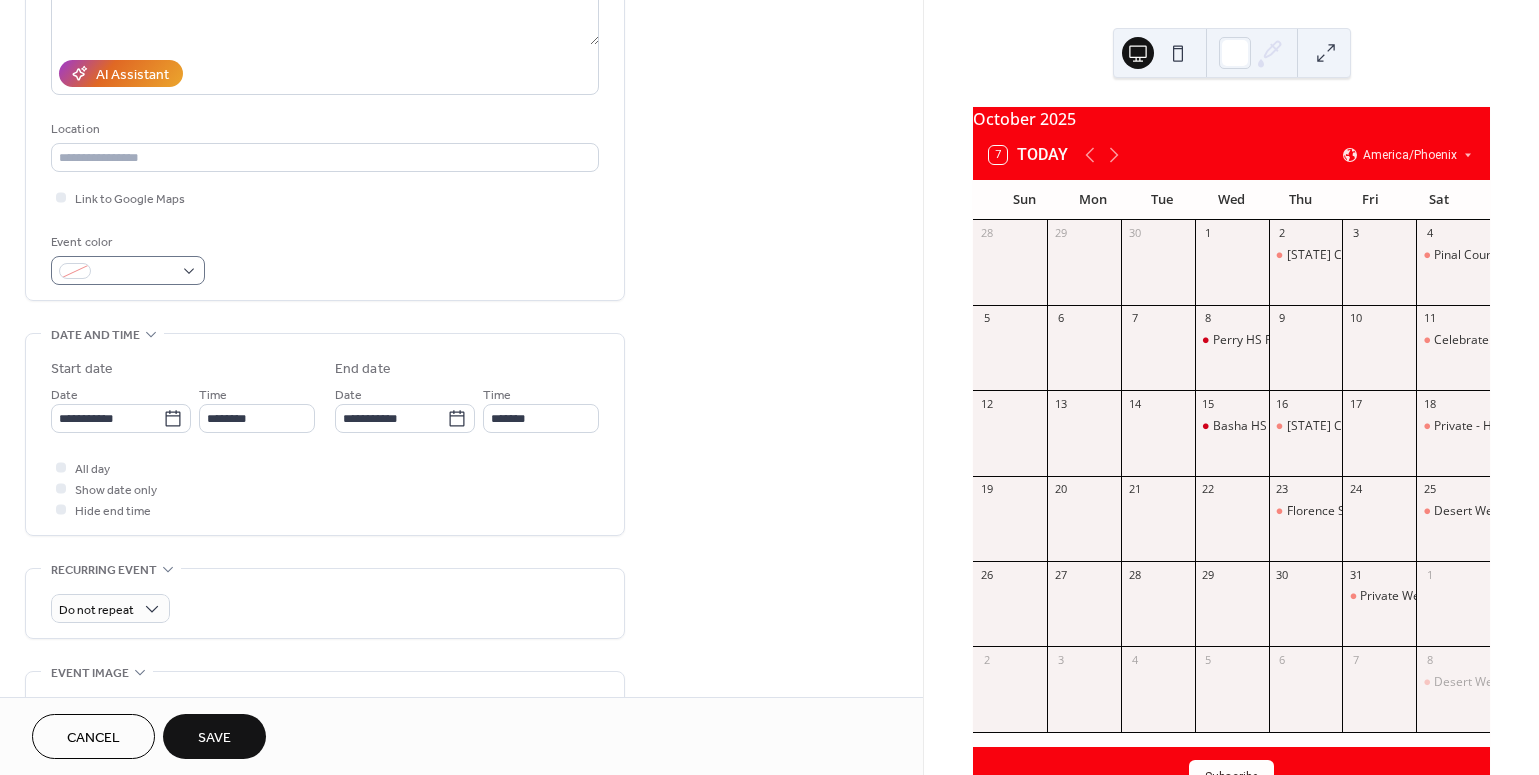 type on "**********" 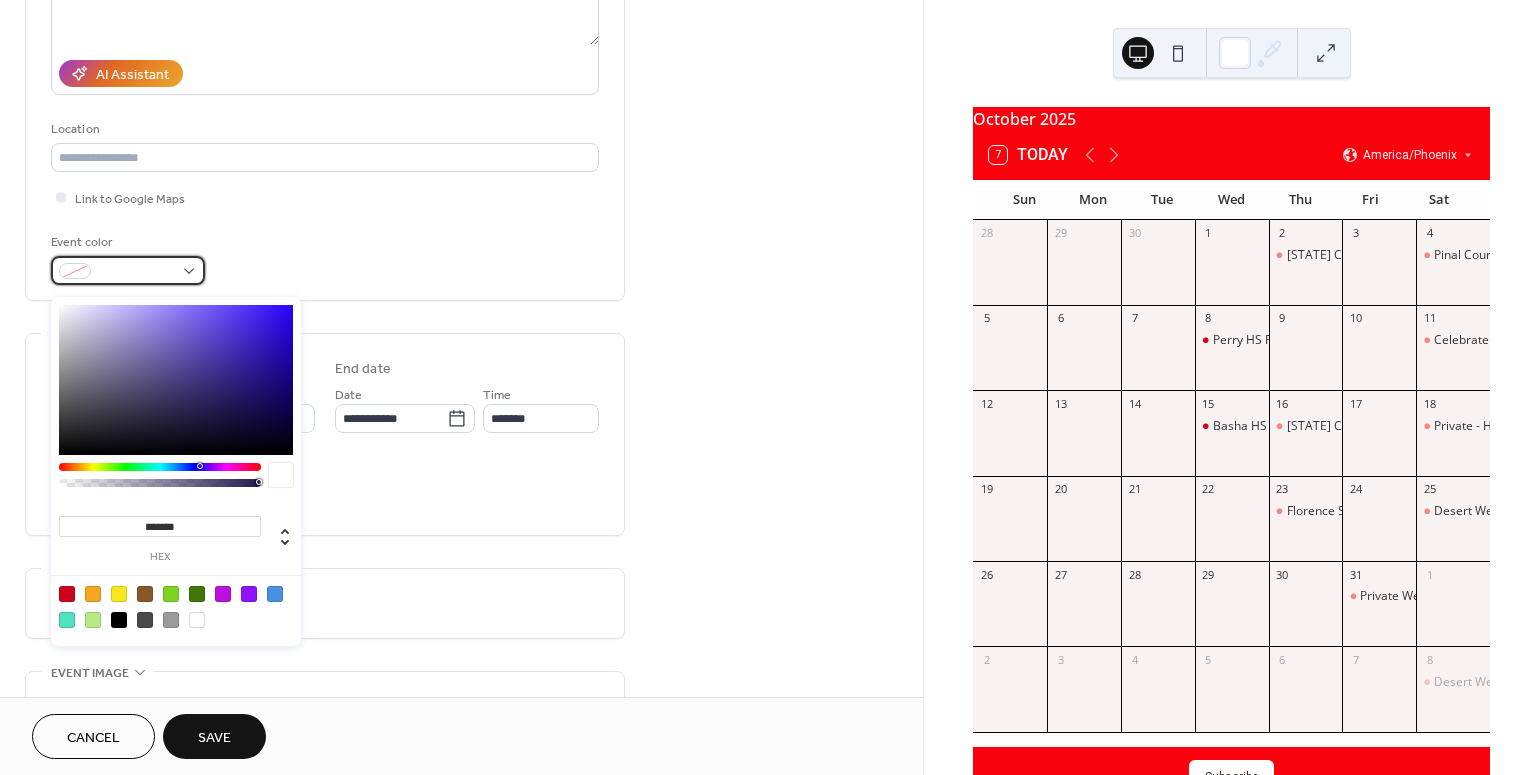 click at bounding box center (128, 270) 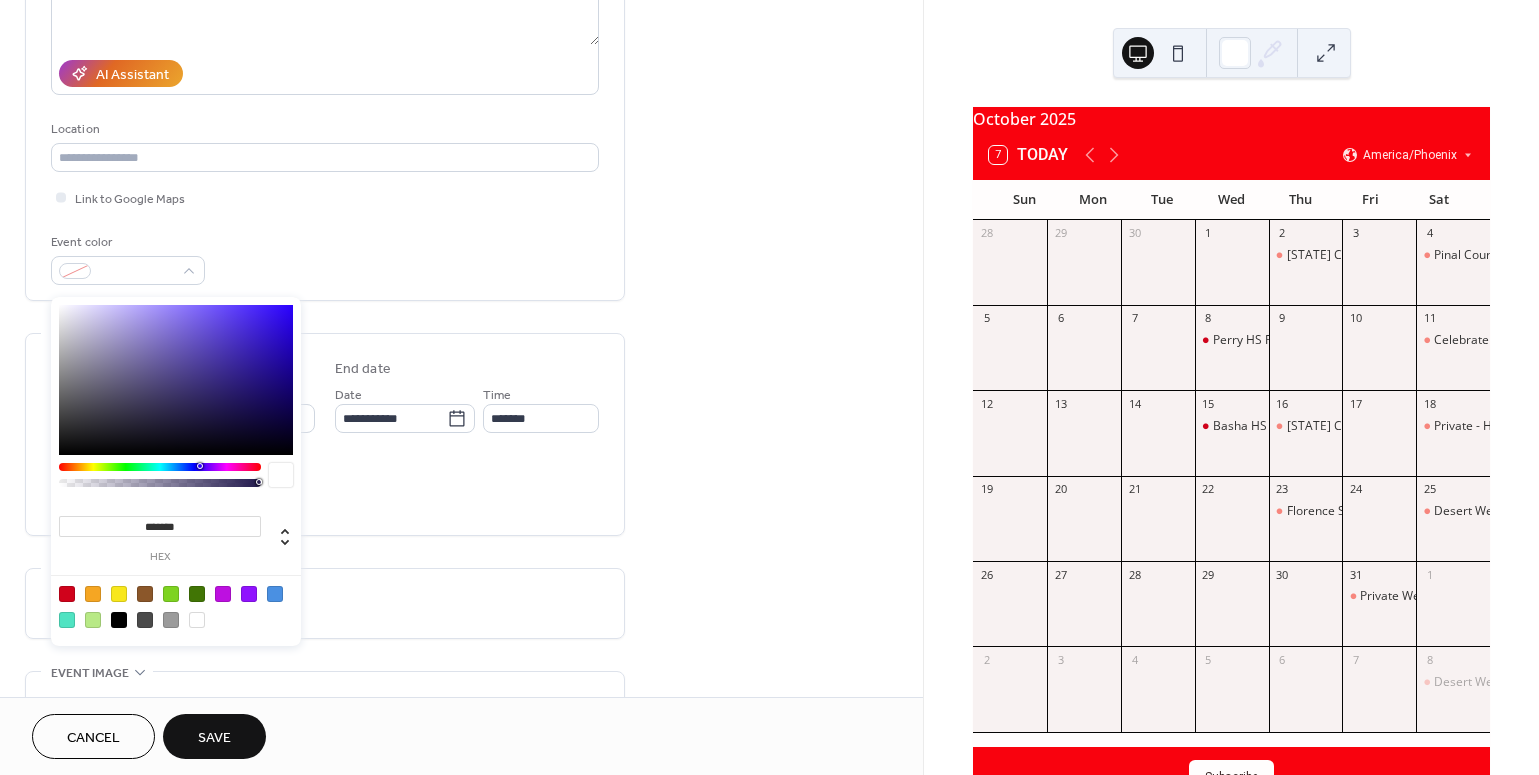 click at bounding box center [67, 594] 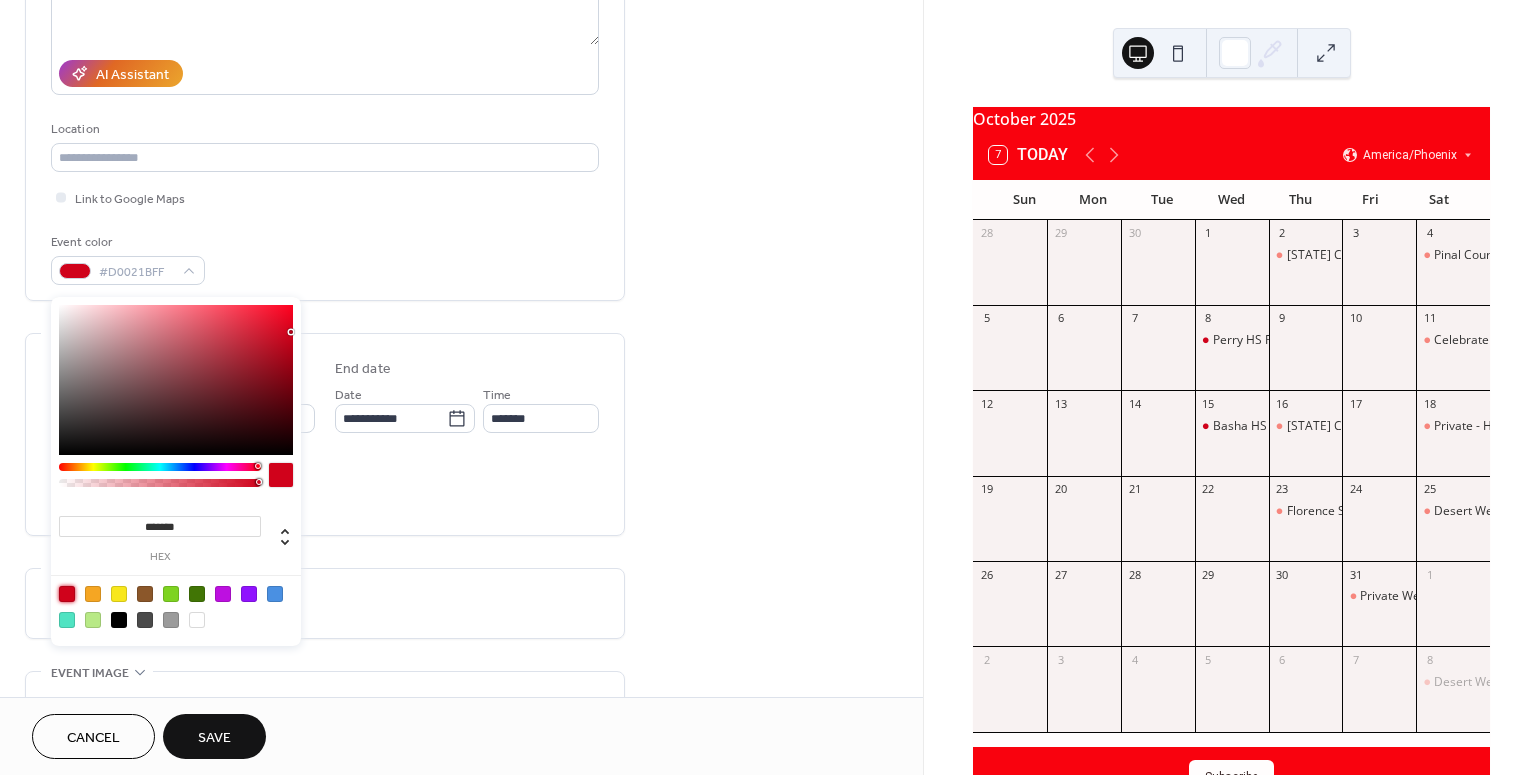 click on "**********" at bounding box center (461, 402) 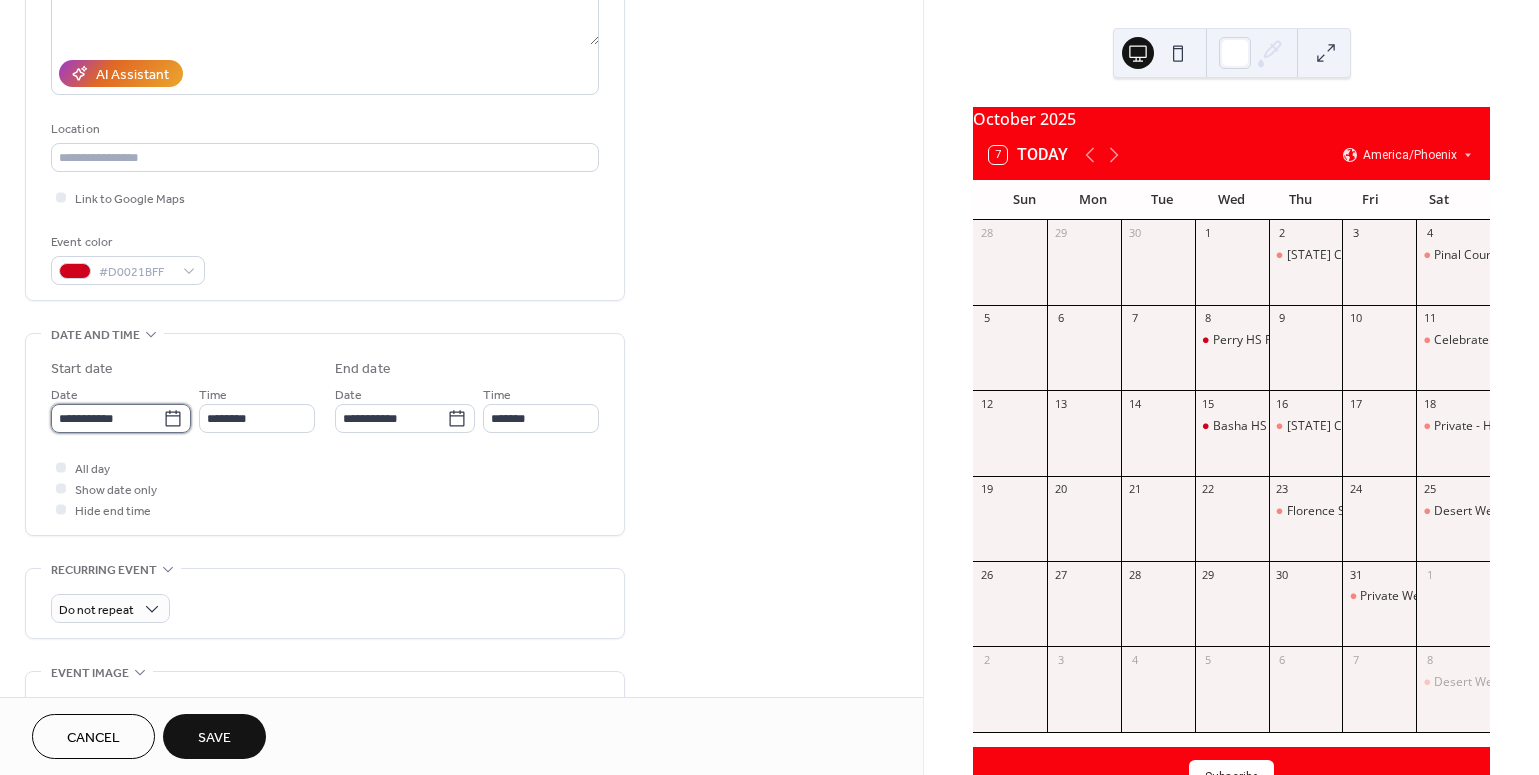 click on "**********" at bounding box center (107, 418) 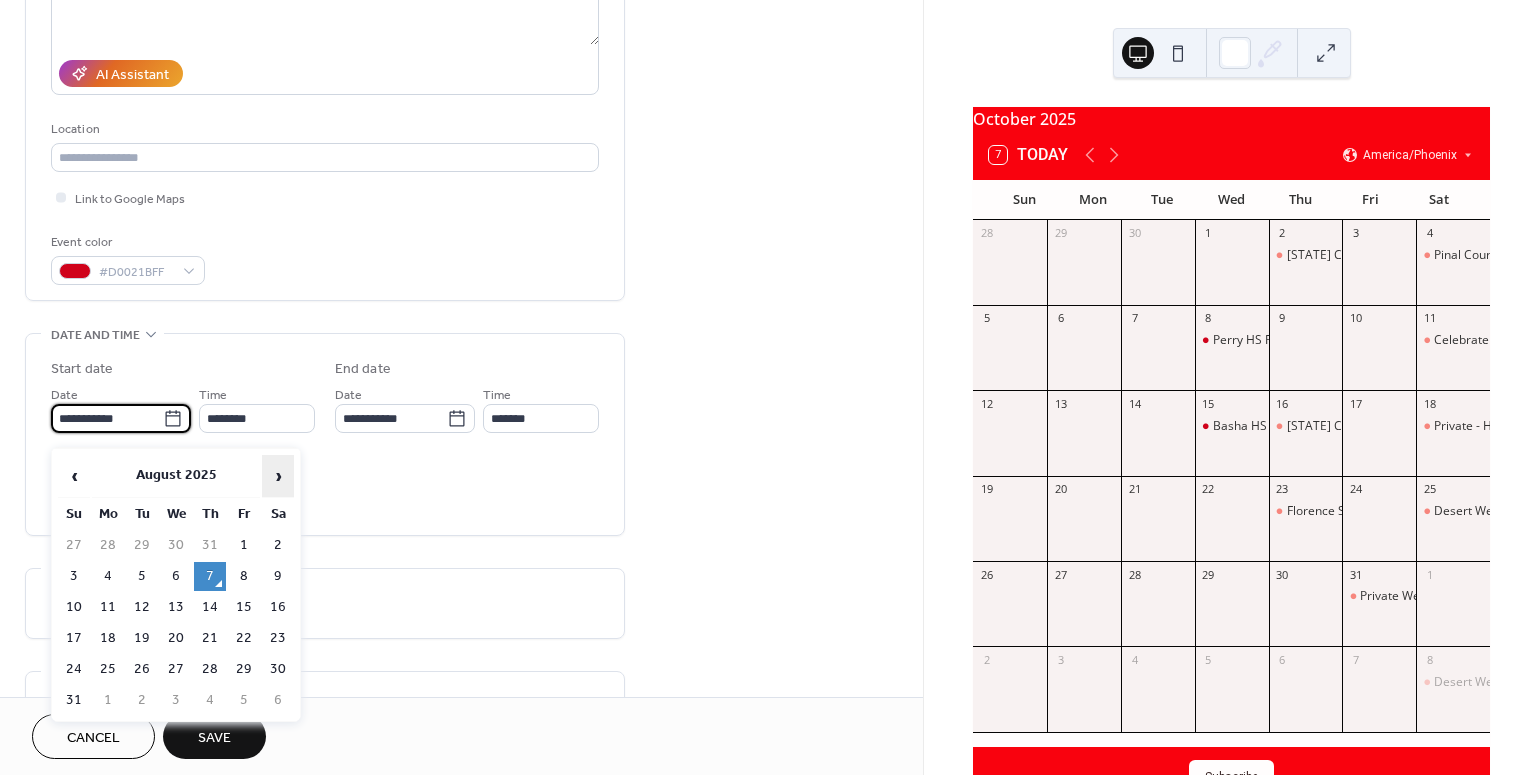click on "›" at bounding box center (278, 476) 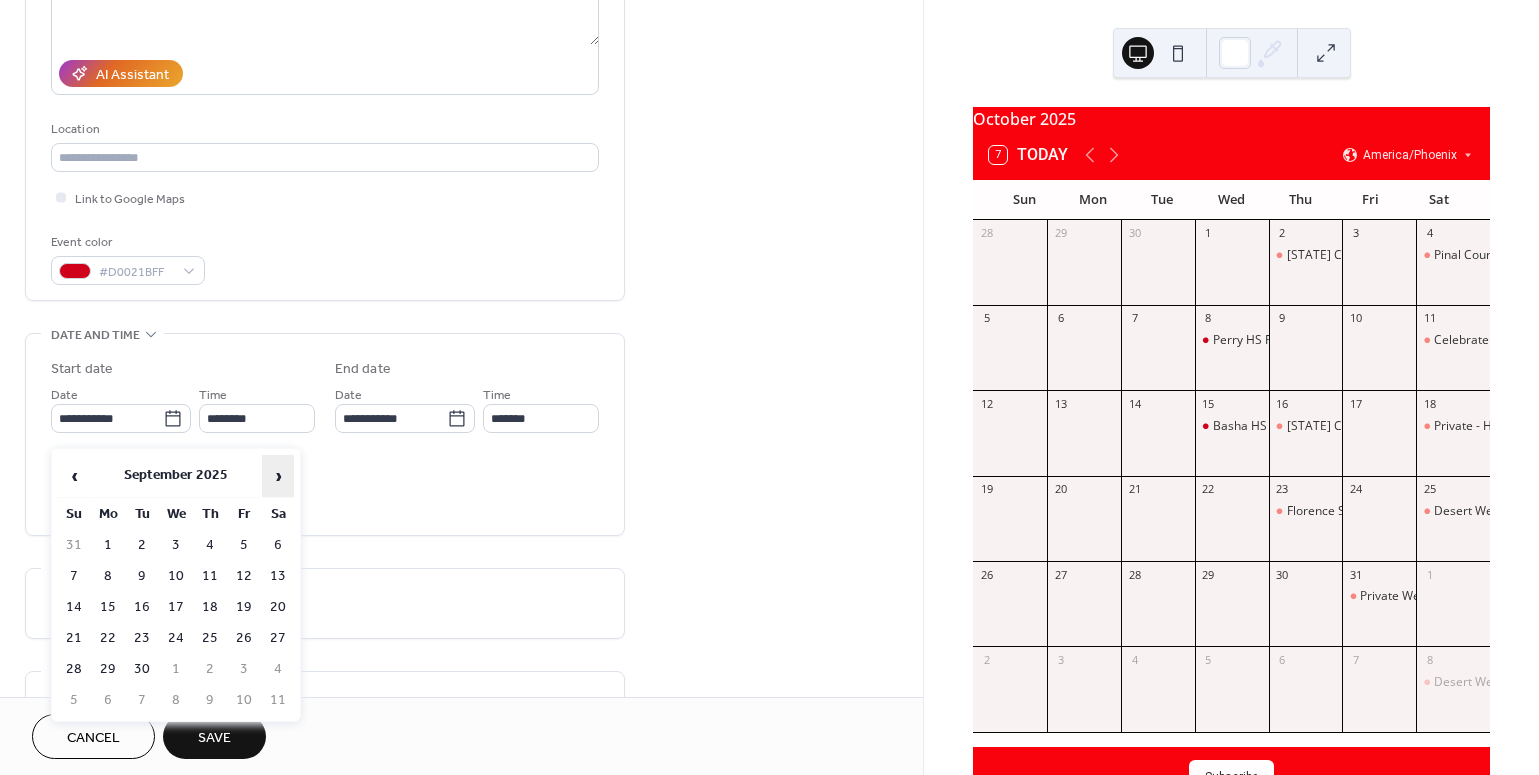 click on "›" at bounding box center (278, 476) 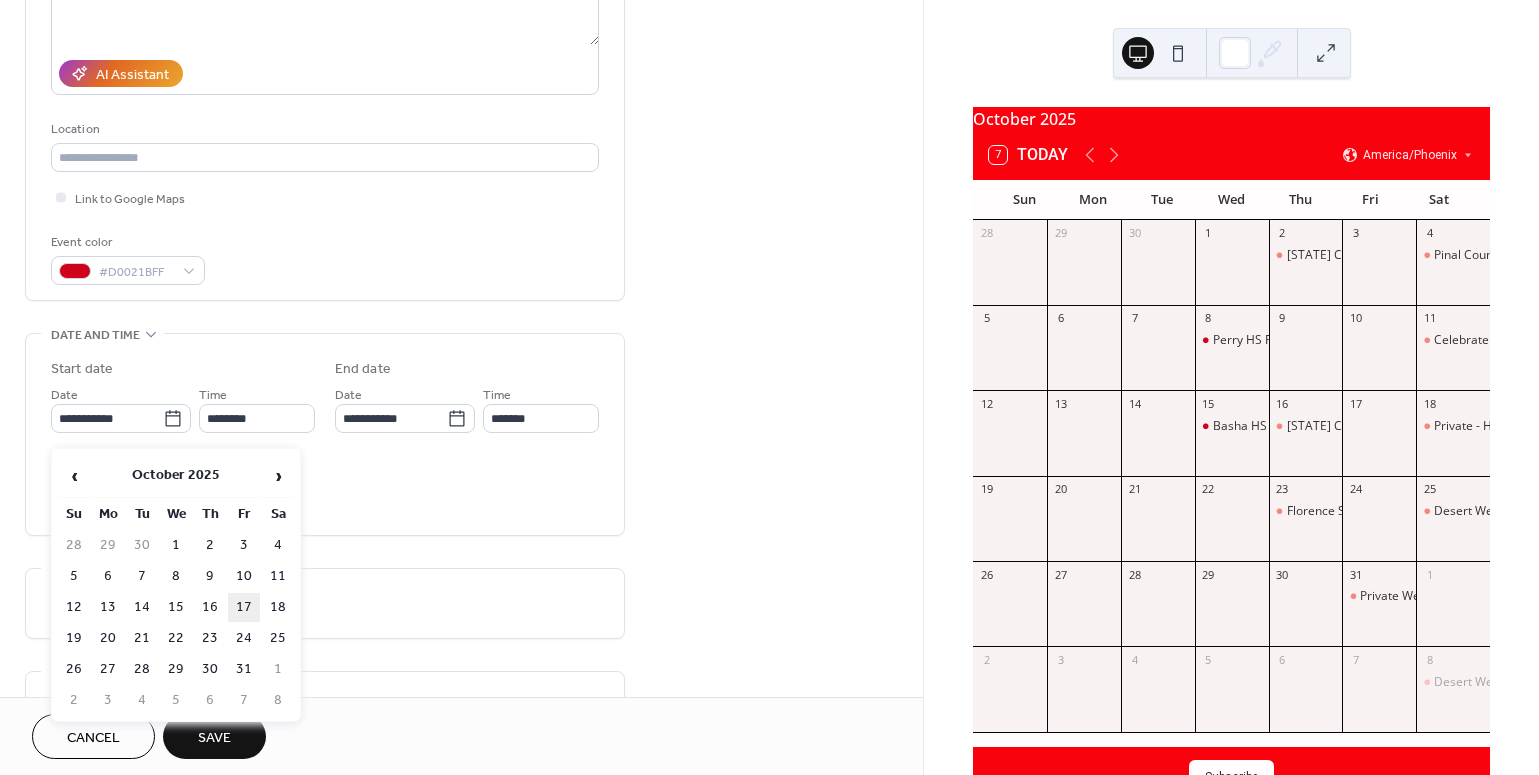 click on "17" at bounding box center [244, 607] 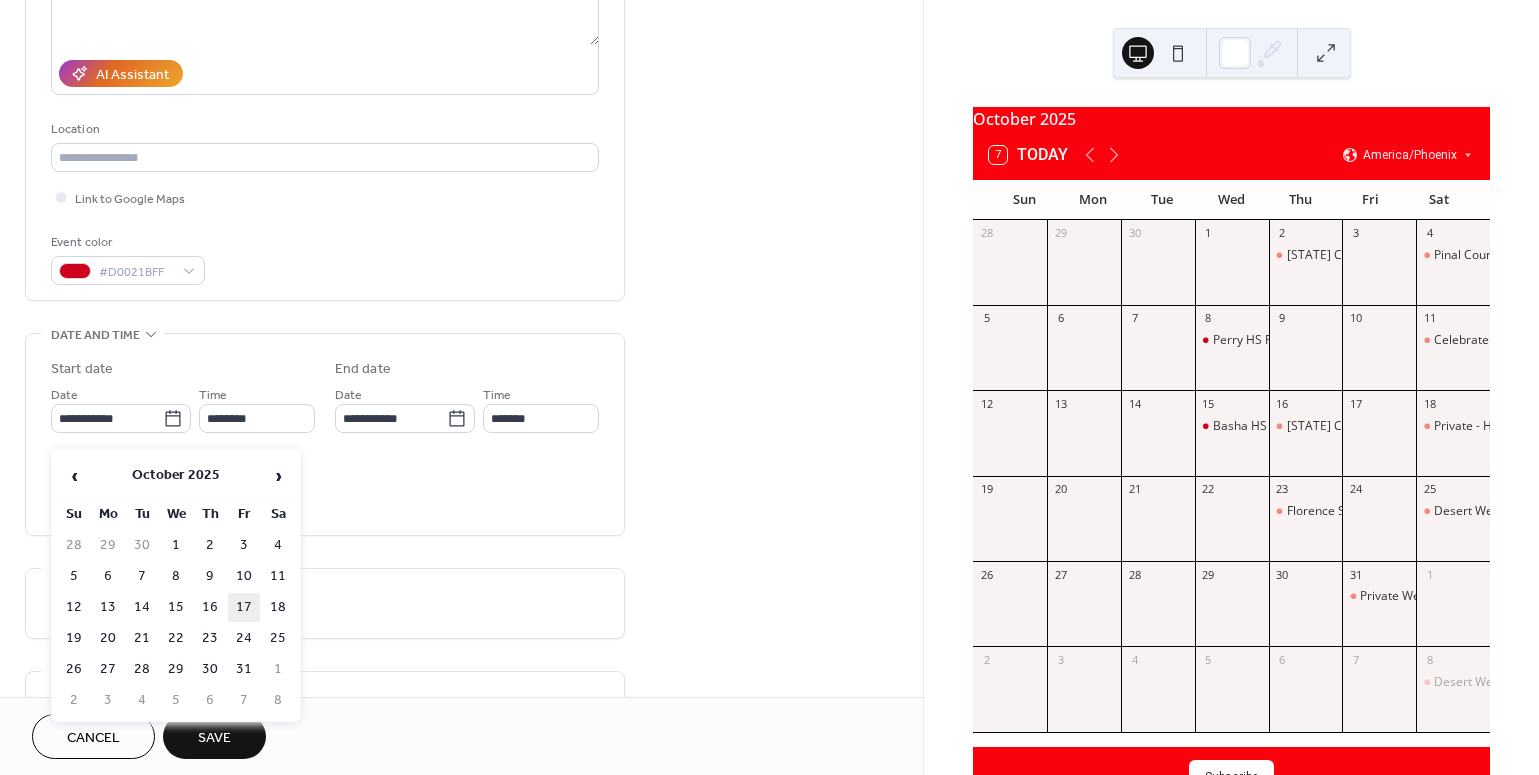 type on "**********" 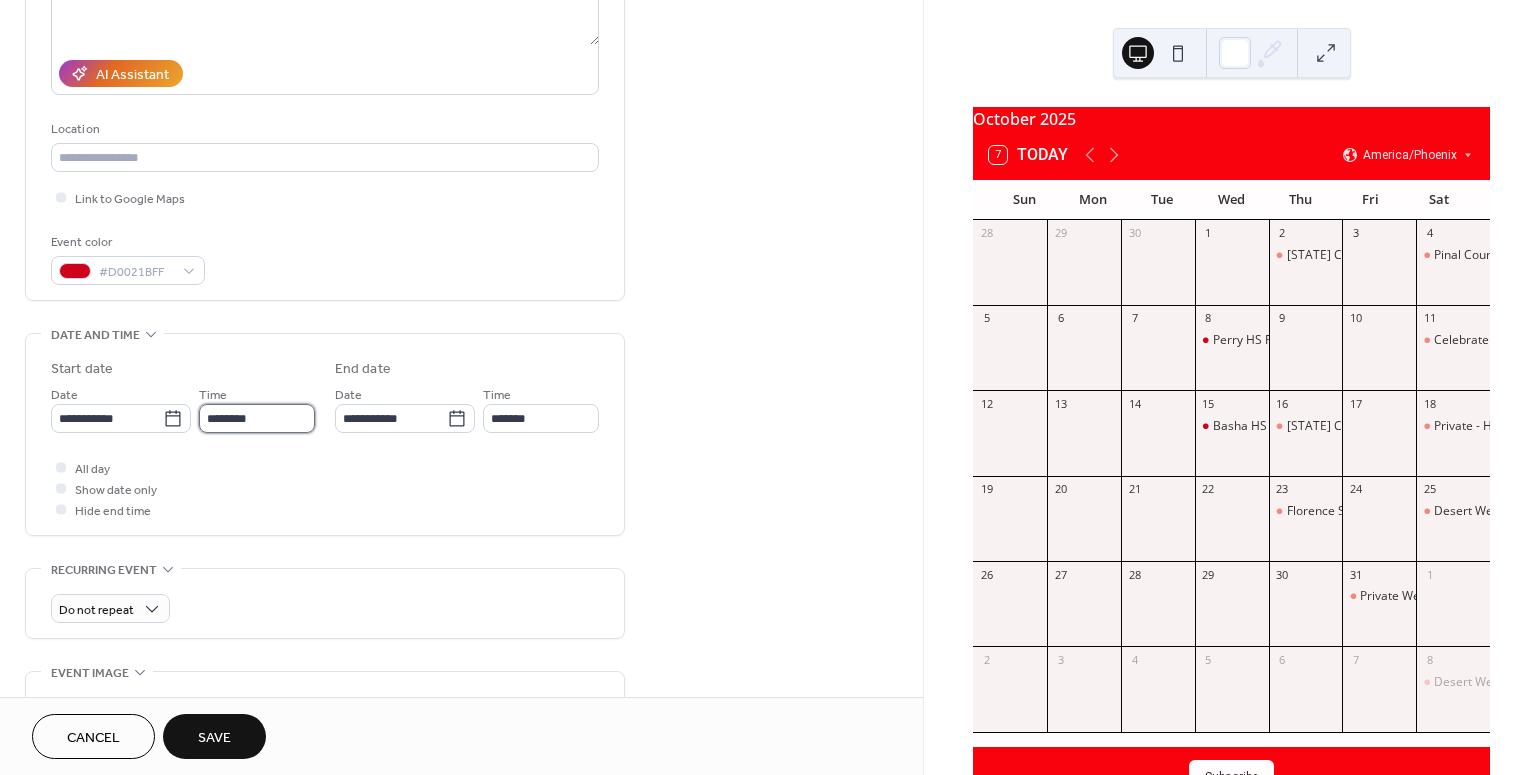 click on "********" at bounding box center (257, 418) 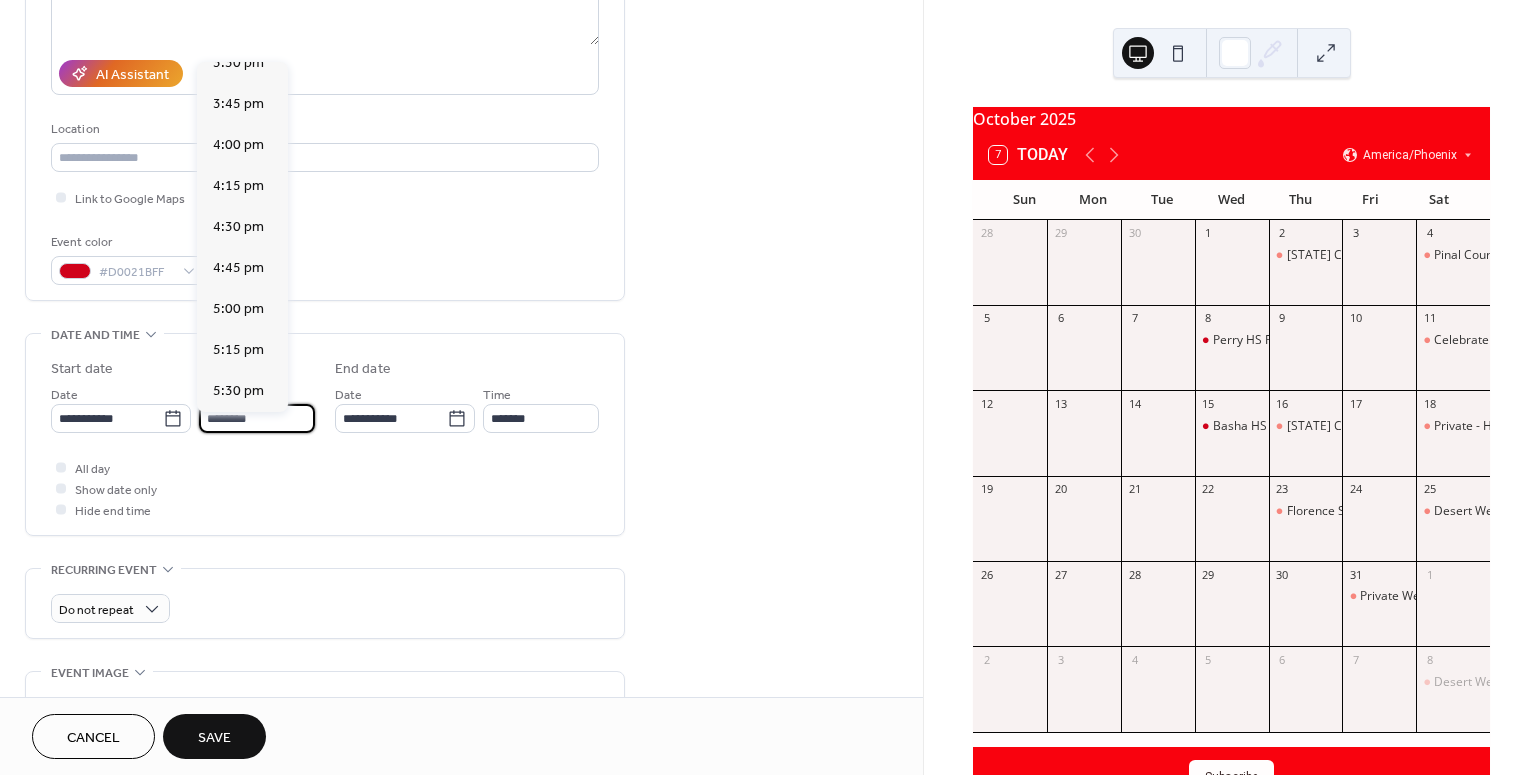 scroll, scrollTop: 2563, scrollLeft: 0, axis: vertical 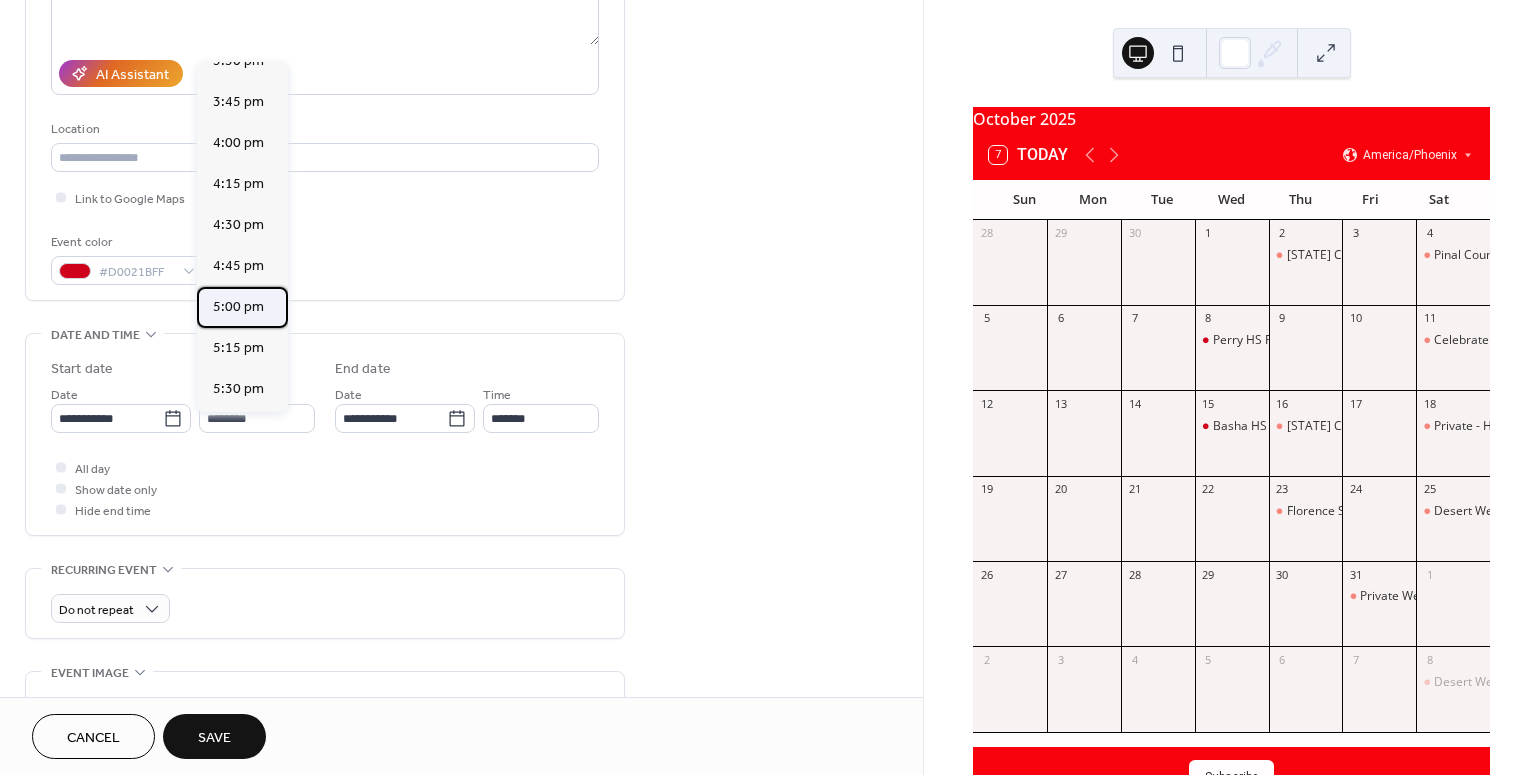 click on "5:00 pm" at bounding box center (238, 306) 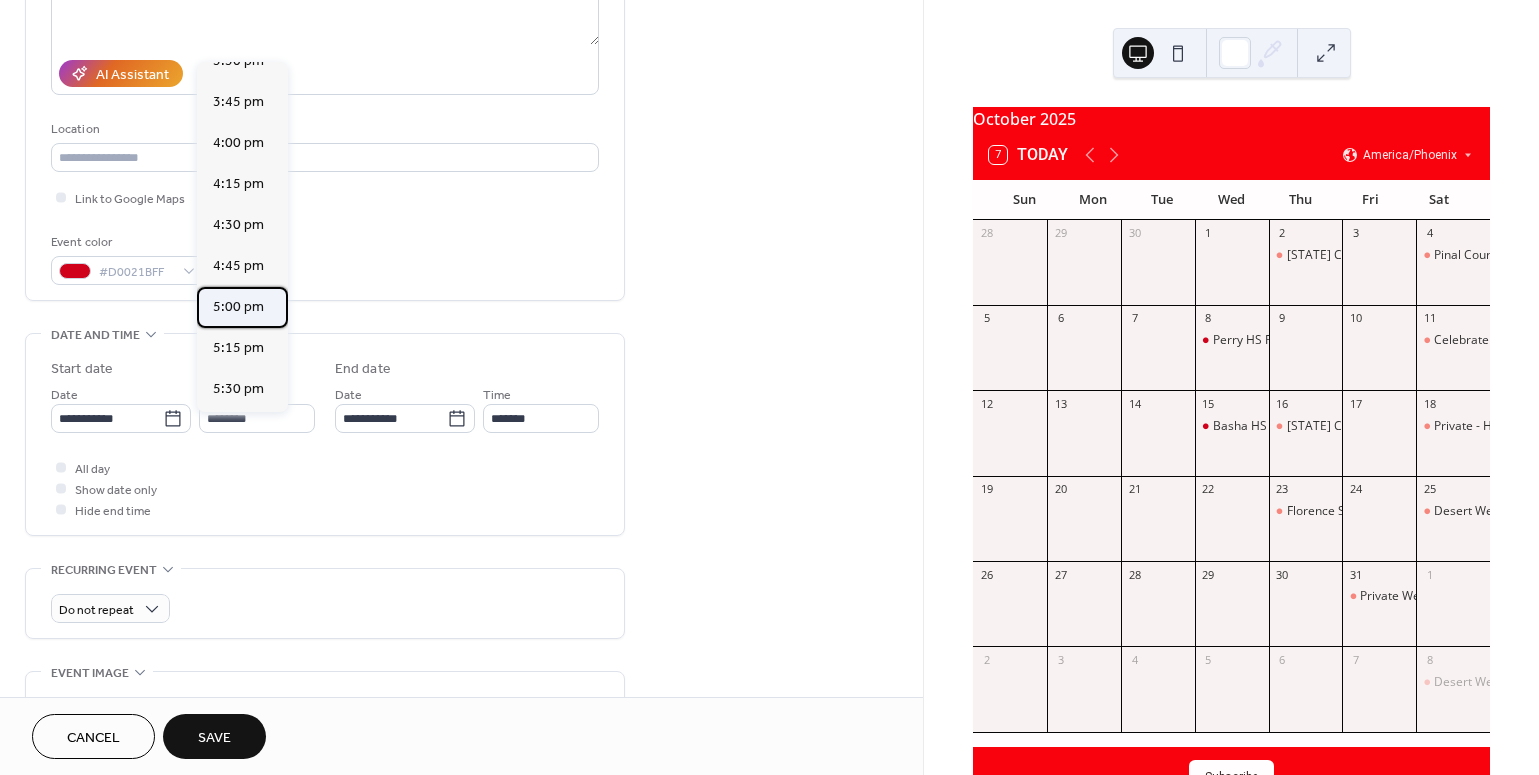 type on "*******" 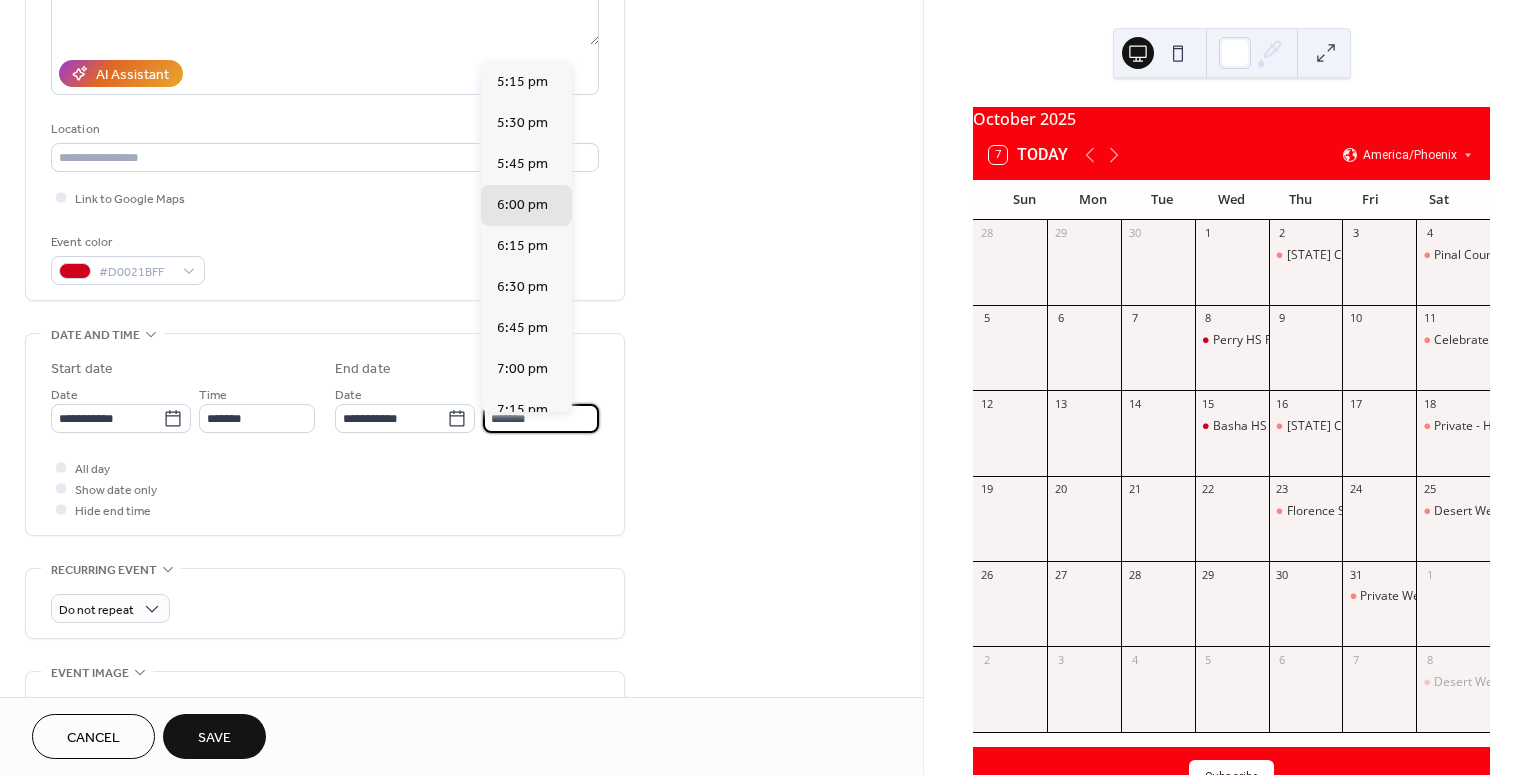 click on "*******" at bounding box center (541, 418) 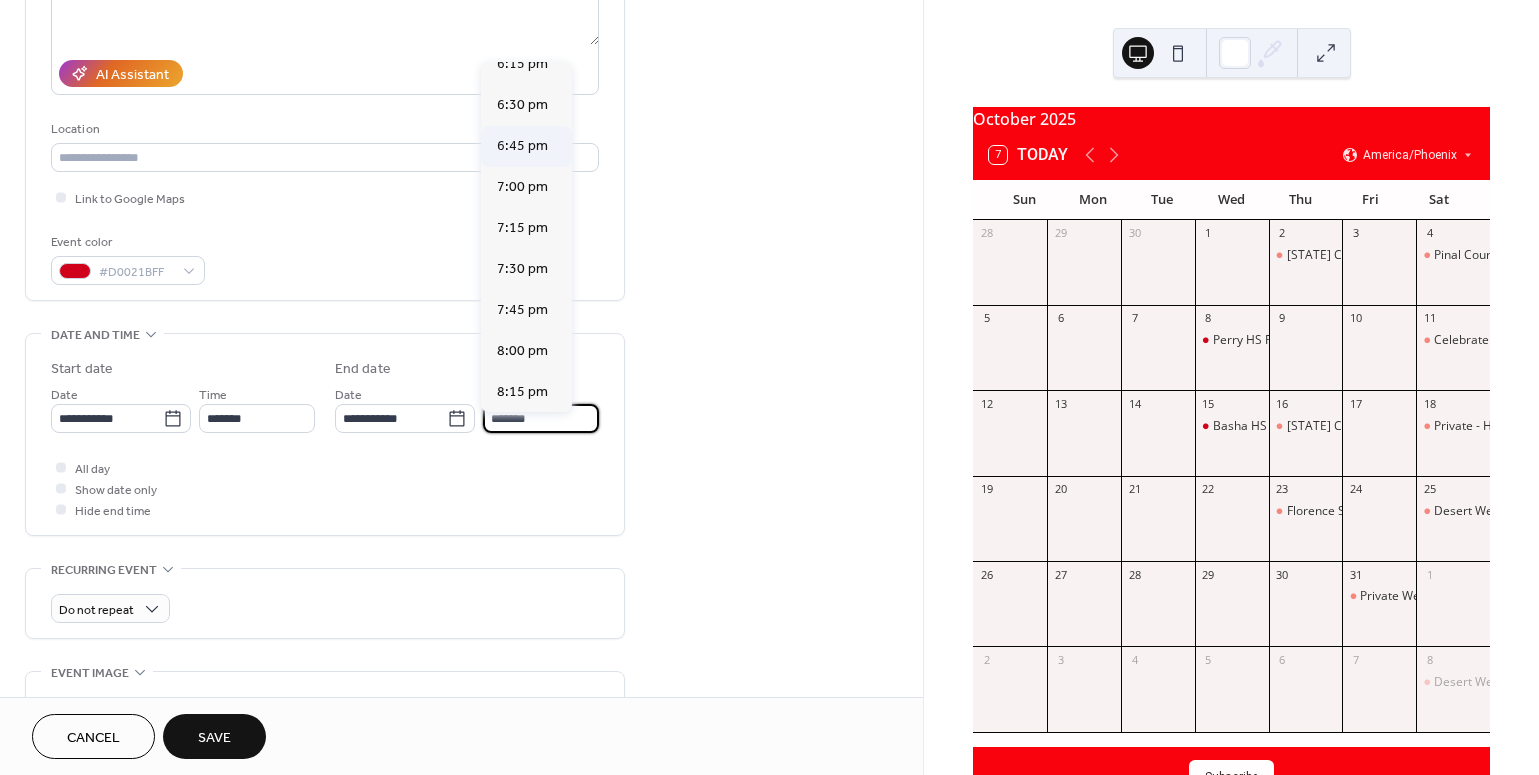 scroll, scrollTop: 184, scrollLeft: 0, axis: vertical 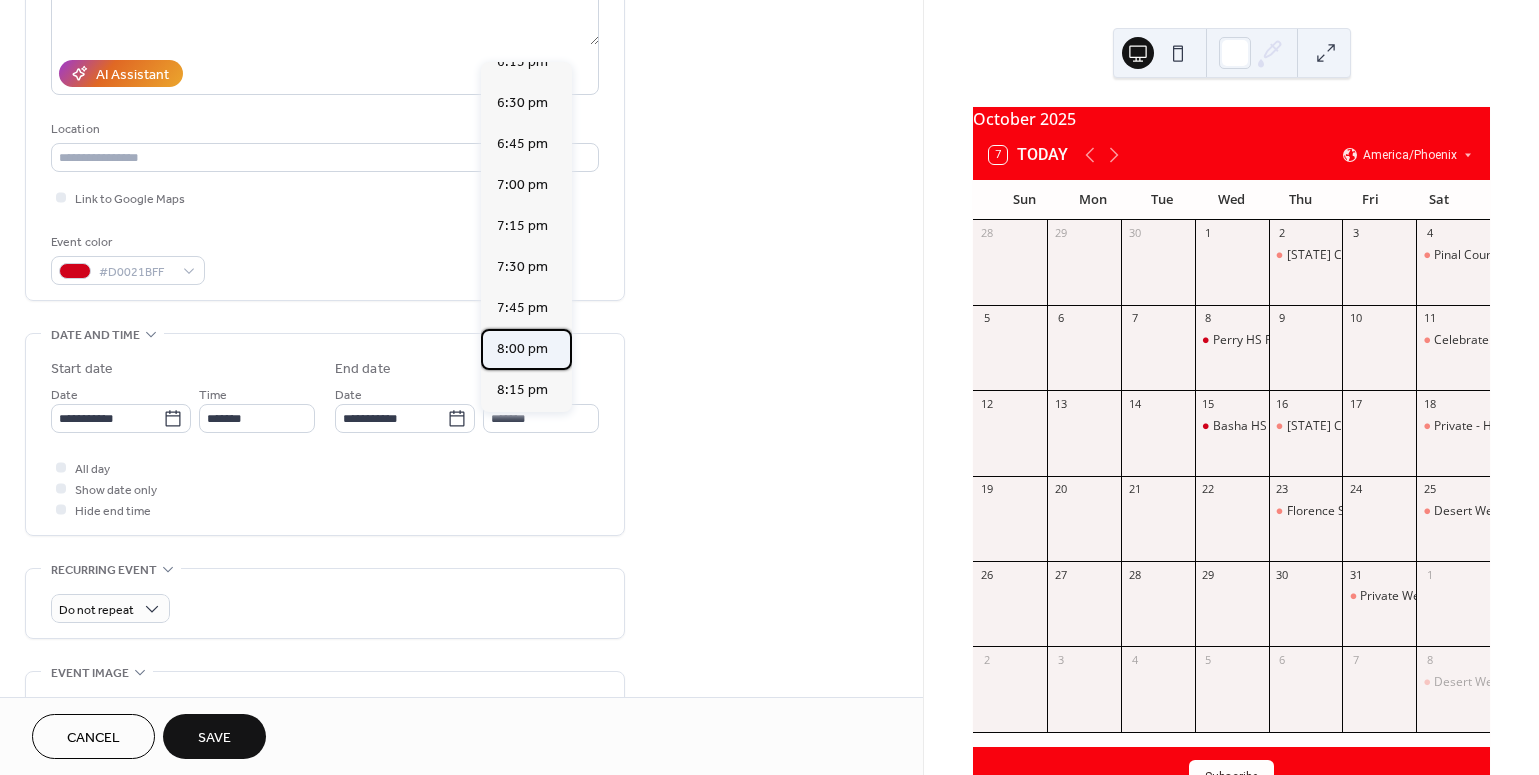 click on "8:00 pm" at bounding box center (522, 348) 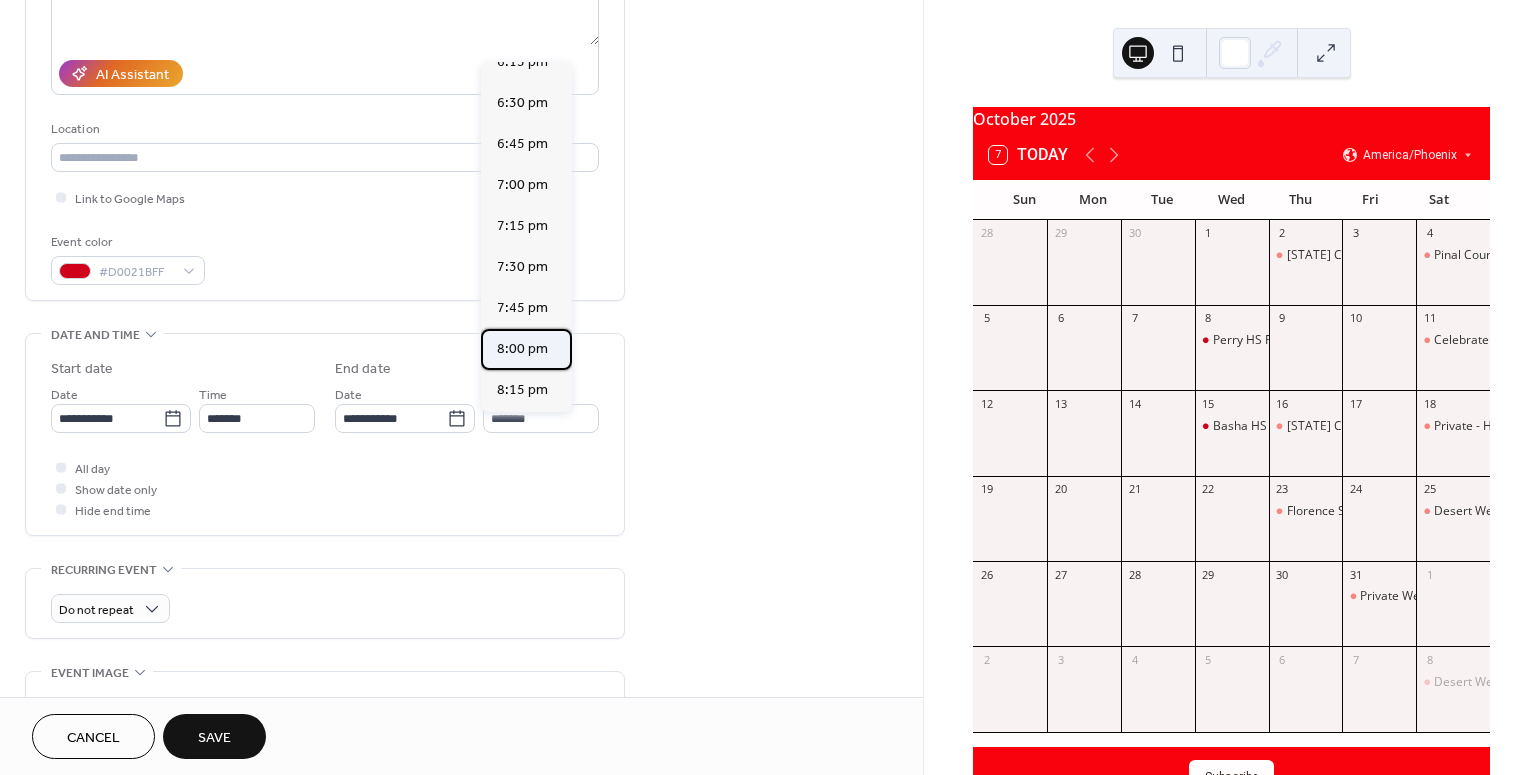 type on "*******" 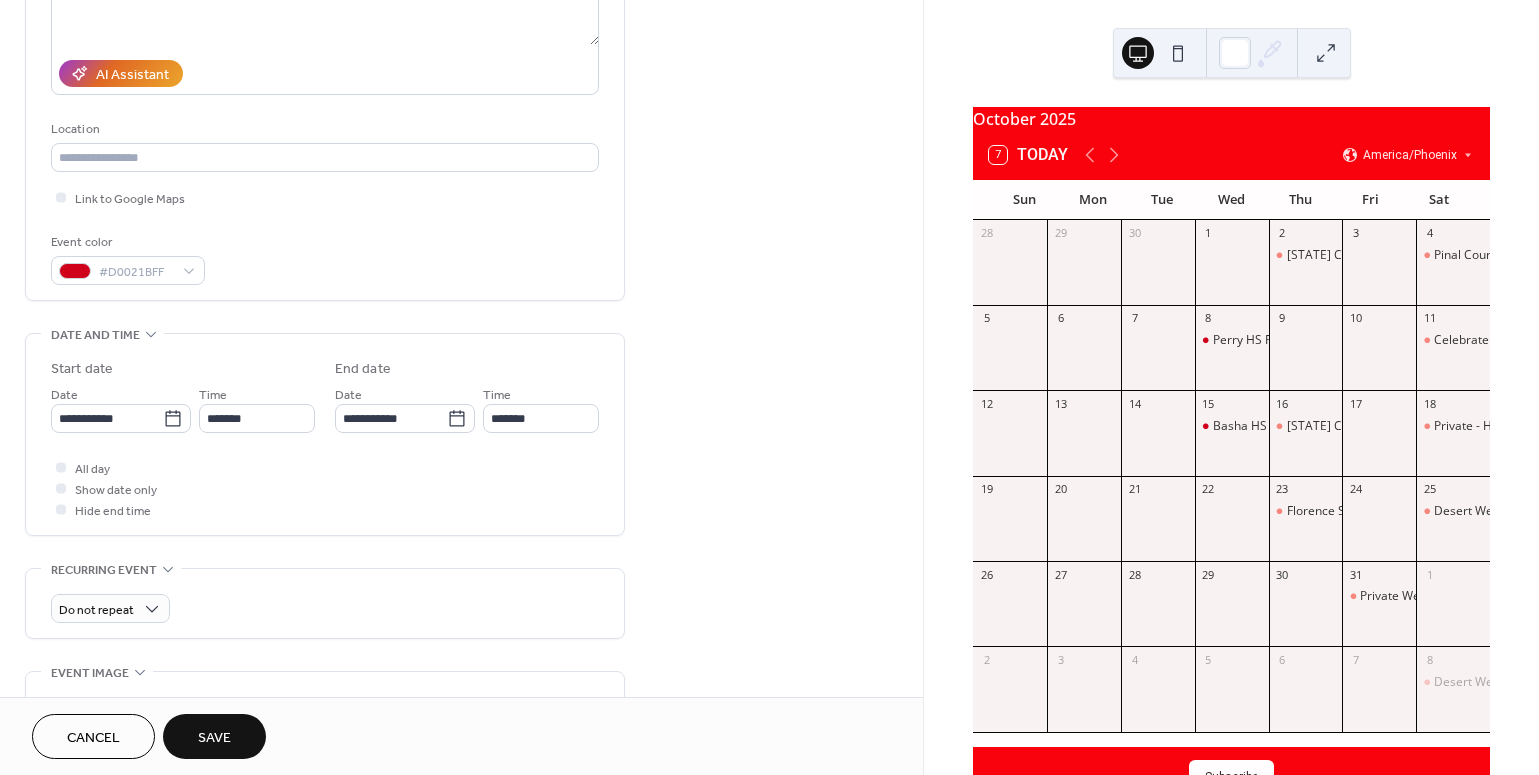 click on "Save" at bounding box center [214, 738] 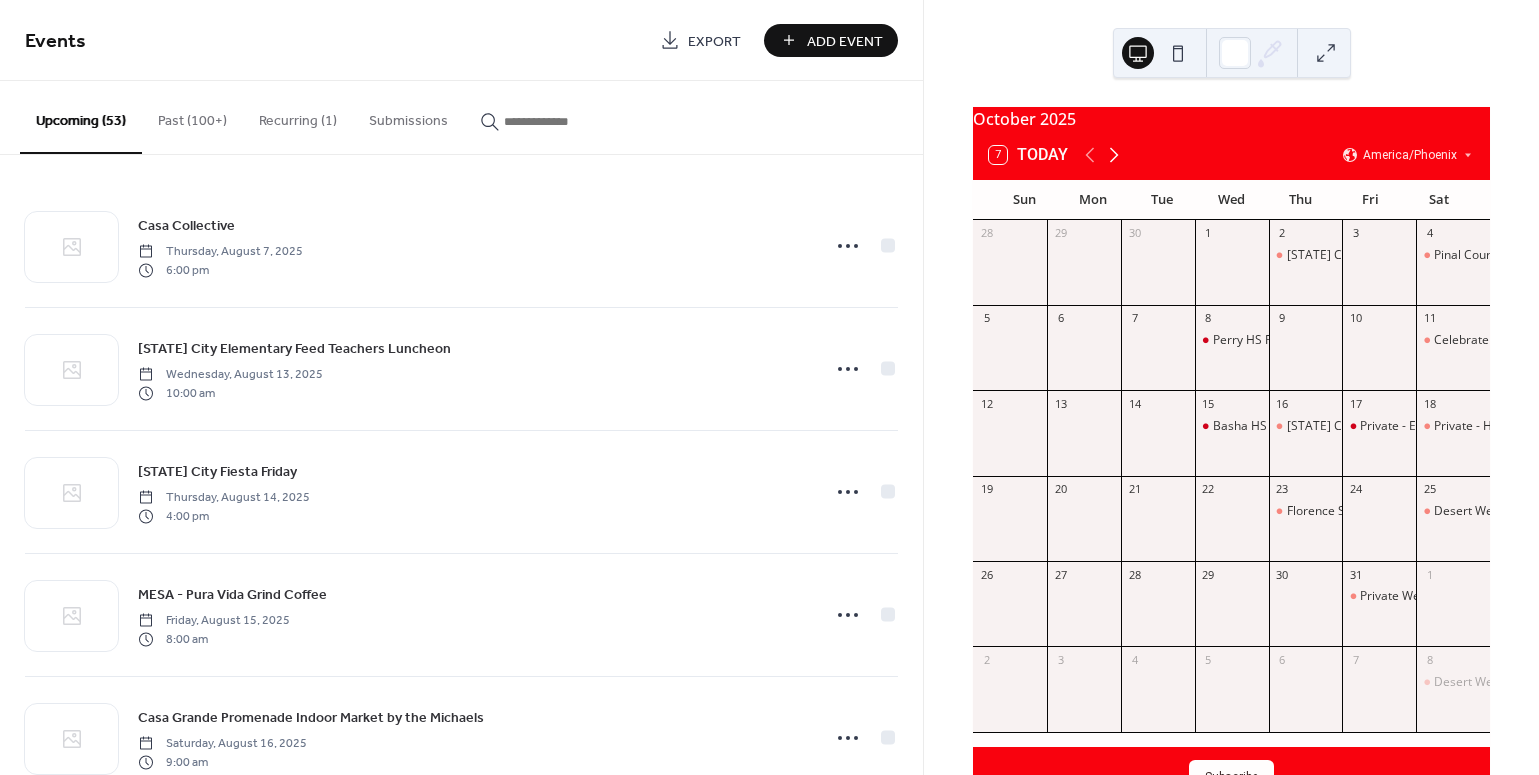 click 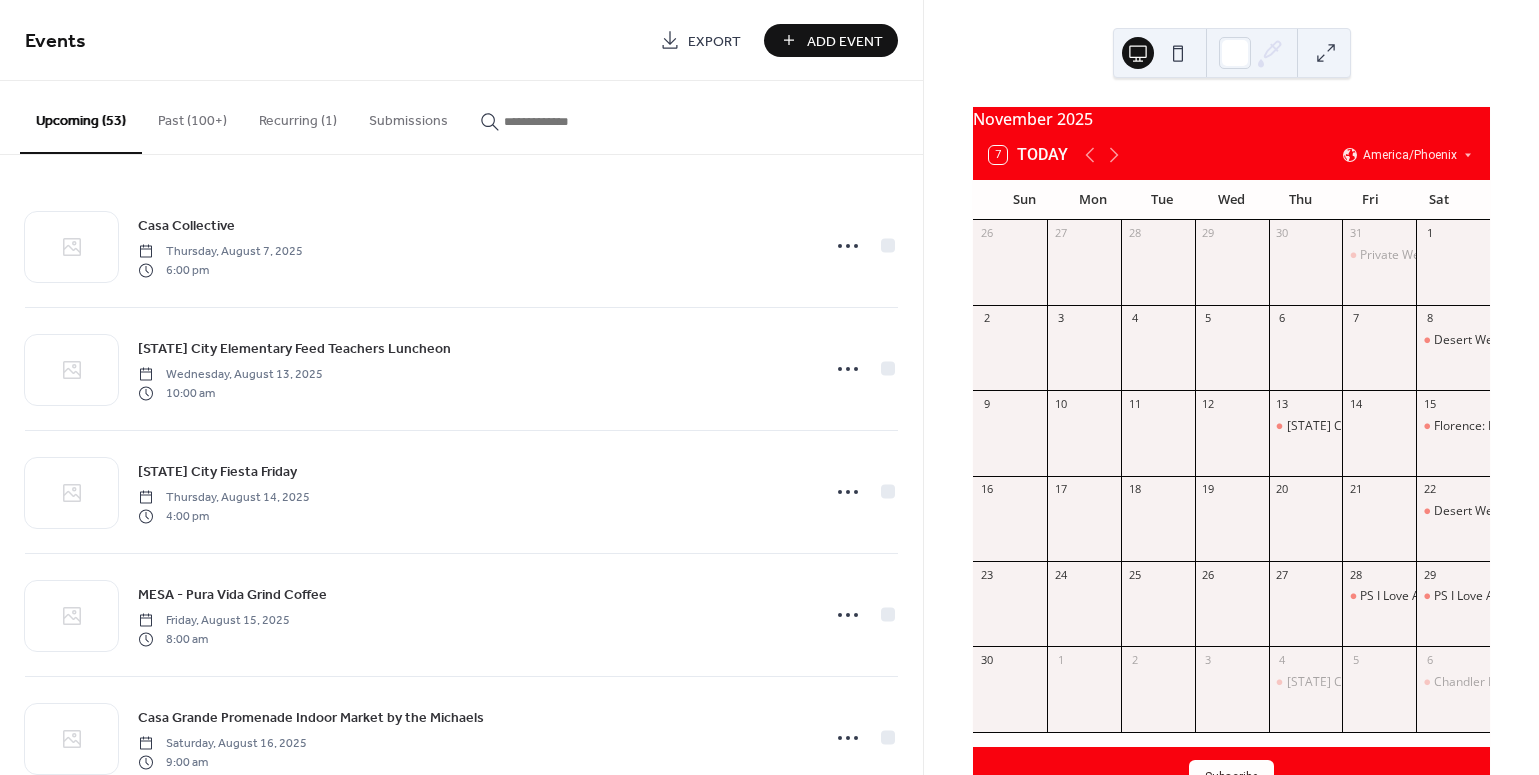 click on "Add Event" at bounding box center (831, 40) 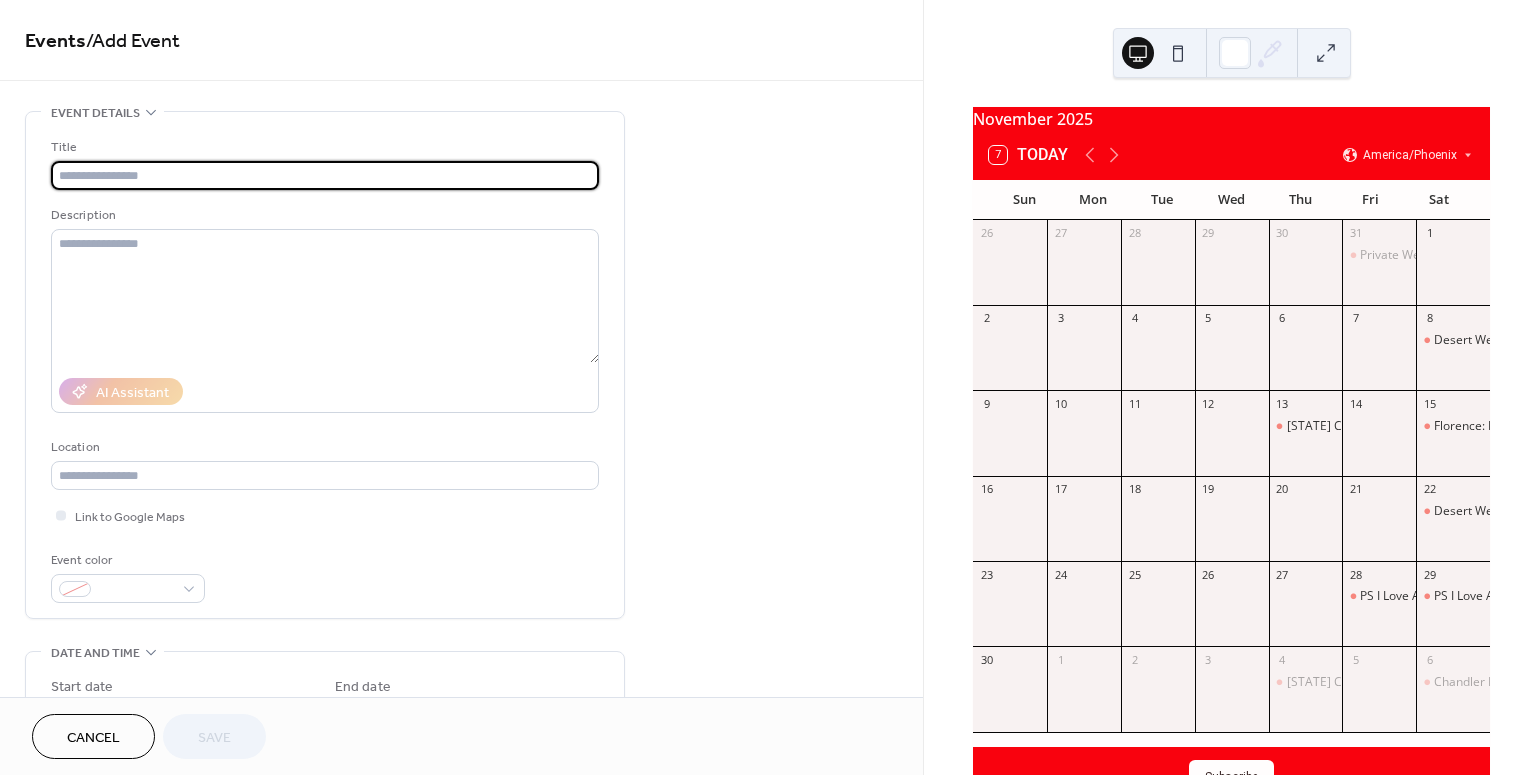 click at bounding box center (325, 175) 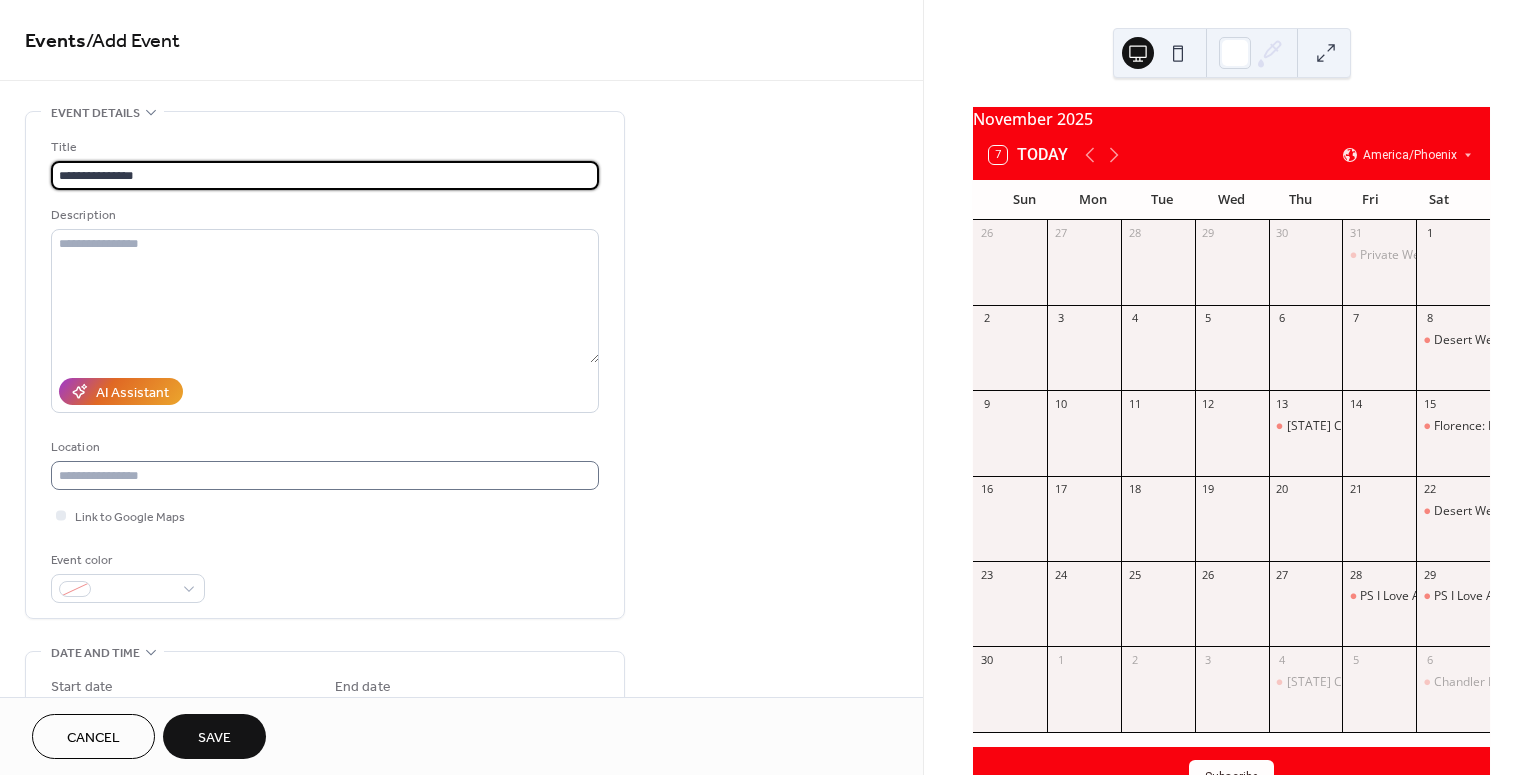 type on "**********" 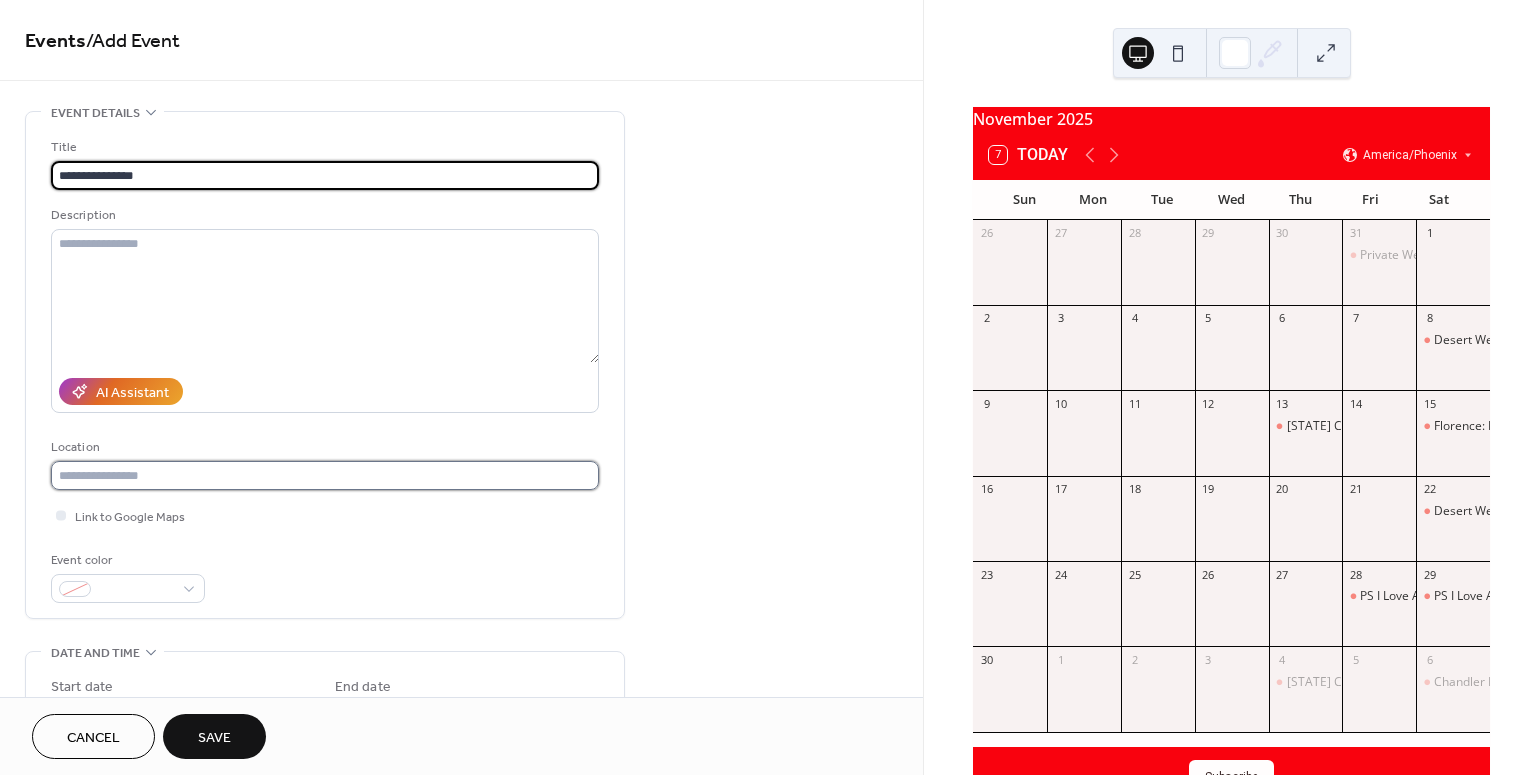 click at bounding box center [325, 475] 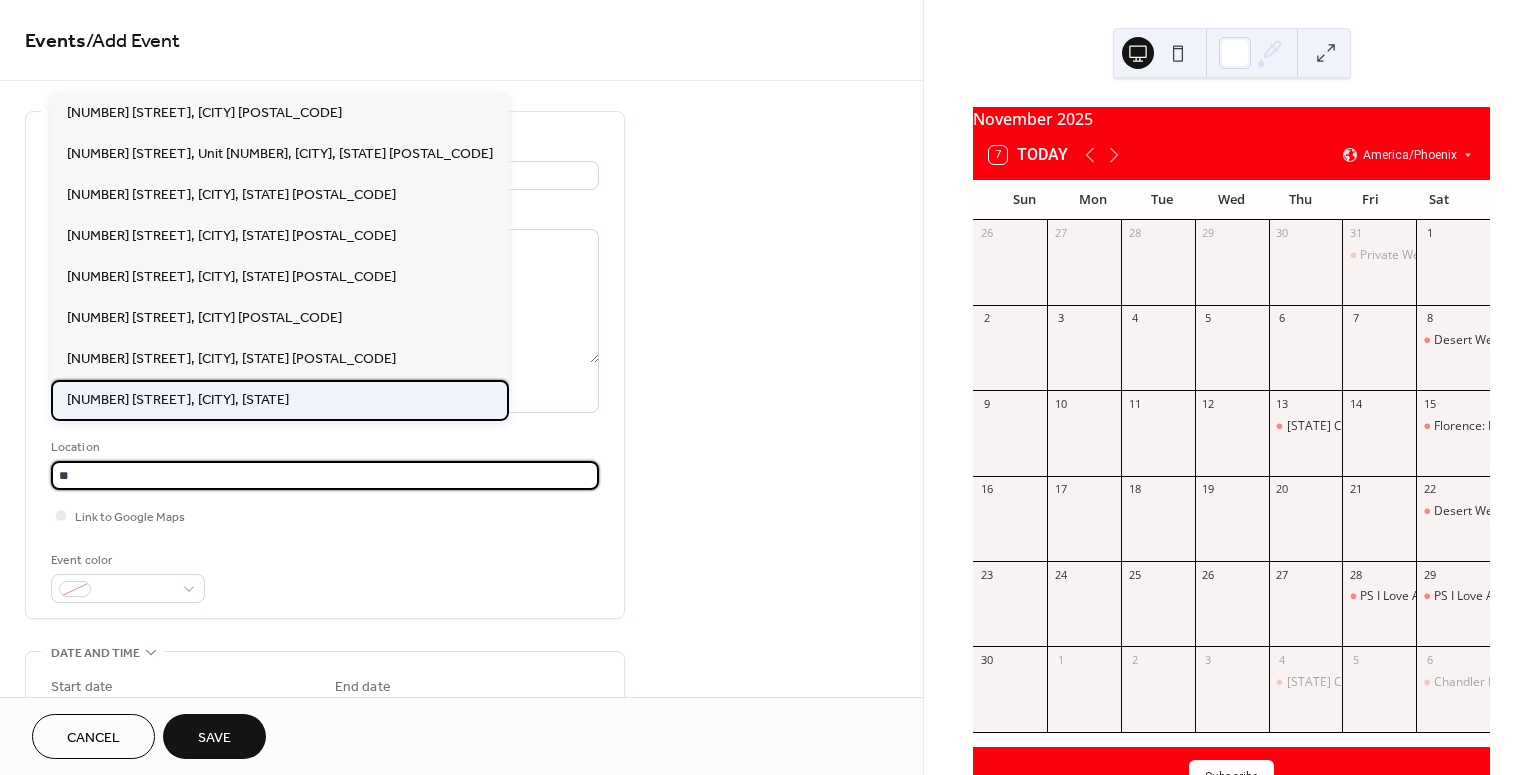 click on "[NUMBER] [STREET], [CITY], [STATE]" at bounding box center (178, 399) 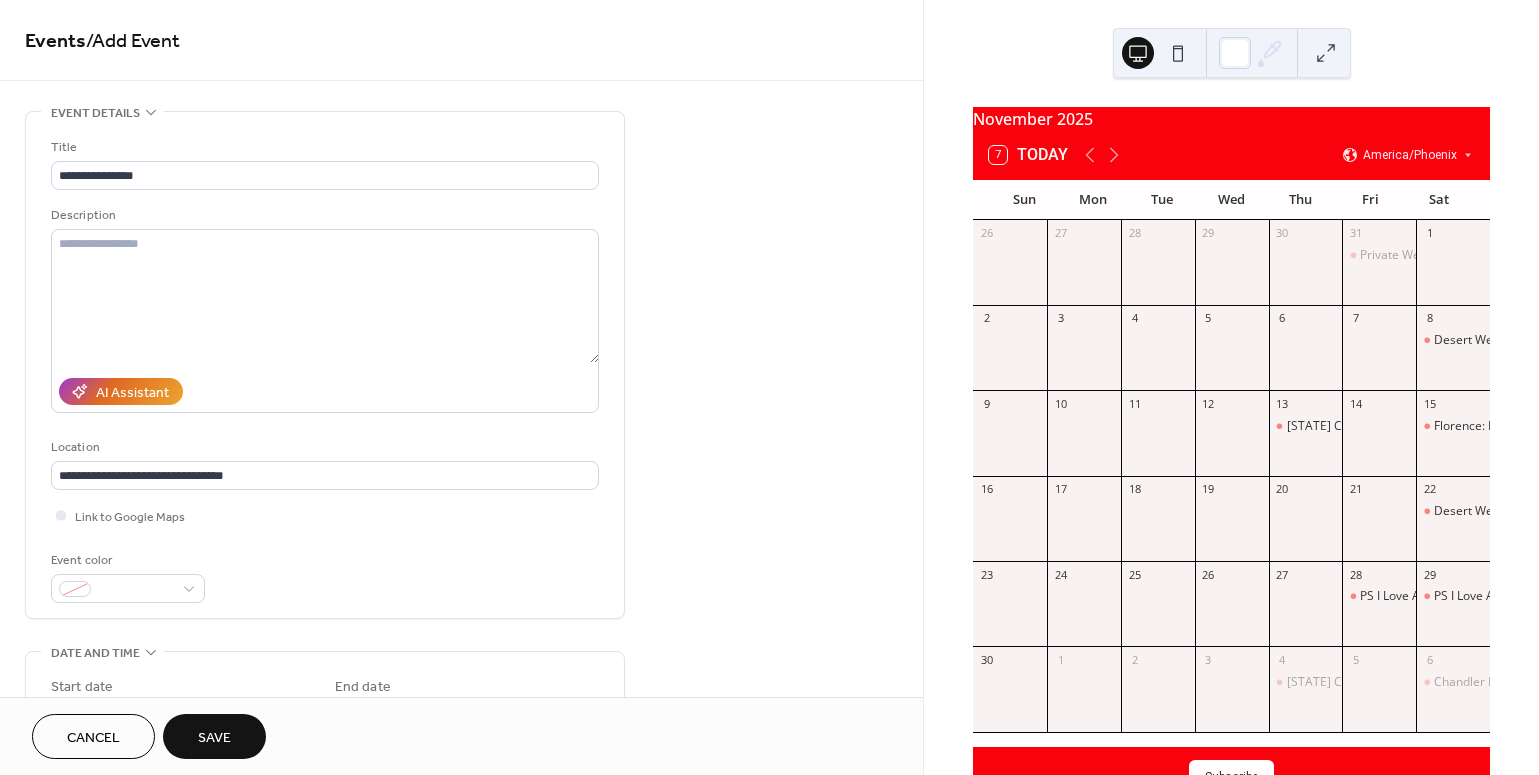 click on "Event color" at bounding box center [325, 576] 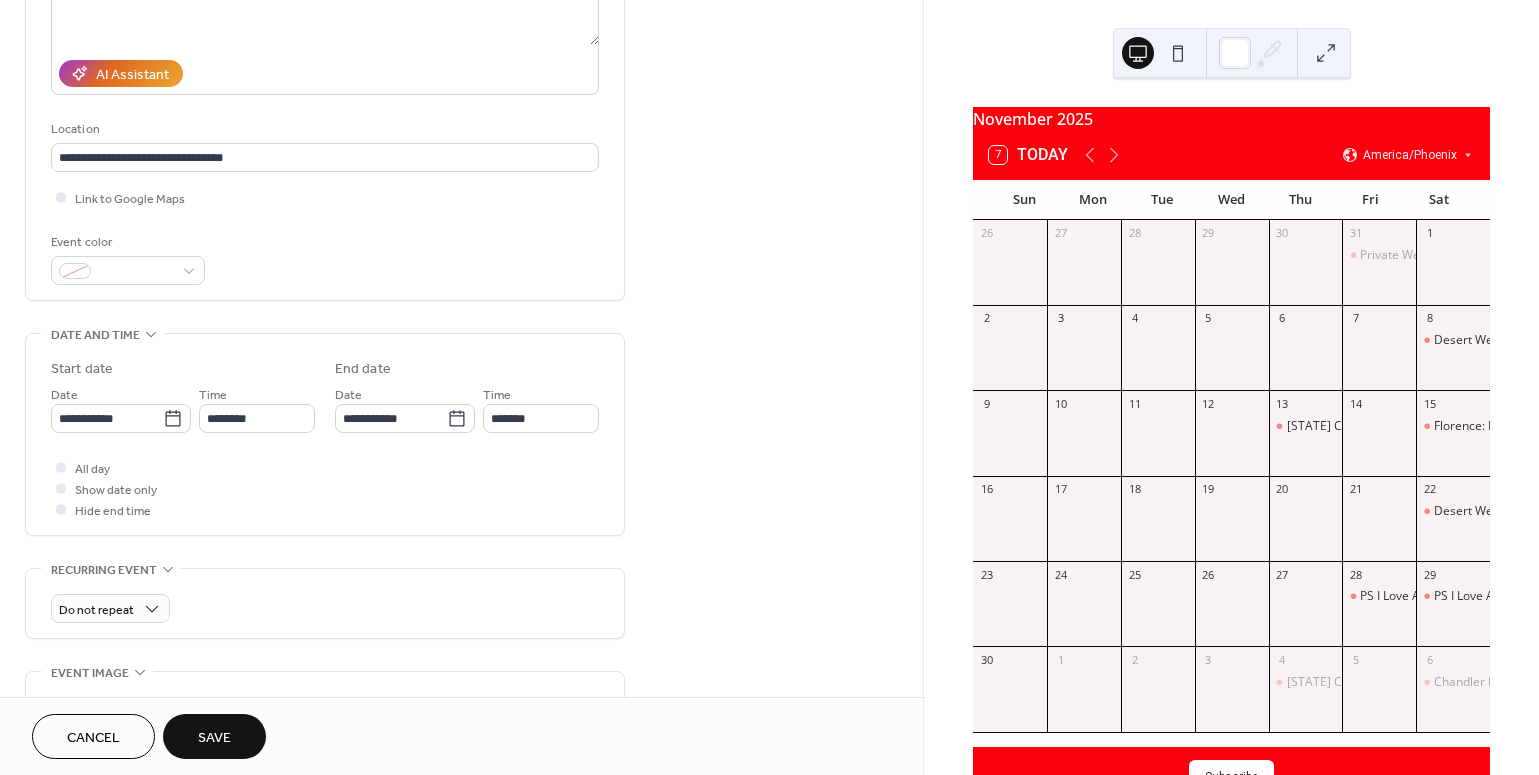 scroll, scrollTop: 321, scrollLeft: 0, axis: vertical 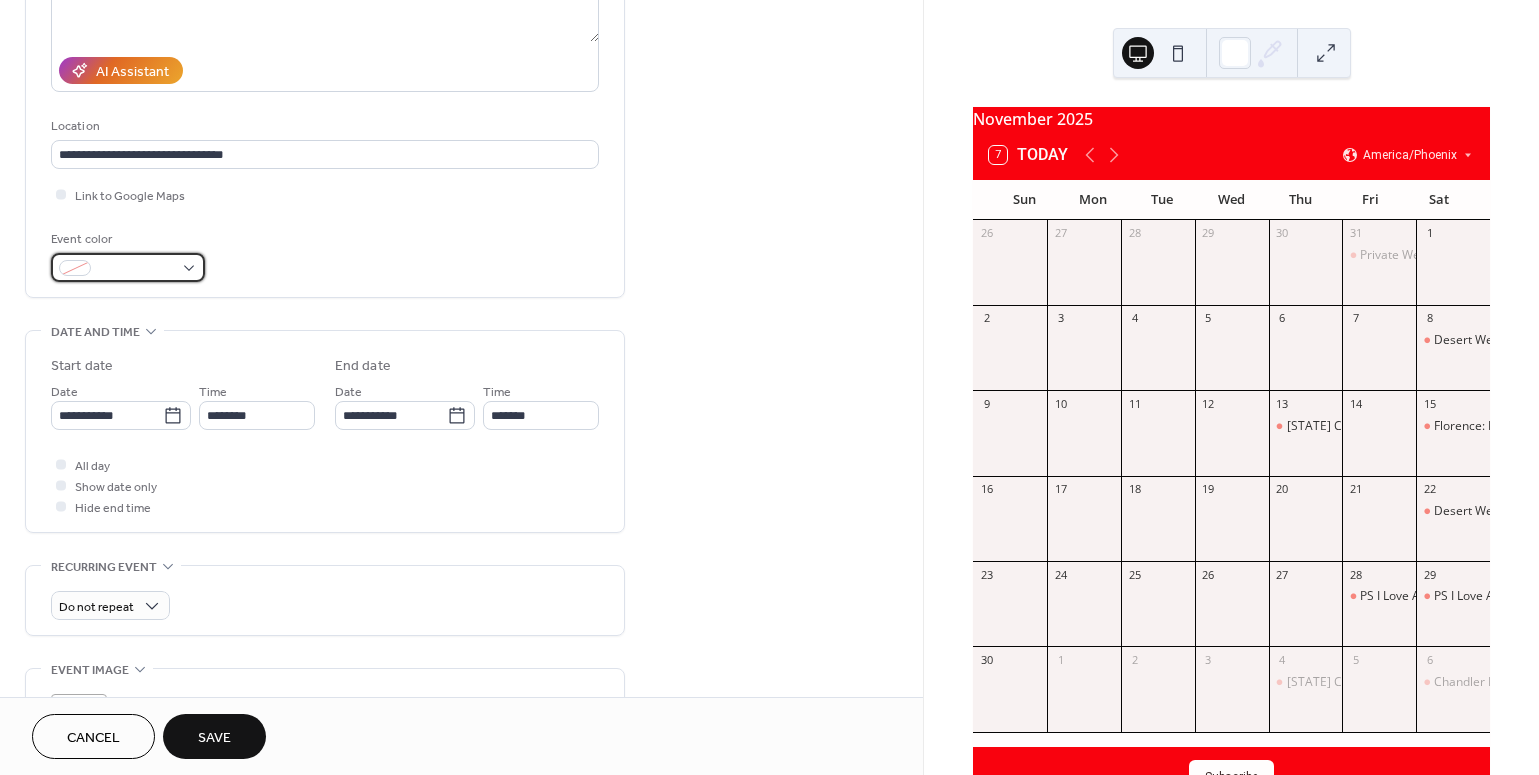 click at bounding box center (128, 267) 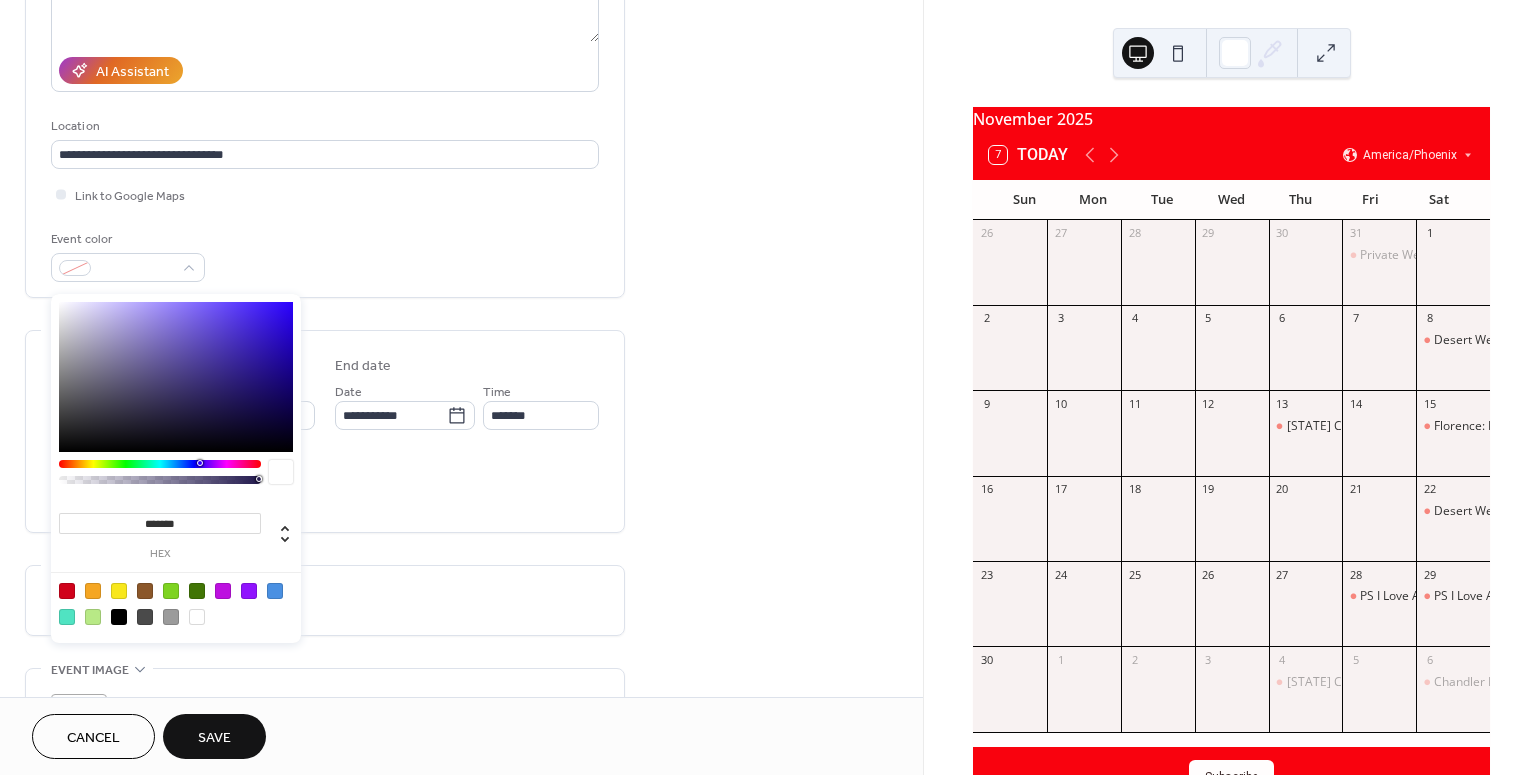 click at bounding box center (67, 591) 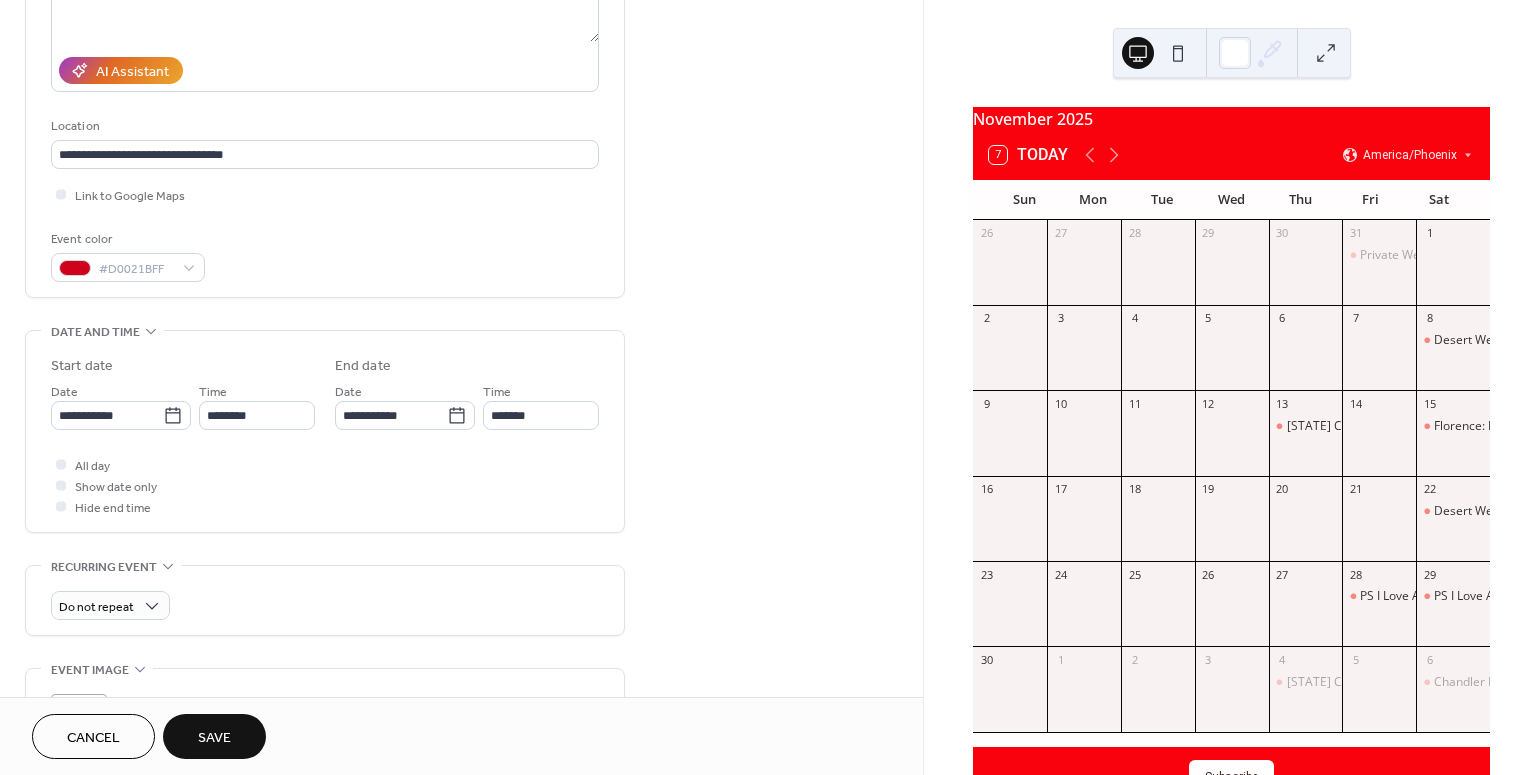 click on "**********" at bounding box center [461, 399] 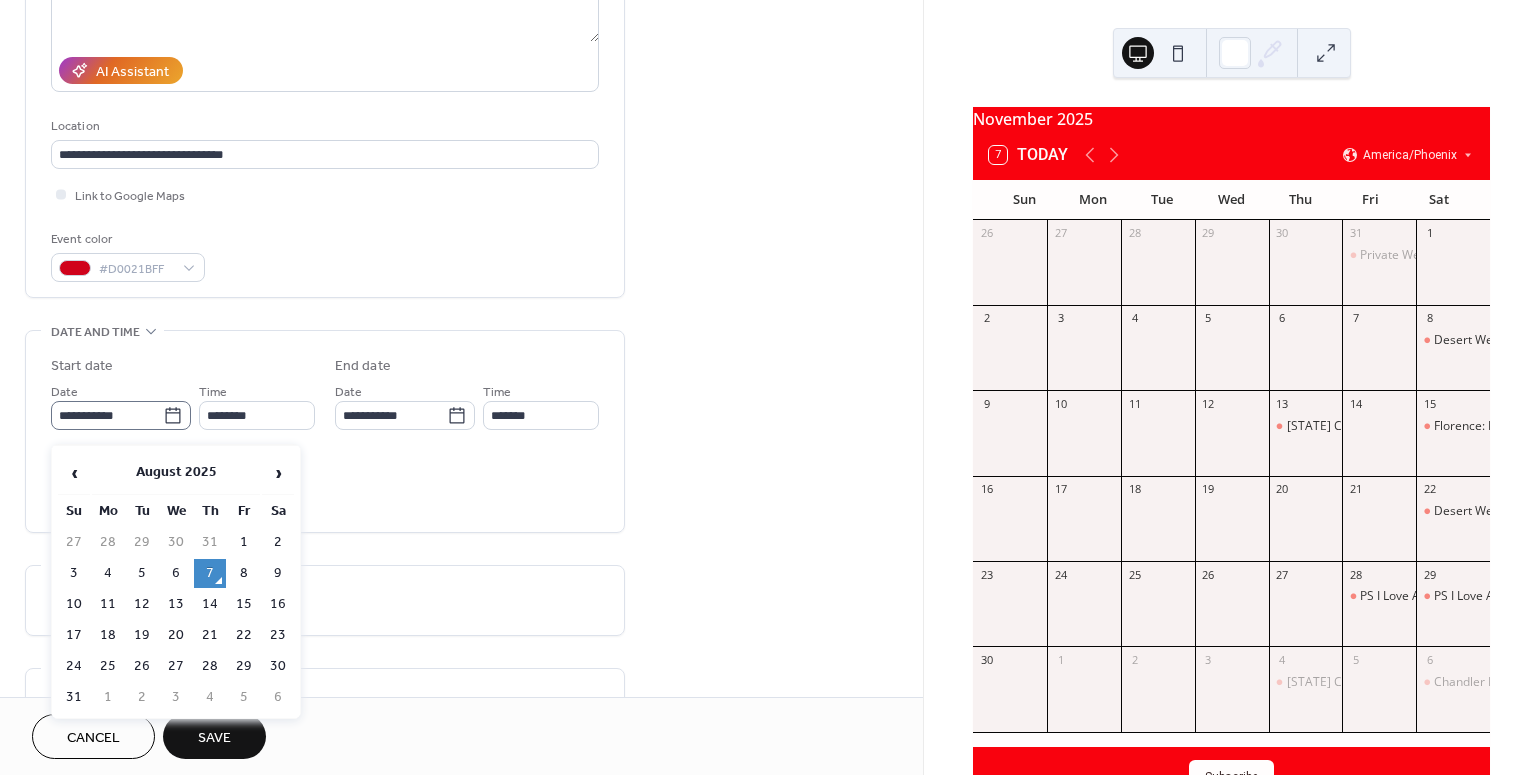 click on "**********" at bounding box center (121, 415) 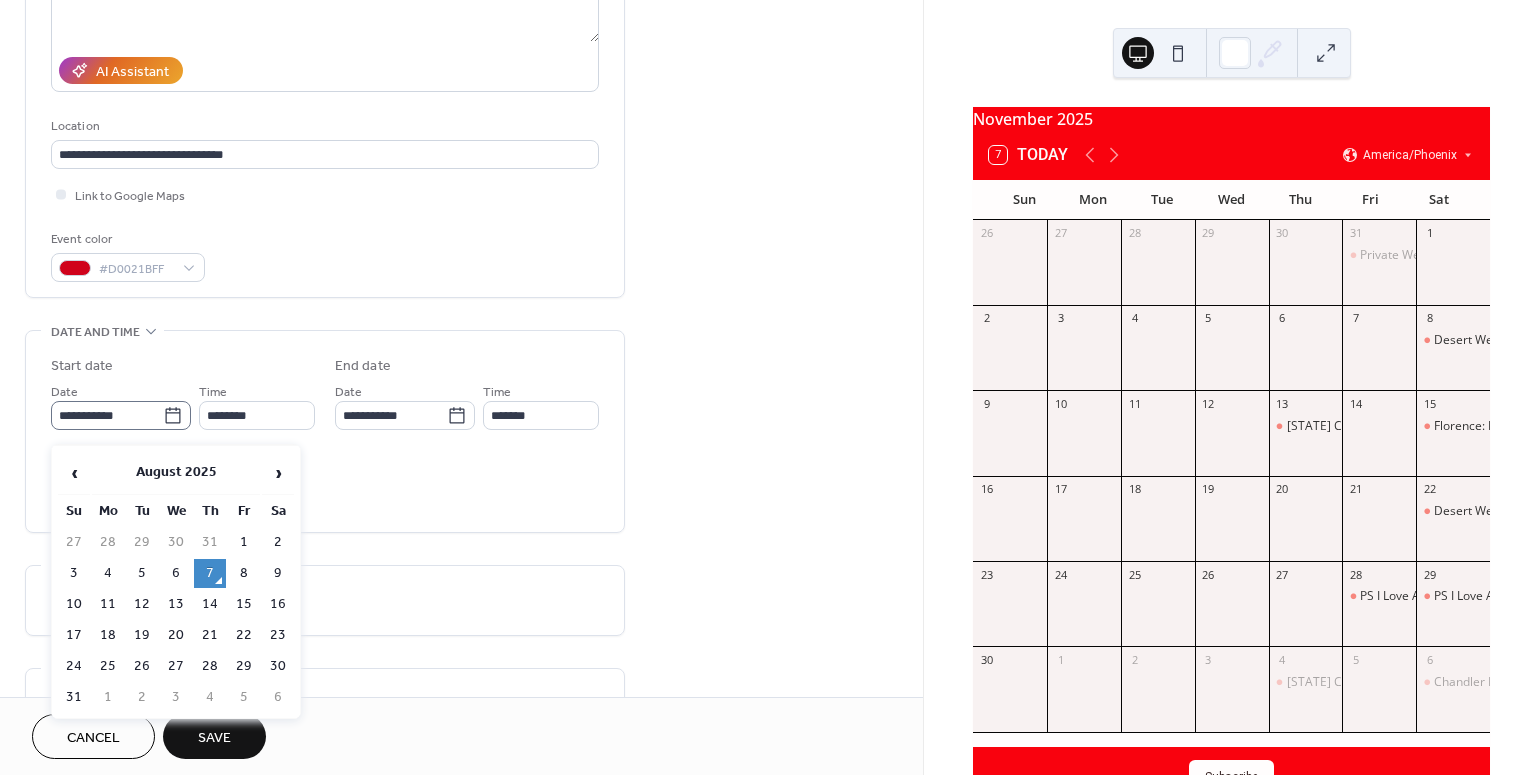 click on "**********" at bounding box center [107, 415] 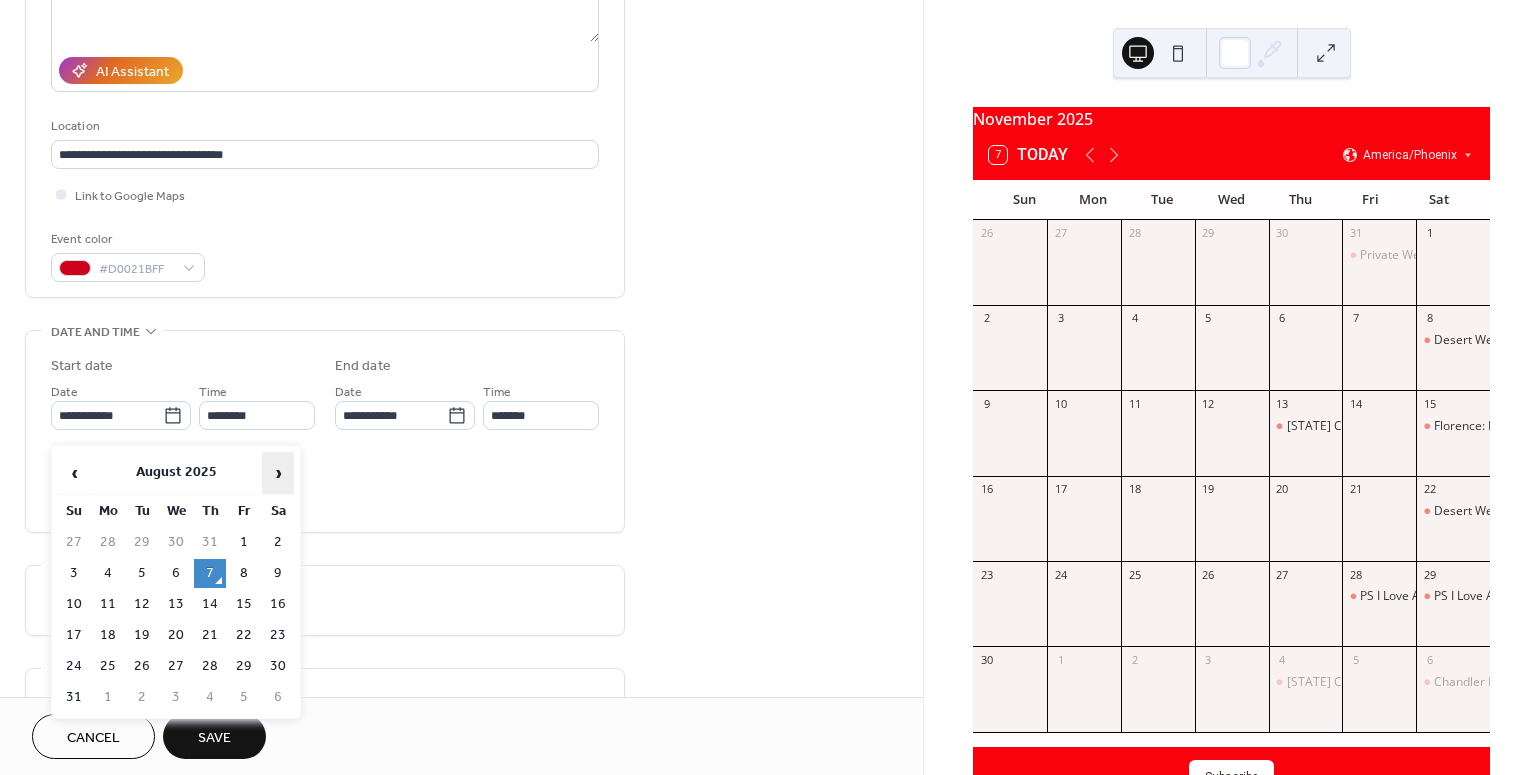 click on "›" at bounding box center [278, 473] 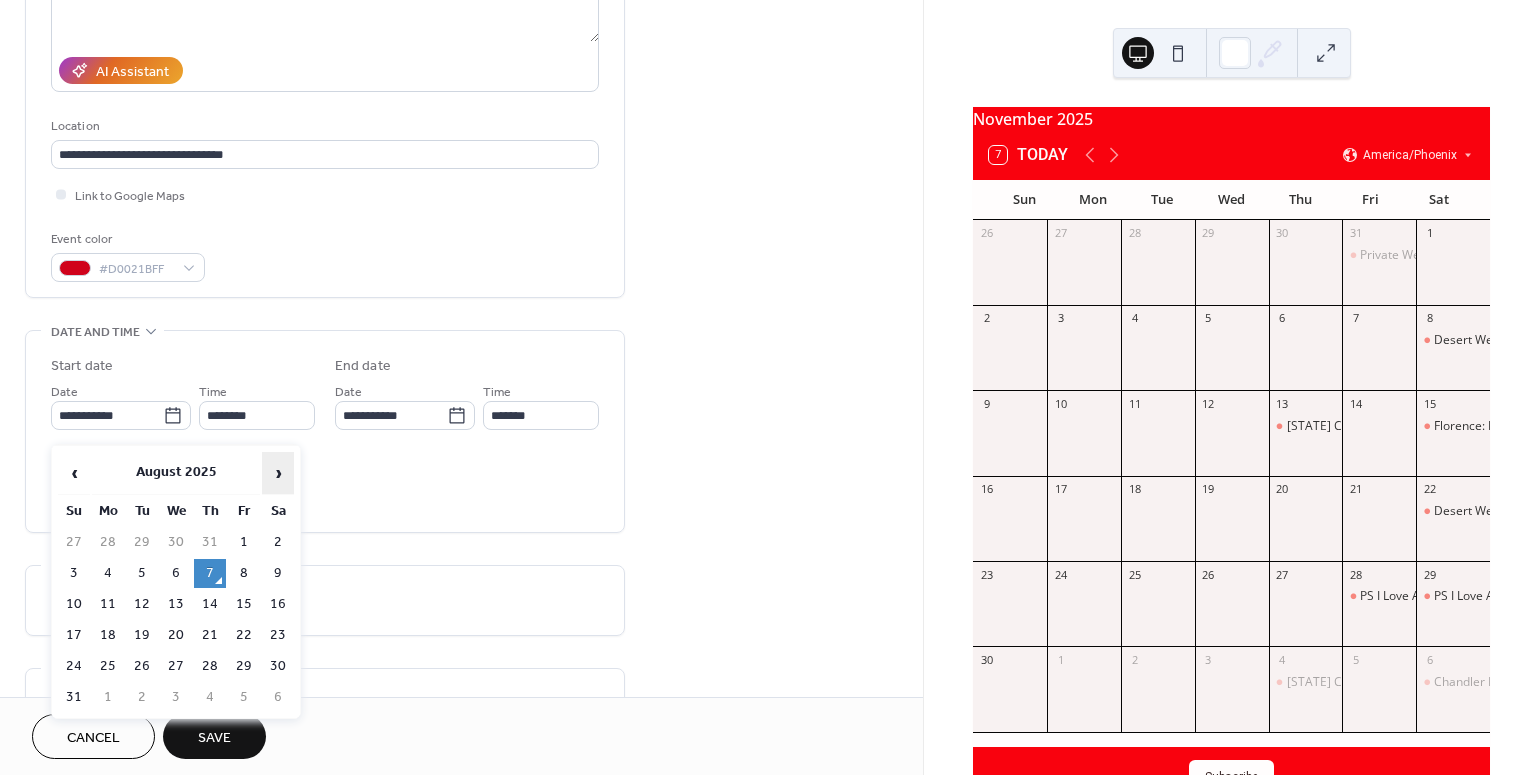 click on "›" at bounding box center (278, 473) 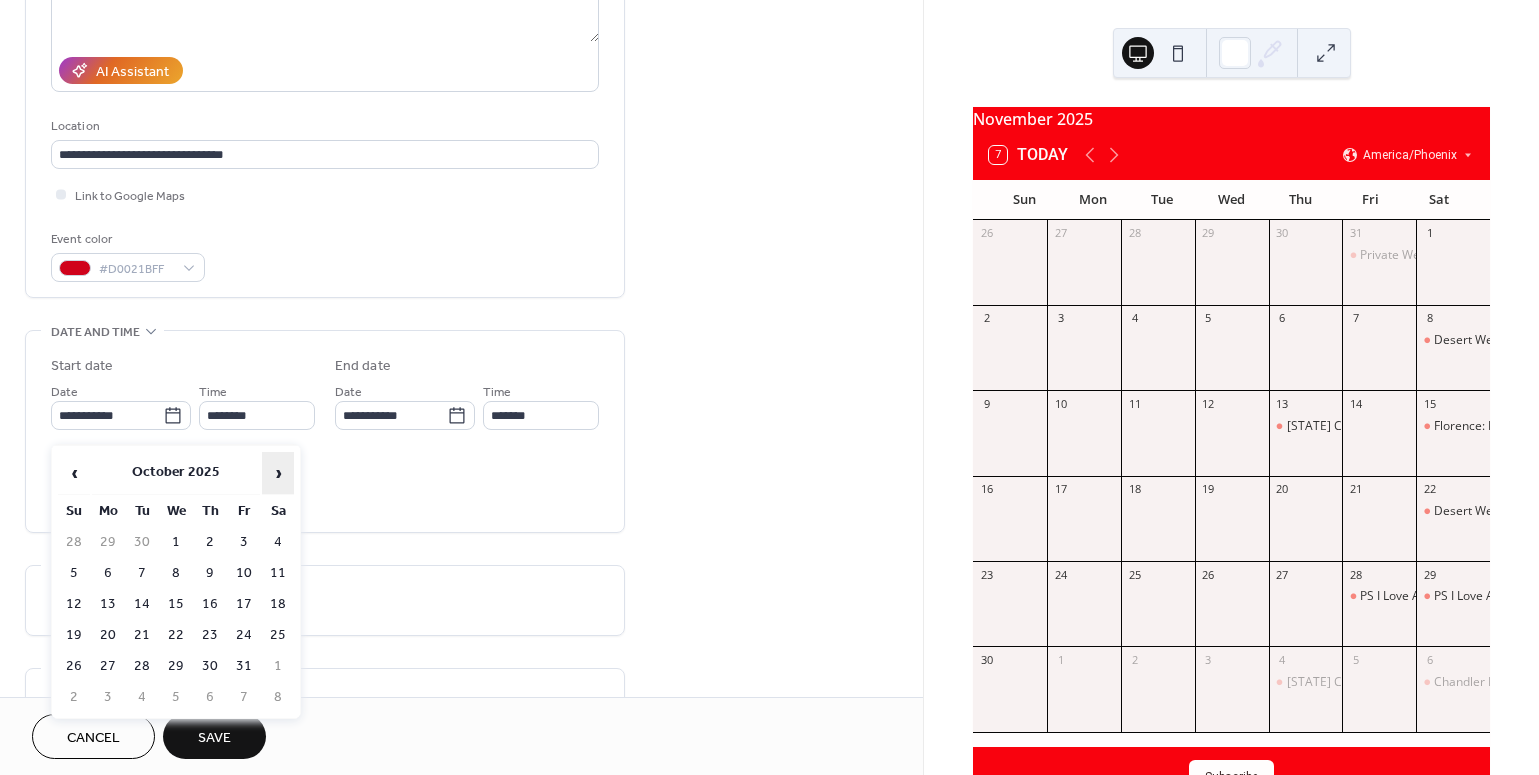 click on "›" at bounding box center (278, 473) 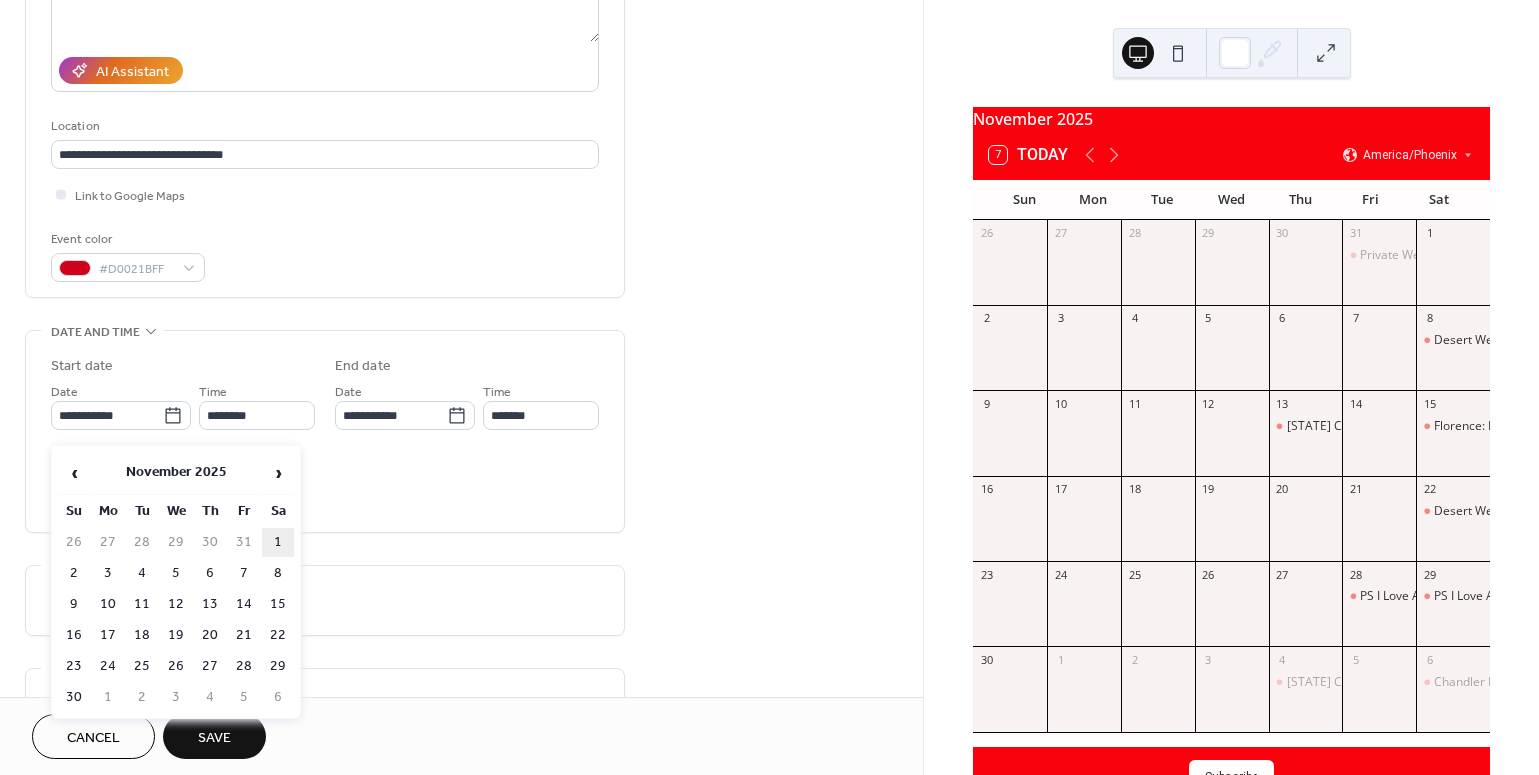 click on "1" at bounding box center [278, 542] 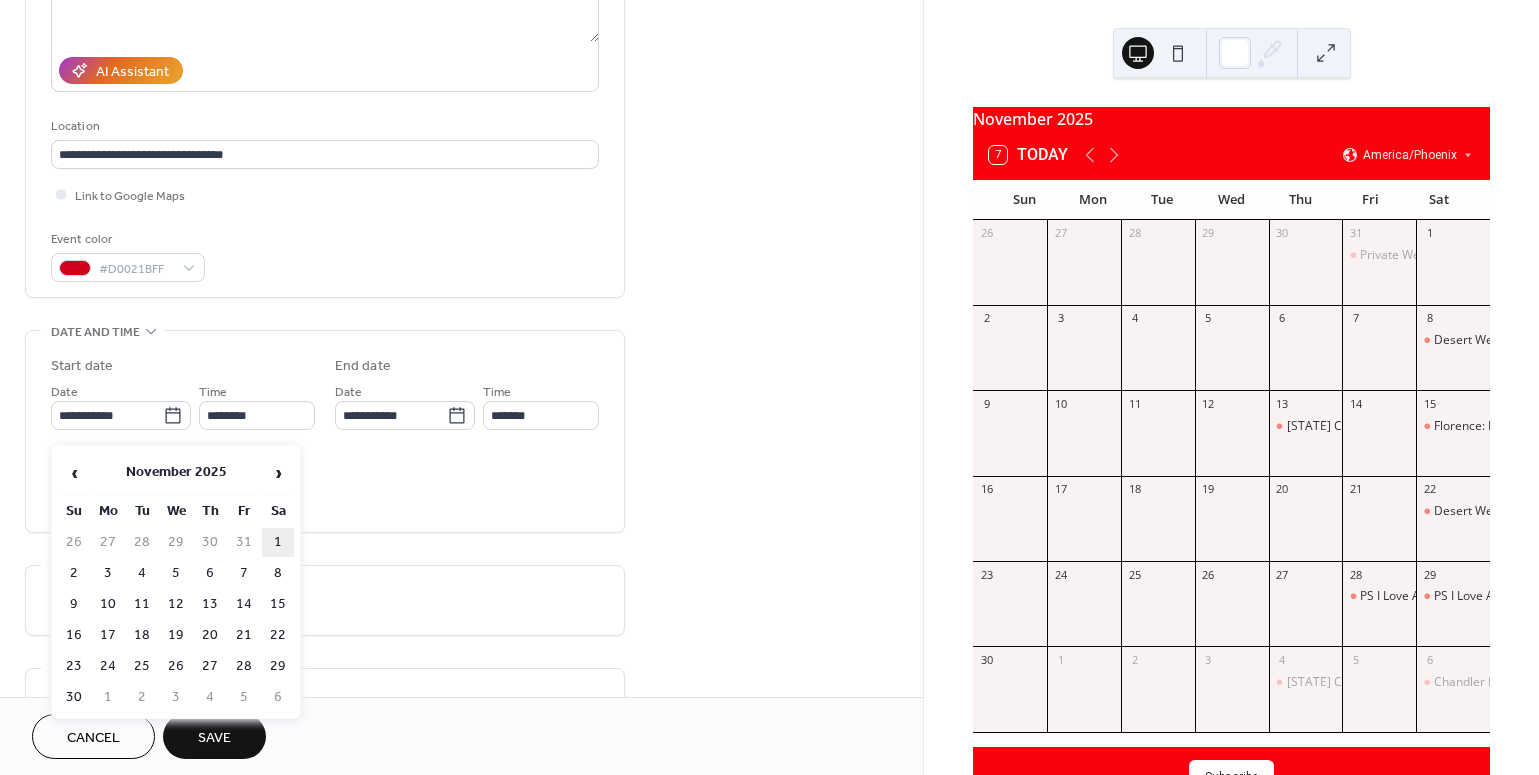 type on "**********" 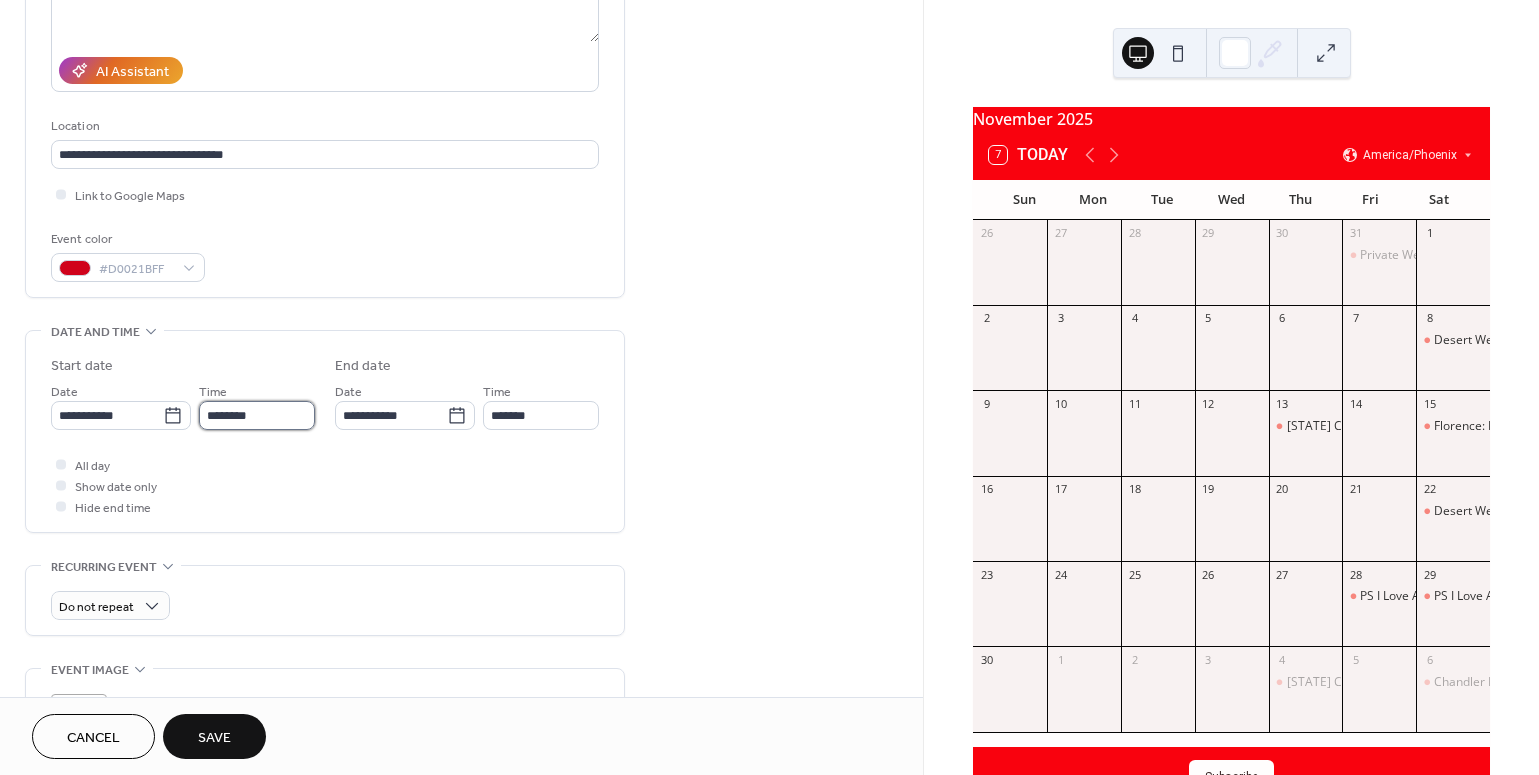 click on "********" at bounding box center (257, 415) 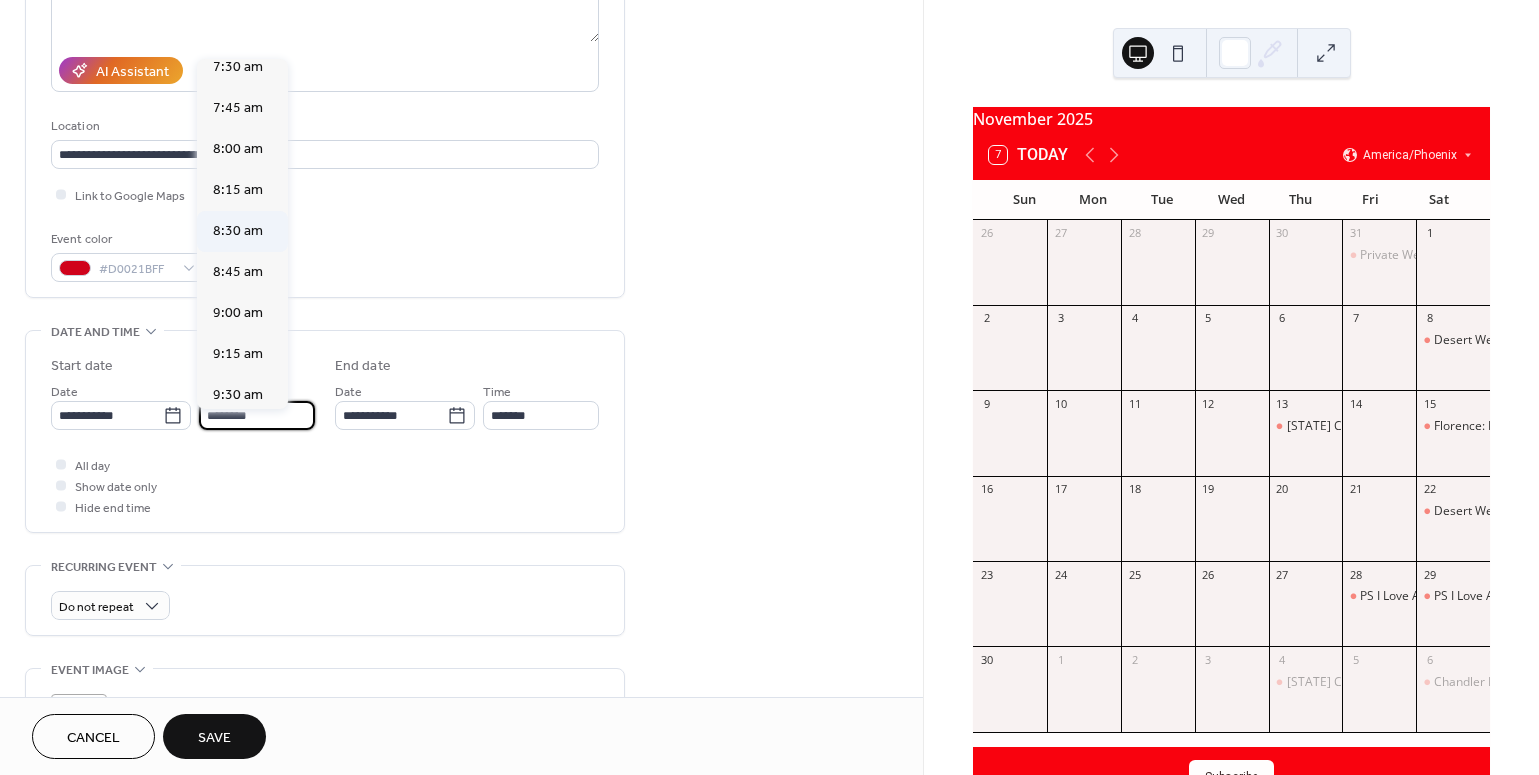scroll, scrollTop: 1237, scrollLeft: 0, axis: vertical 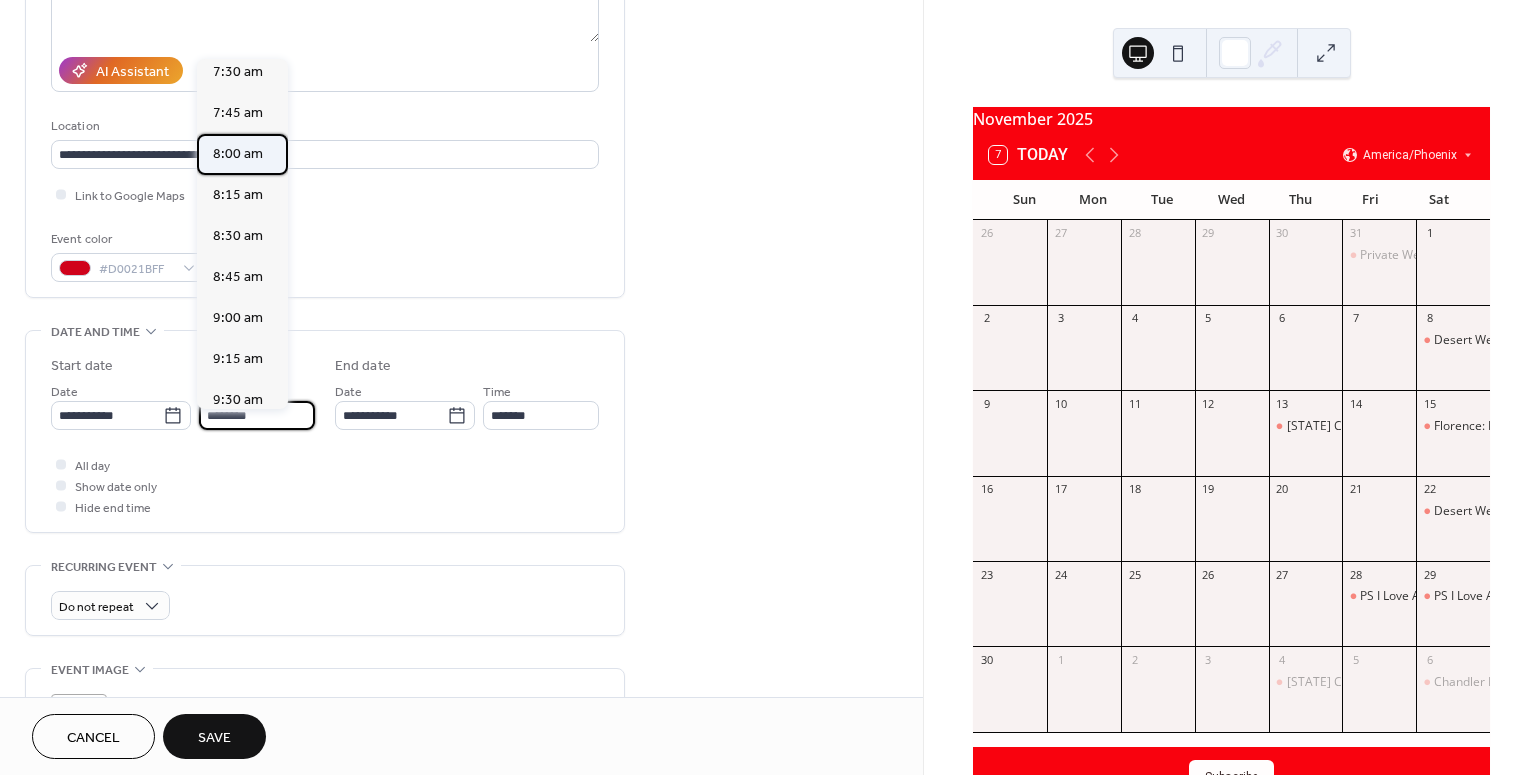 click on "8:00 am" at bounding box center (238, 153) 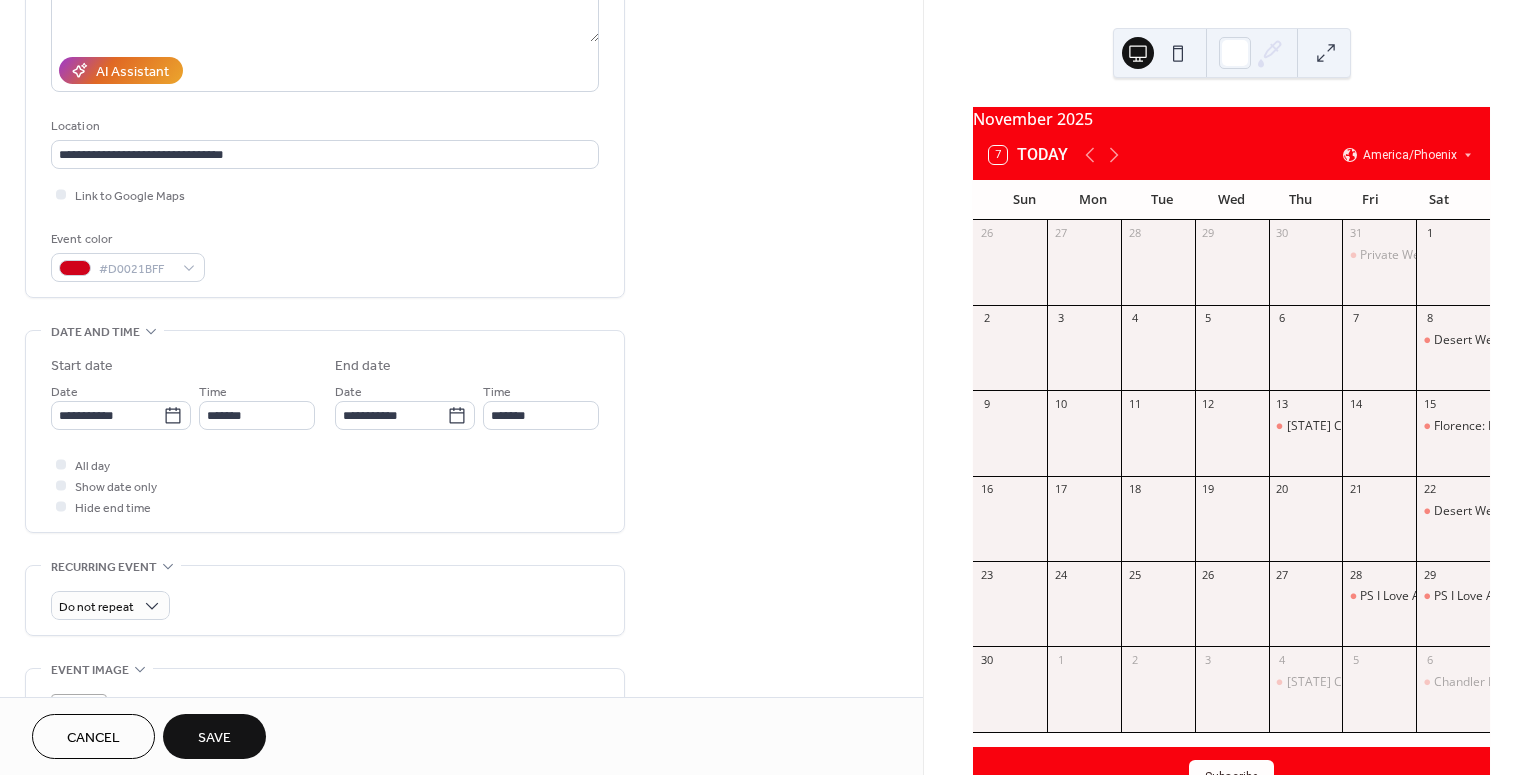 type on "*******" 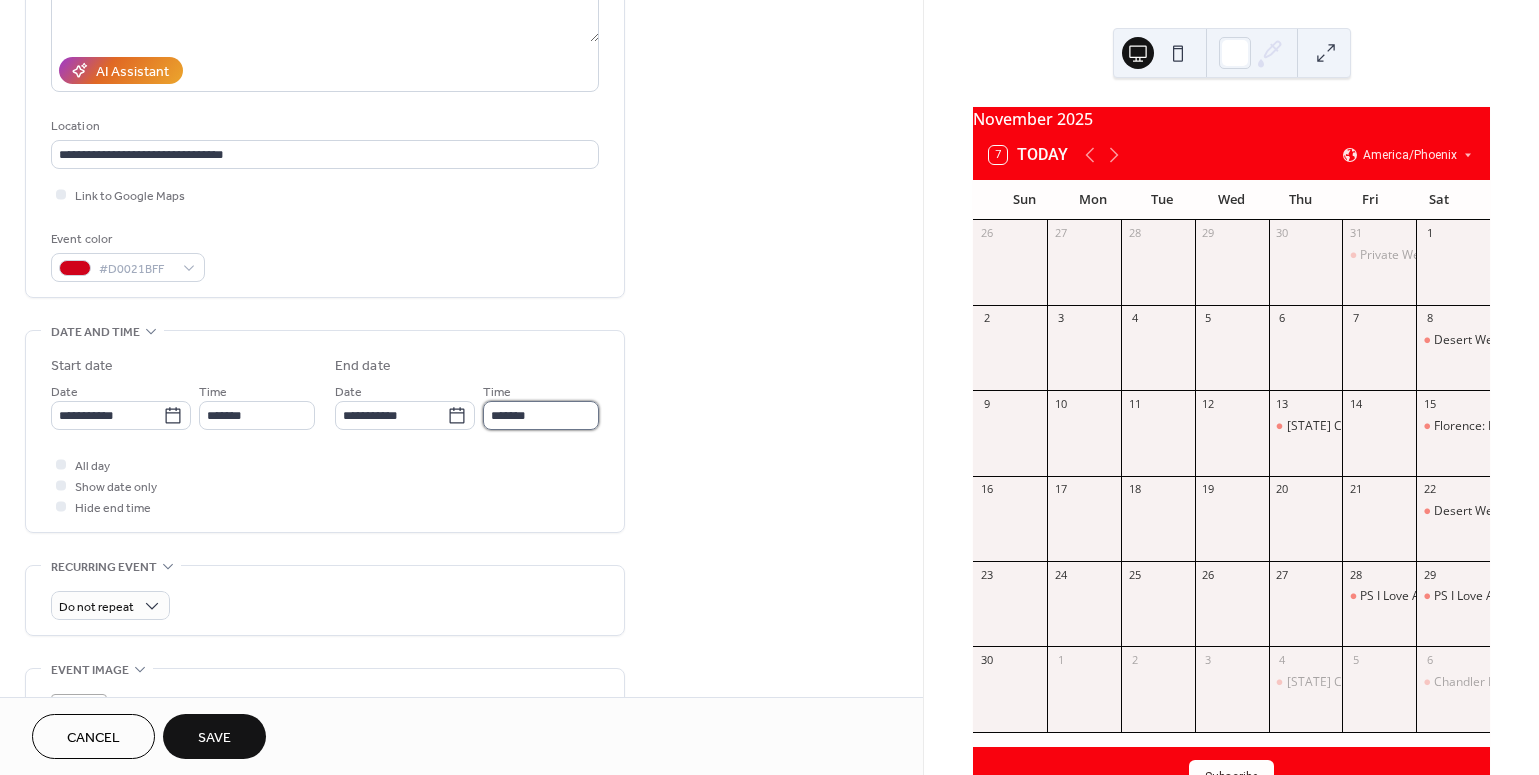 click on "*******" at bounding box center [541, 415] 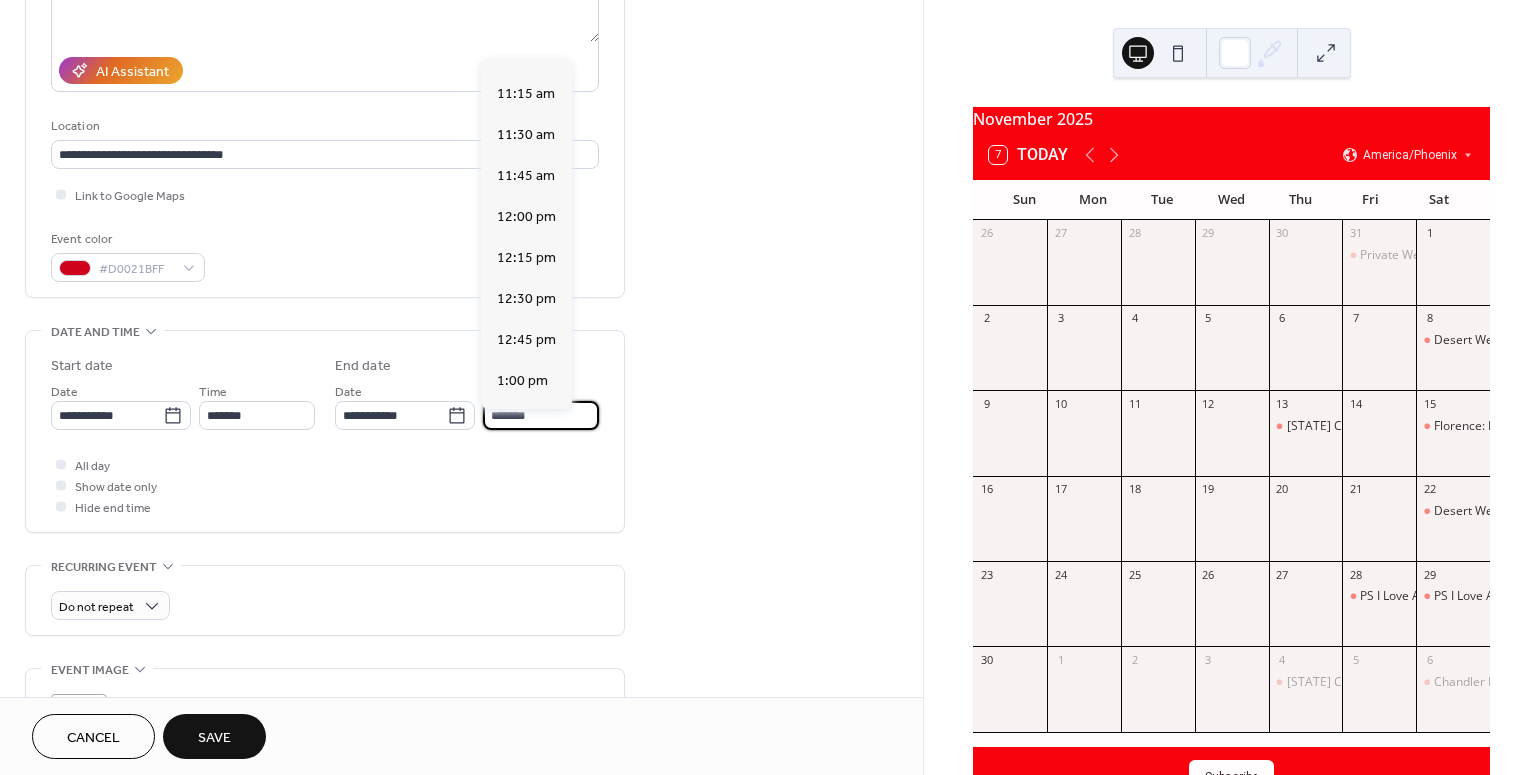 scroll, scrollTop: 484, scrollLeft: 0, axis: vertical 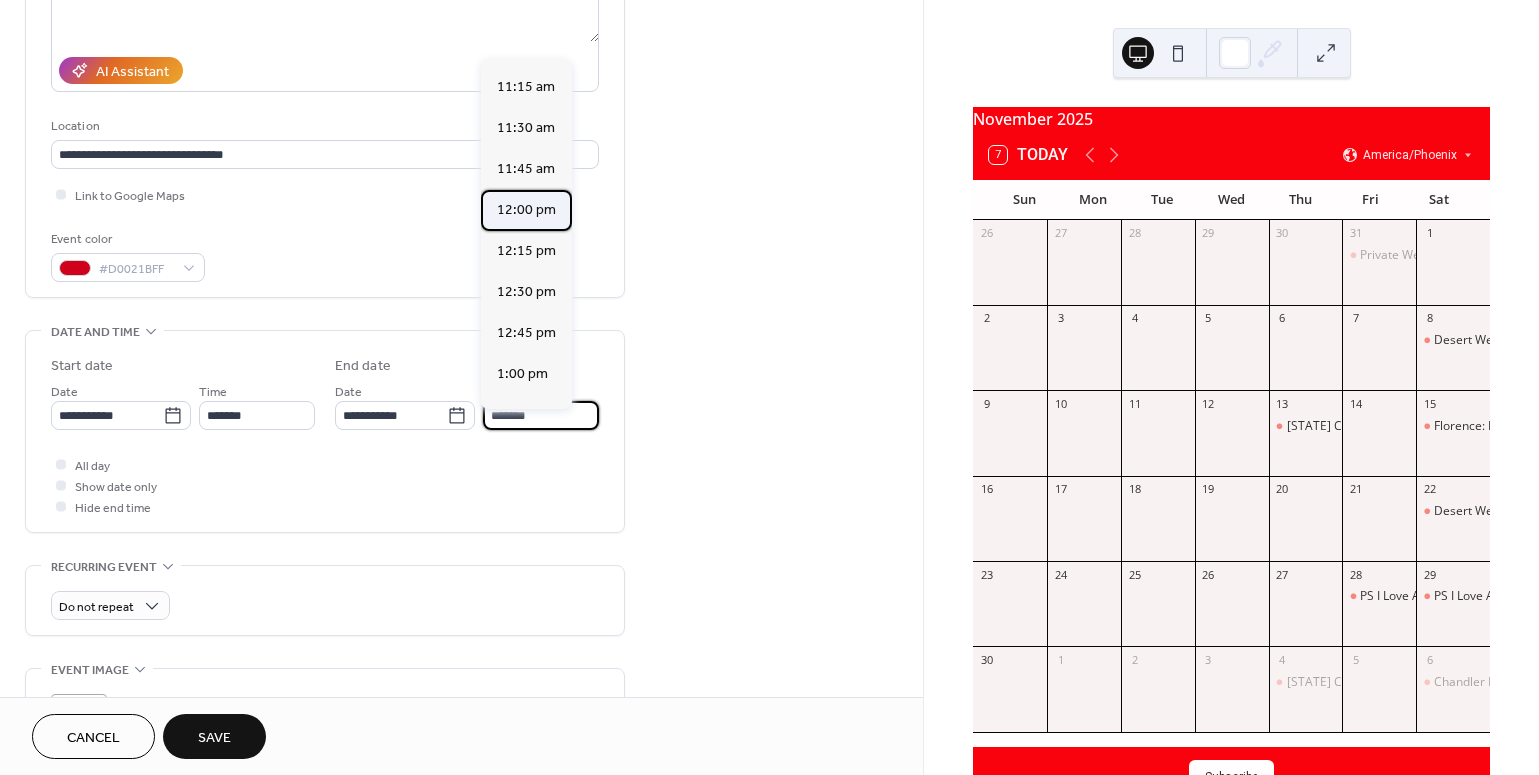click on "12:00 pm" at bounding box center [526, 209] 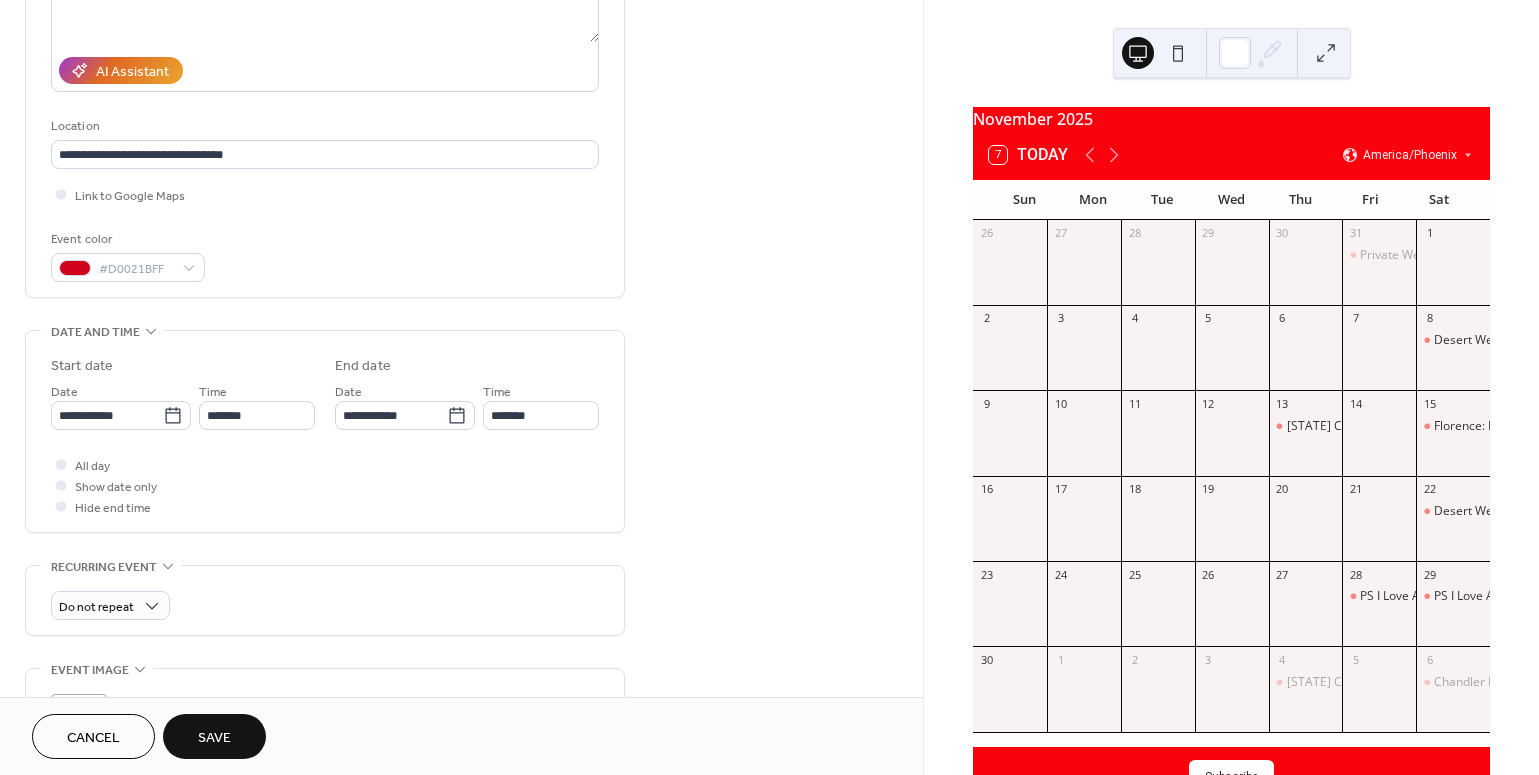type on "********" 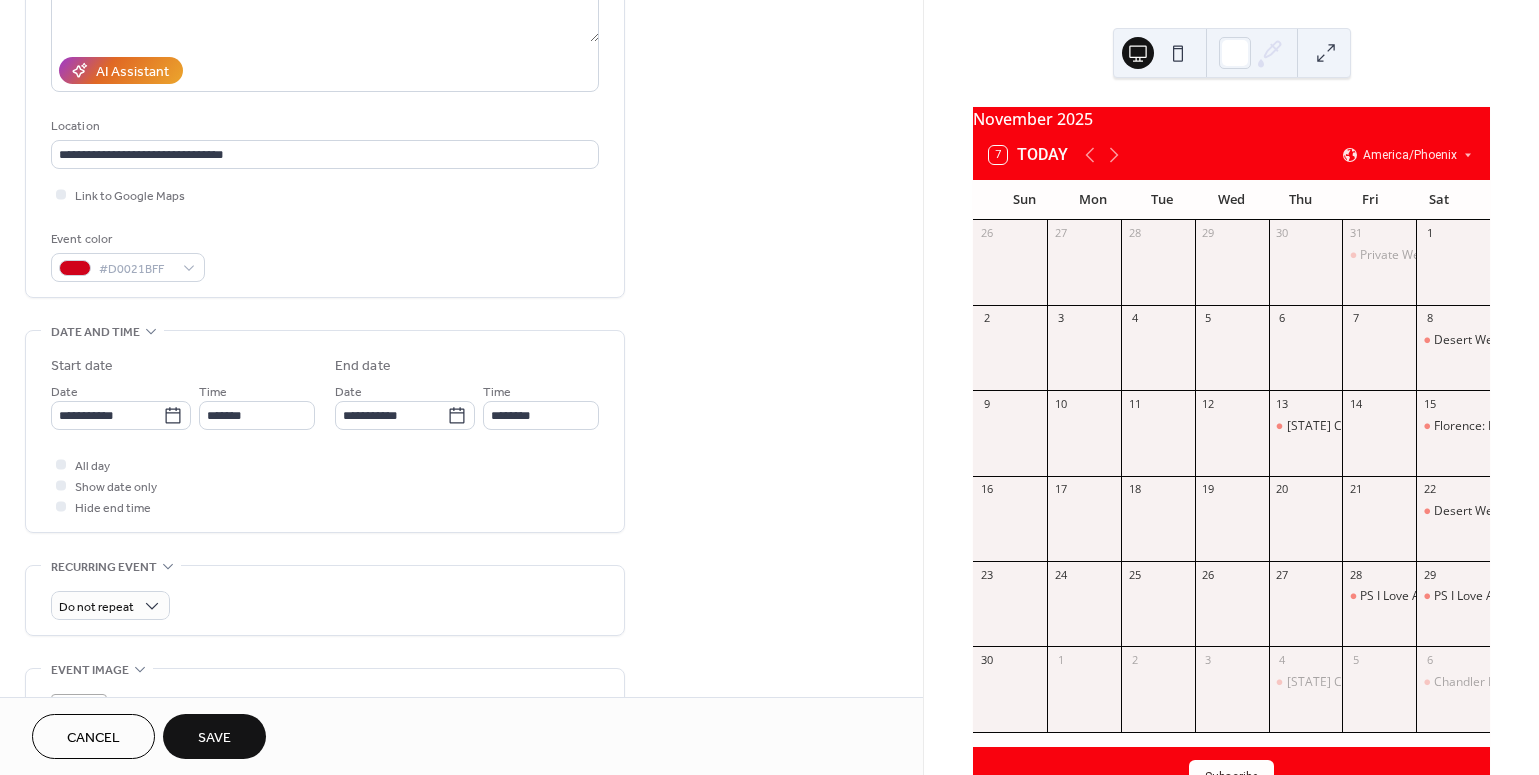 click on "Save" at bounding box center [214, 738] 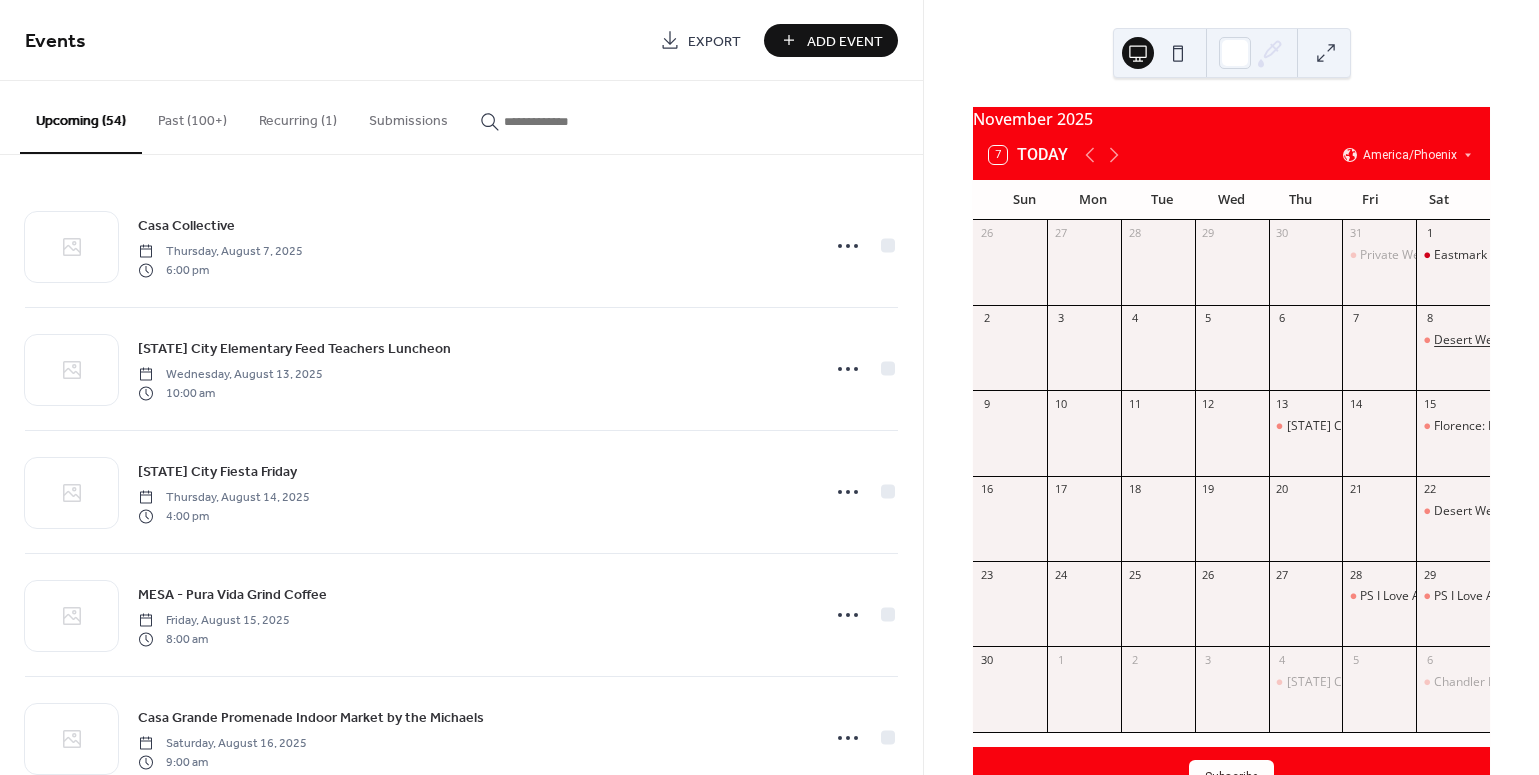click on "Desert West Morning Market" at bounding box center (1515, 340) 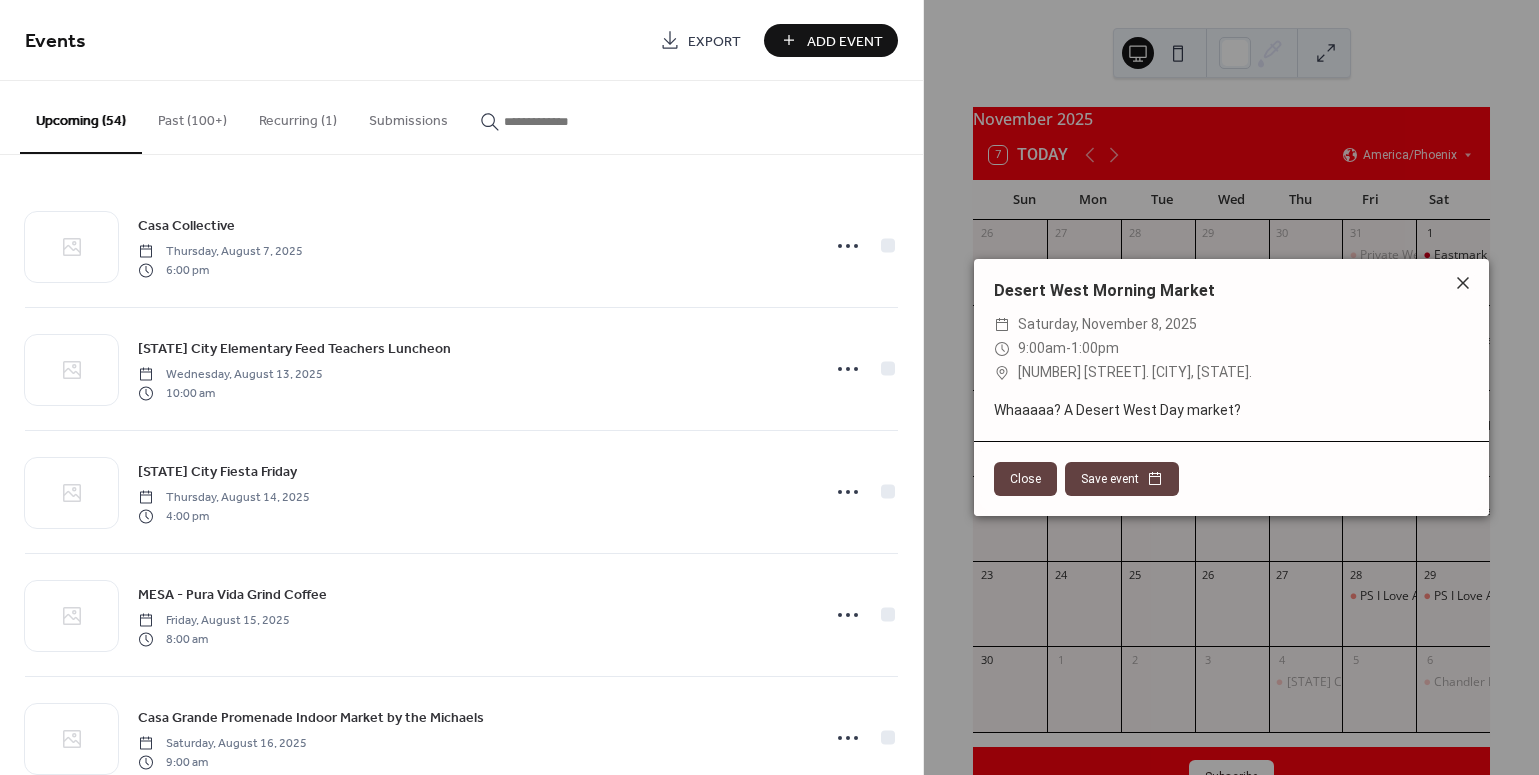 click 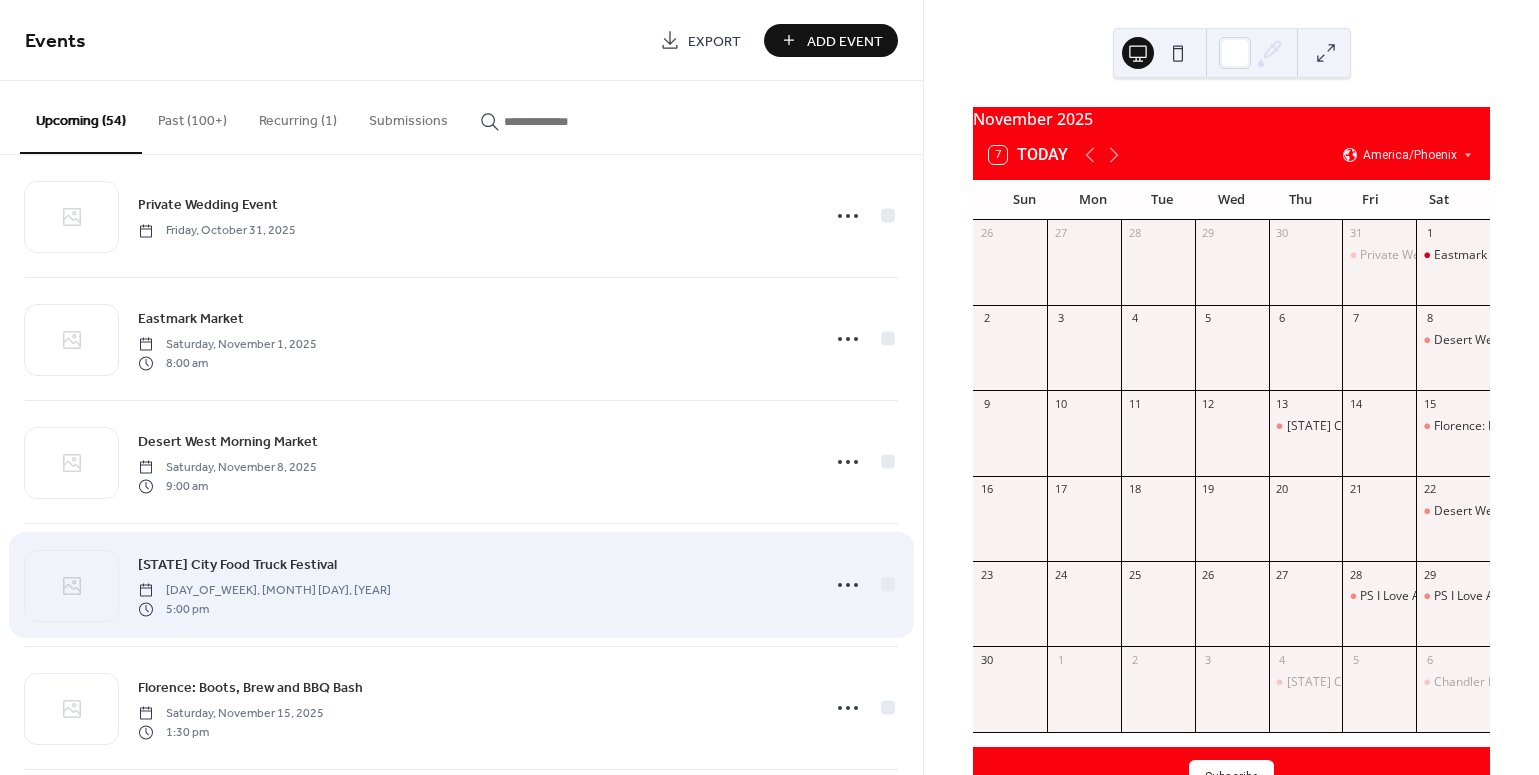 scroll, scrollTop: 3719, scrollLeft: 0, axis: vertical 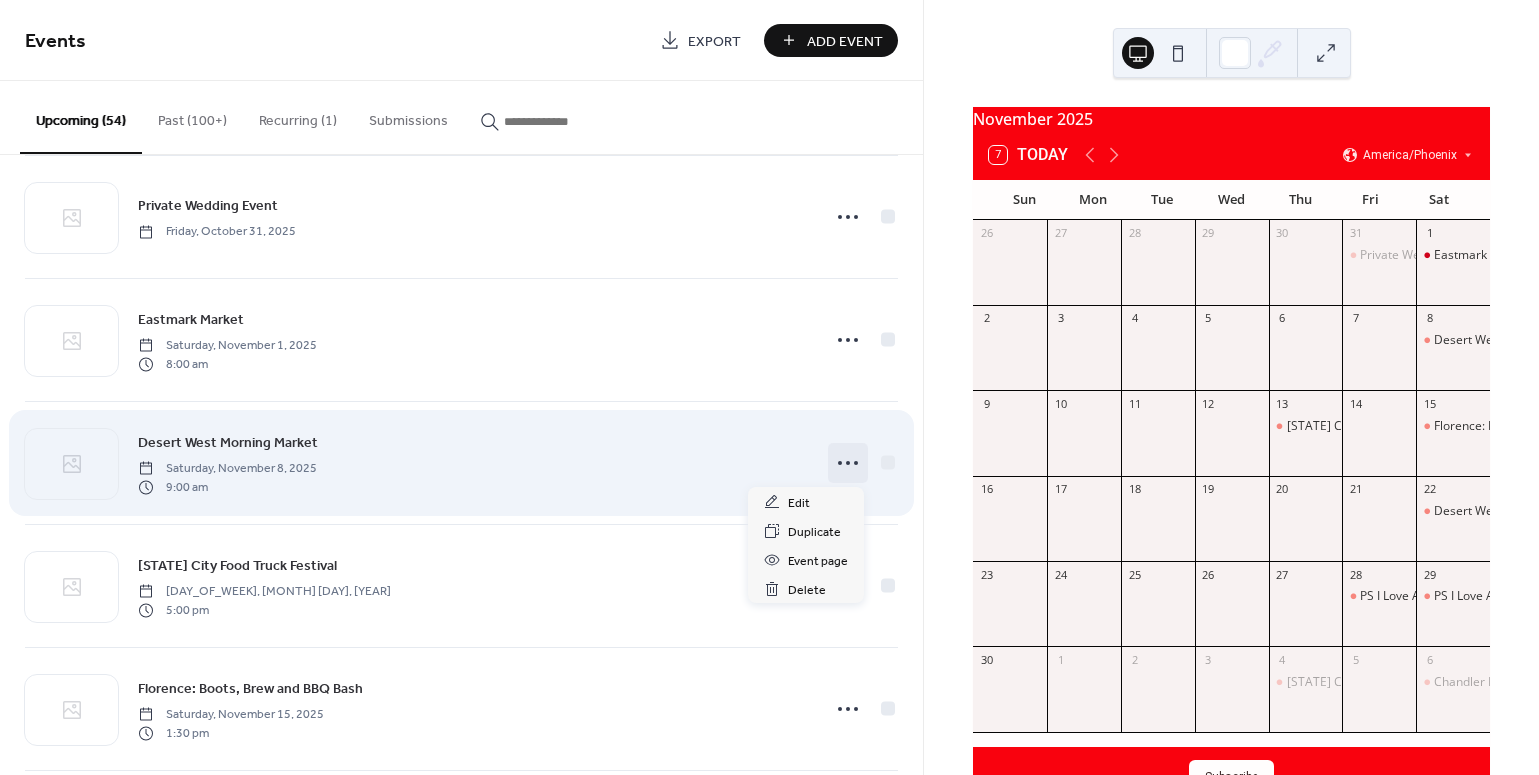 click 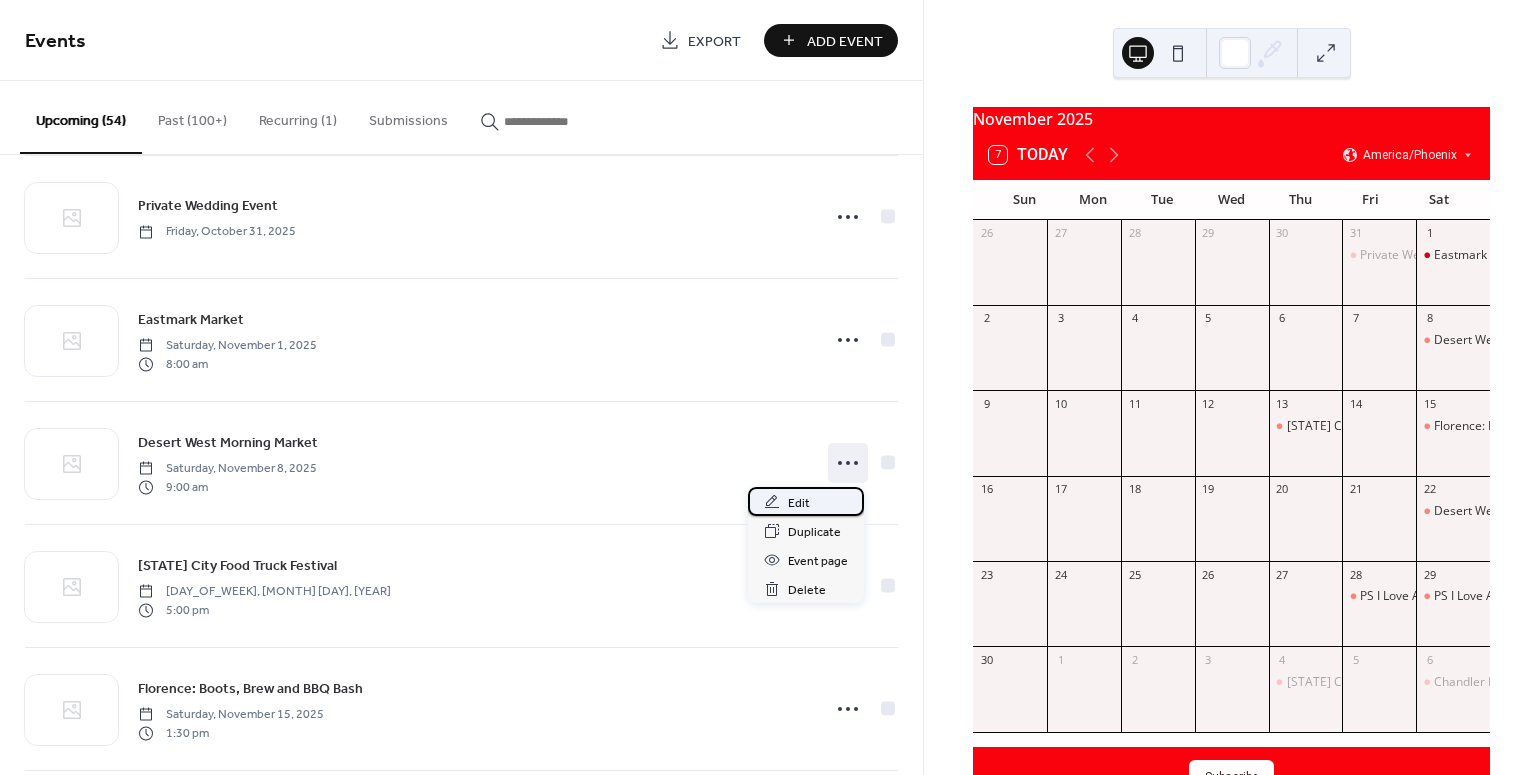 click on "Edit" at bounding box center (799, 503) 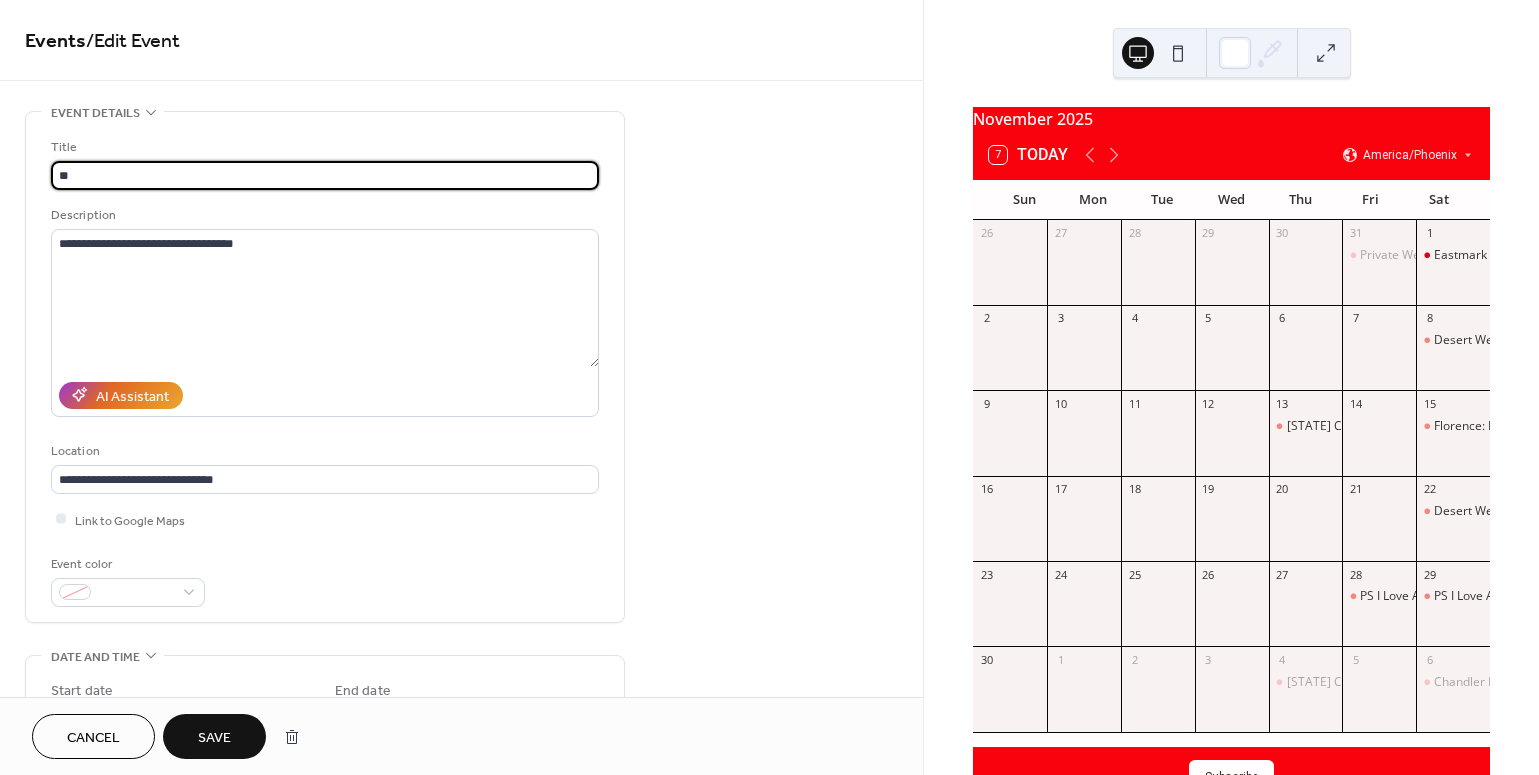 type on "*" 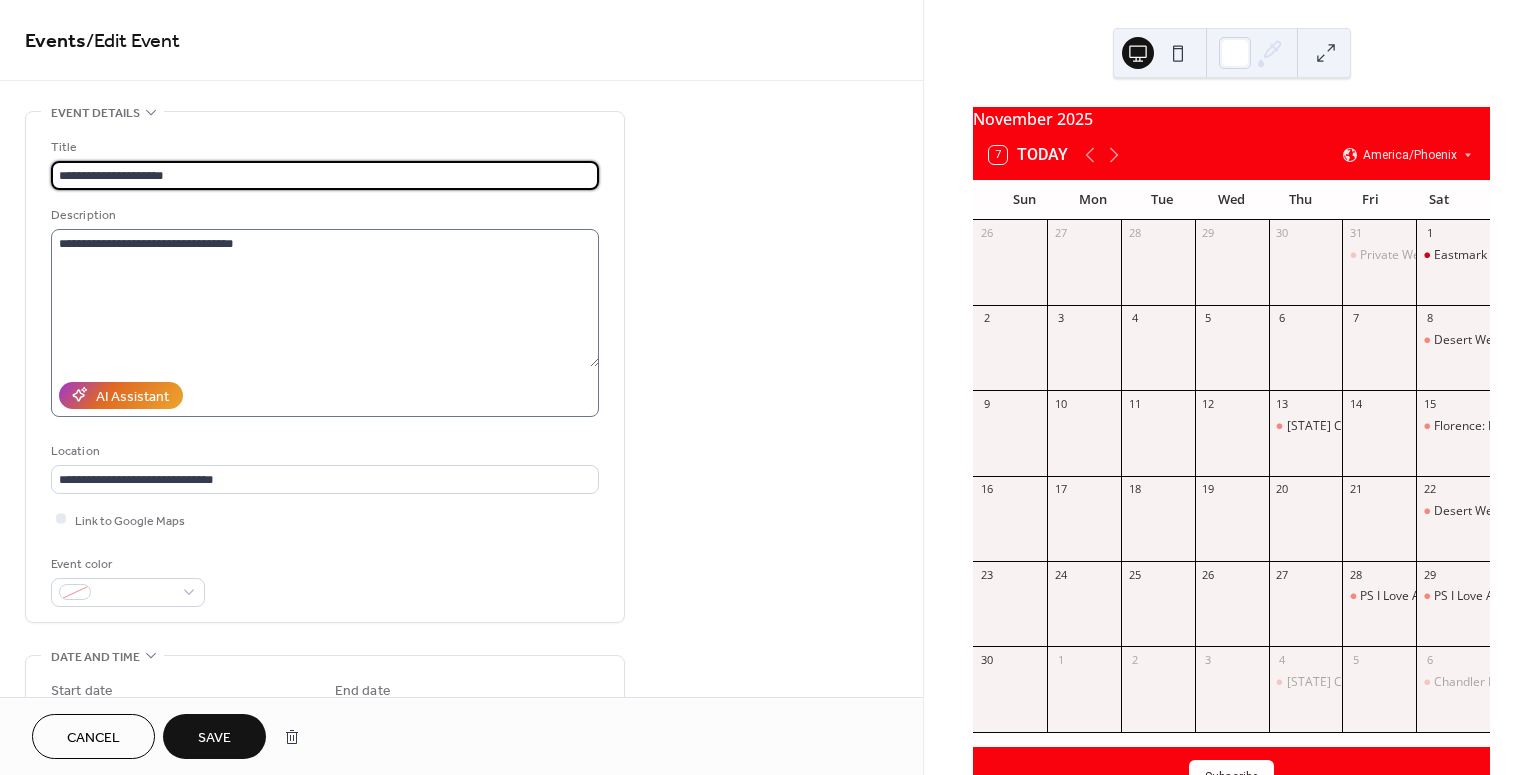 type on "**********" 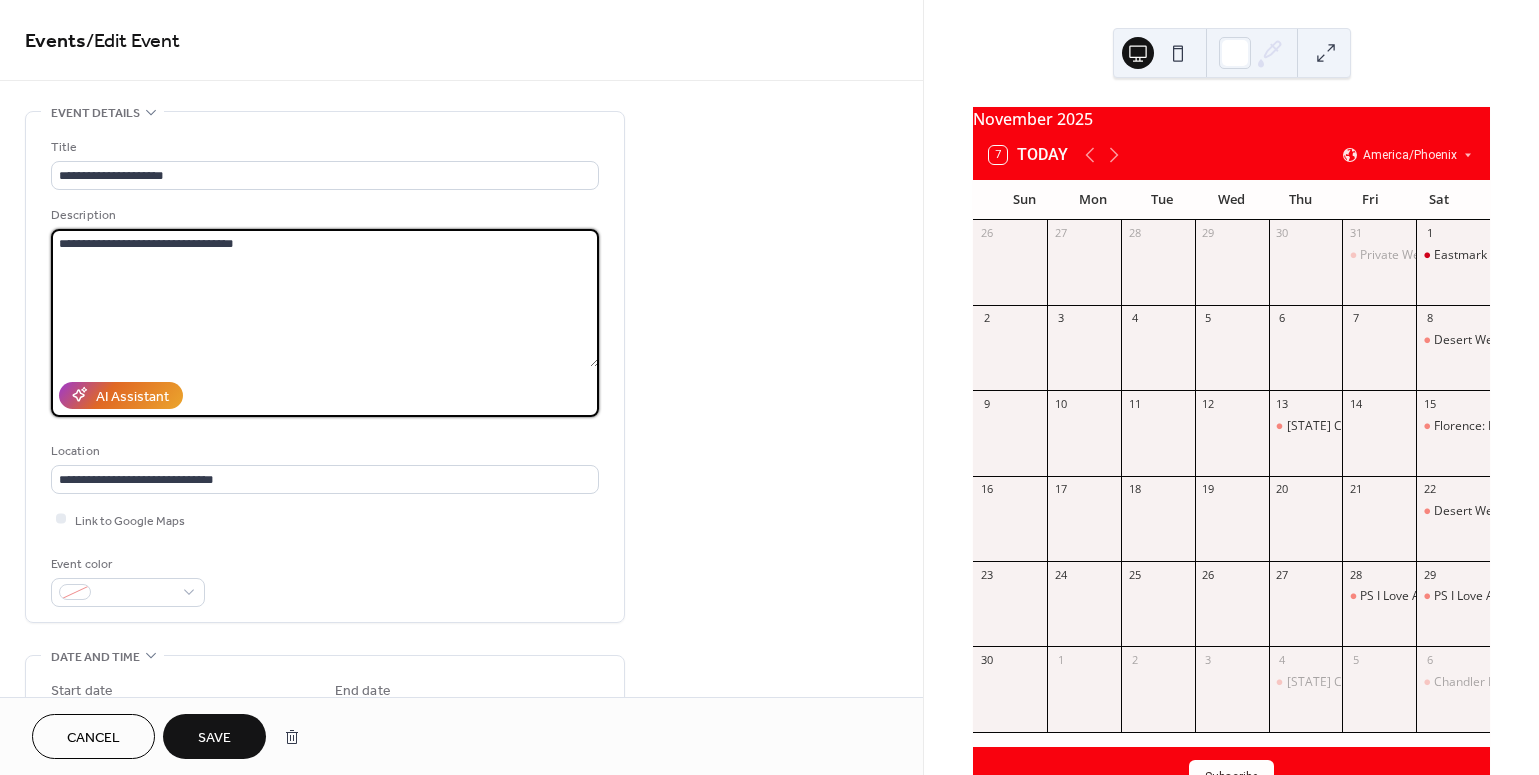 drag, startPoint x: 272, startPoint y: 252, endPoint x: -72, endPoint y: 250, distance: 344.00583 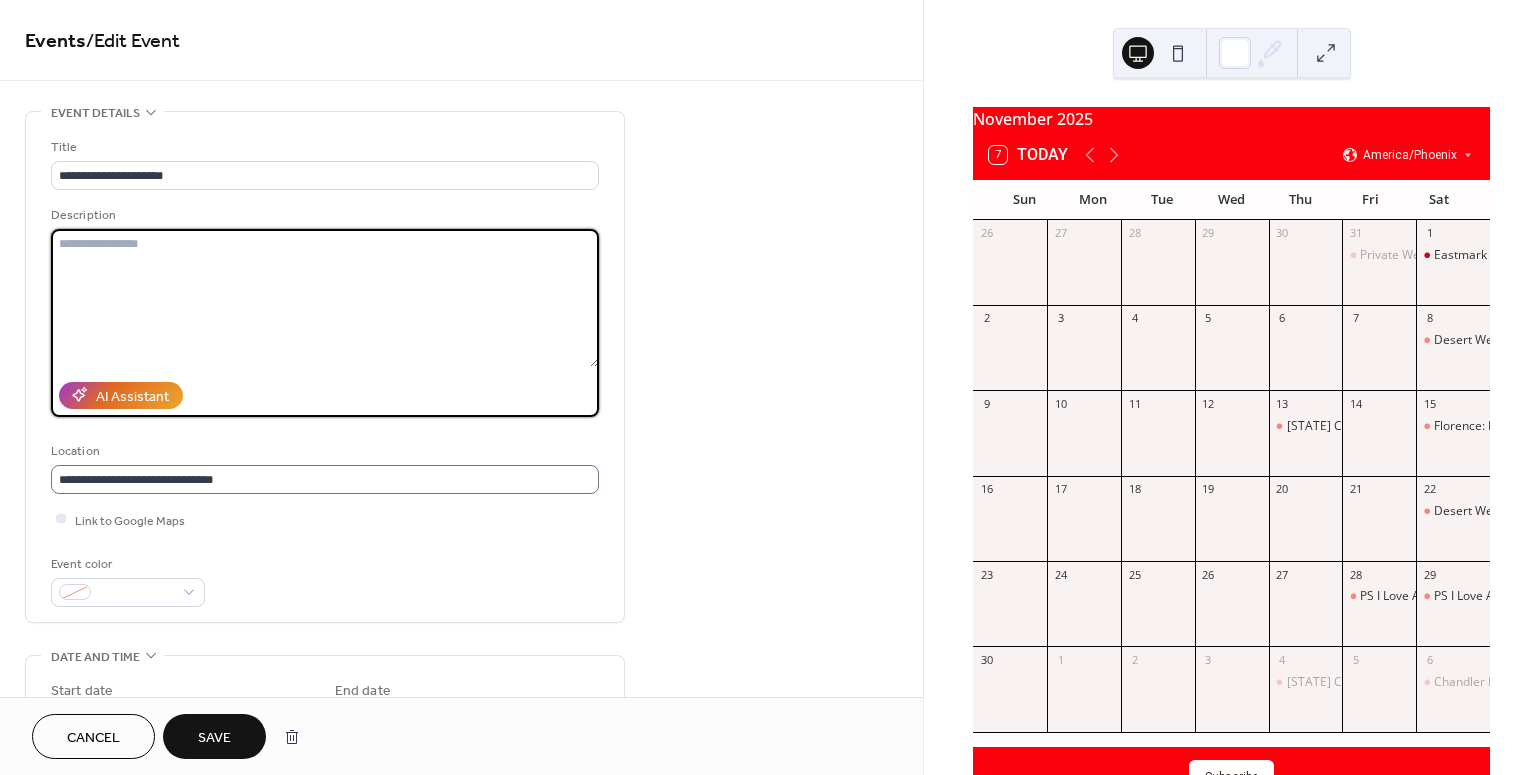 type 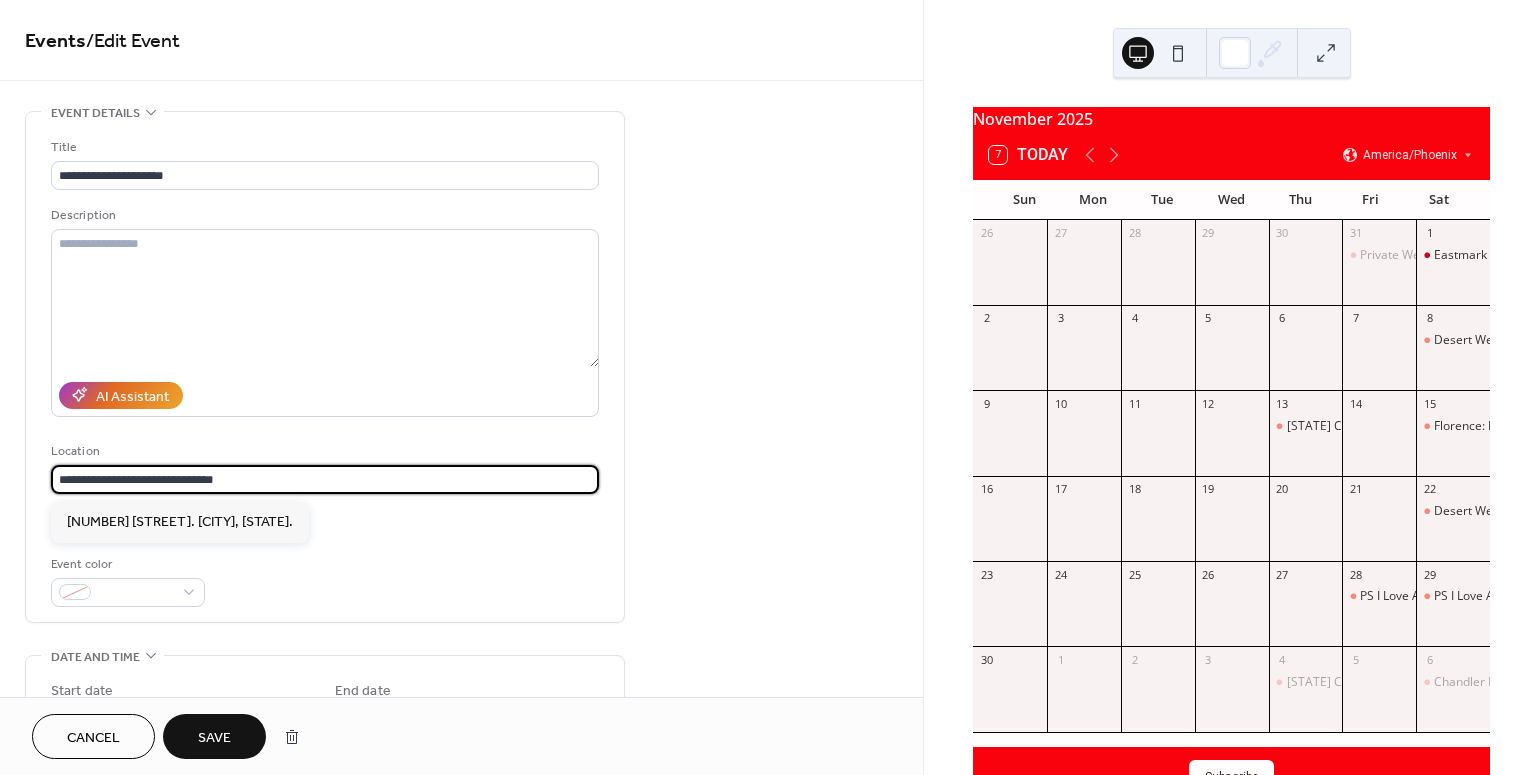 drag, startPoint x: 226, startPoint y: 484, endPoint x: -76, endPoint y: 497, distance: 302.27966 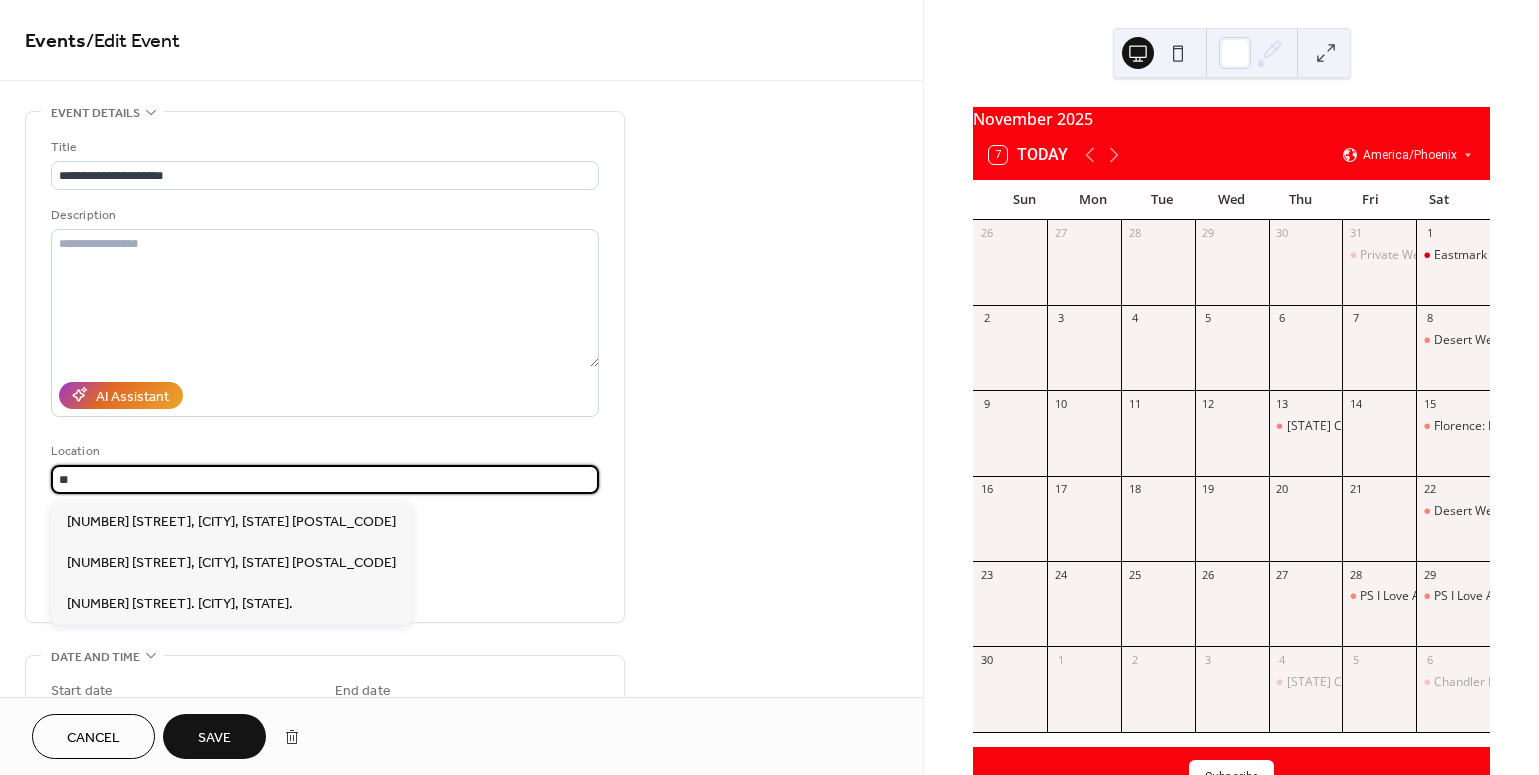 type on "*" 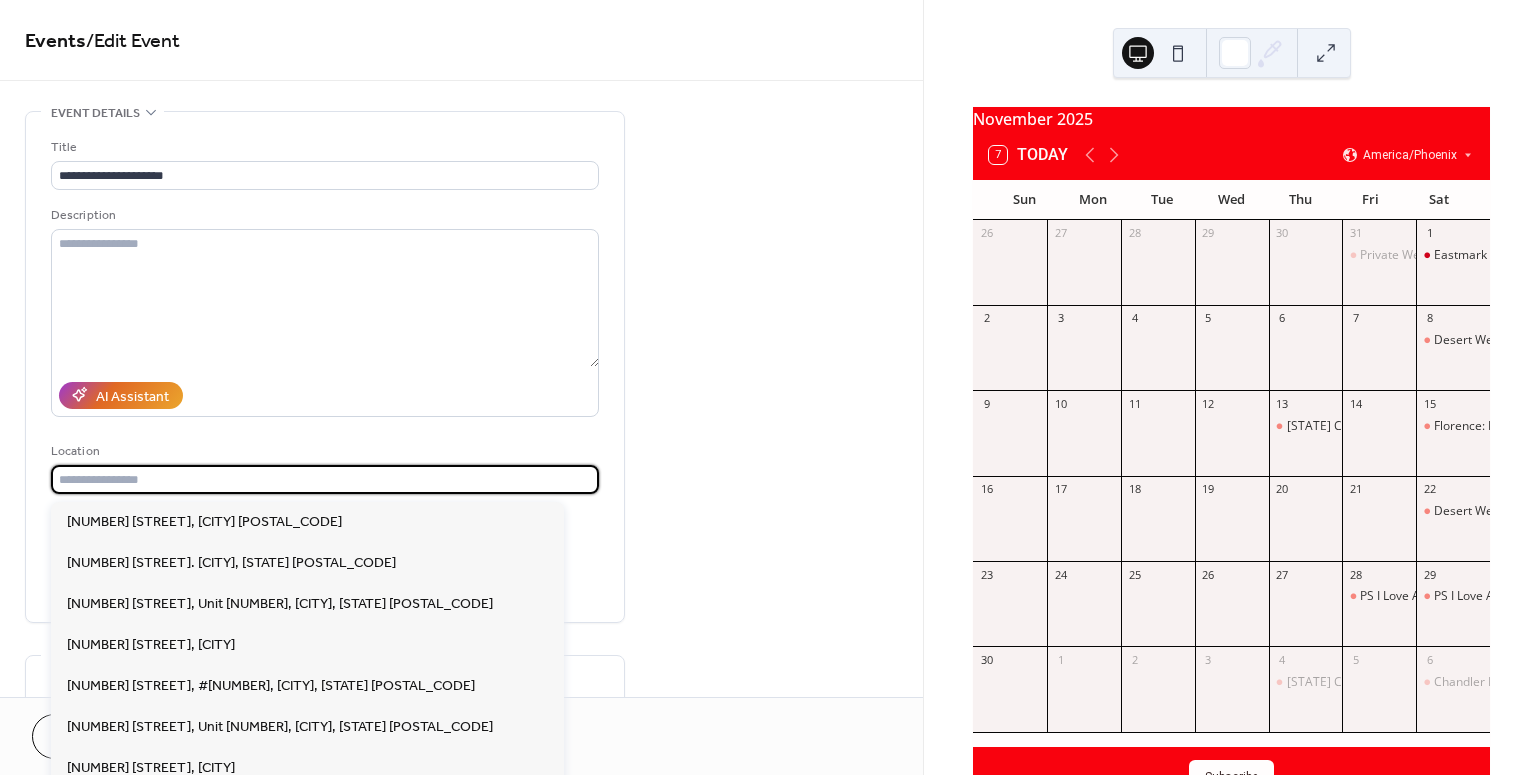 type 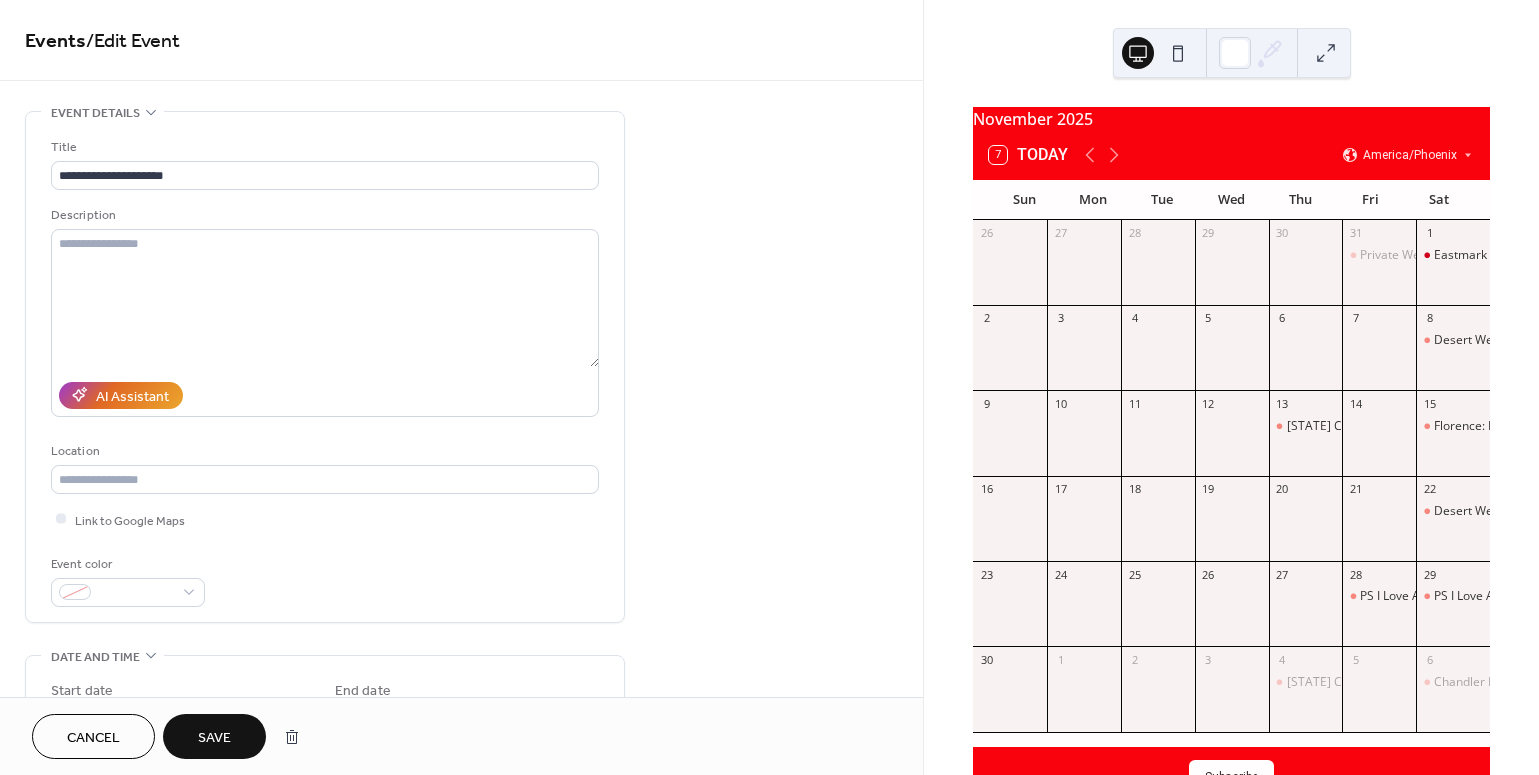 click on "**********" at bounding box center [461, 722] 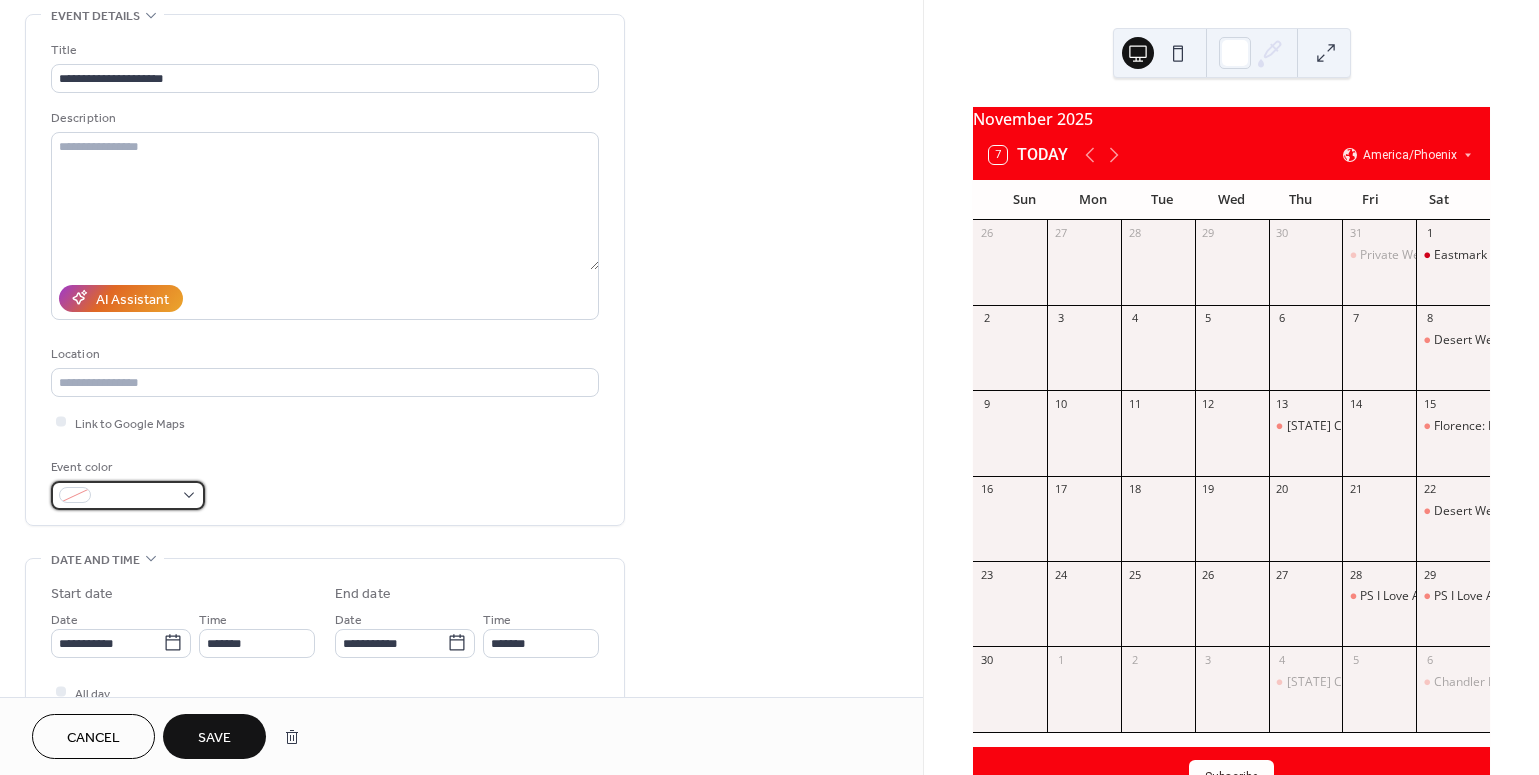 click at bounding box center (136, 496) 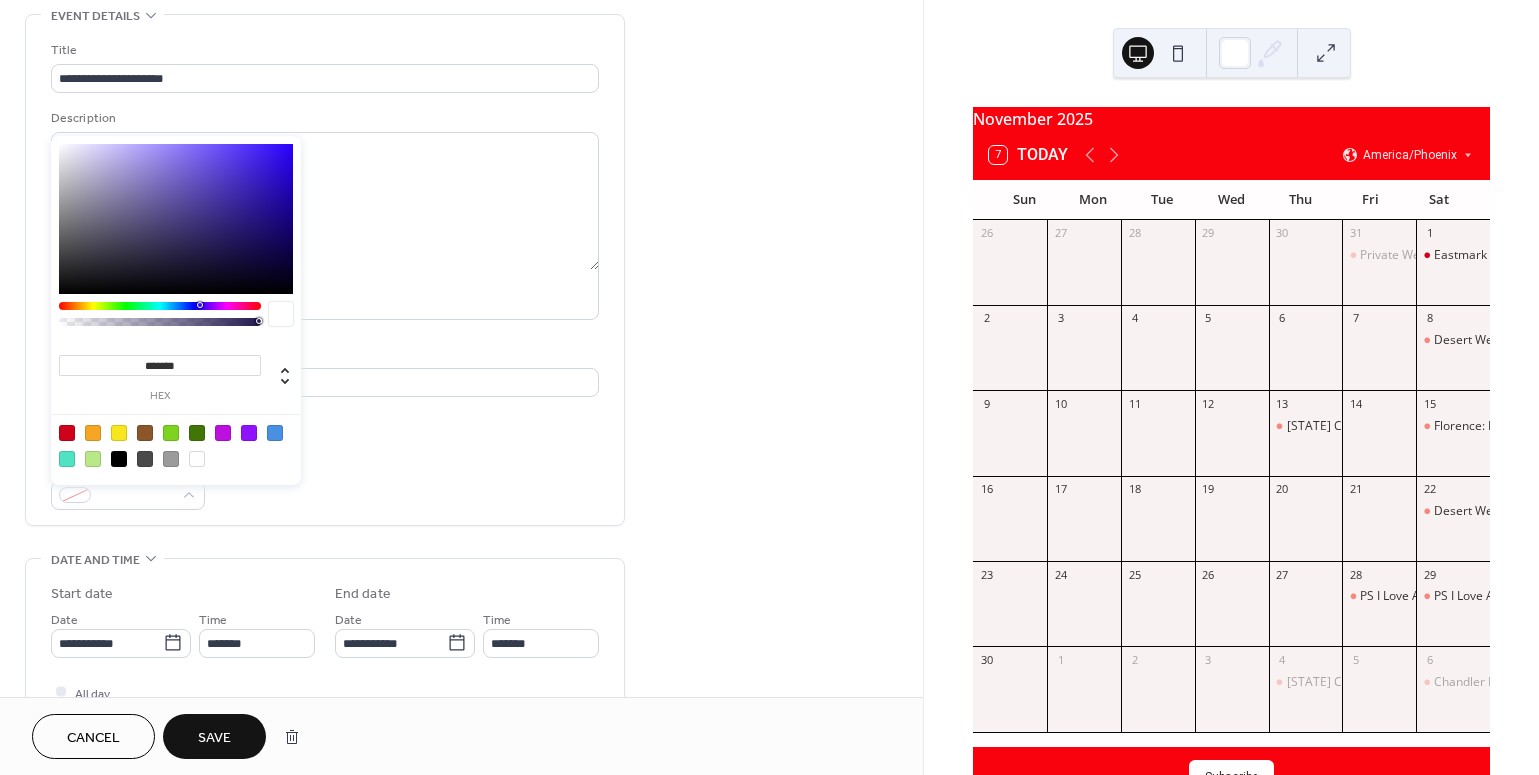 click at bounding box center [67, 433] 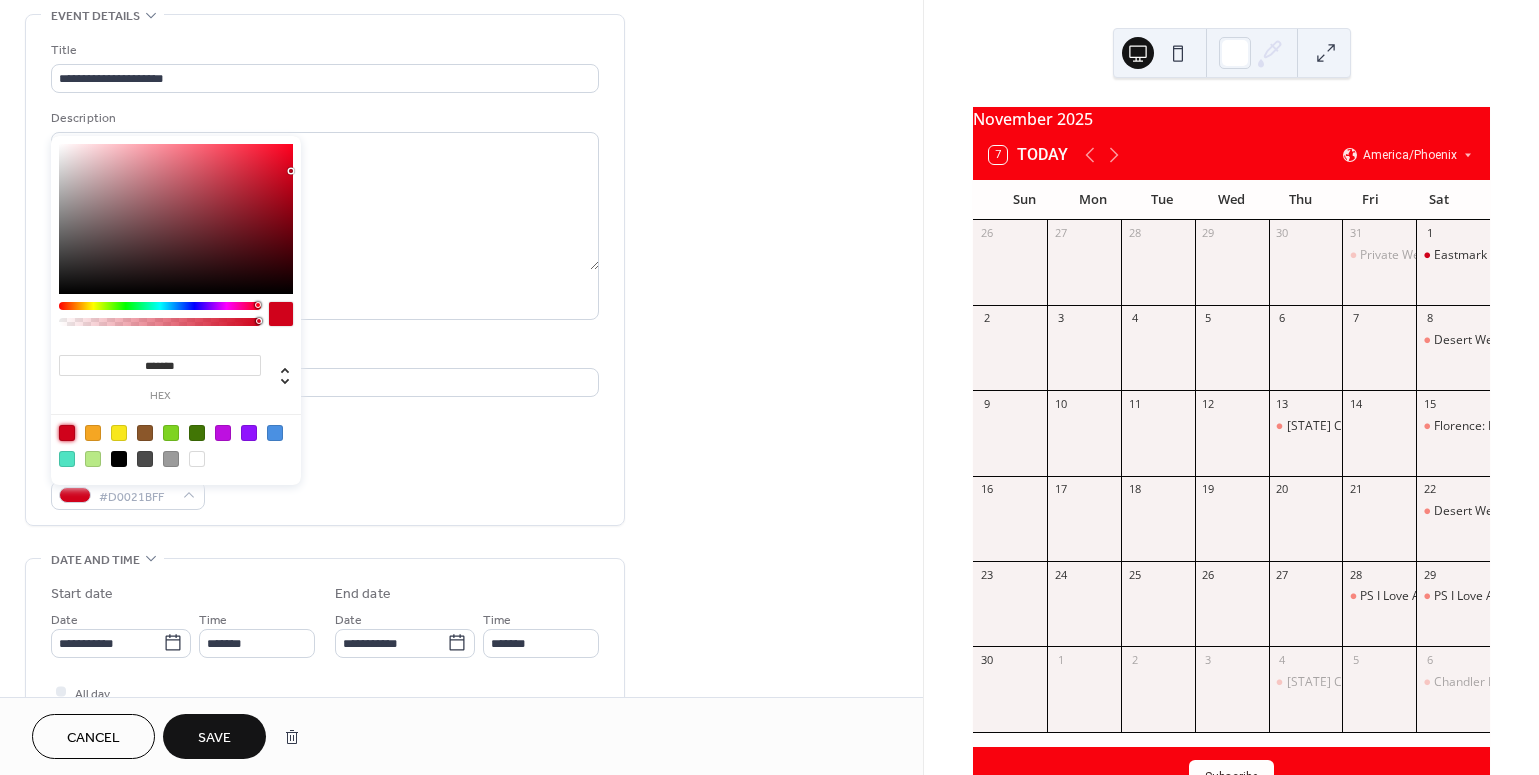 type on "*******" 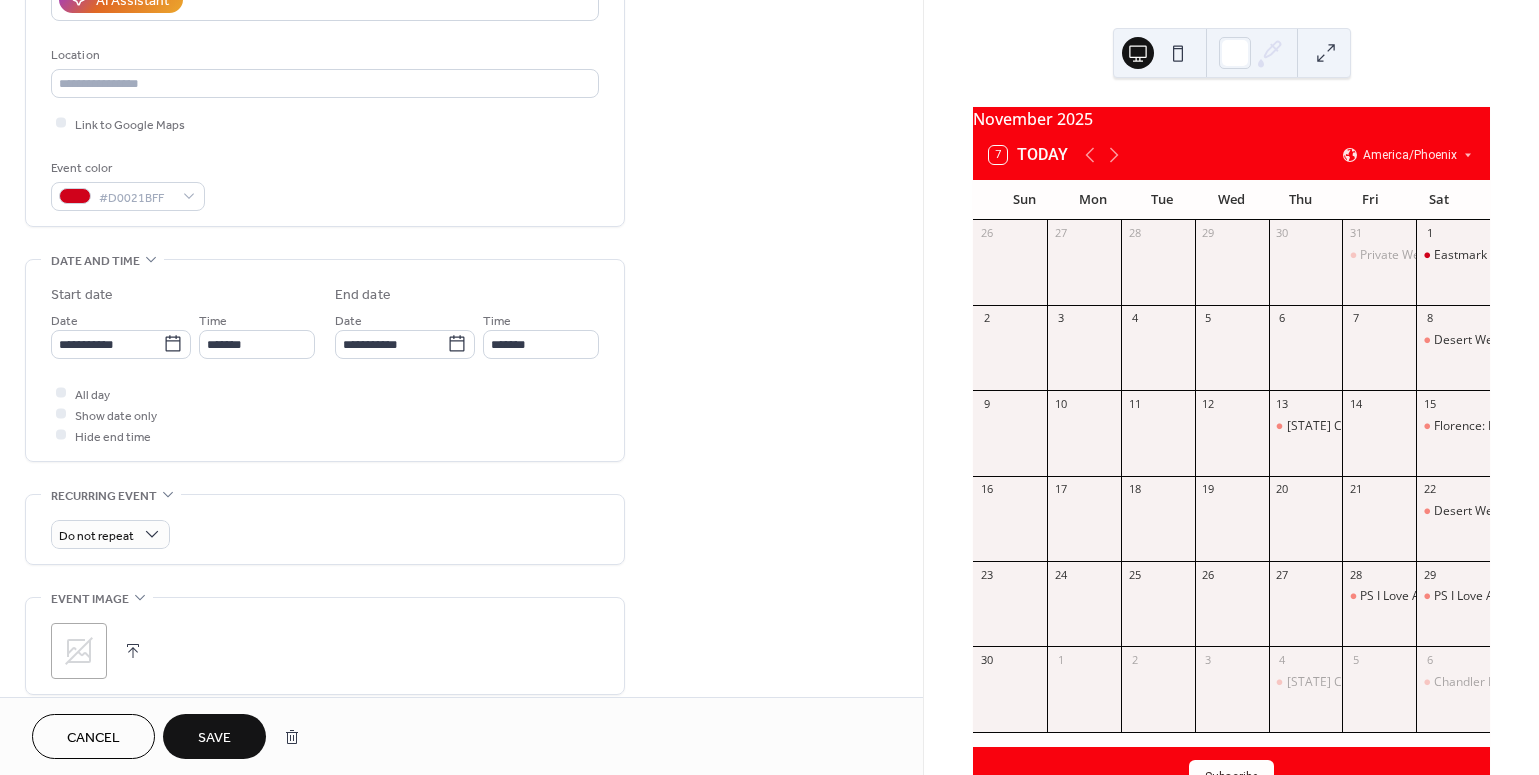 scroll, scrollTop: 415, scrollLeft: 0, axis: vertical 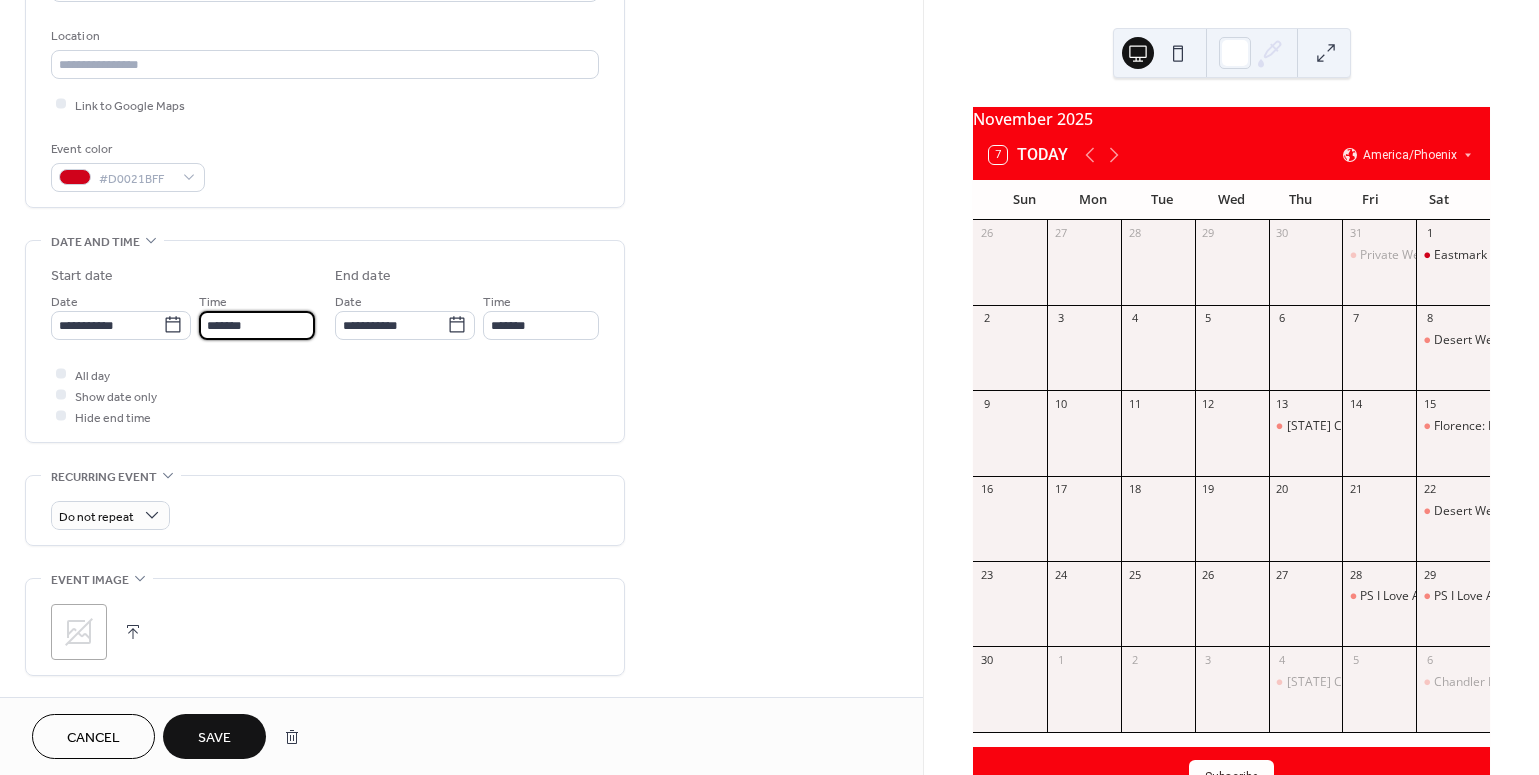click on "*******" at bounding box center (257, 325) 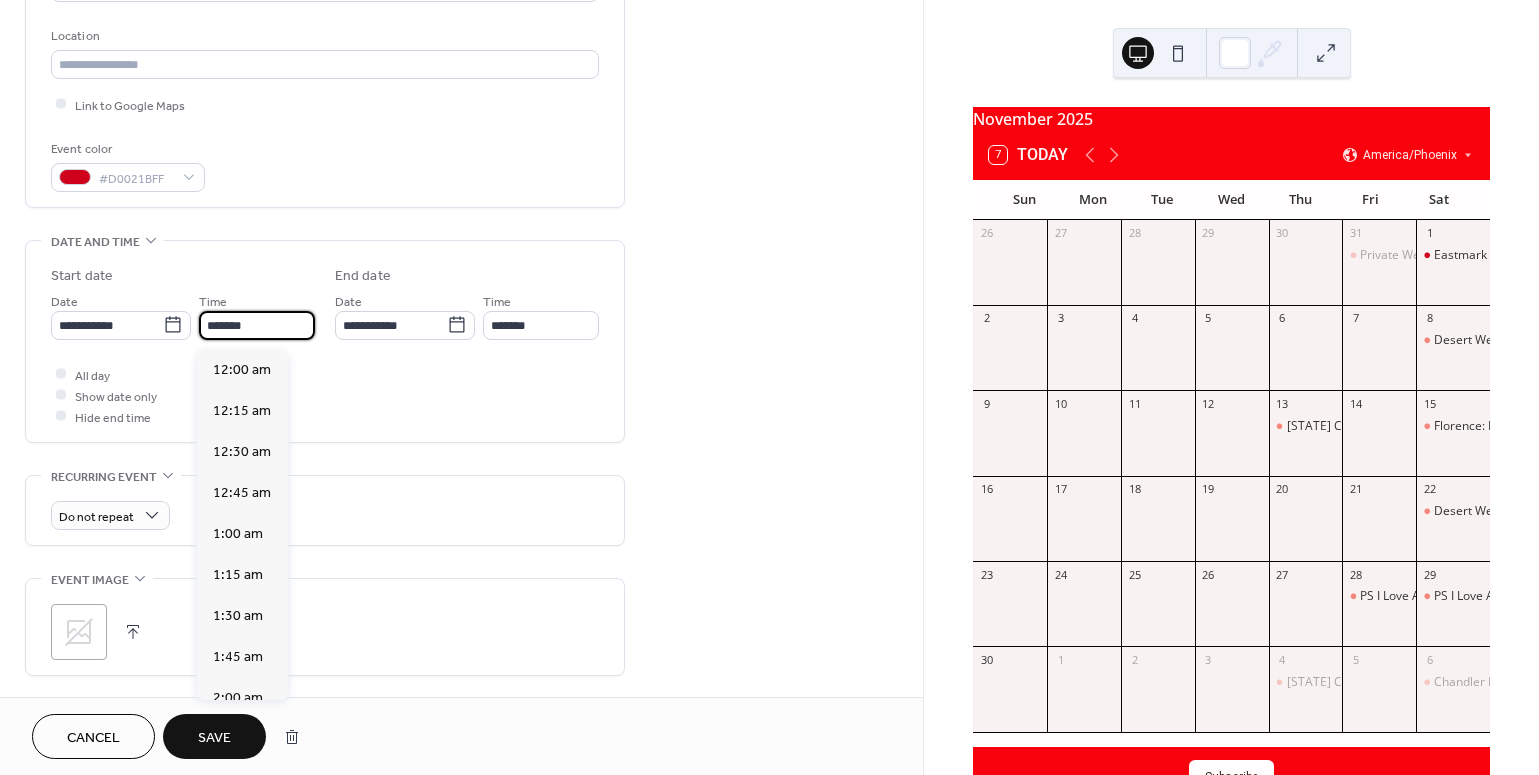 scroll, scrollTop: 1476, scrollLeft: 0, axis: vertical 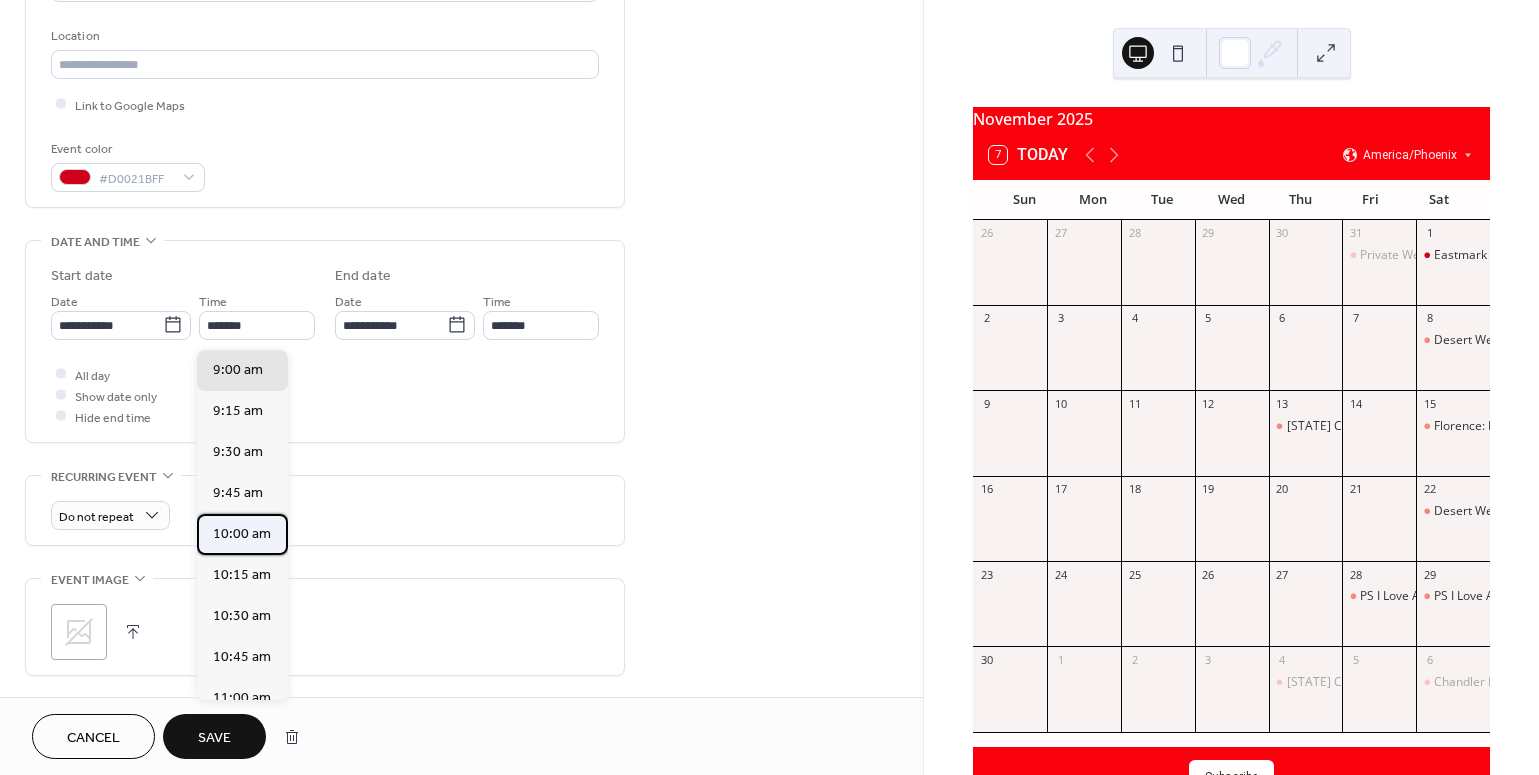 click on "10:00 am" at bounding box center (242, 533) 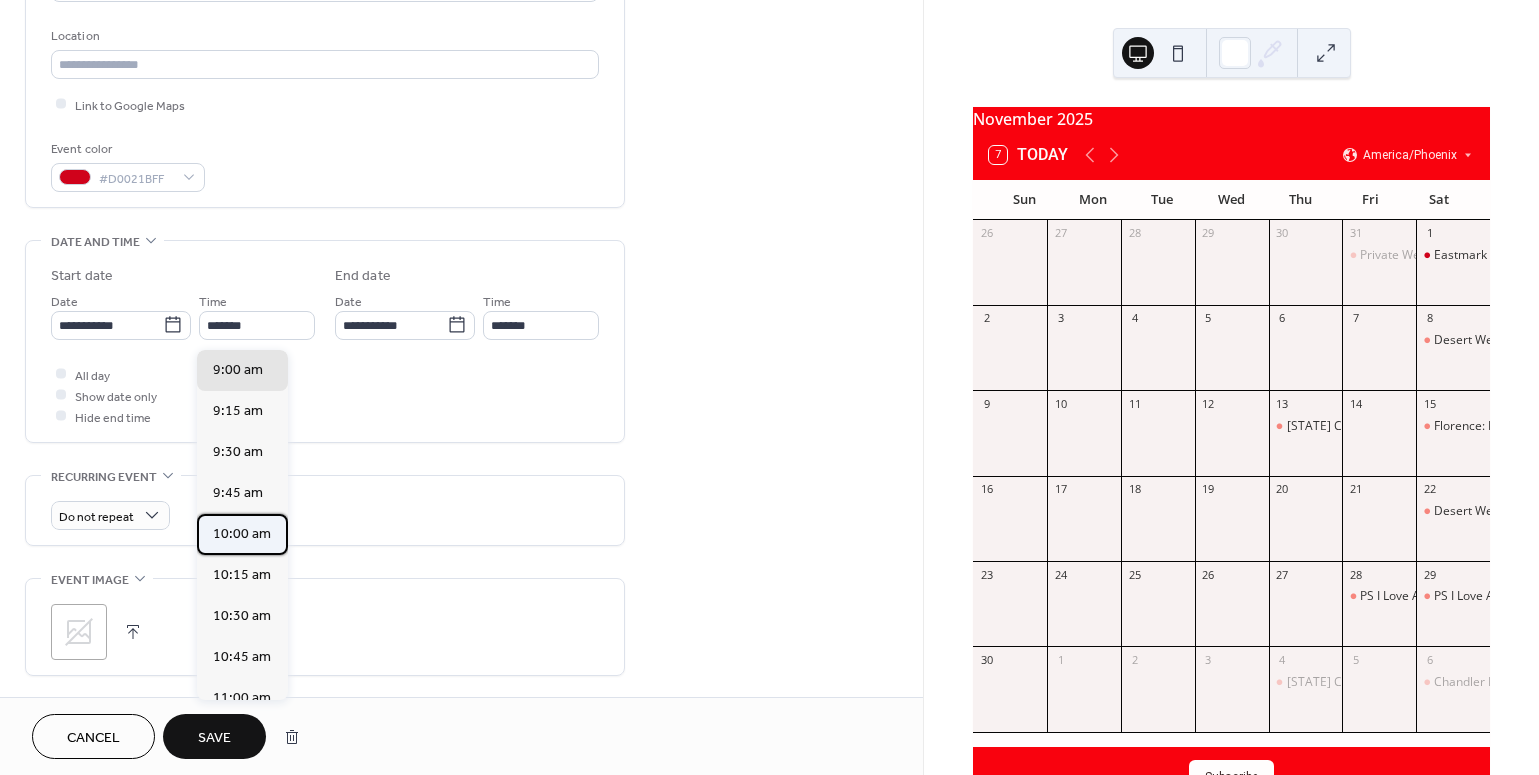 type on "********" 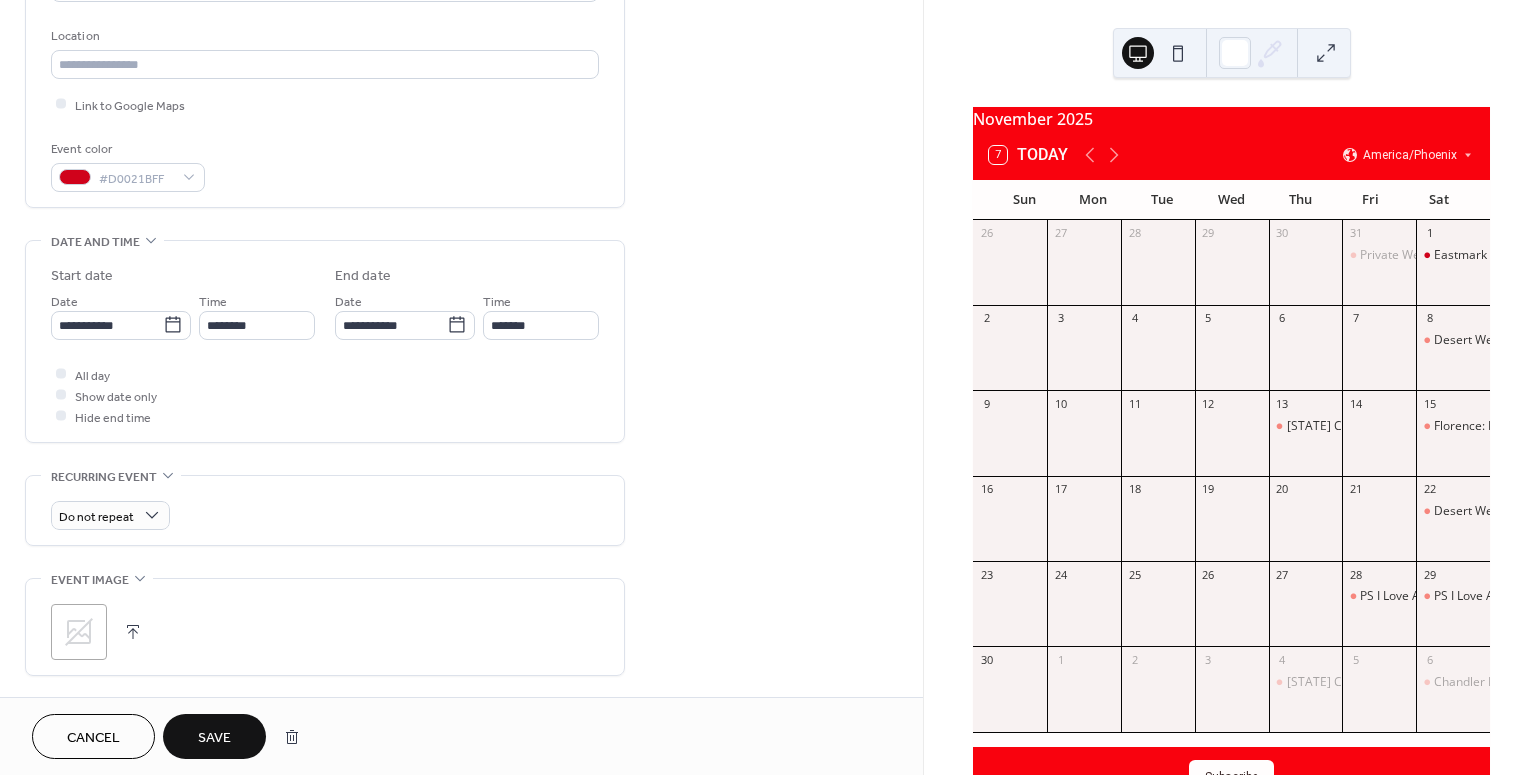 click on "Cancel Save" at bounding box center [461, 736] 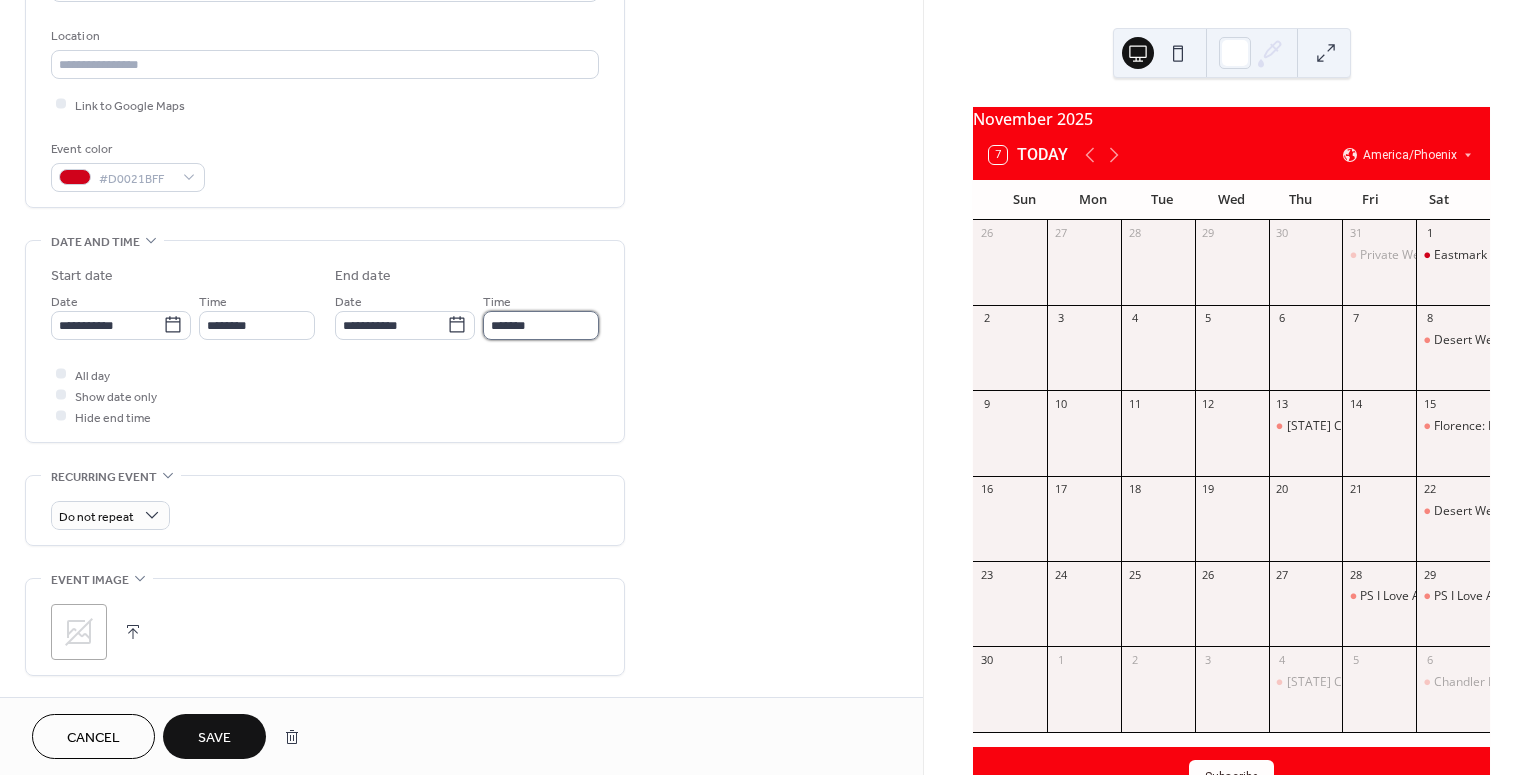 click on "*******" at bounding box center [541, 325] 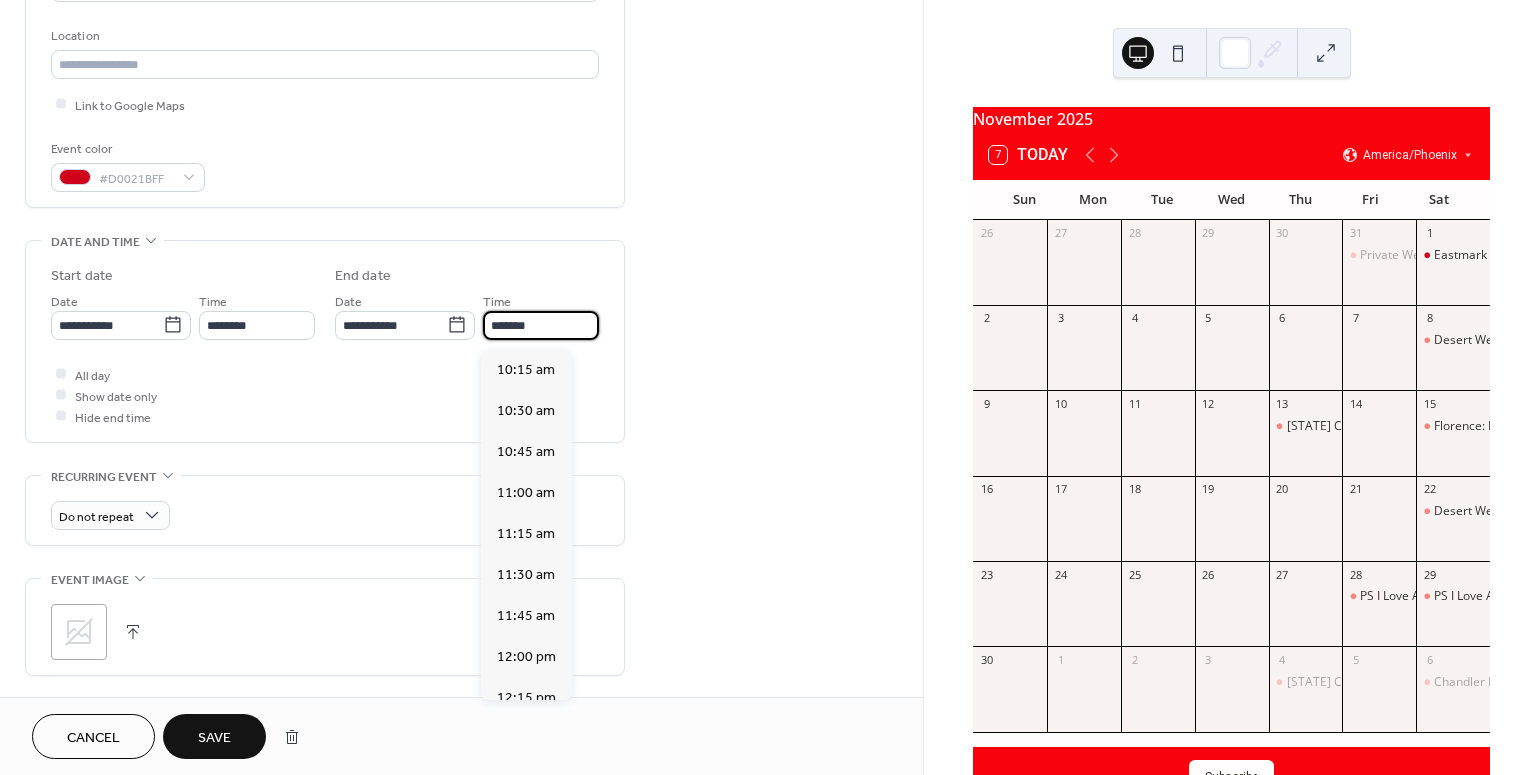 scroll, scrollTop: 615, scrollLeft: 0, axis: vertical 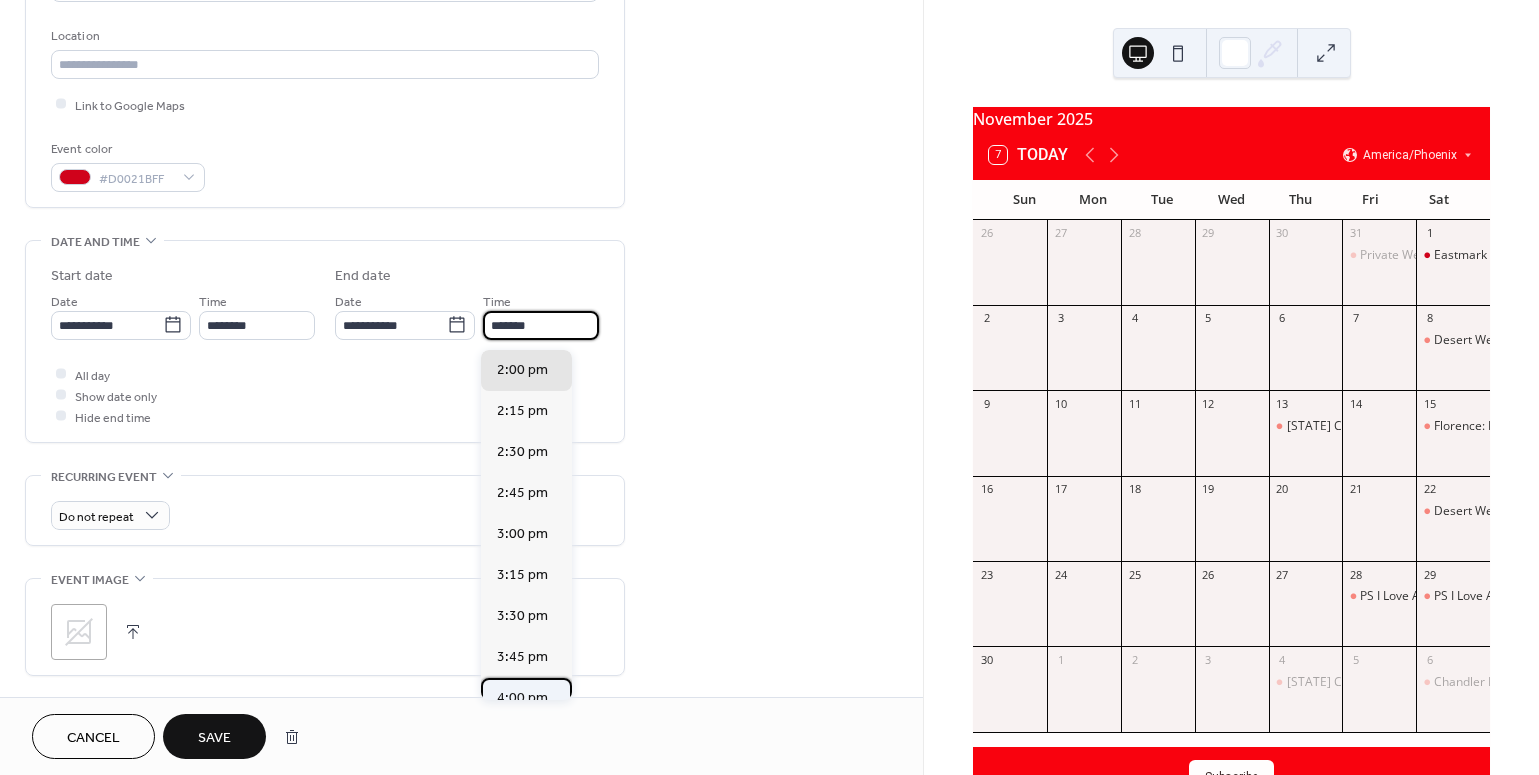 click on "4:00 pm" at bounding box center [522, 697] 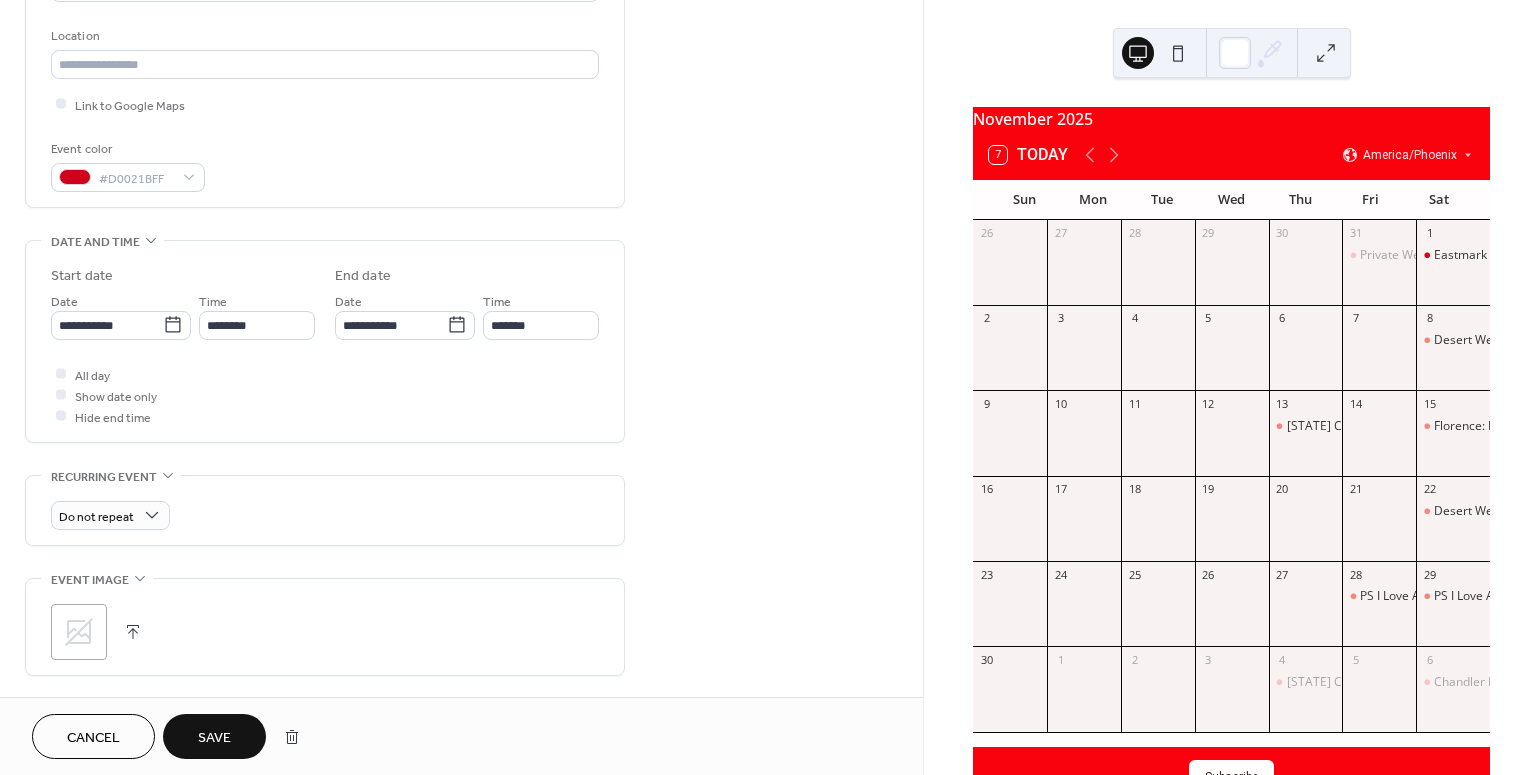 click on "Save" at bounding box center (214, 738) 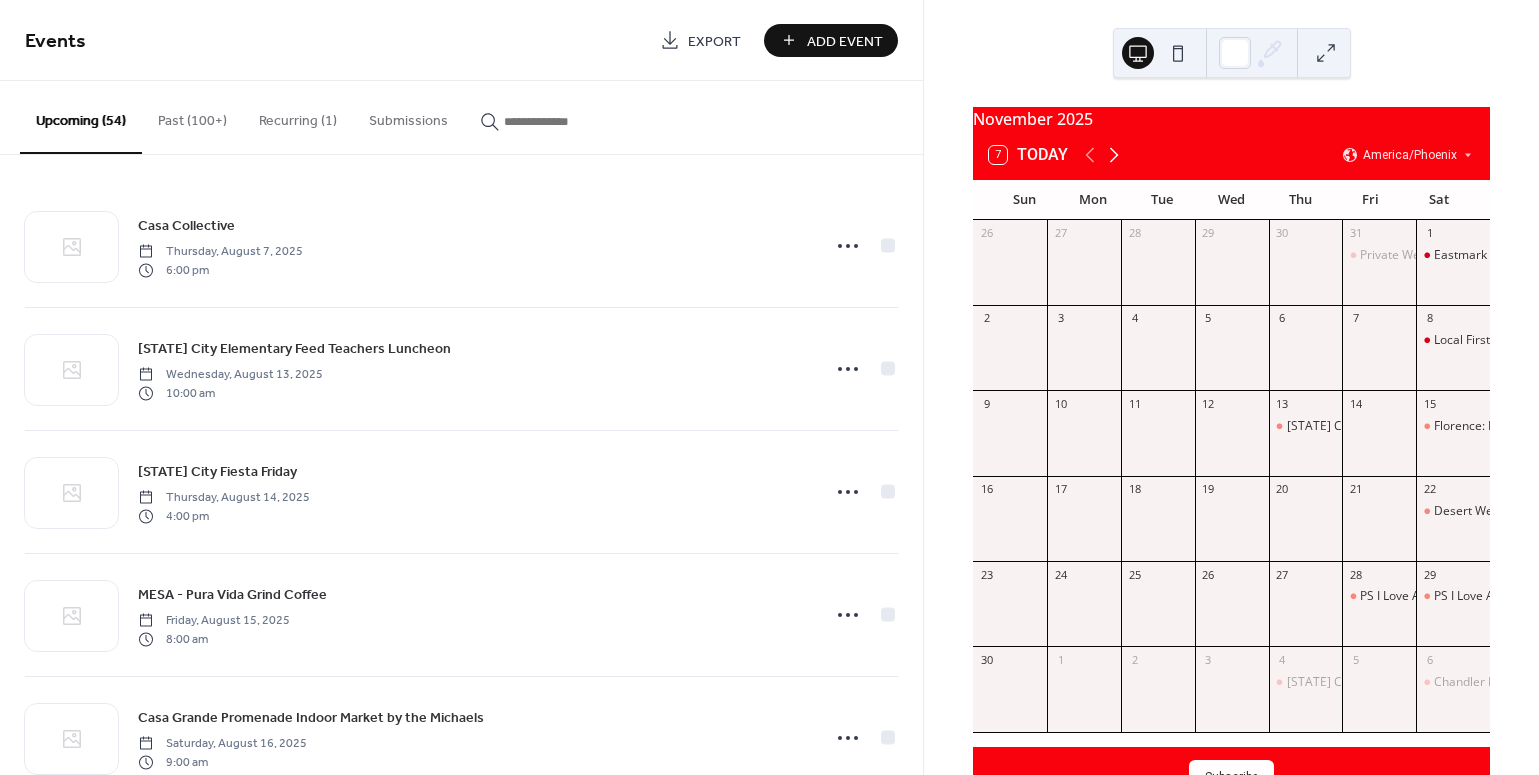 click 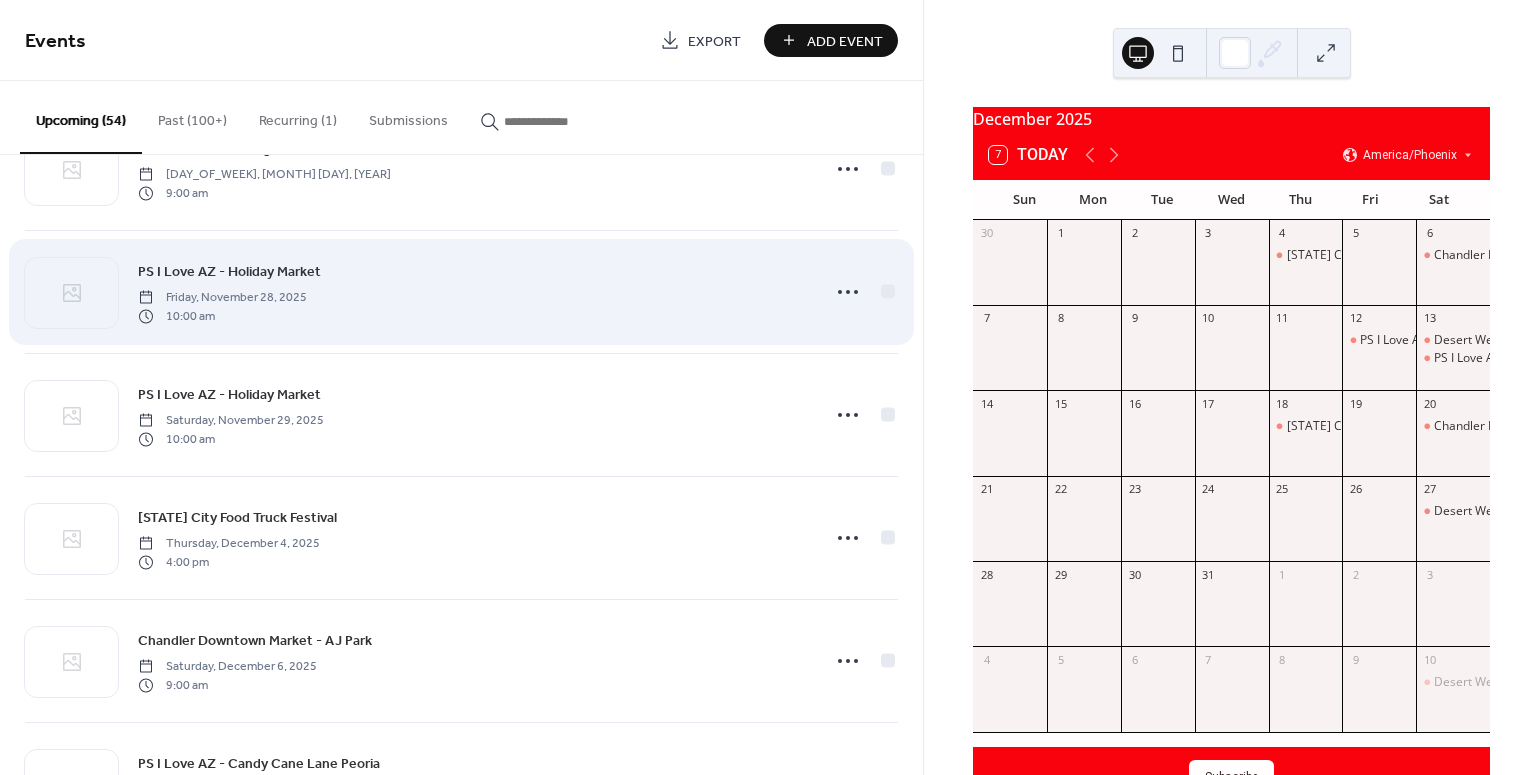 scroll, scrollTop: 4381, scrollLeft: 0, axis: vertical 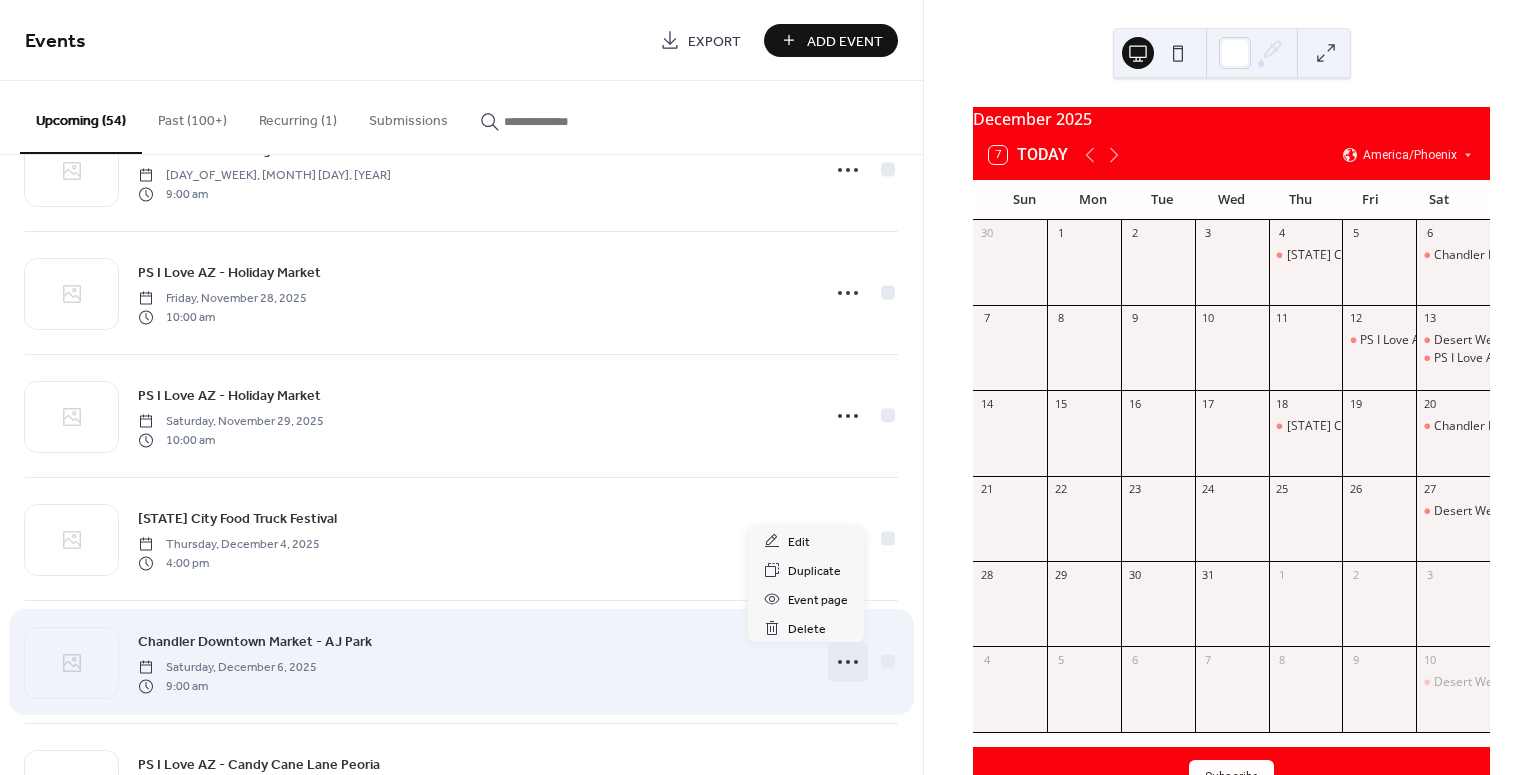 click 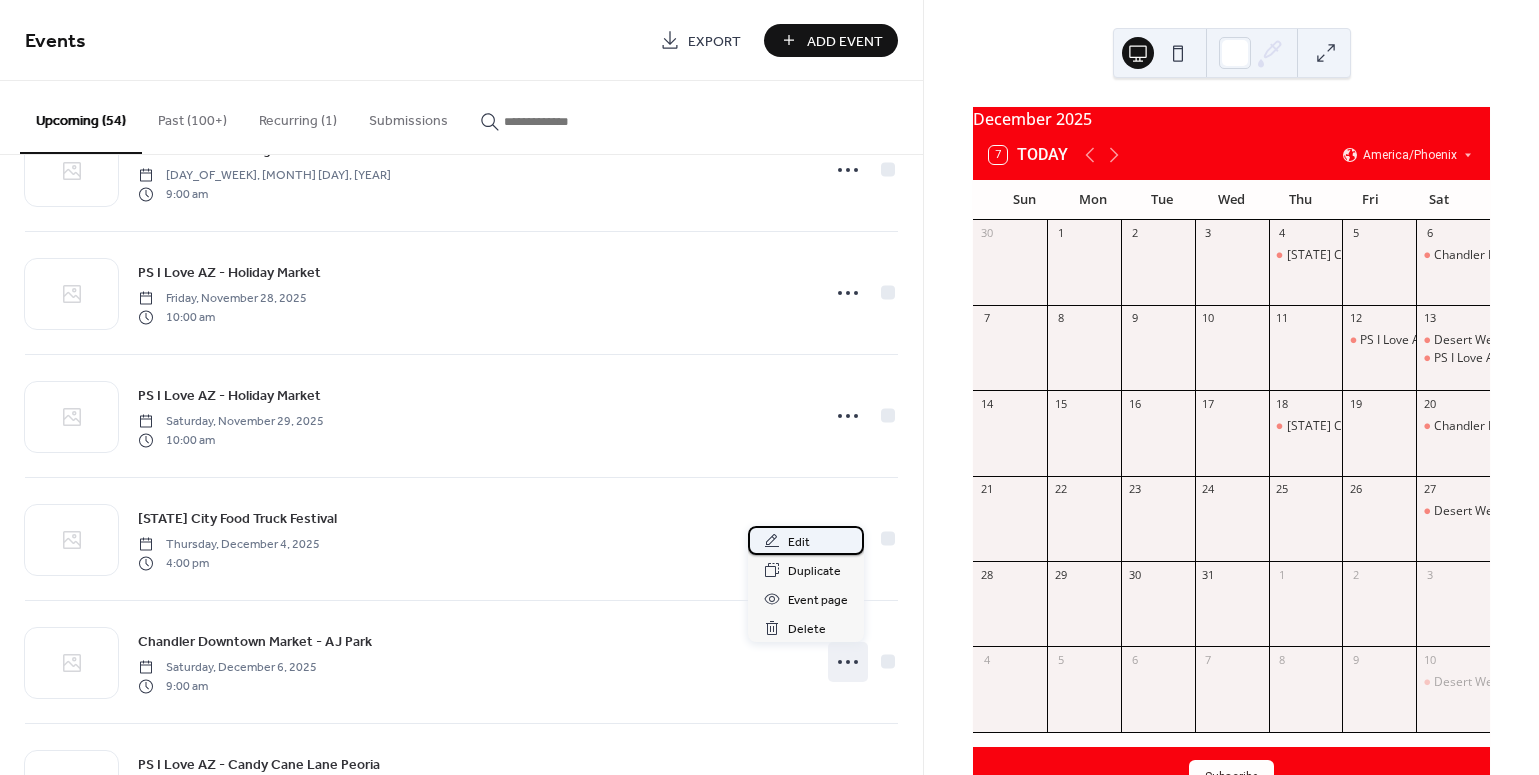 click on "Edit" at bounding box center [799, 542] 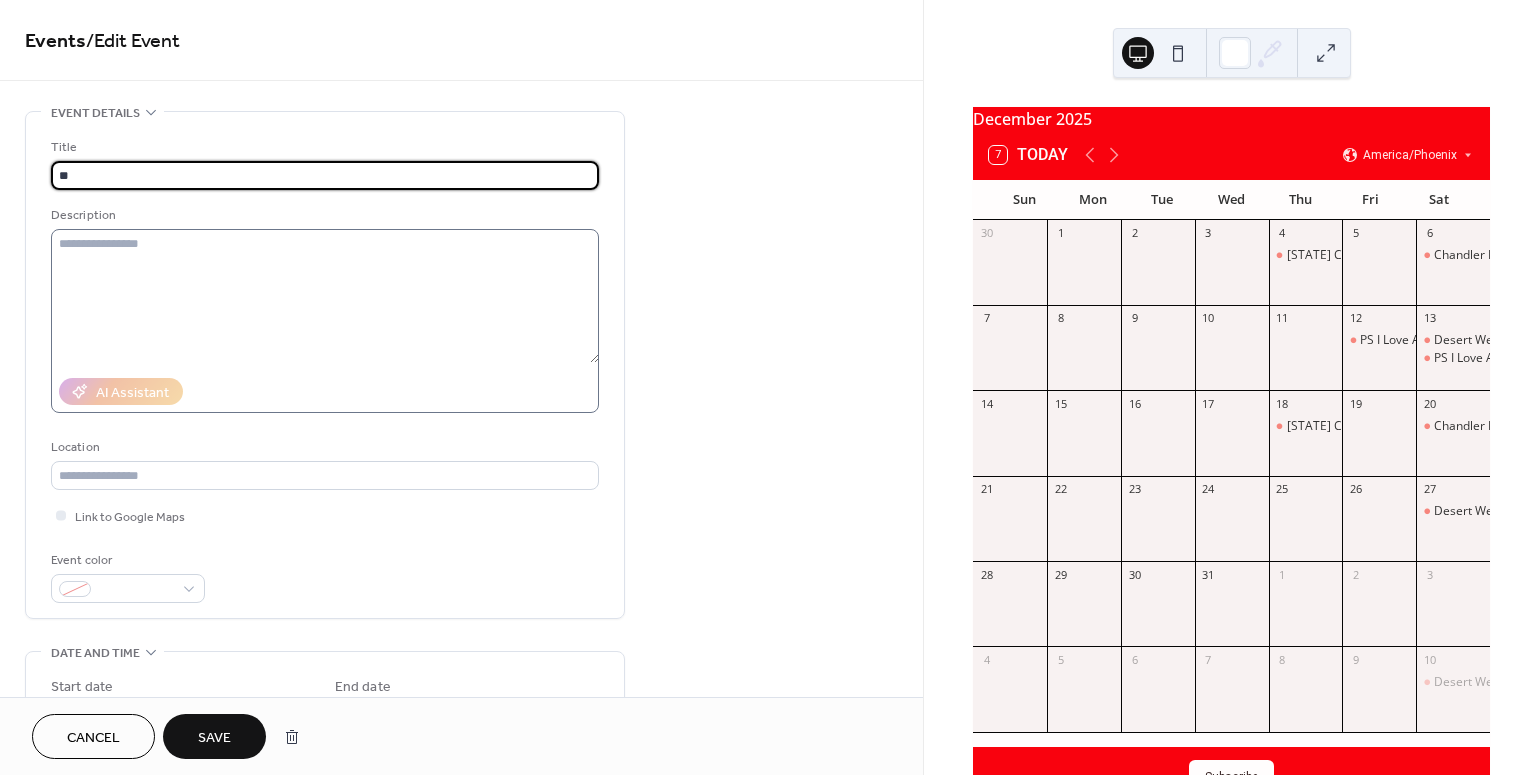 type on "*" 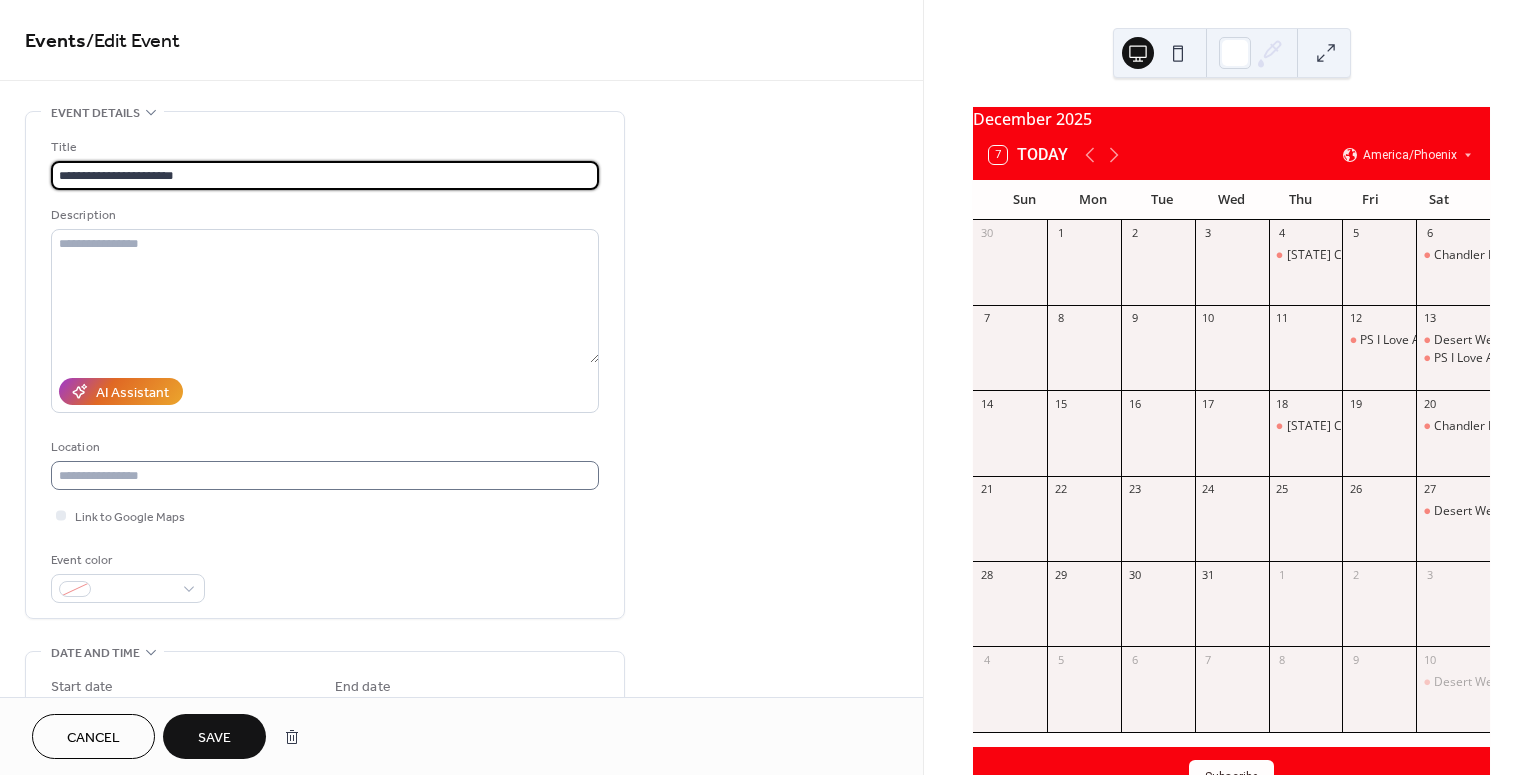 type on "**********" 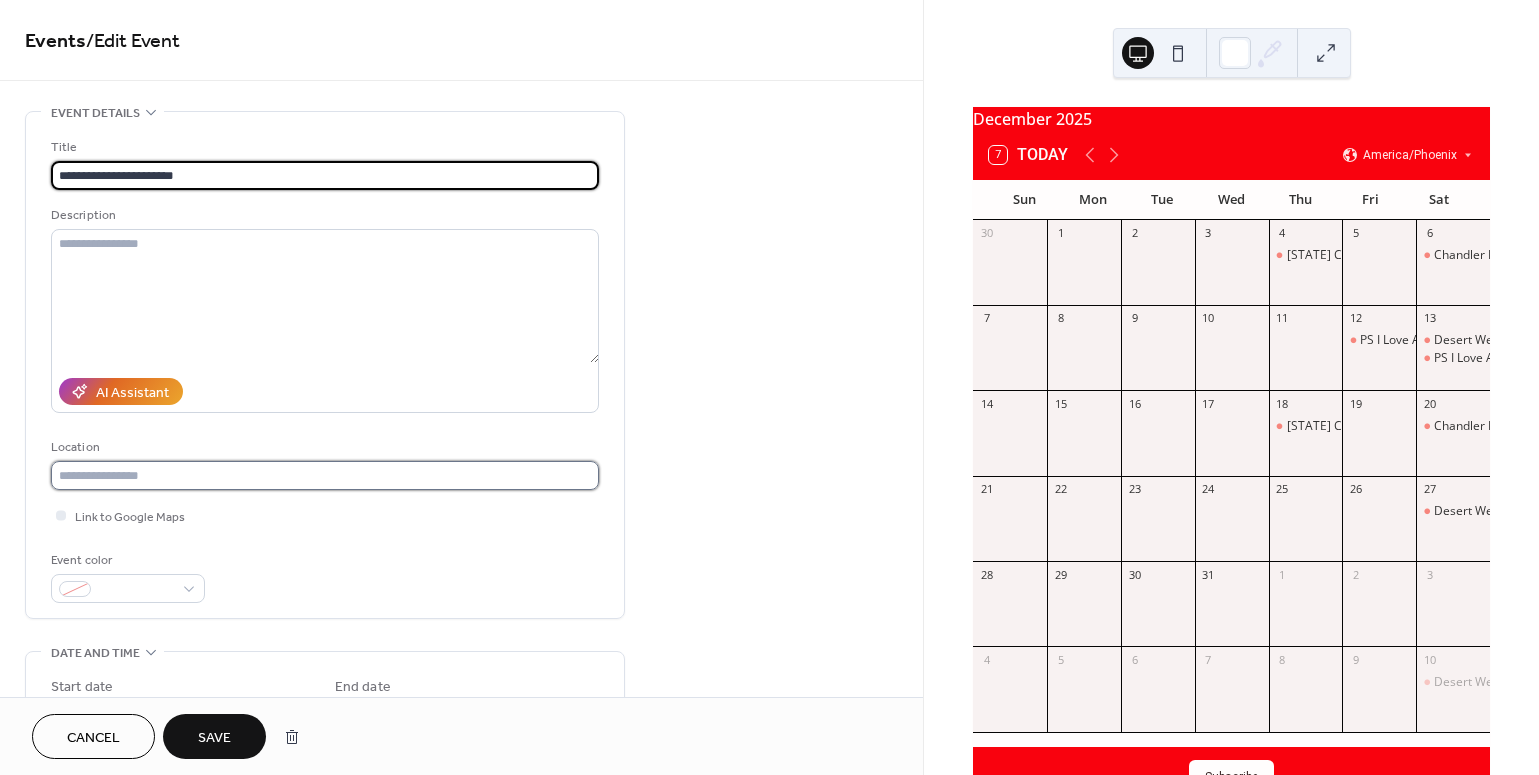 click at bounding box center [325, 475] 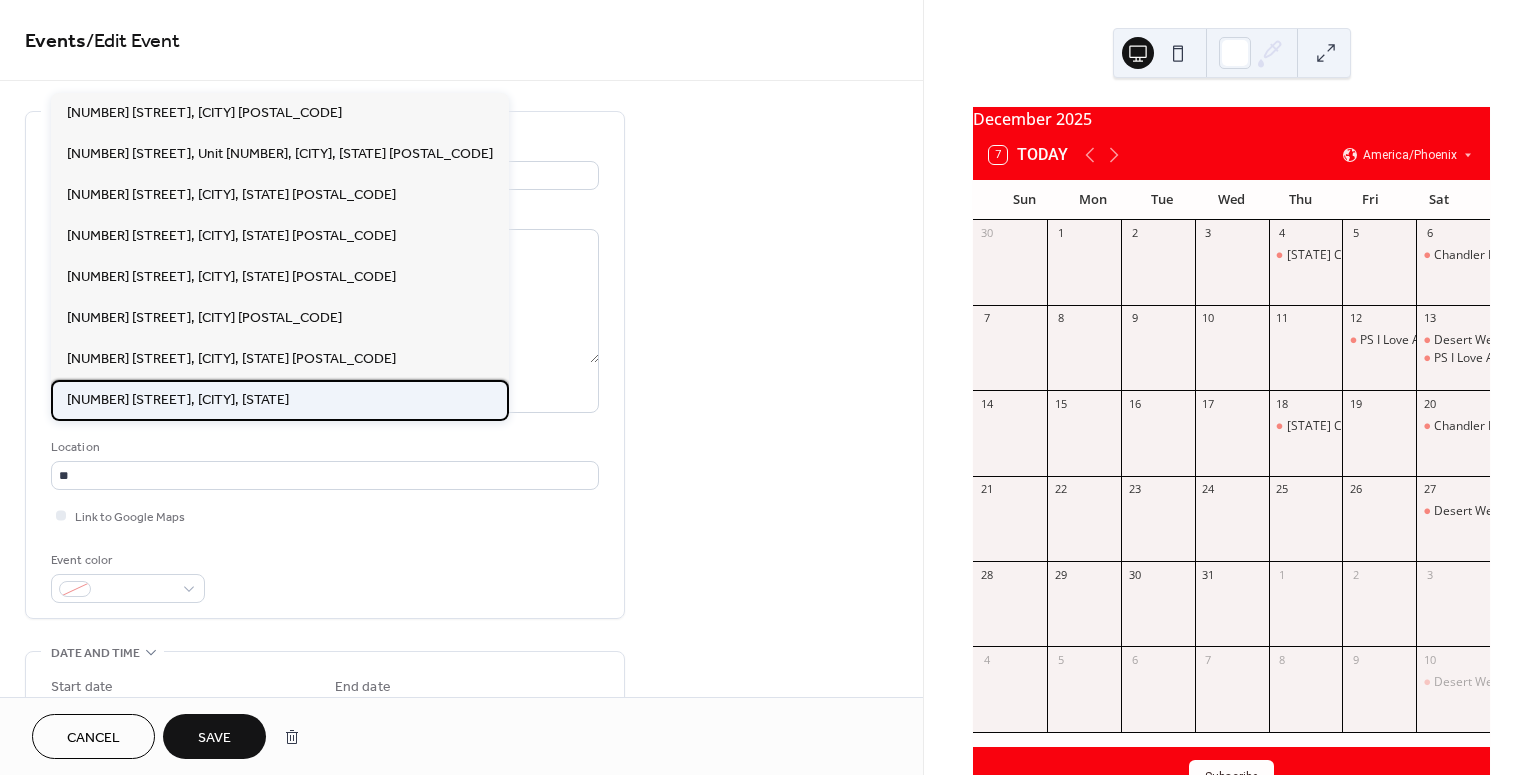 click on "[NUMBER] [STREET], [CITY], [STATE]" at bounding box center [178, 399] 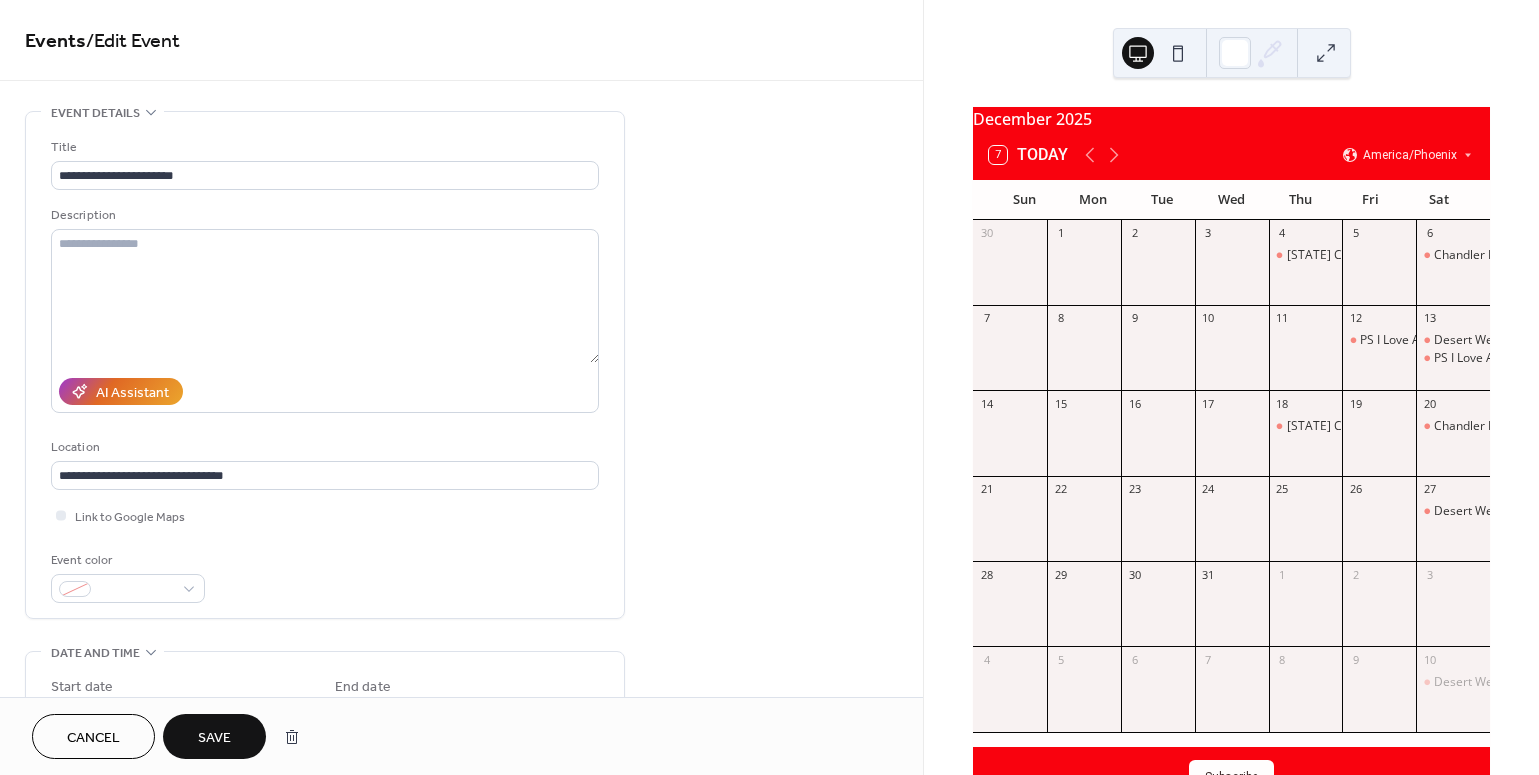click on "Event color" at bounding box center (325, 576) 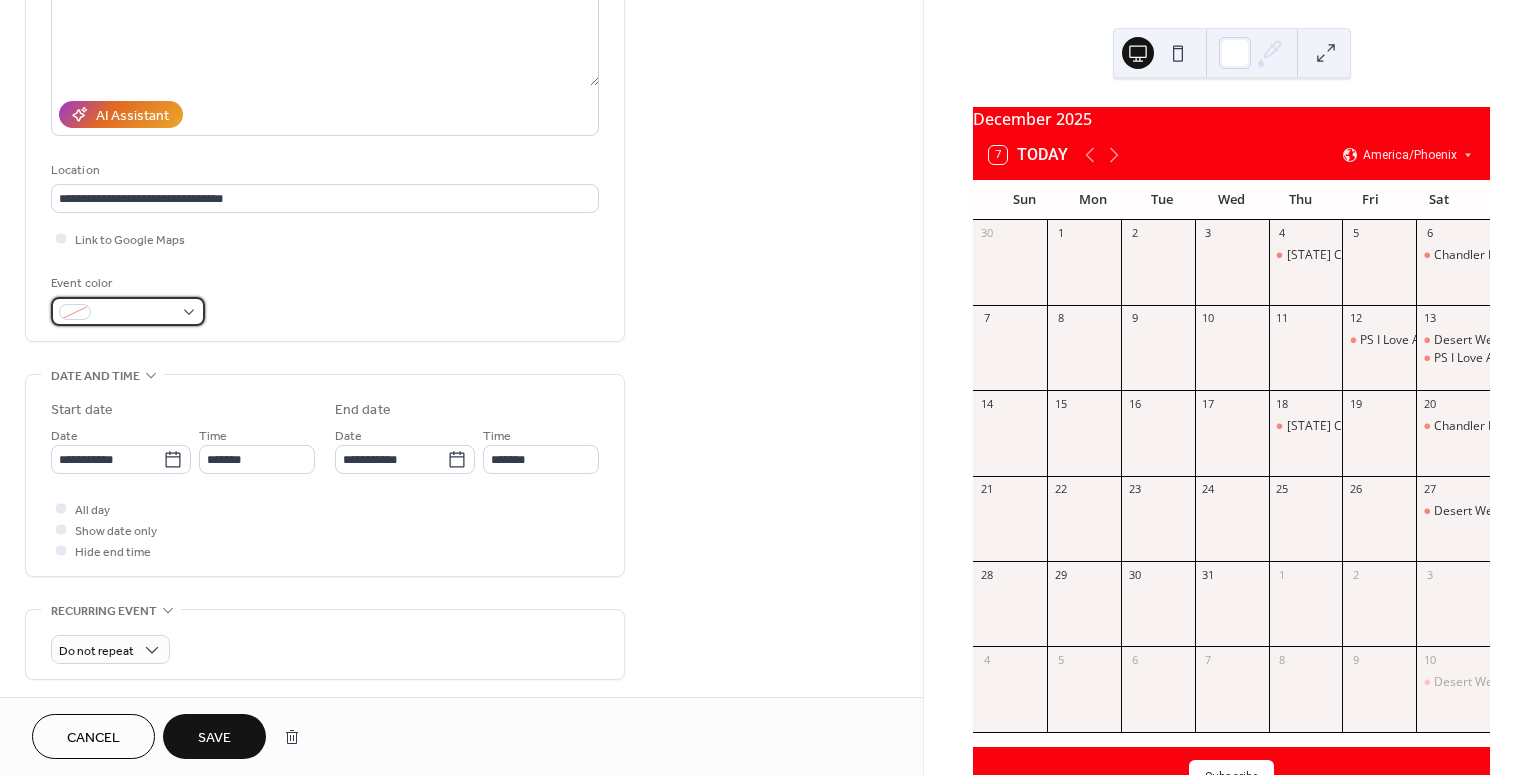 click at bounding box center (128, 311) 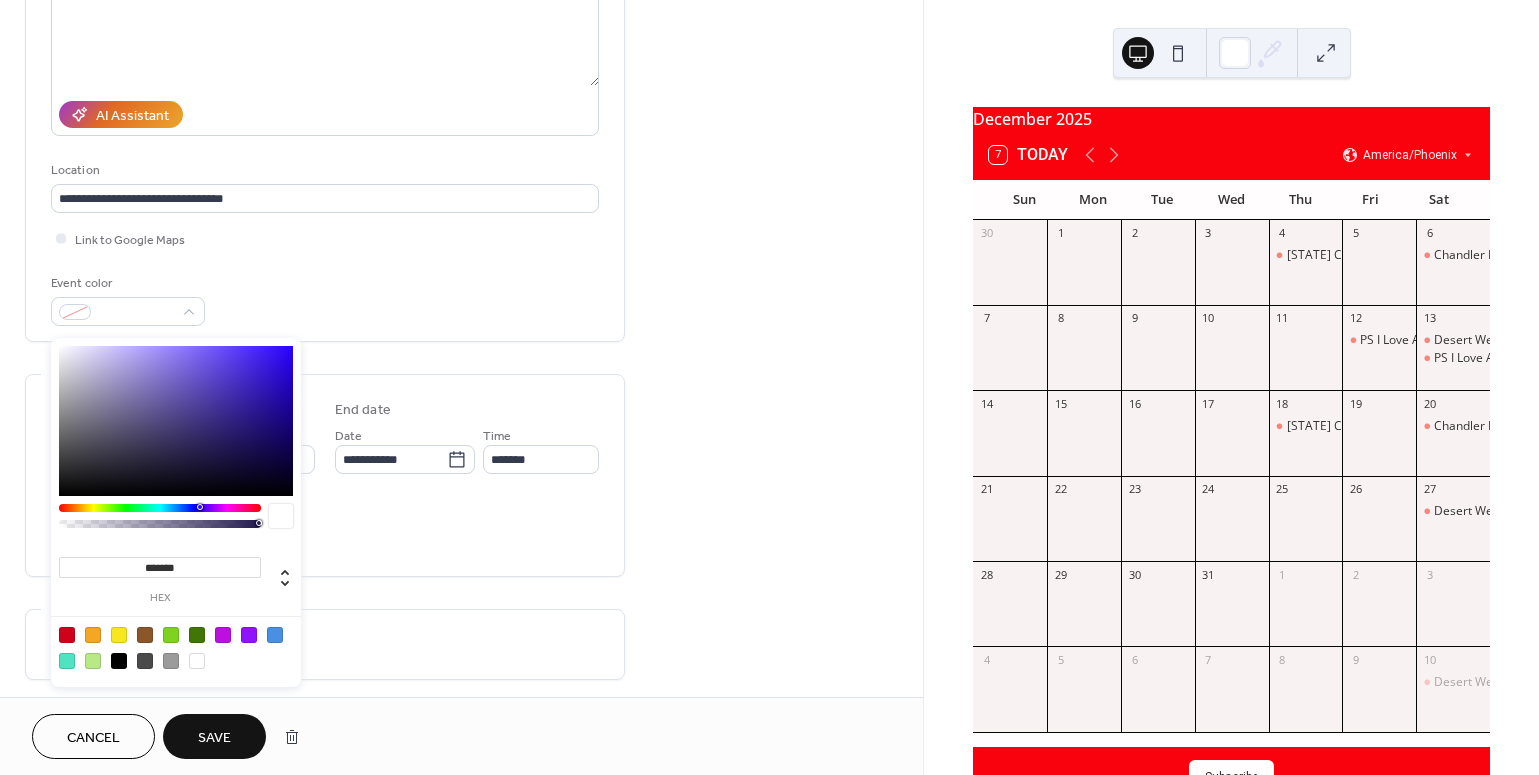 click at bounding box center [67, 635] 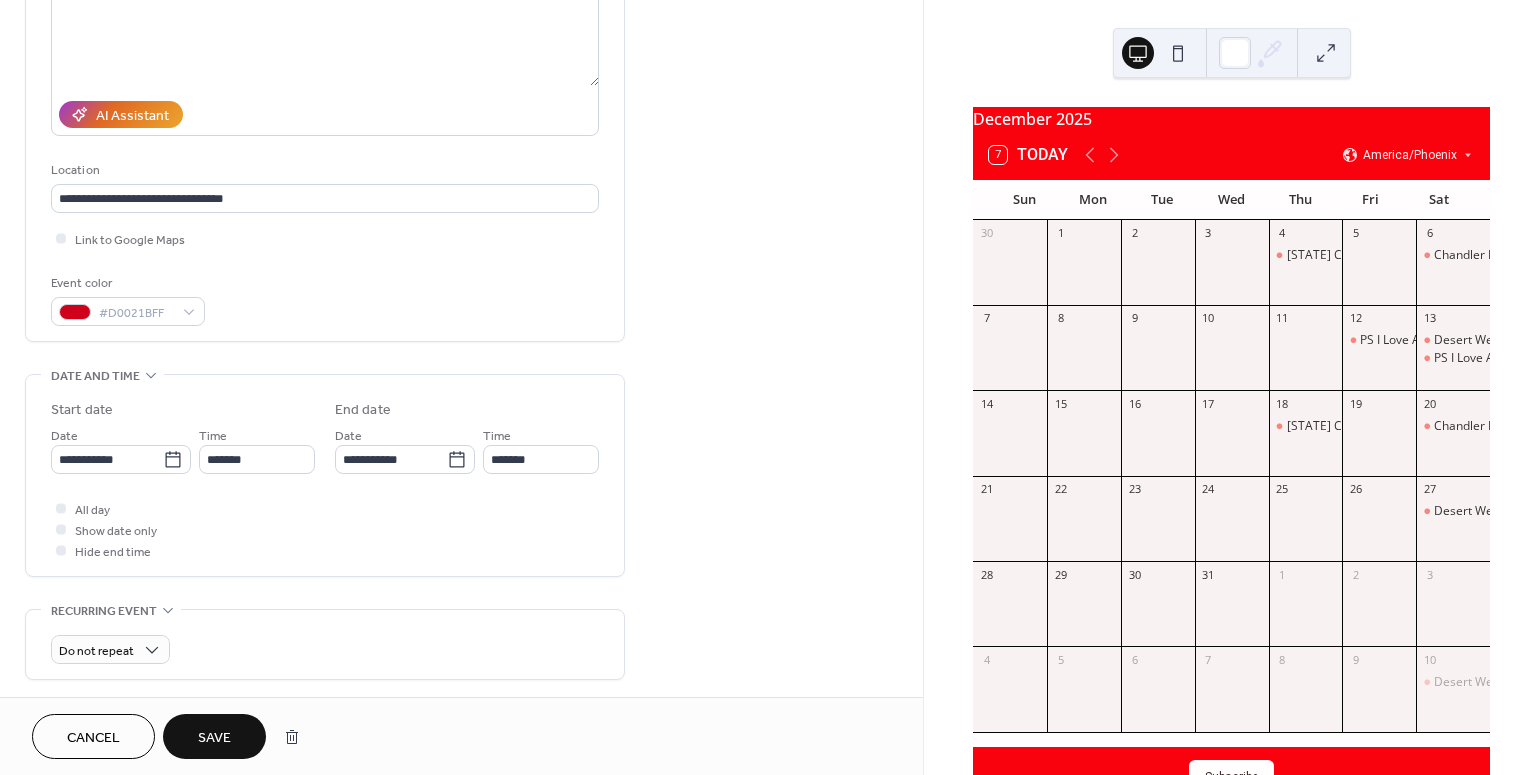 click on "**********" at bounding box center [461, 443] 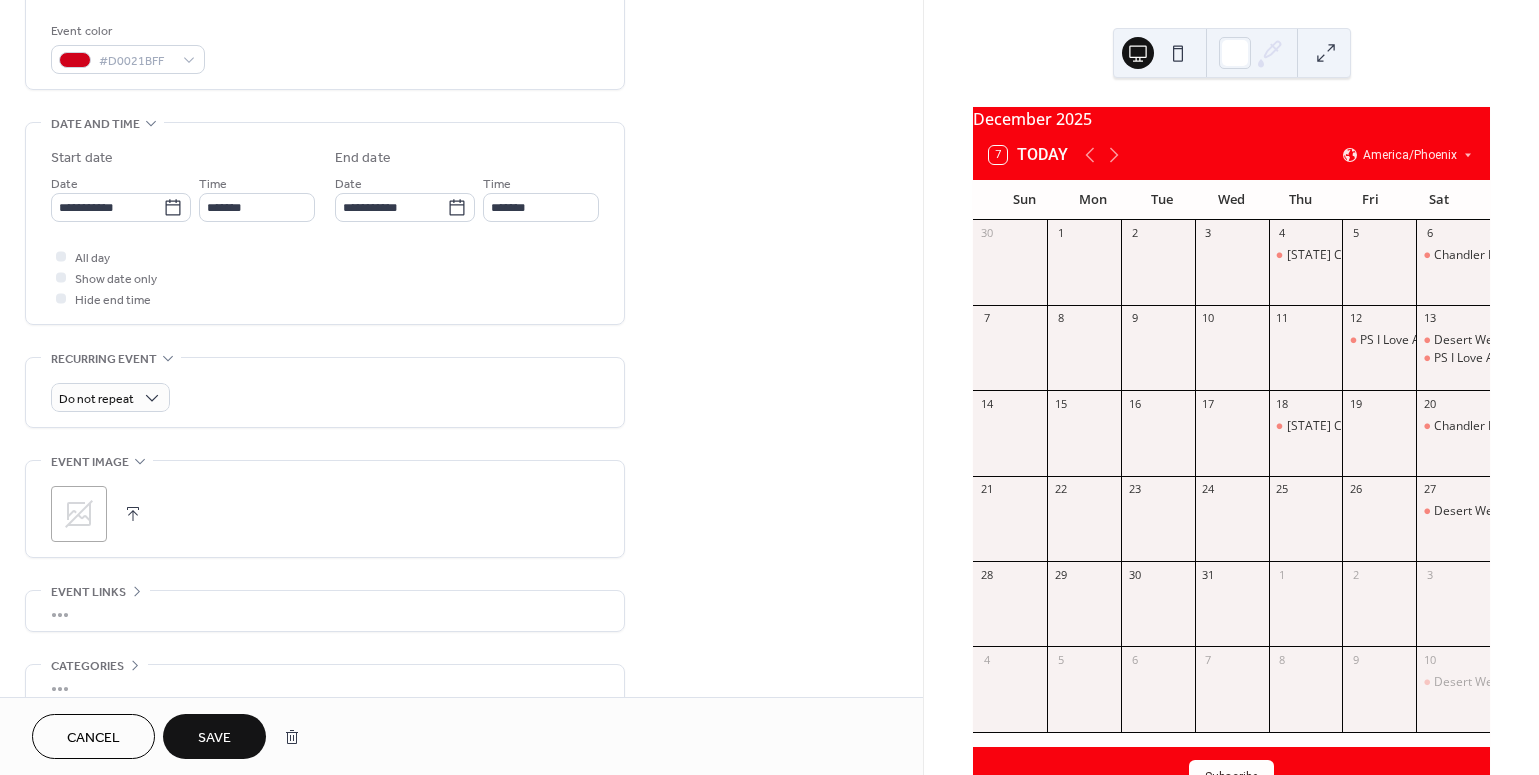 scroll, scrollTop: 575, scrollLeft: 0, axis: vertical 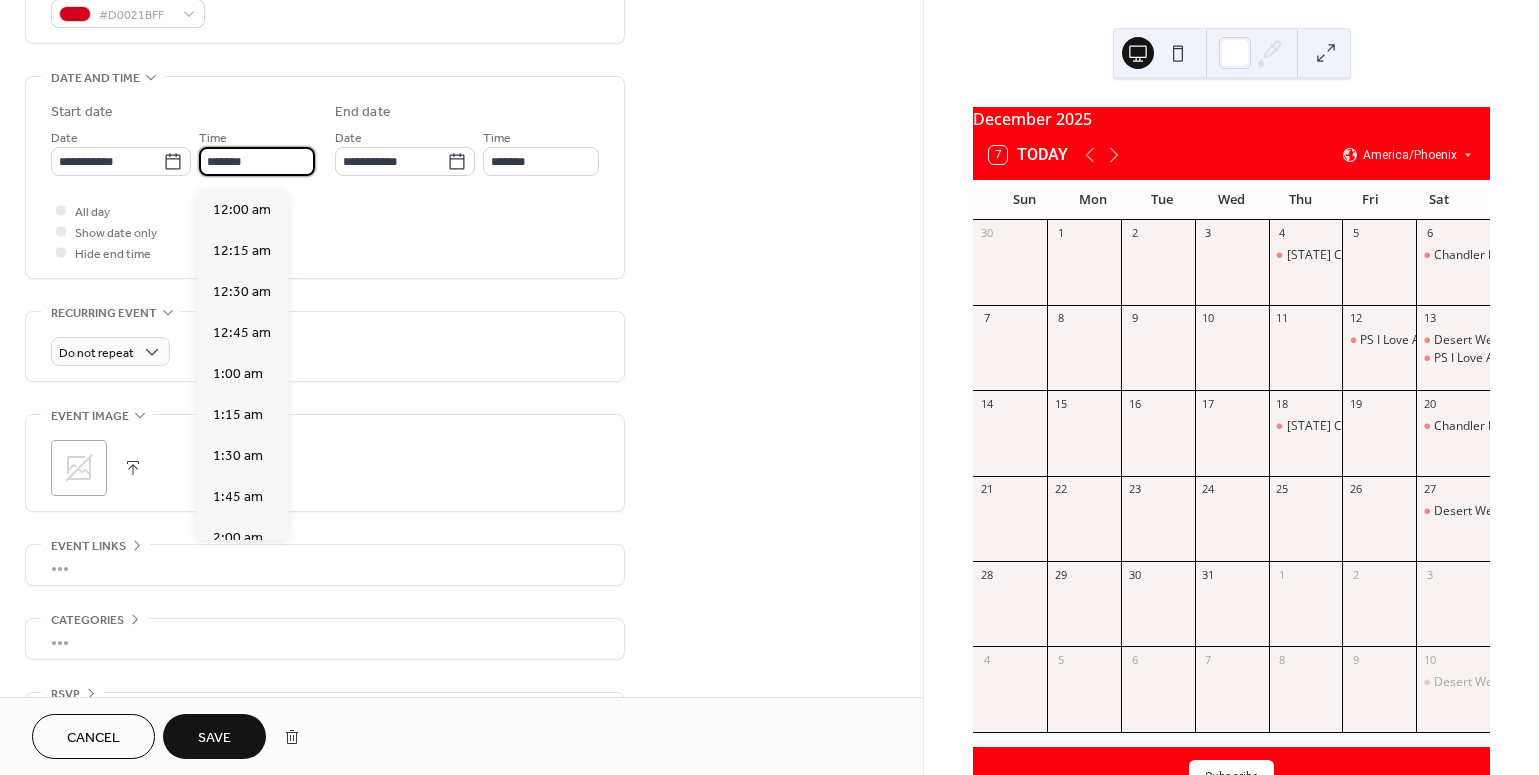 click on "*******" at bounding box center [257, 161] 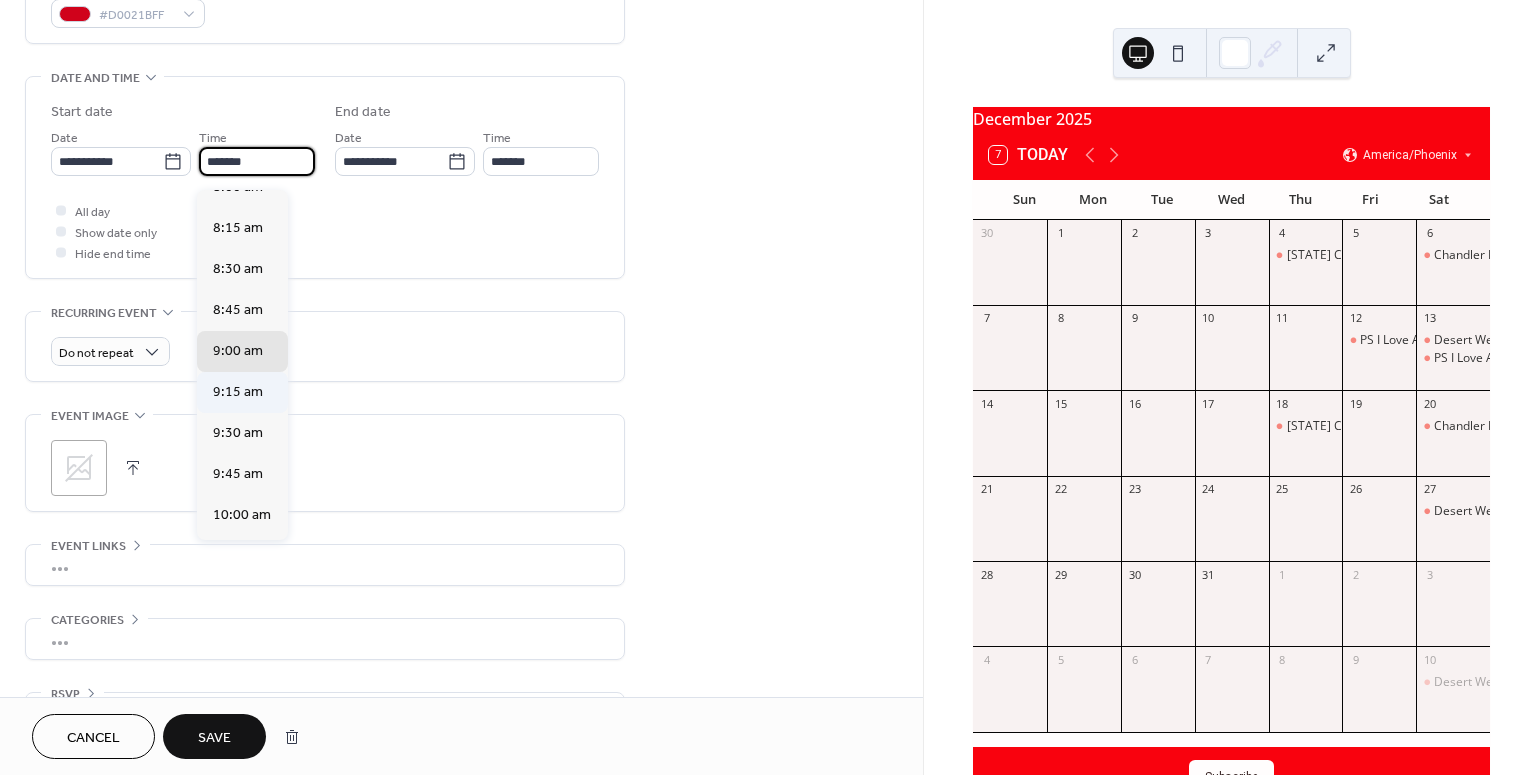 scroll, scrollTop: 1324, scrollLeft: 0, axis: vertical 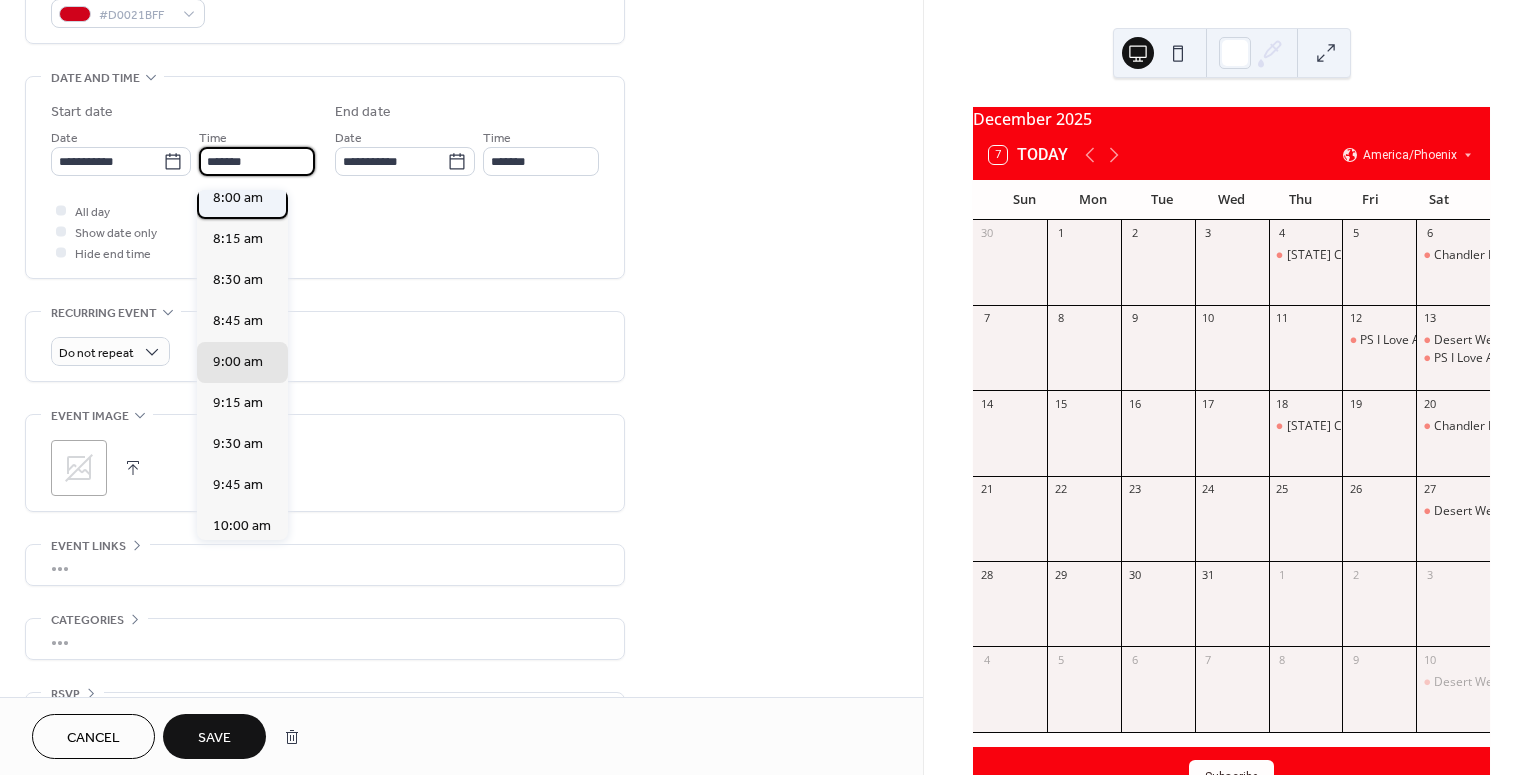 click on "8:00 am" at bounding box center (238, 197) 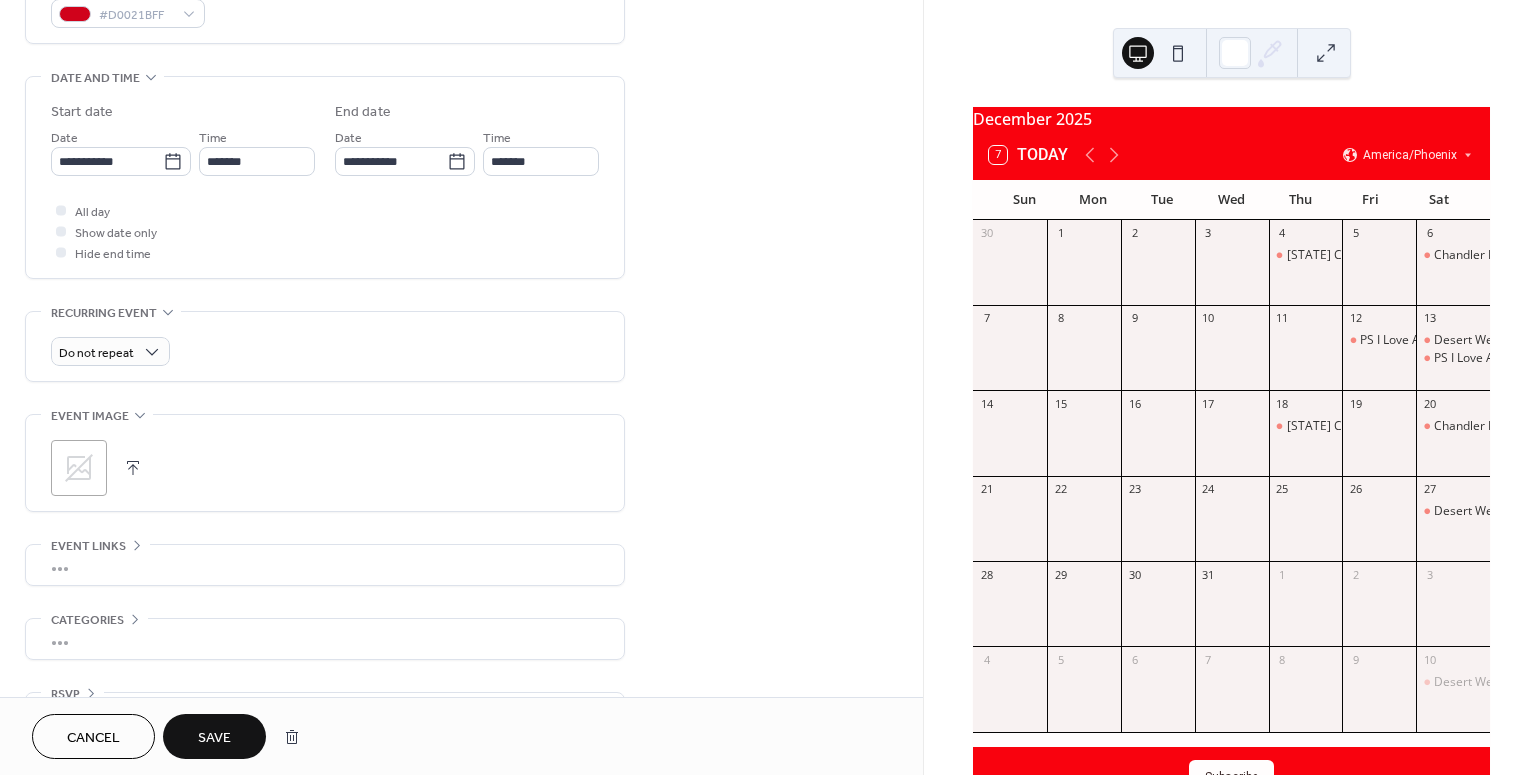 type on "*******" 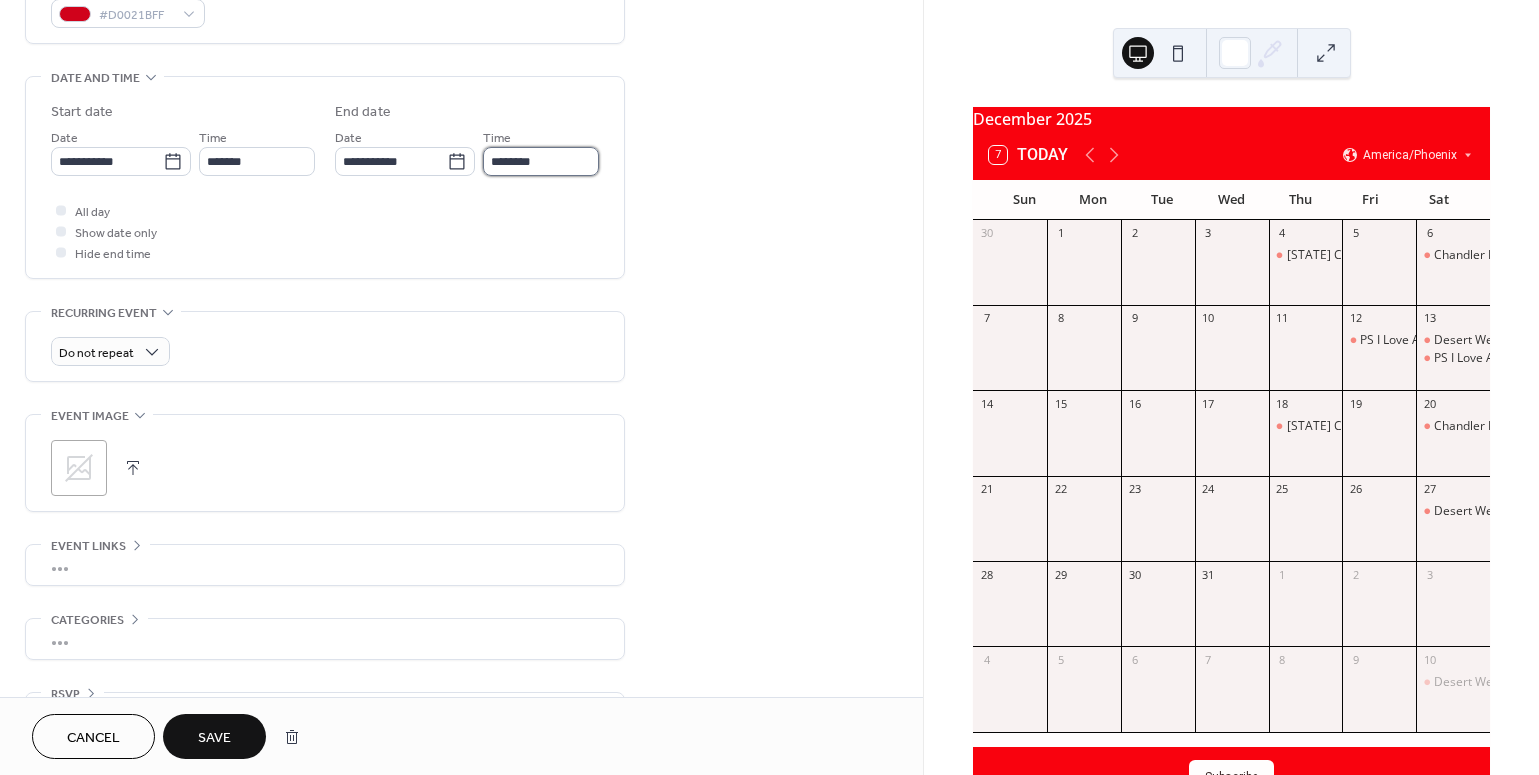 click on "********" at bounding box center (541, 161) 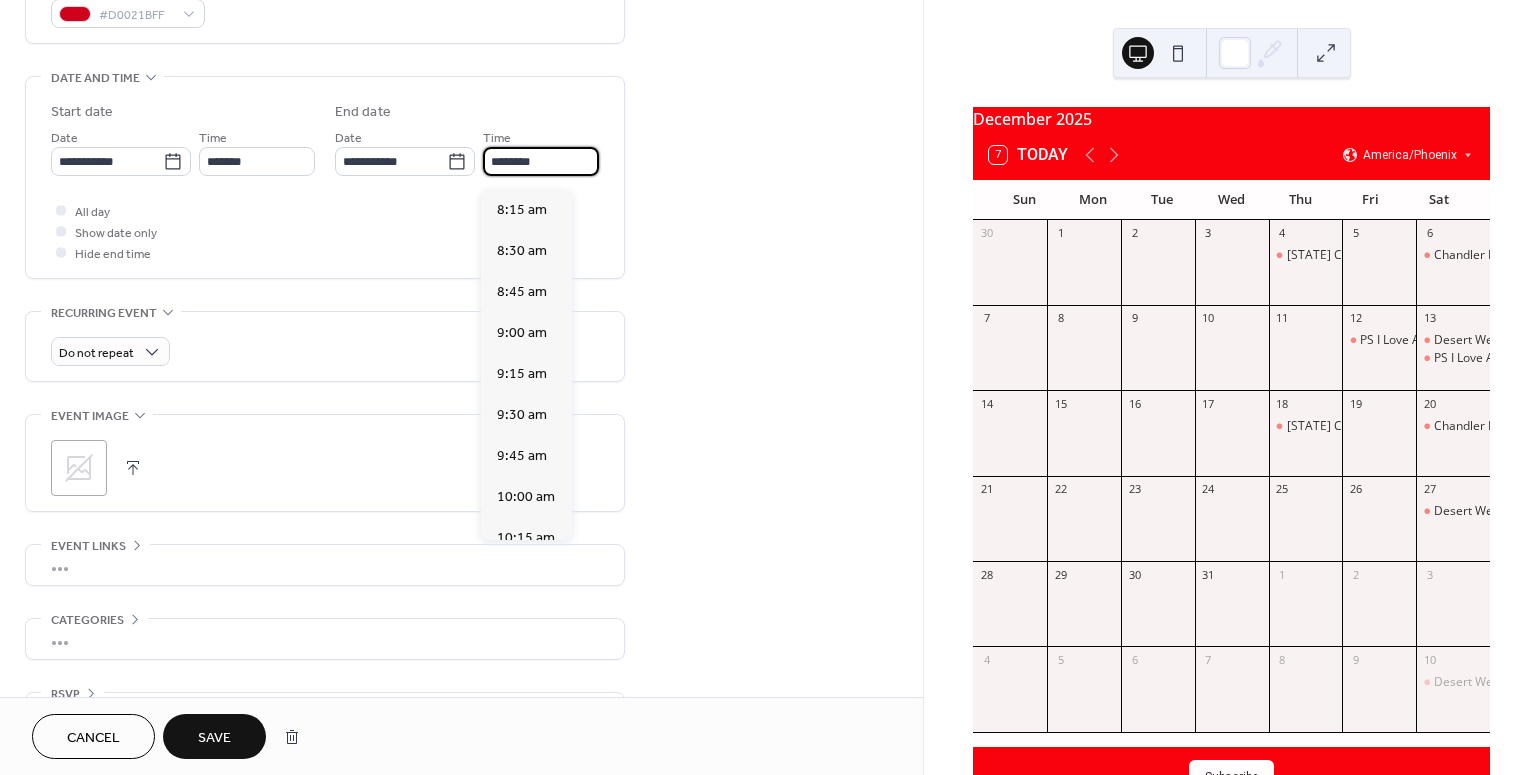 scroll, scrollTop: 615, scrollLeft: 0, axis: vertical 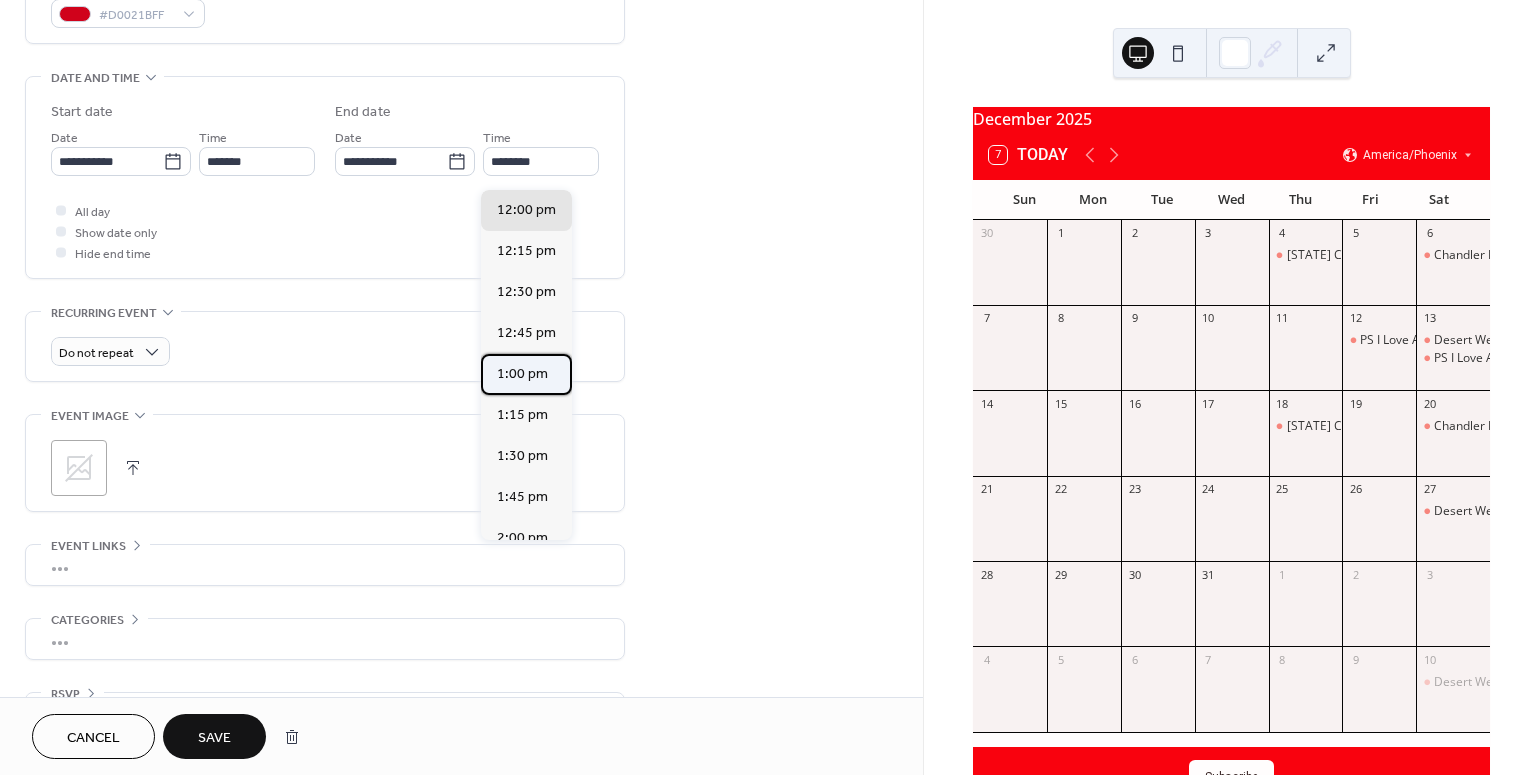 click on "1:00 pm" at bounding box center [526, 374] 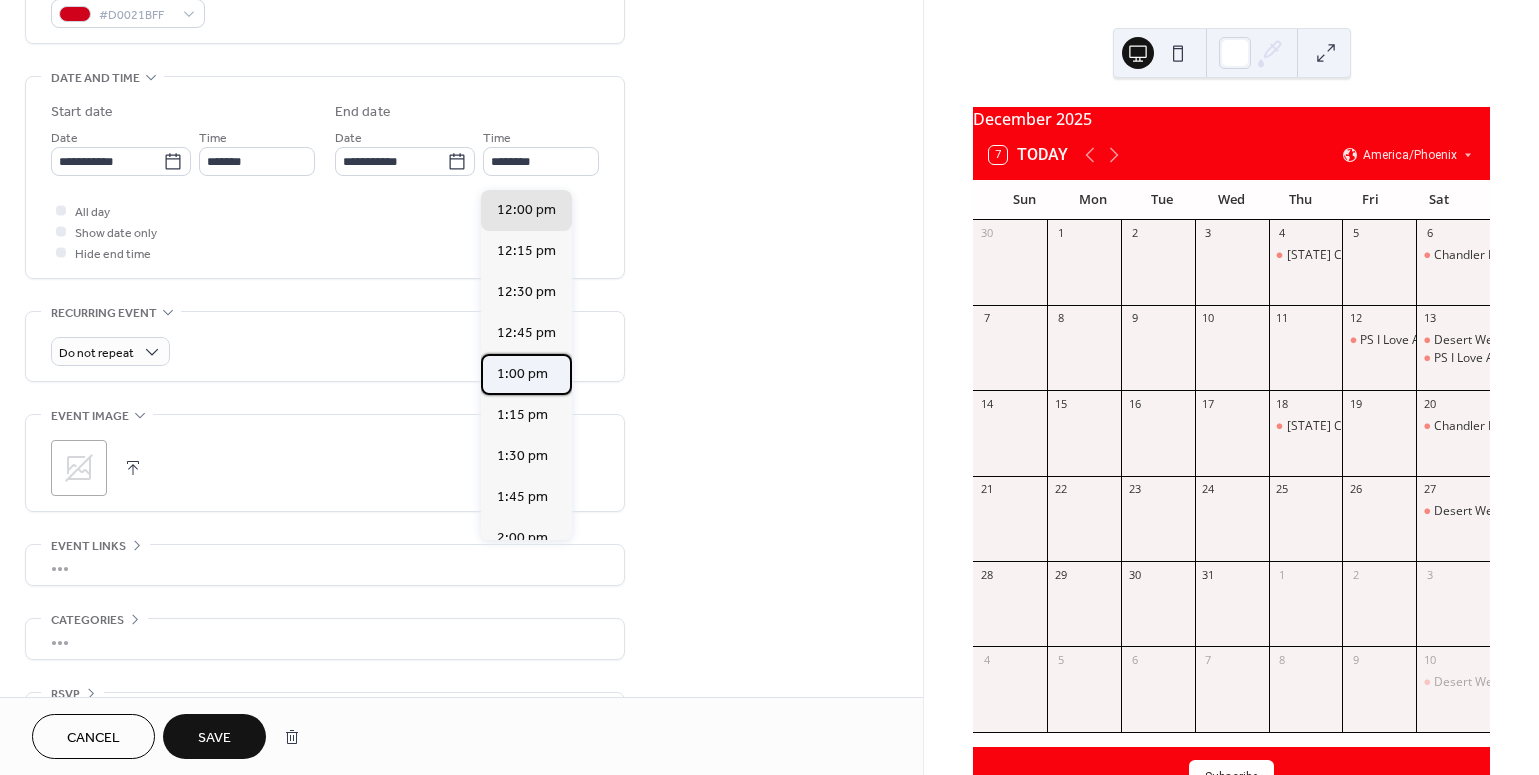 type on "*******" 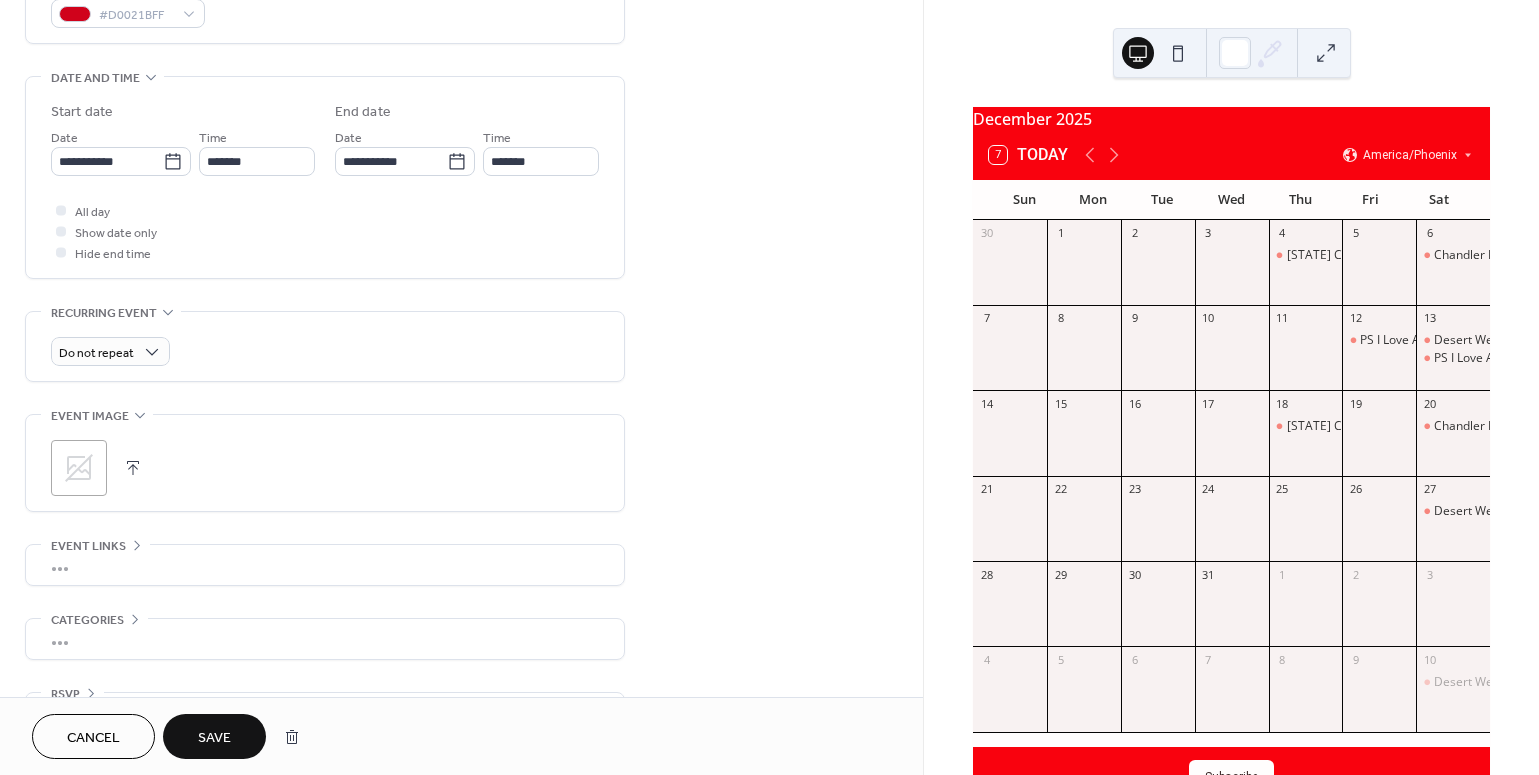 click on "**********" at bounding box center [461, 145] 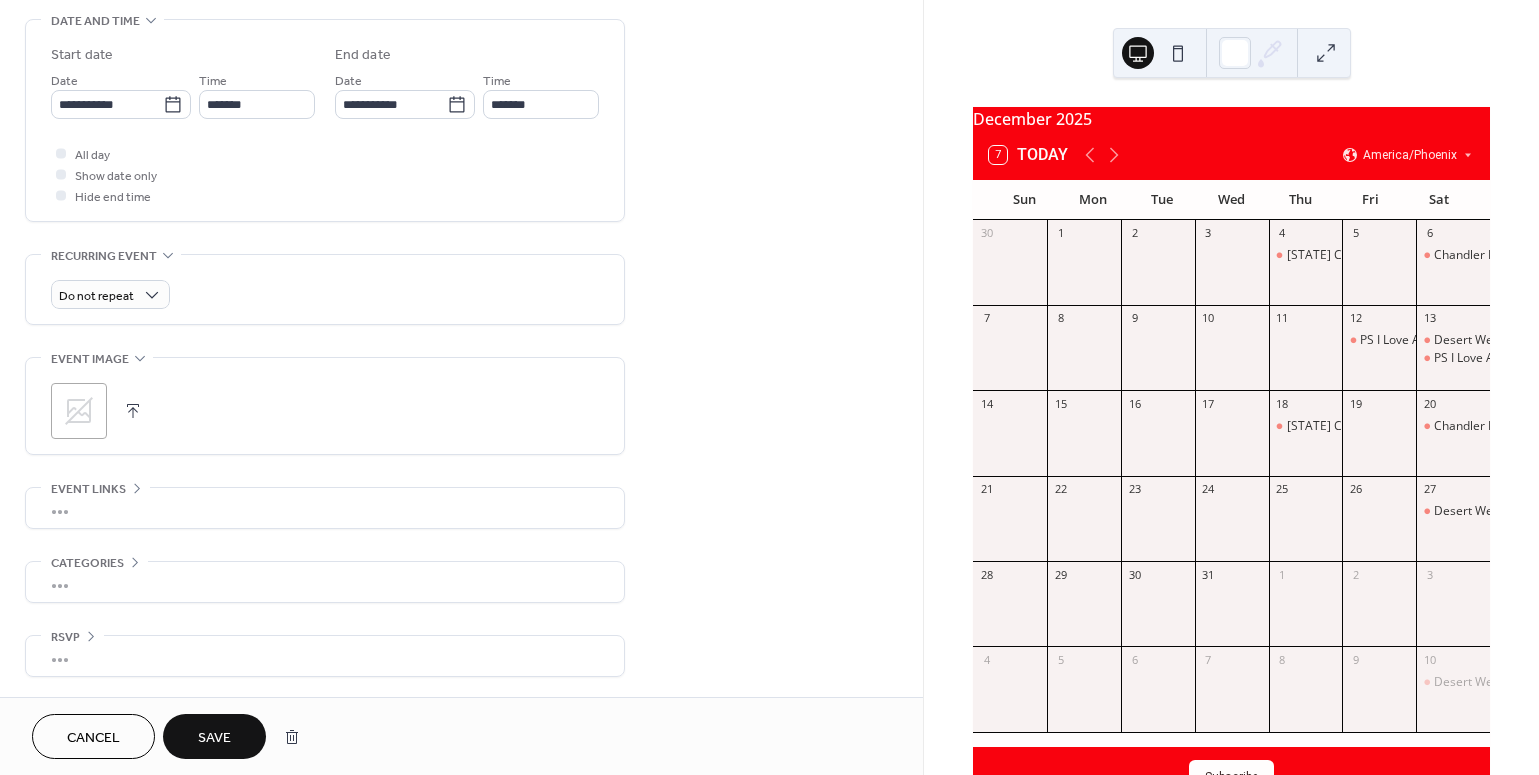 scroll, scrollTop: 642, scrollLeft: 0, axis: vertical 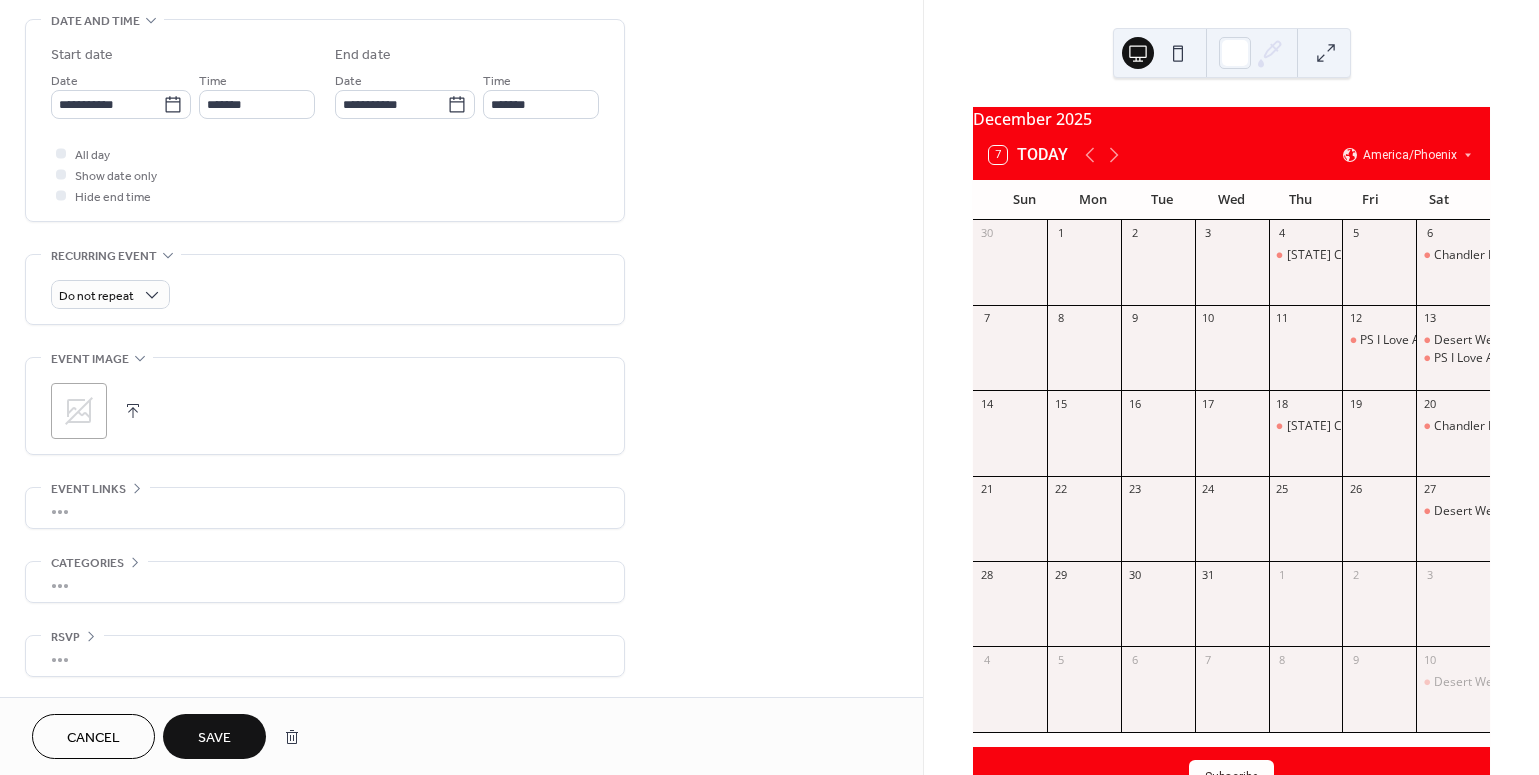 click on "Save" at bounding box center [214, 738] 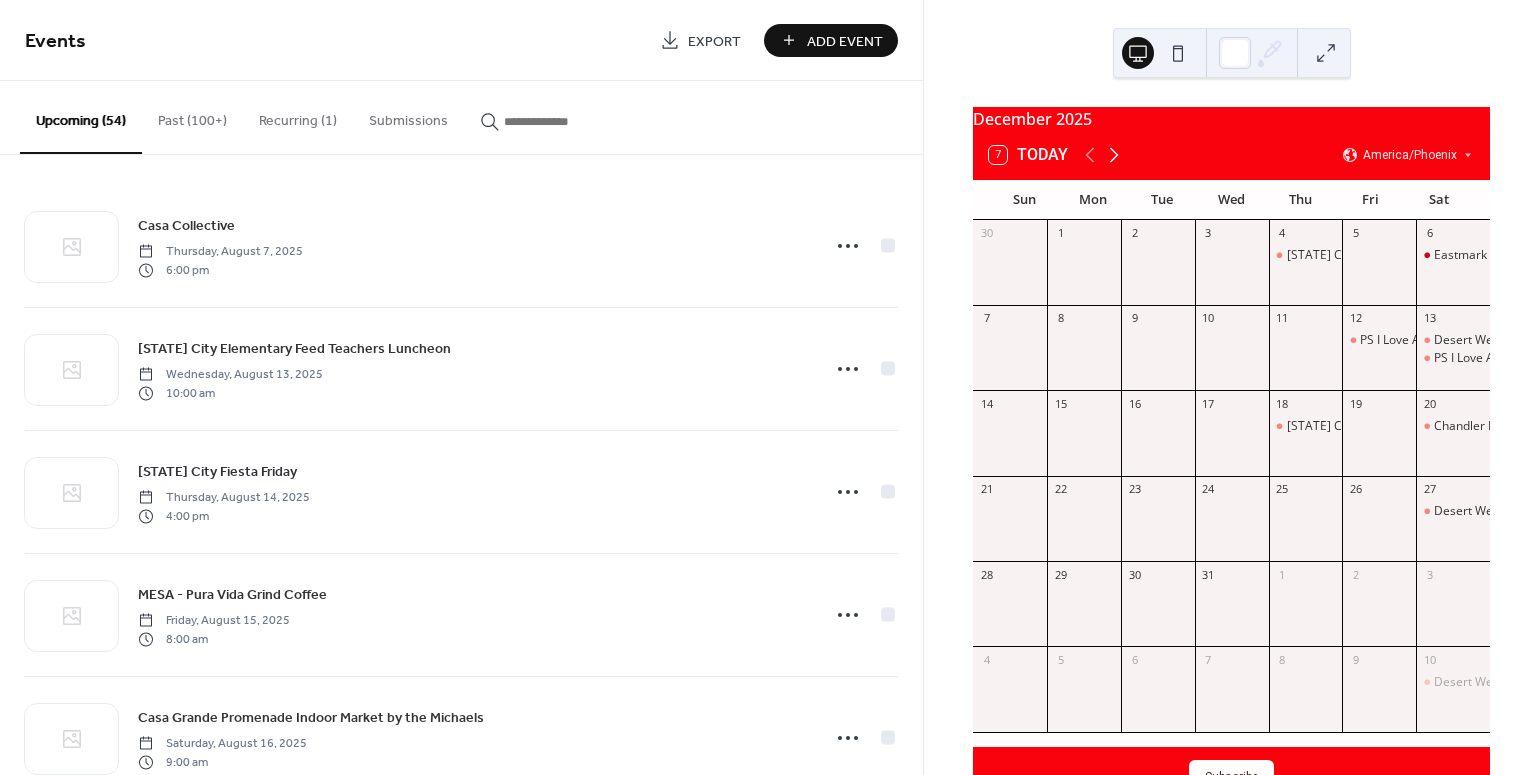 click 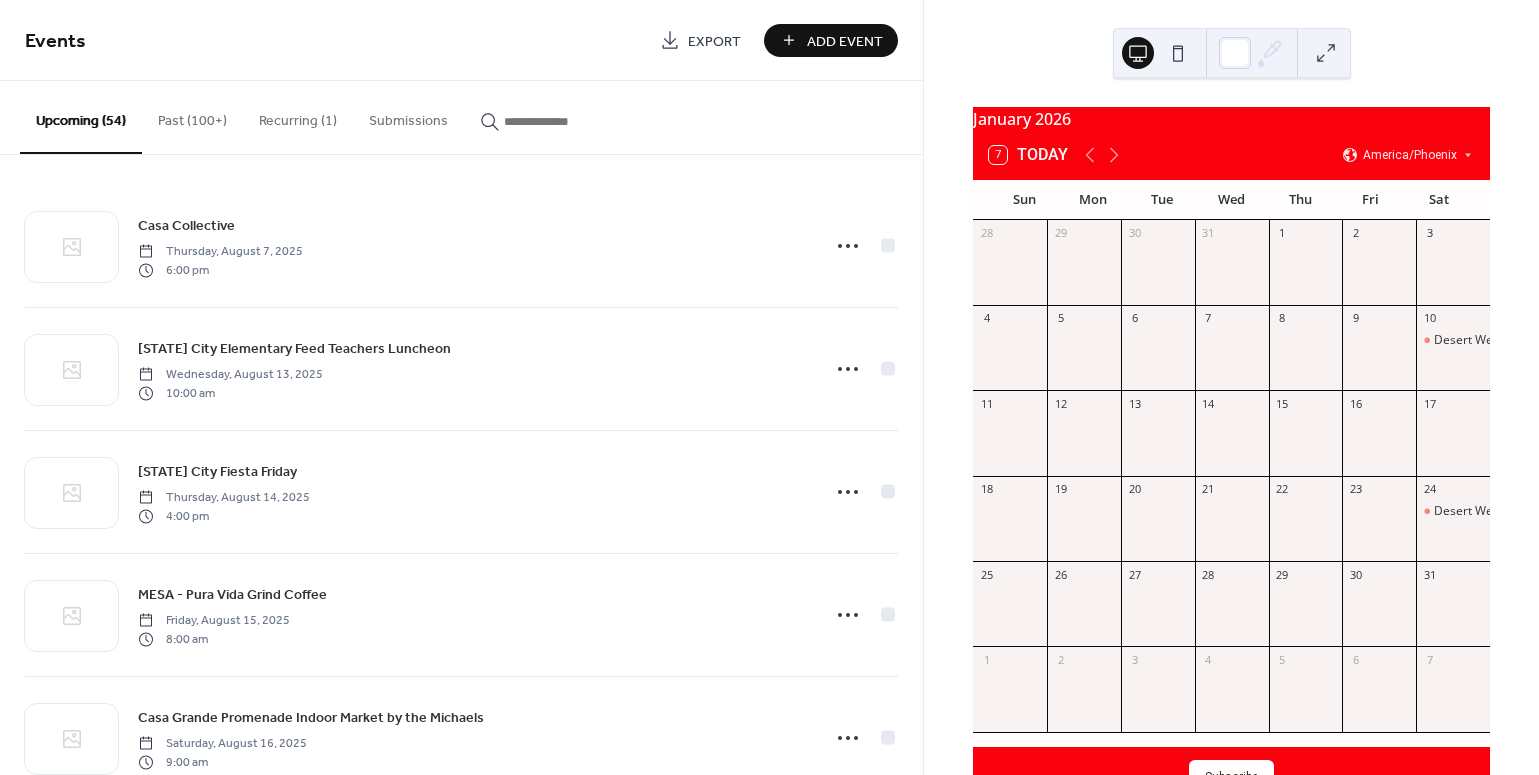 click on "Add Event" at bounding box center (845, 41) 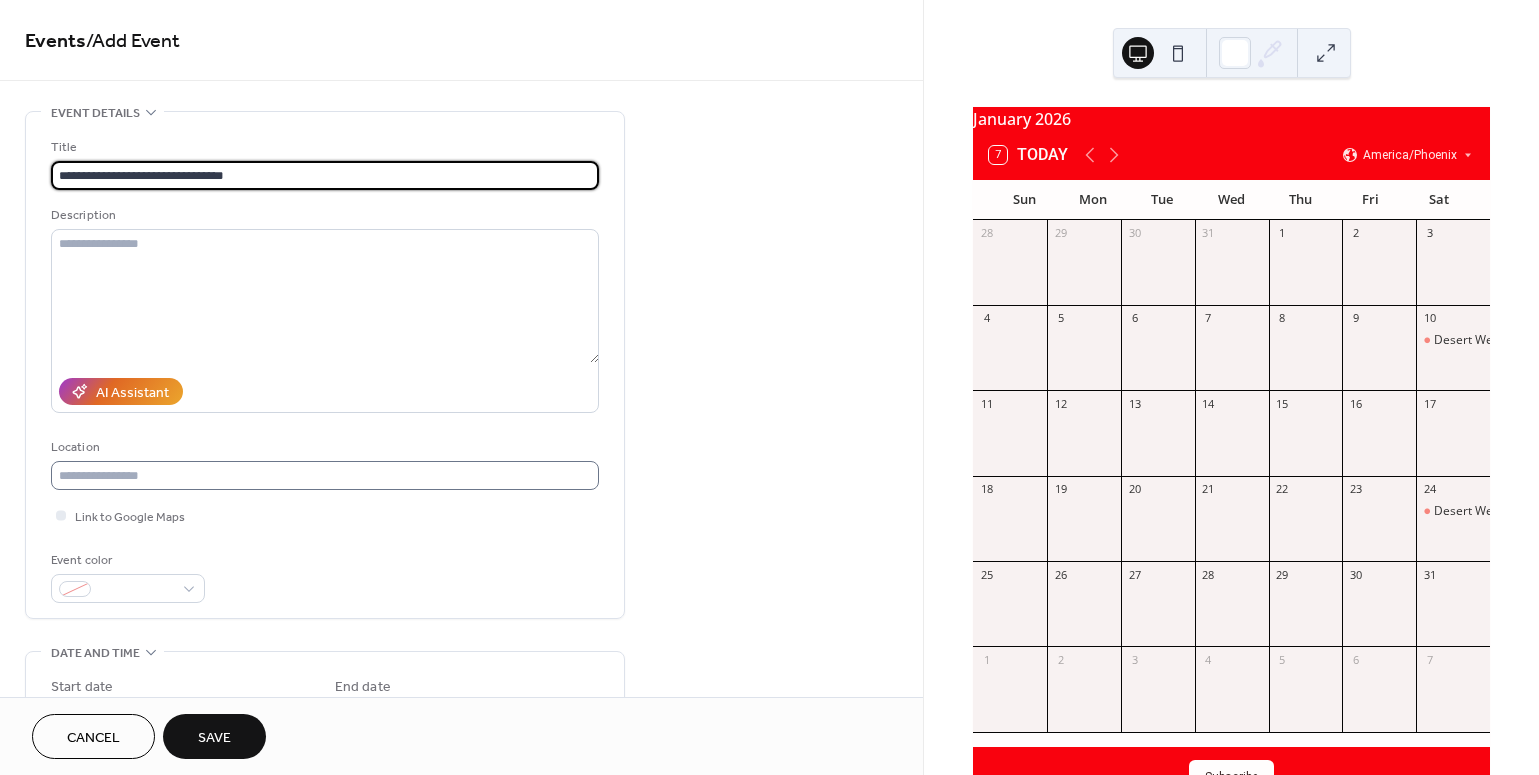 type on "**********" 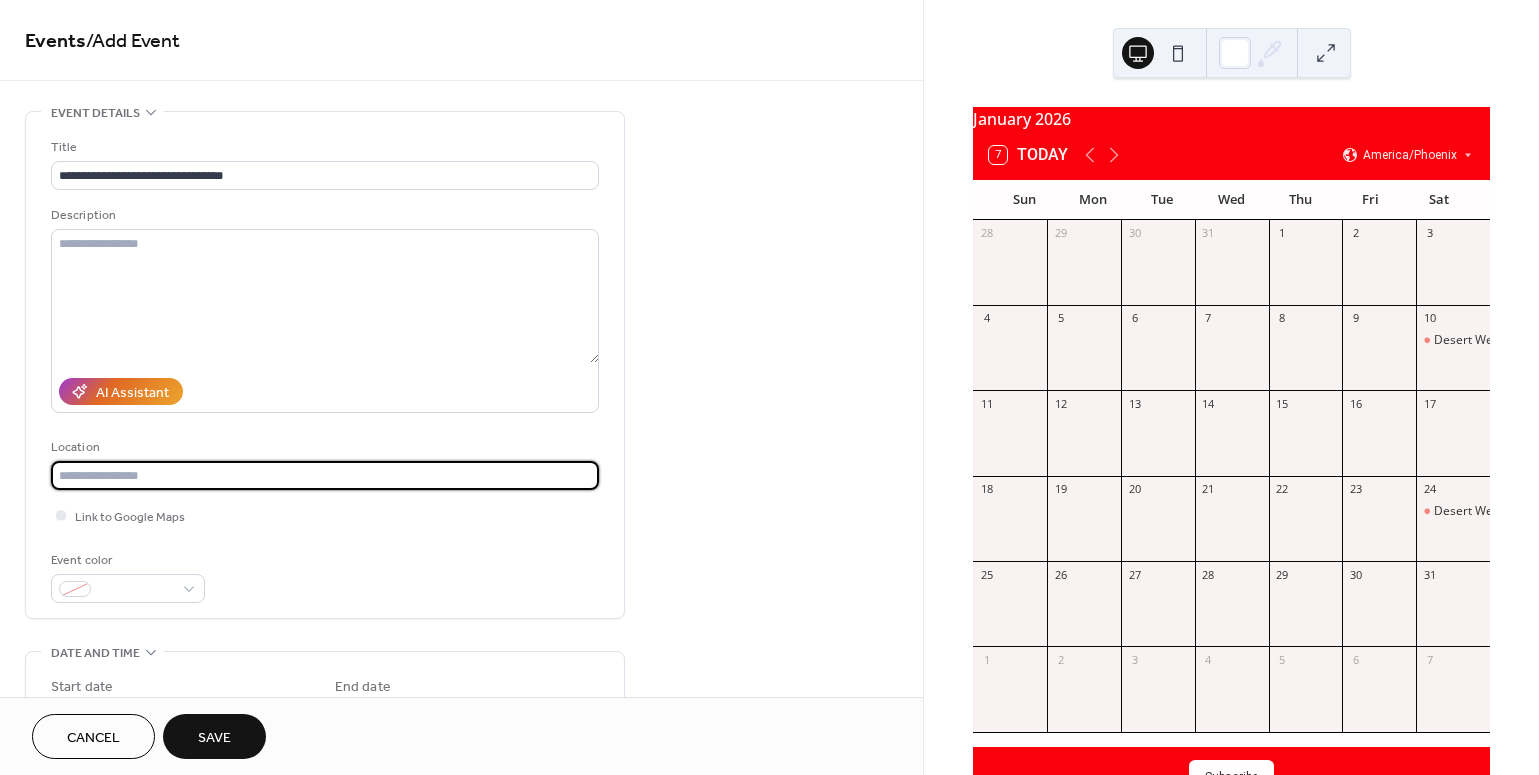 click at bounding box center [325, 475] 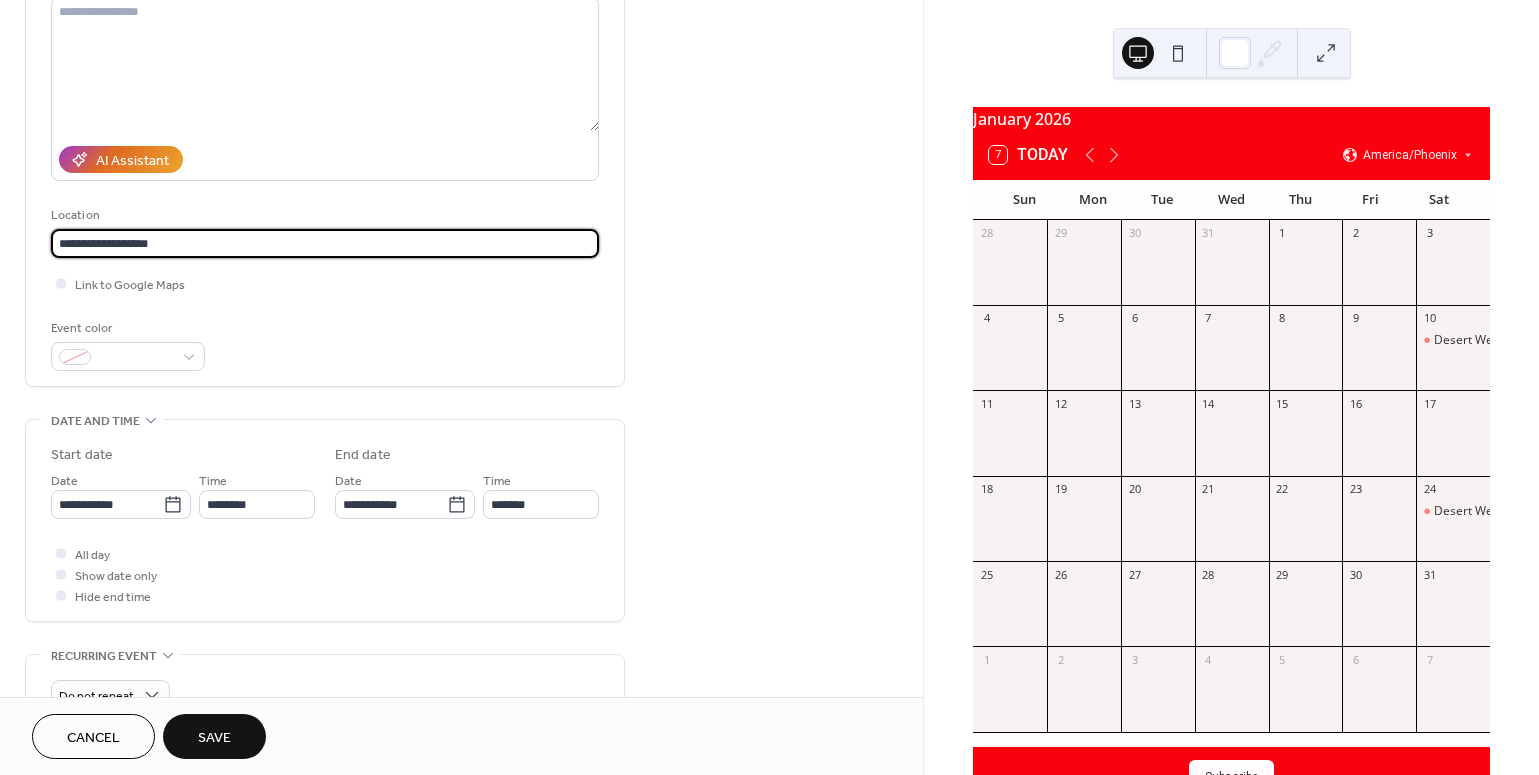 scroll, scrollTop: 275, scrollLeft: 0, axis: vertical 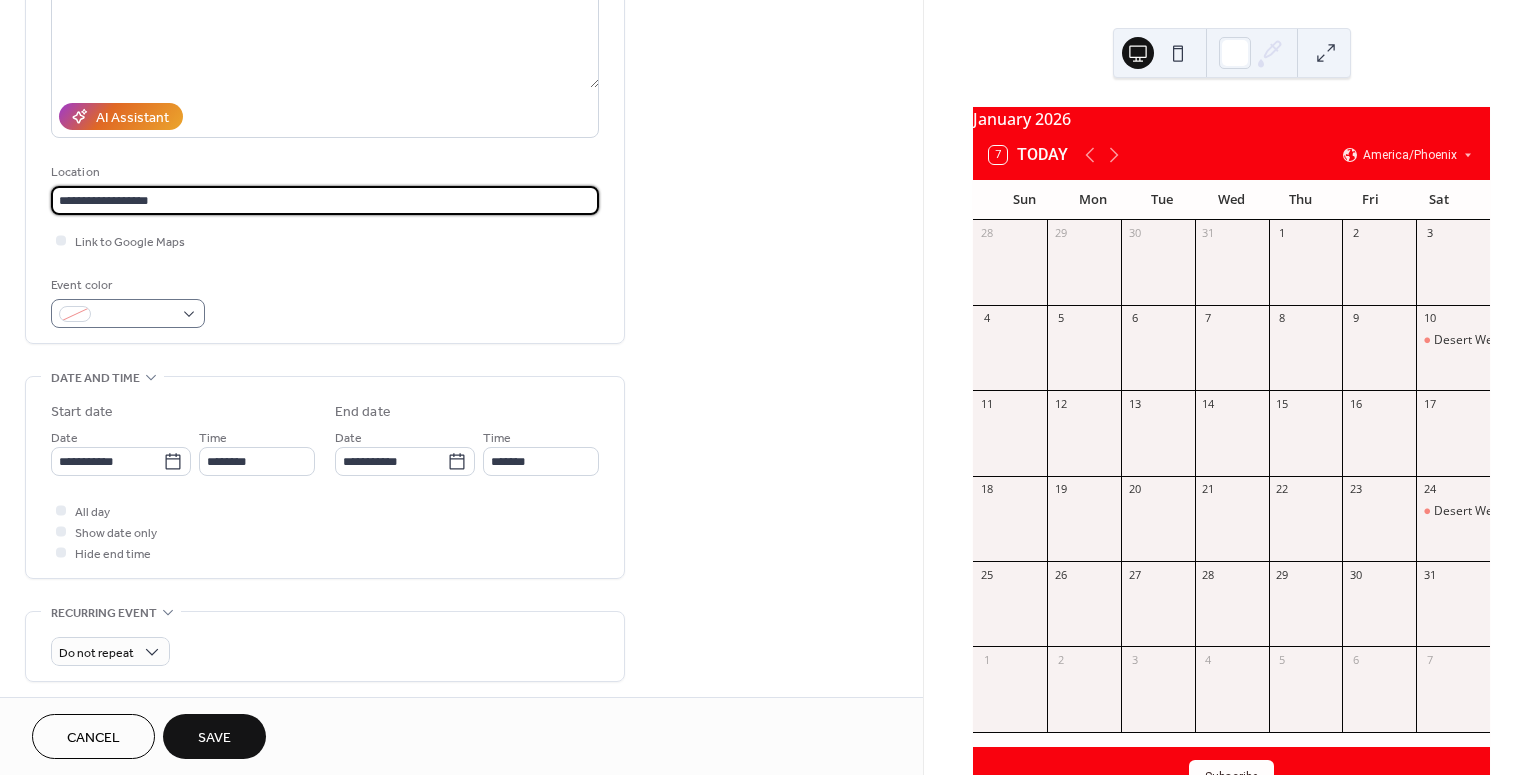 type on "**********" 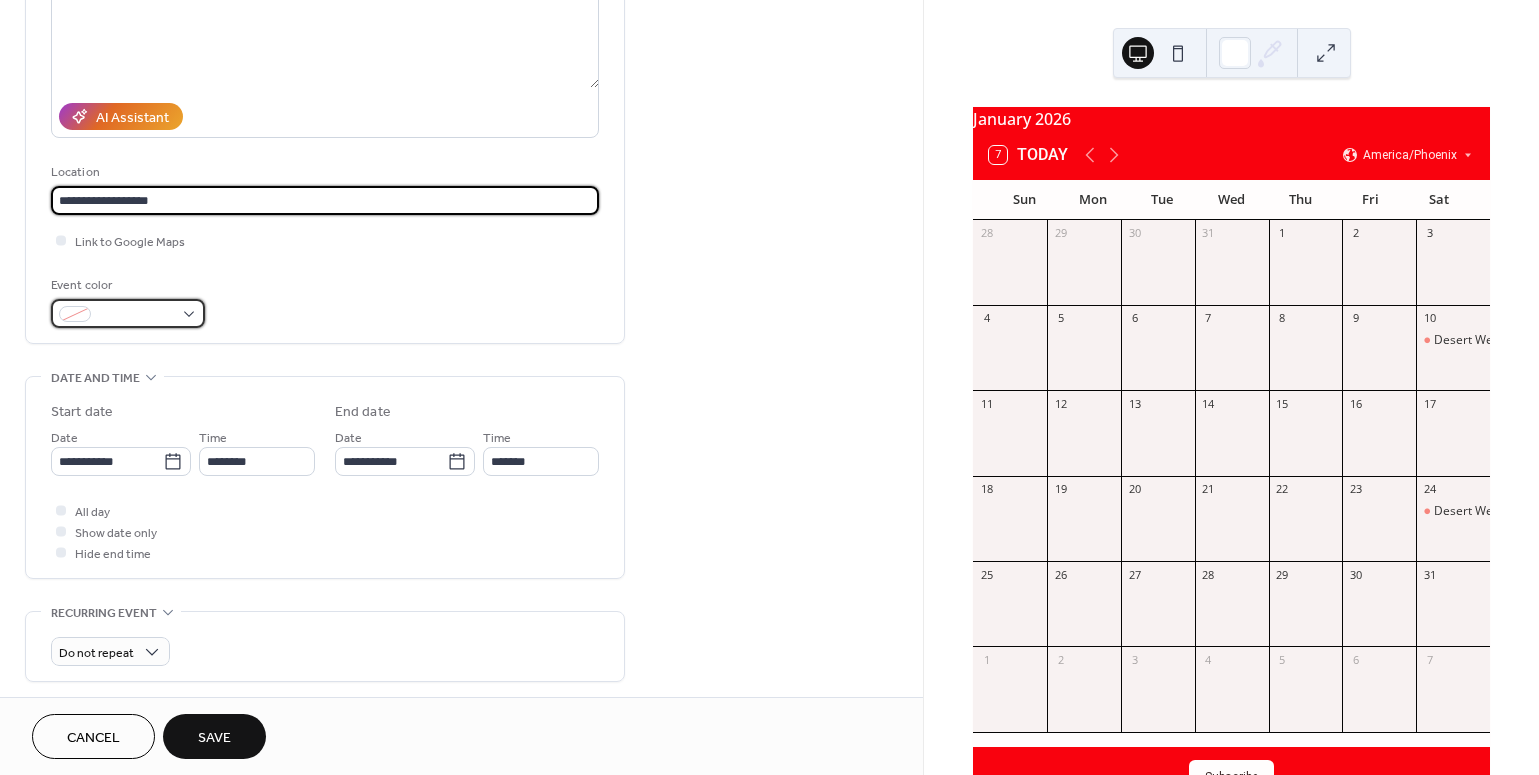 click at bounding box center [128, 313] 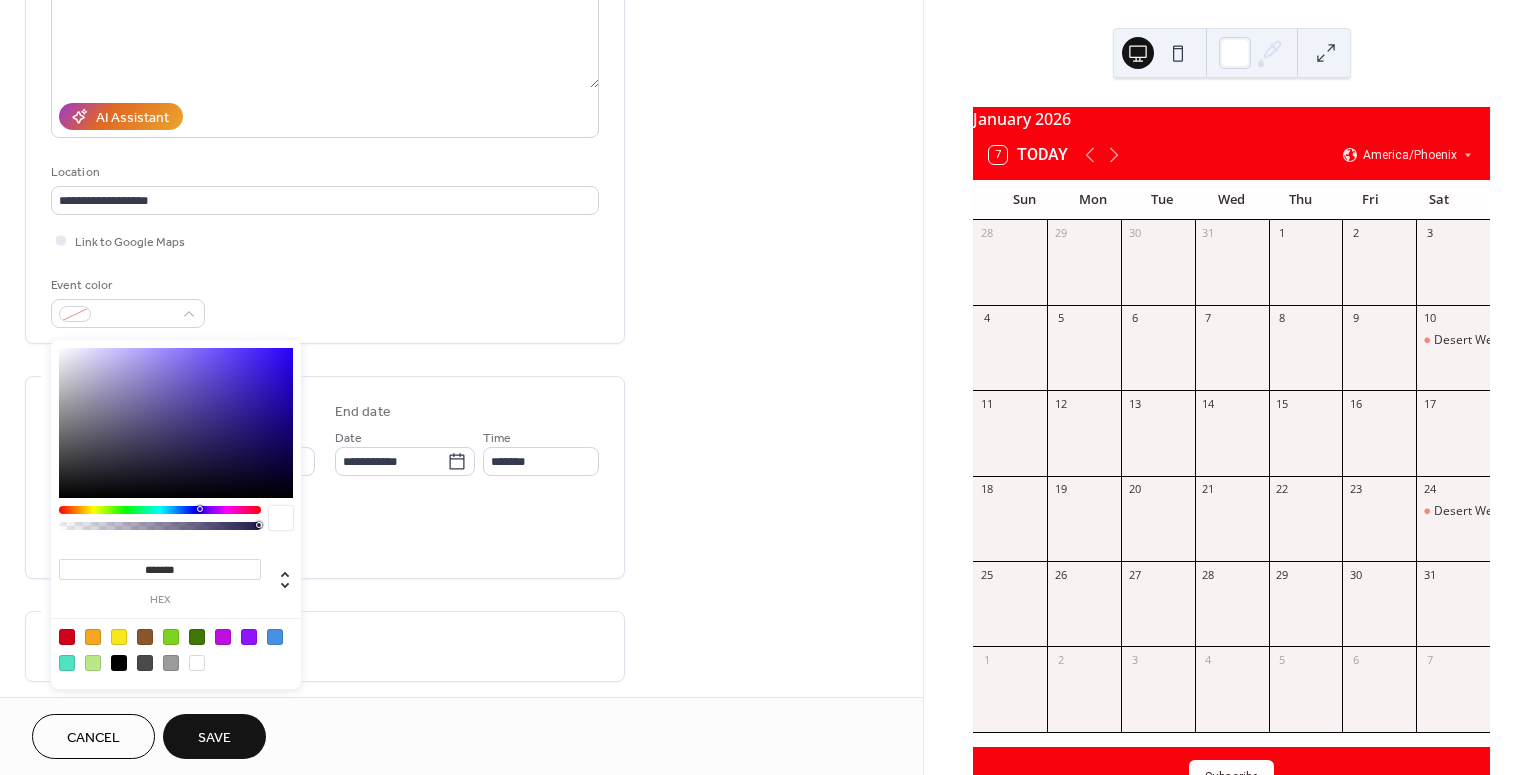 click at bounding box center (67, 637) 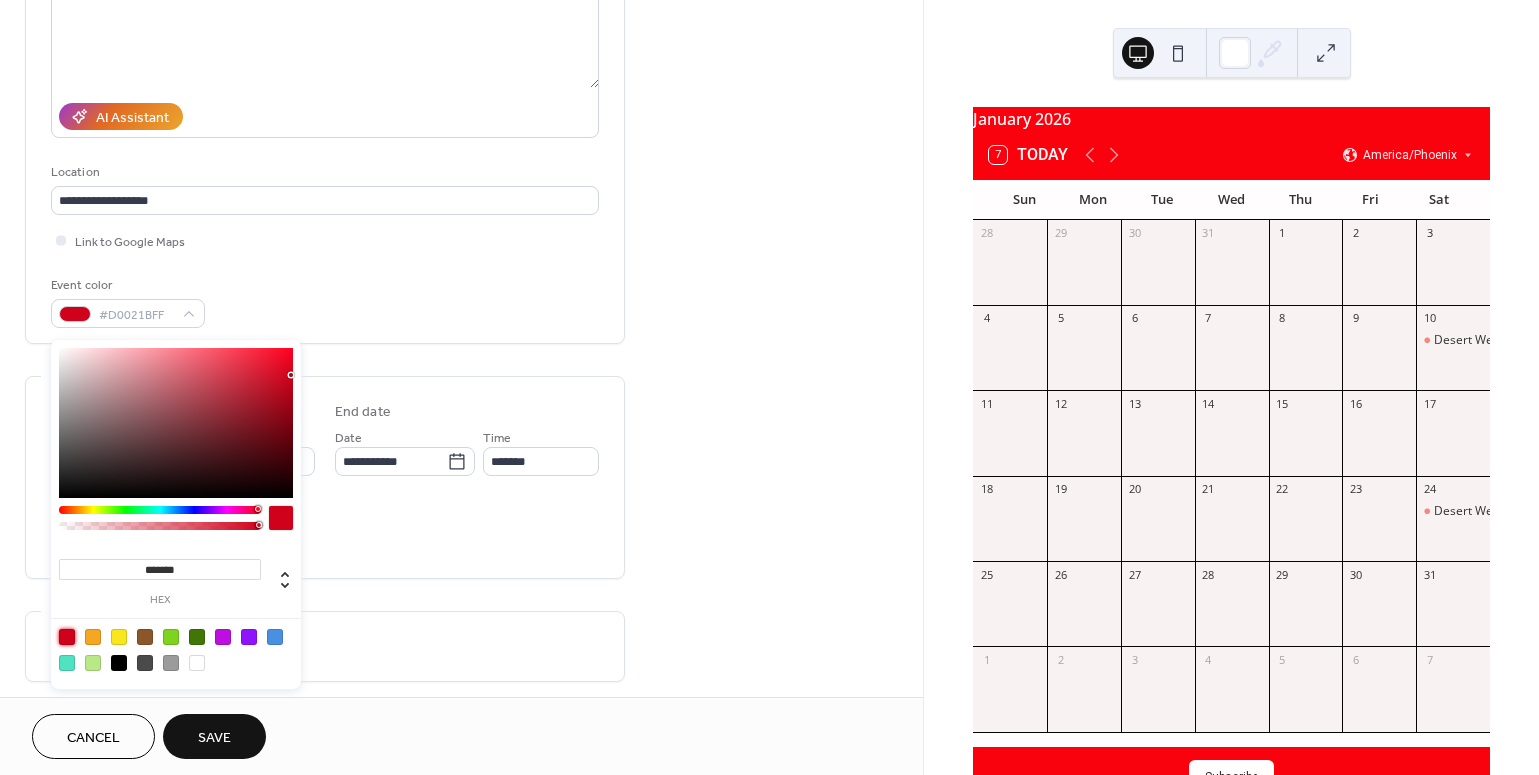 click on "Do not repeat" at bounding box center (325, 651) 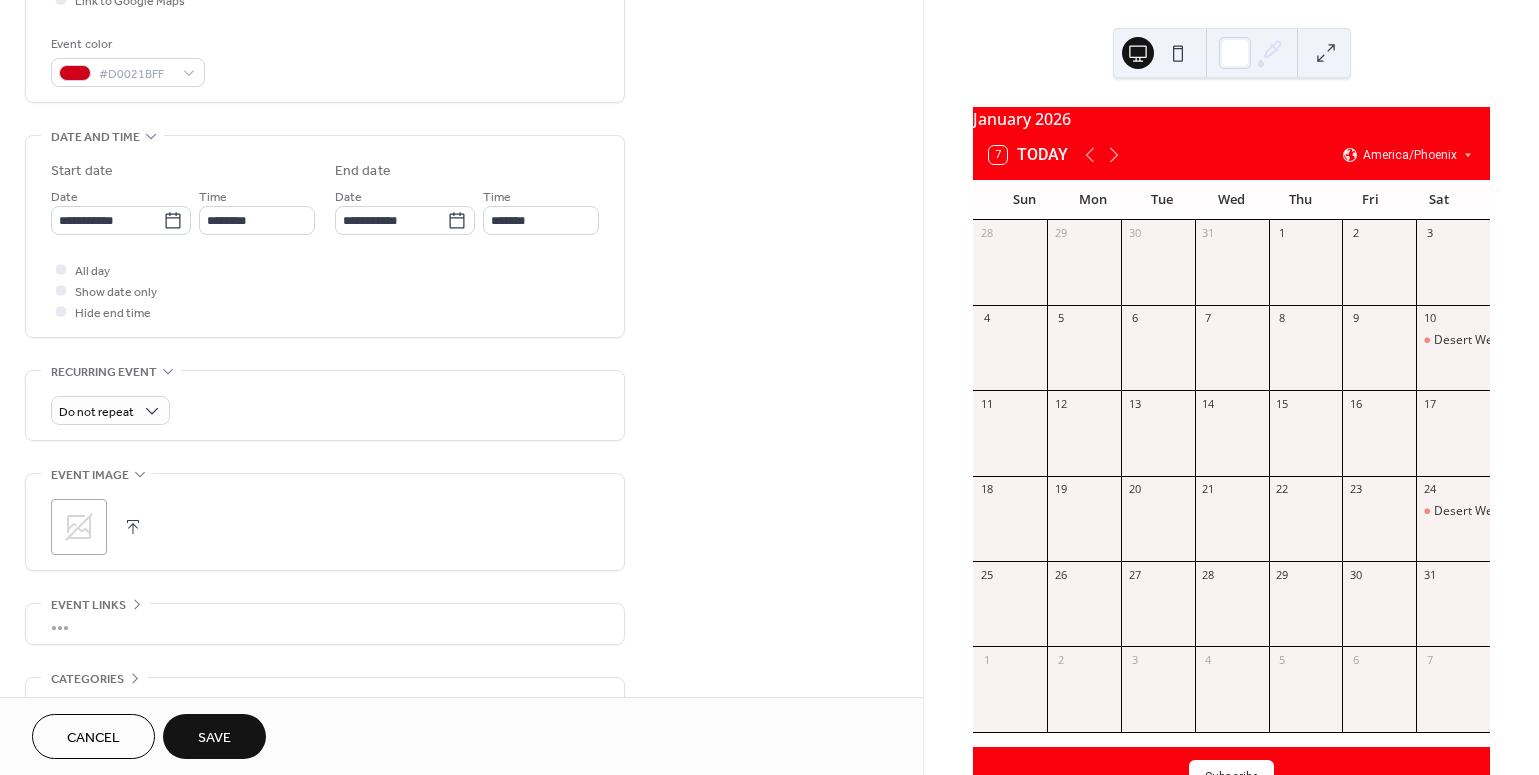 scroll, scrollTop: 517, scrollLeft: 0, axis: vertical 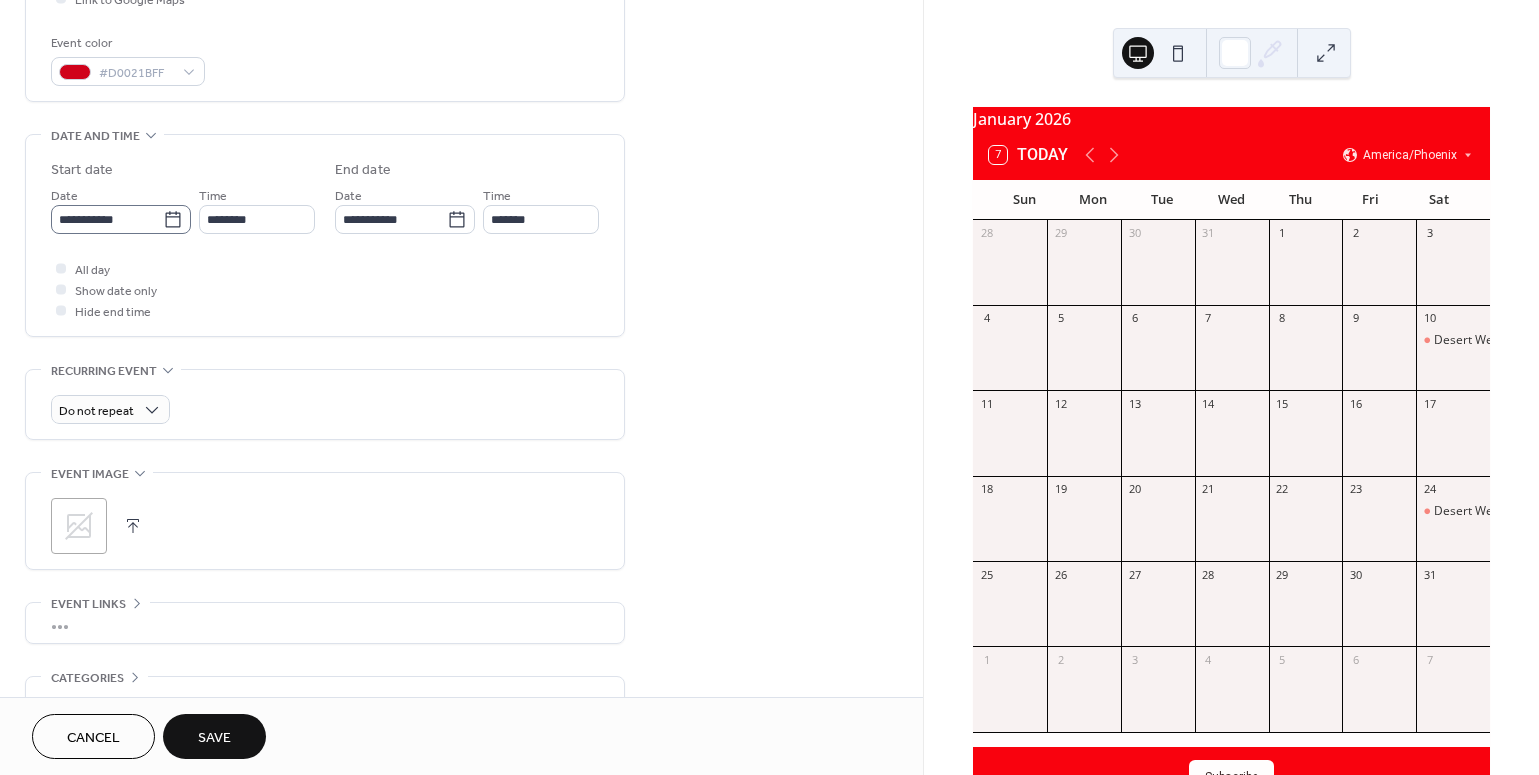click 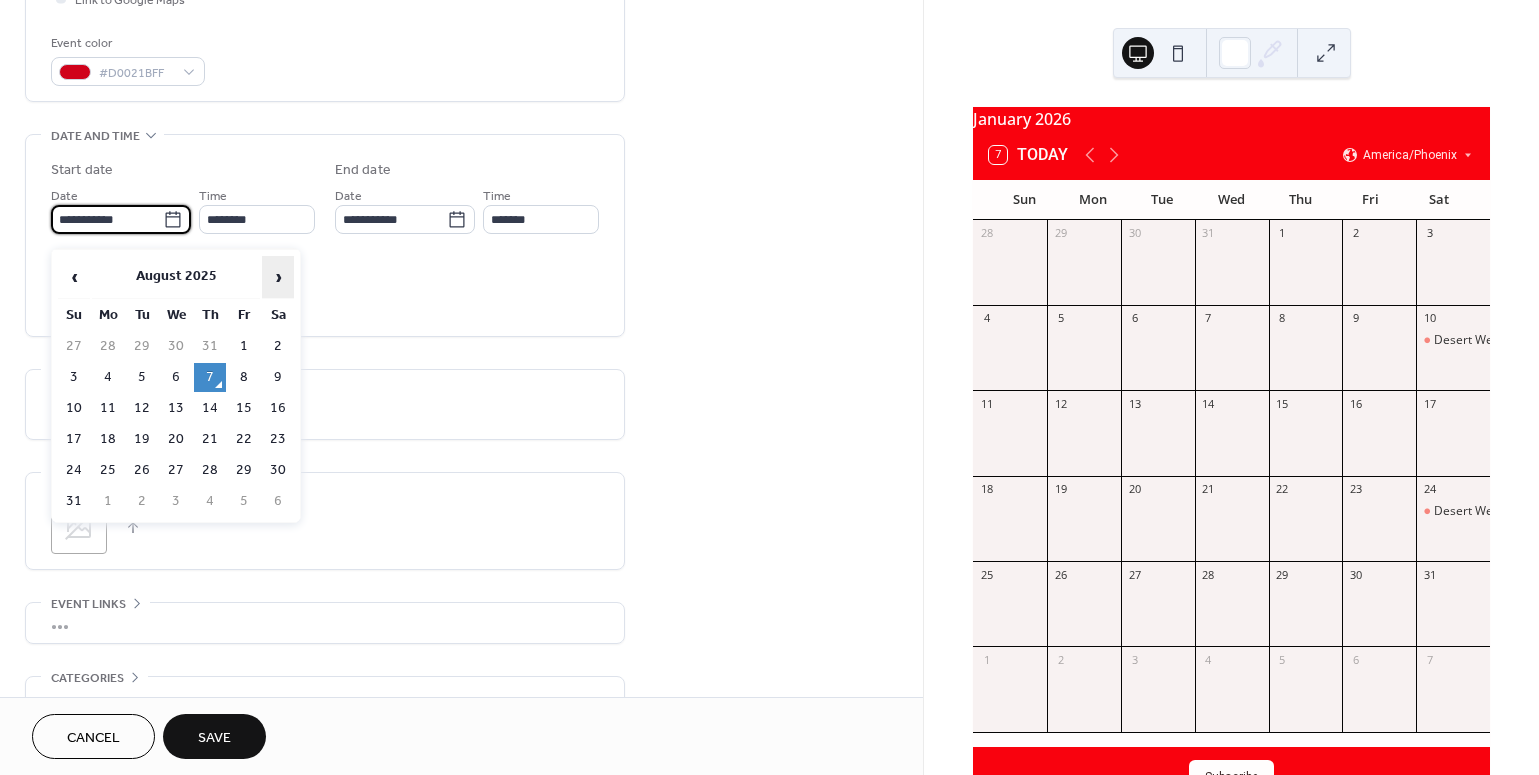 click on "›" at bounding box center [278, 277] 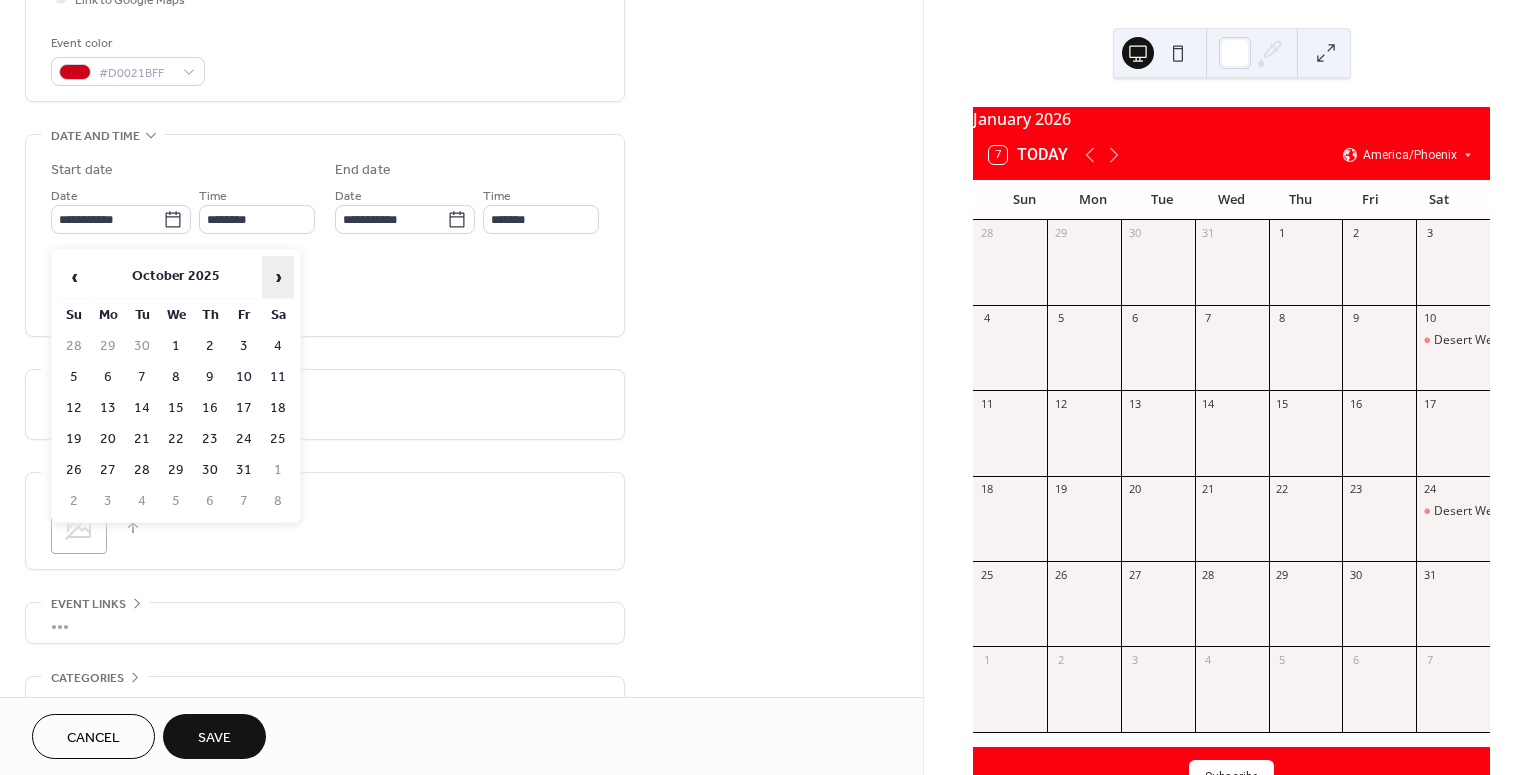click on "›" at bounding box center [278, 277] 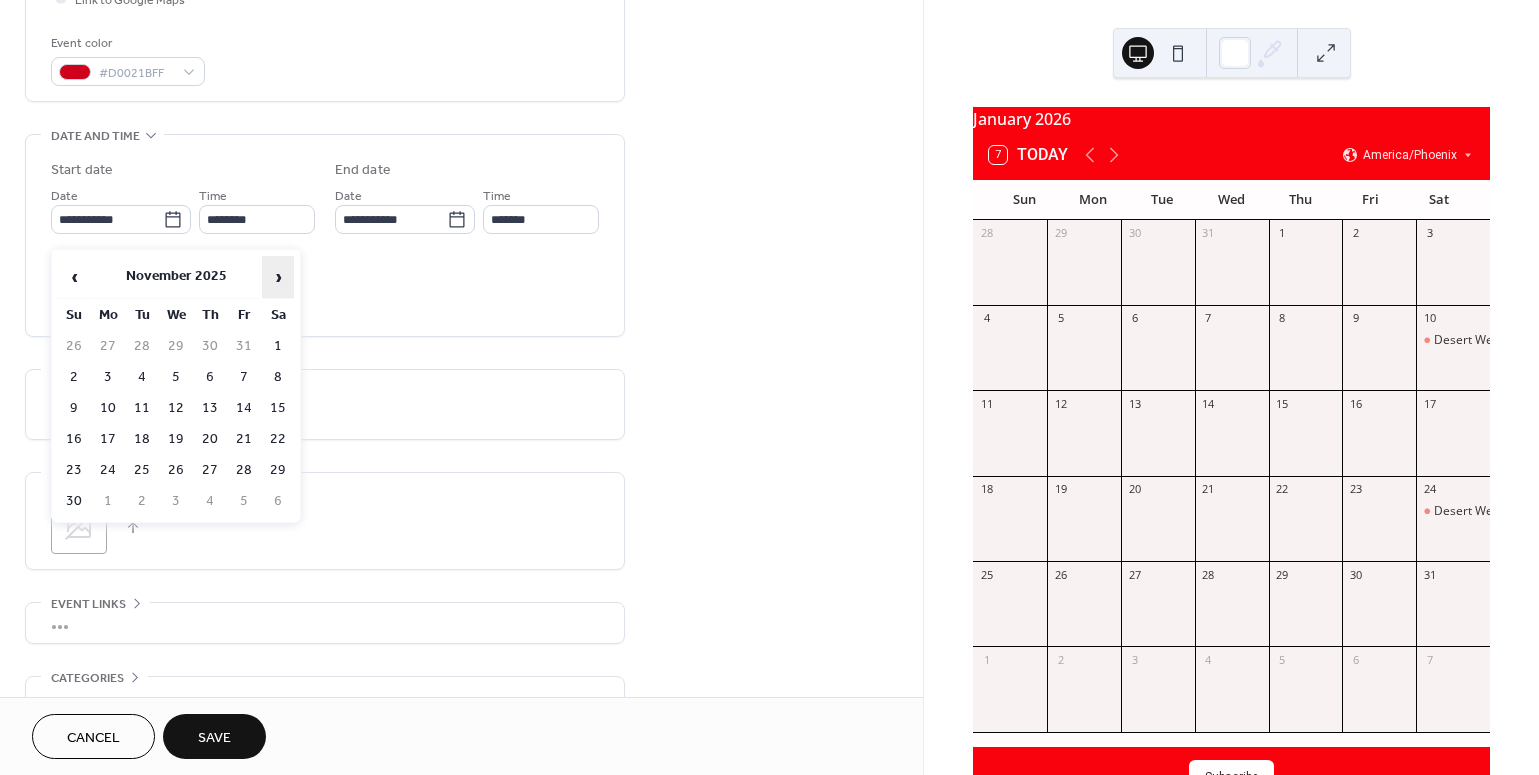 click on "›" at bounding box center [278, 277] 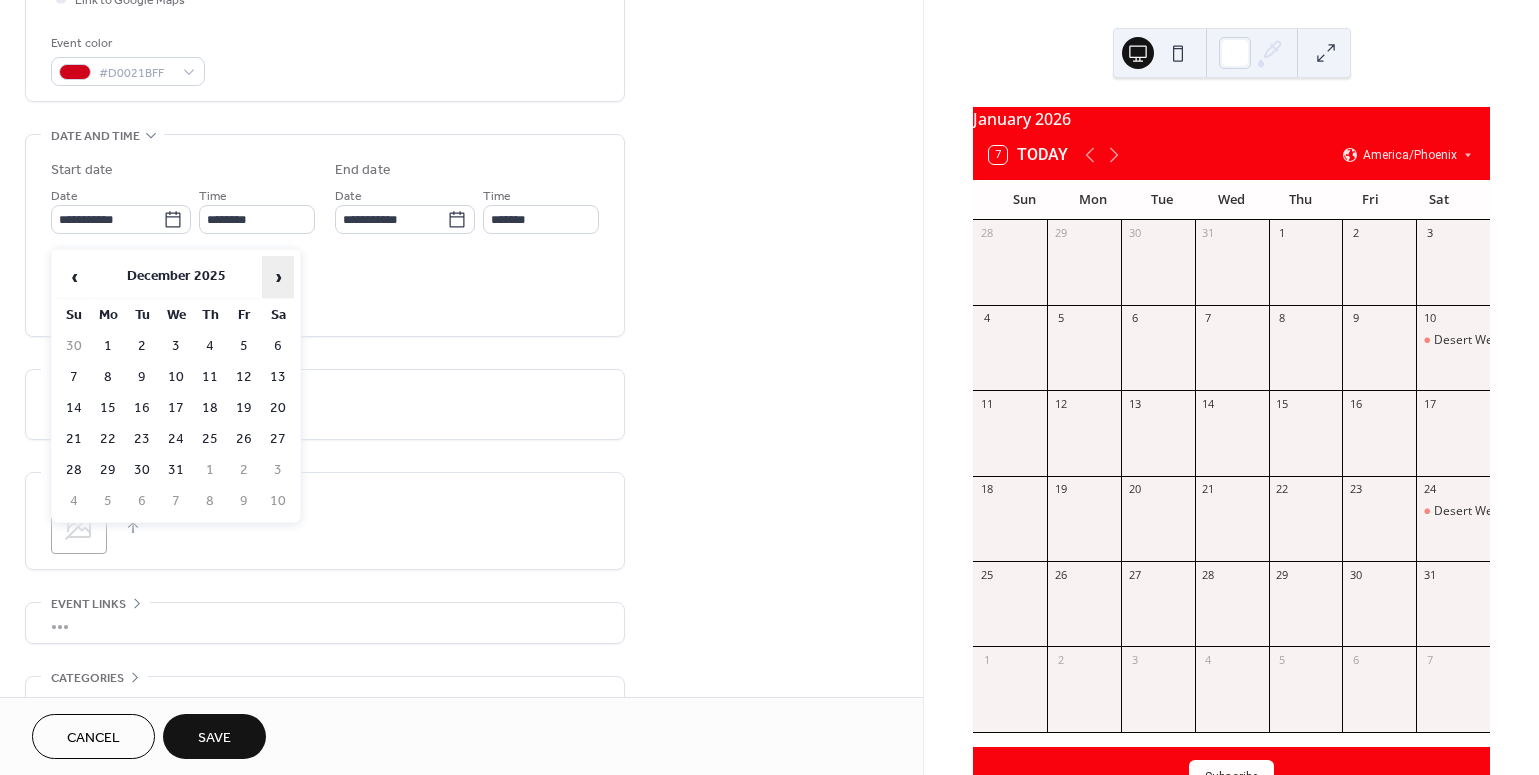 click on "›" at bounding box center [278, 277] 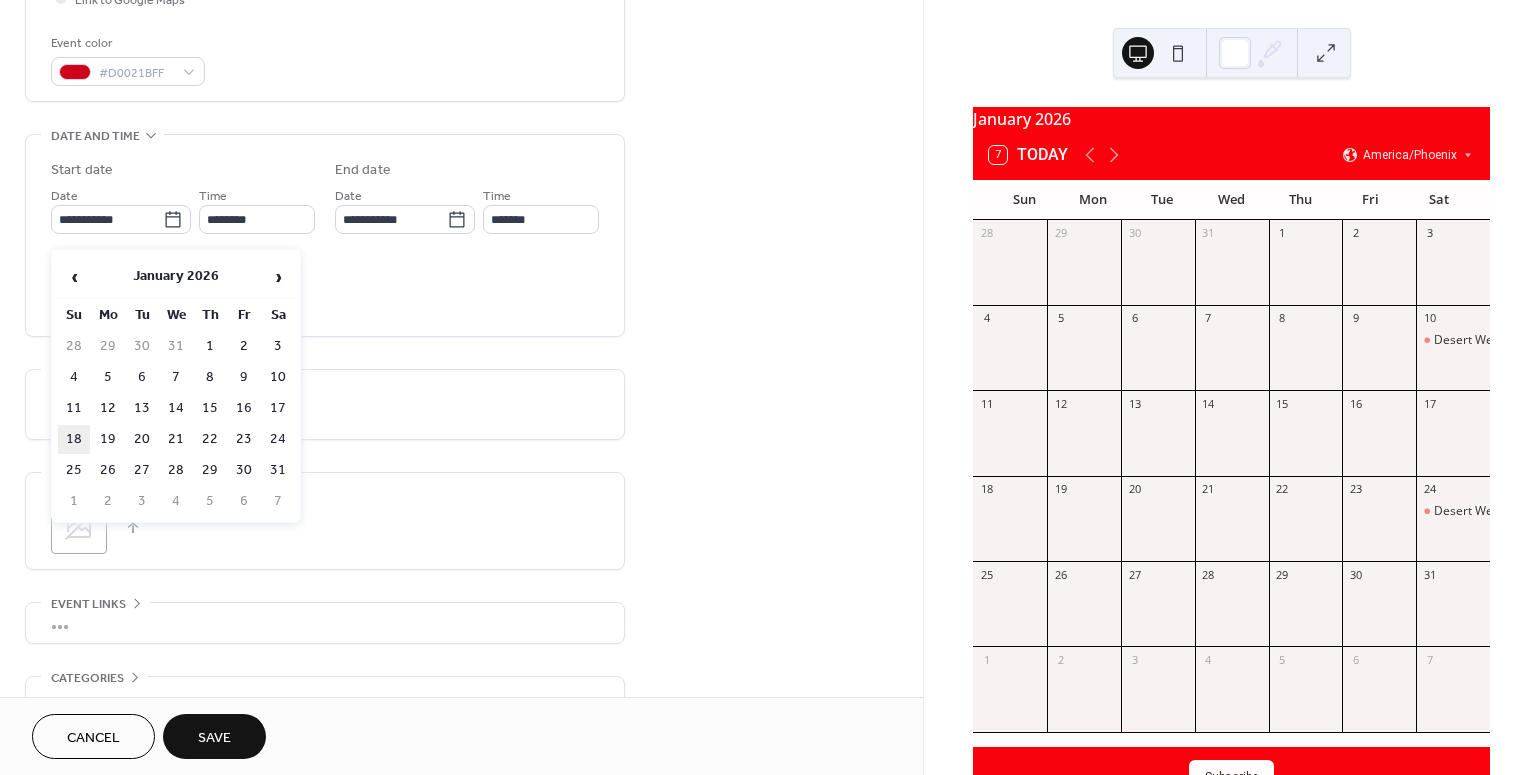 click on "18" at bounding box center (74, 439) 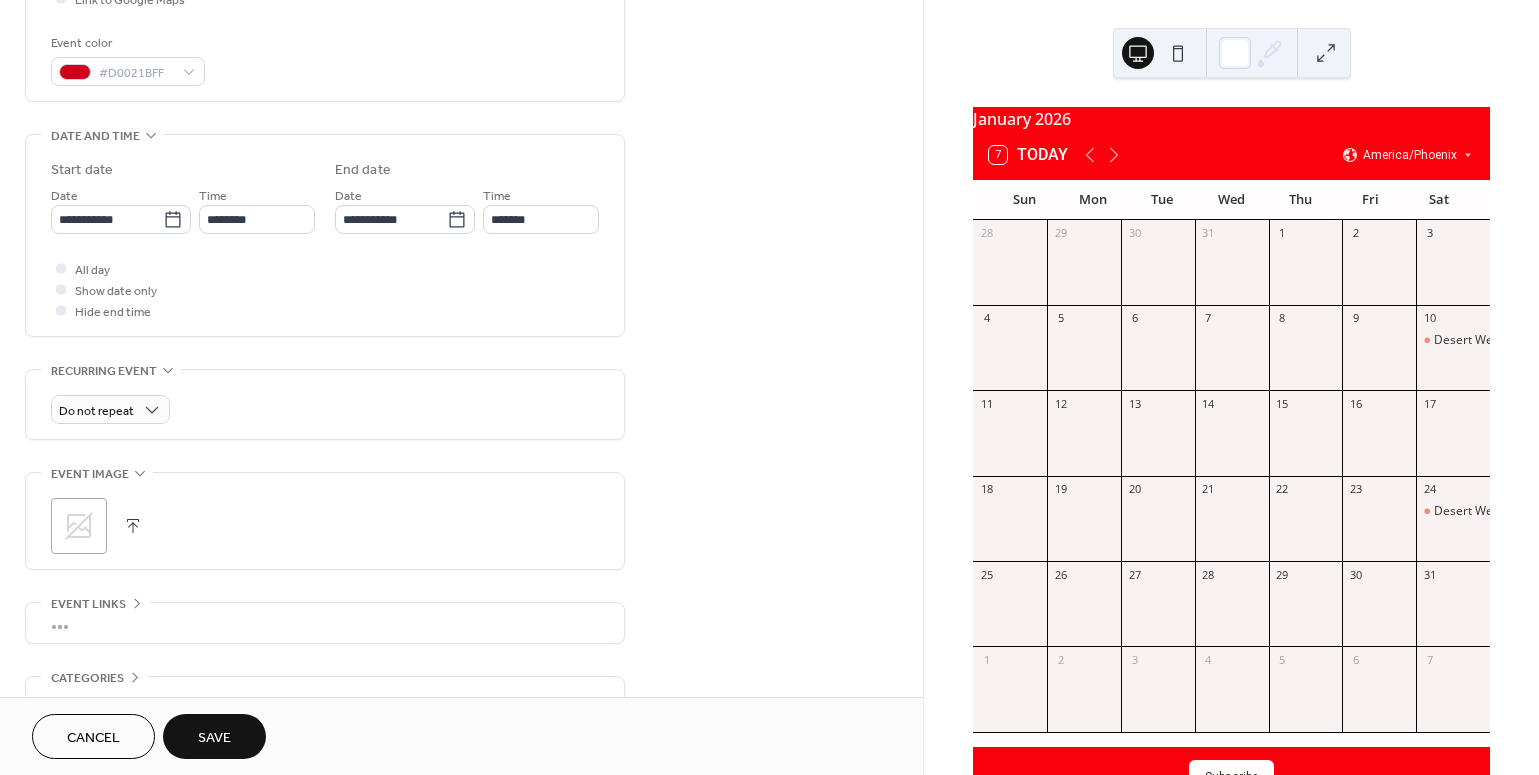 type on "**********" 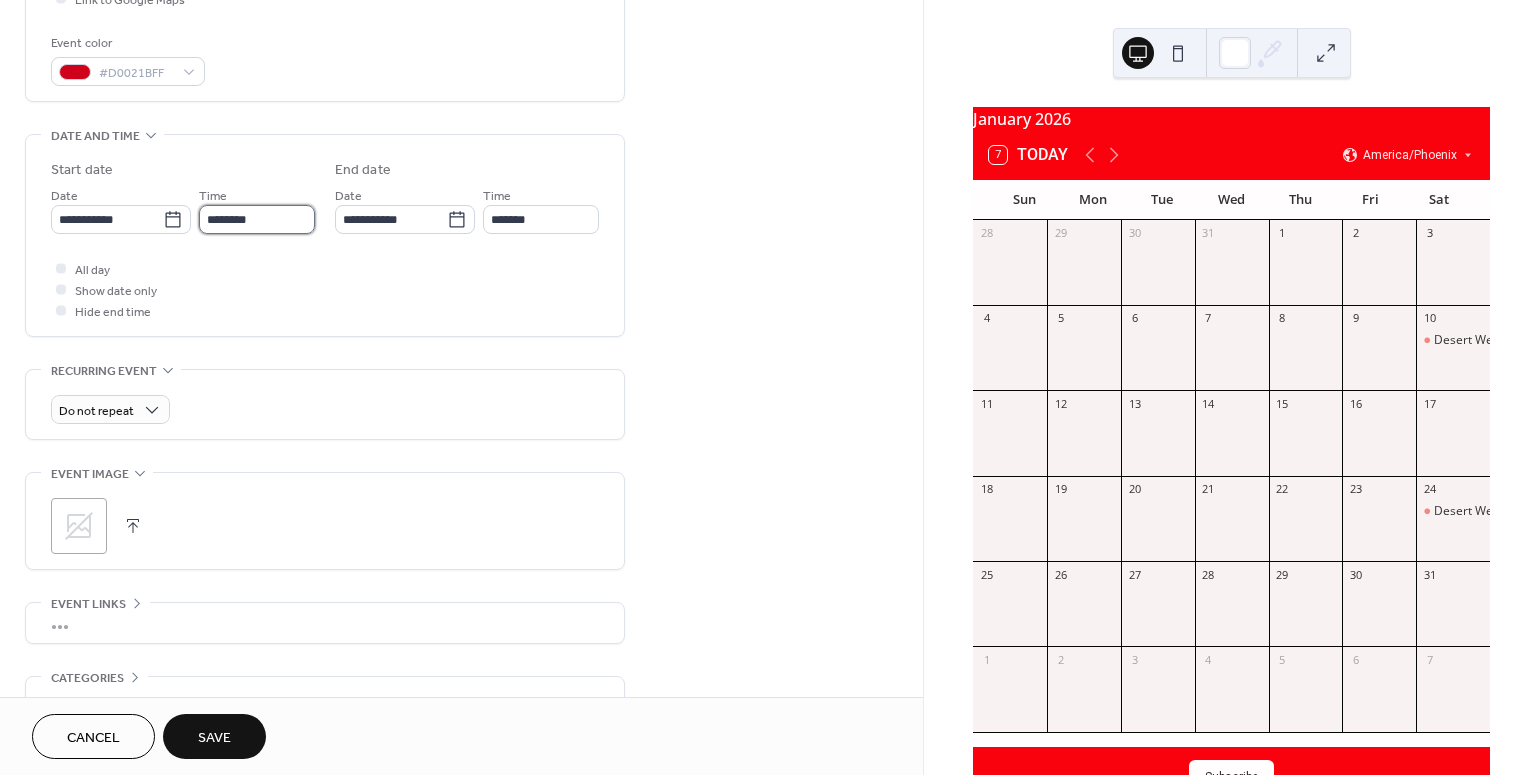 click on "********" at bounding box center (257, 219) 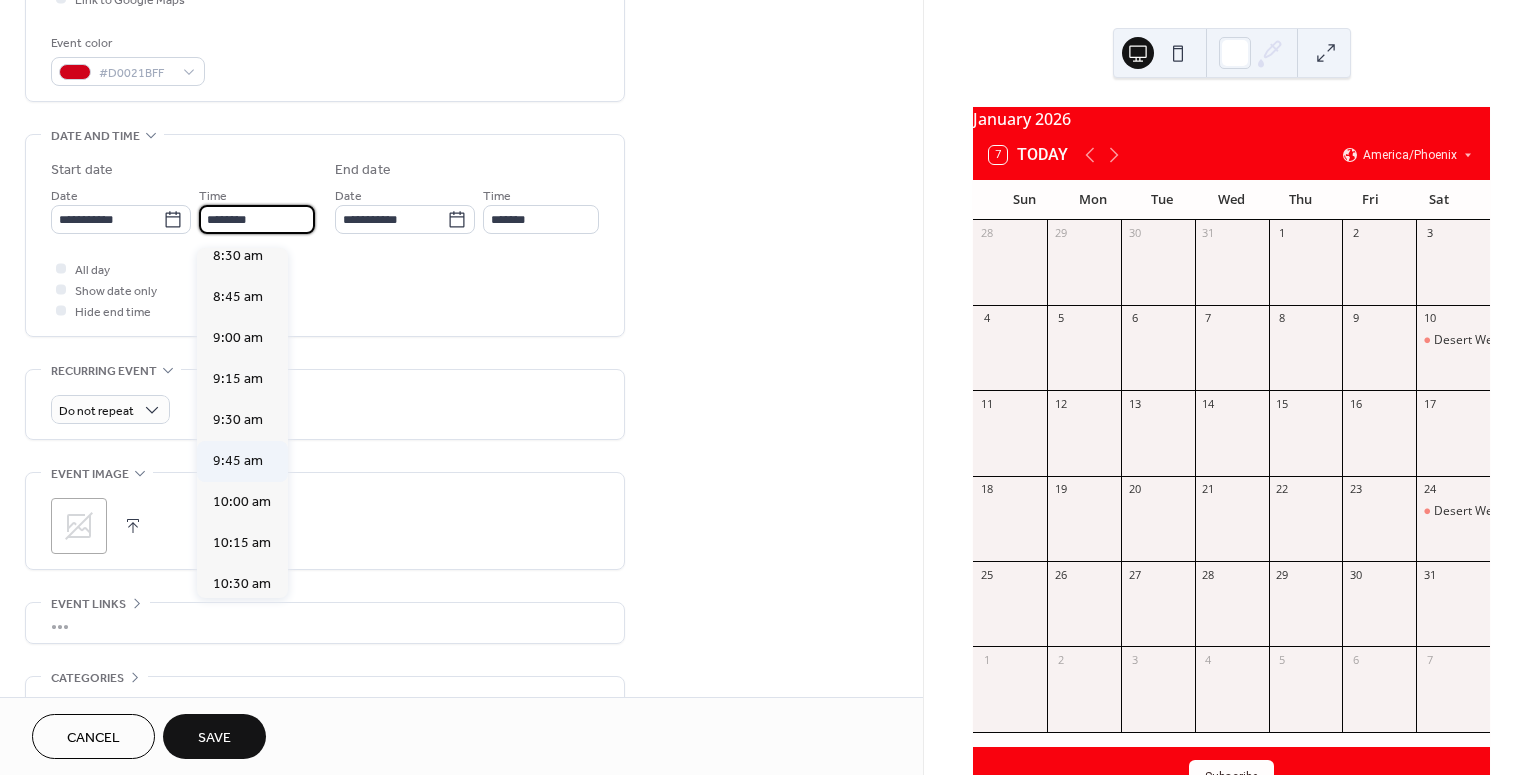 scroll, scrollTop: 1403, scrollLeft: 0, axis: vertical 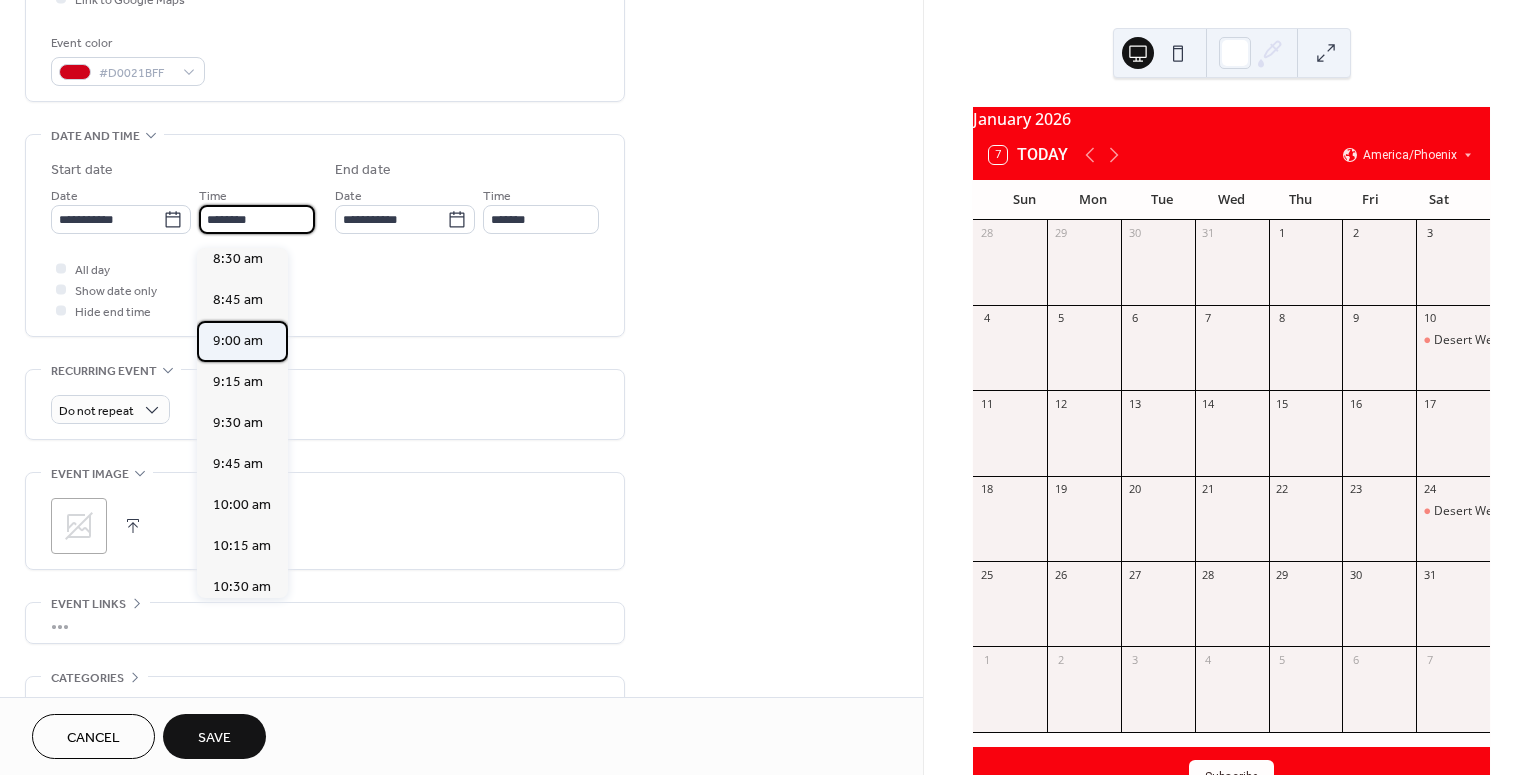 click on "9:00 am" at bounding box center [238, 340] 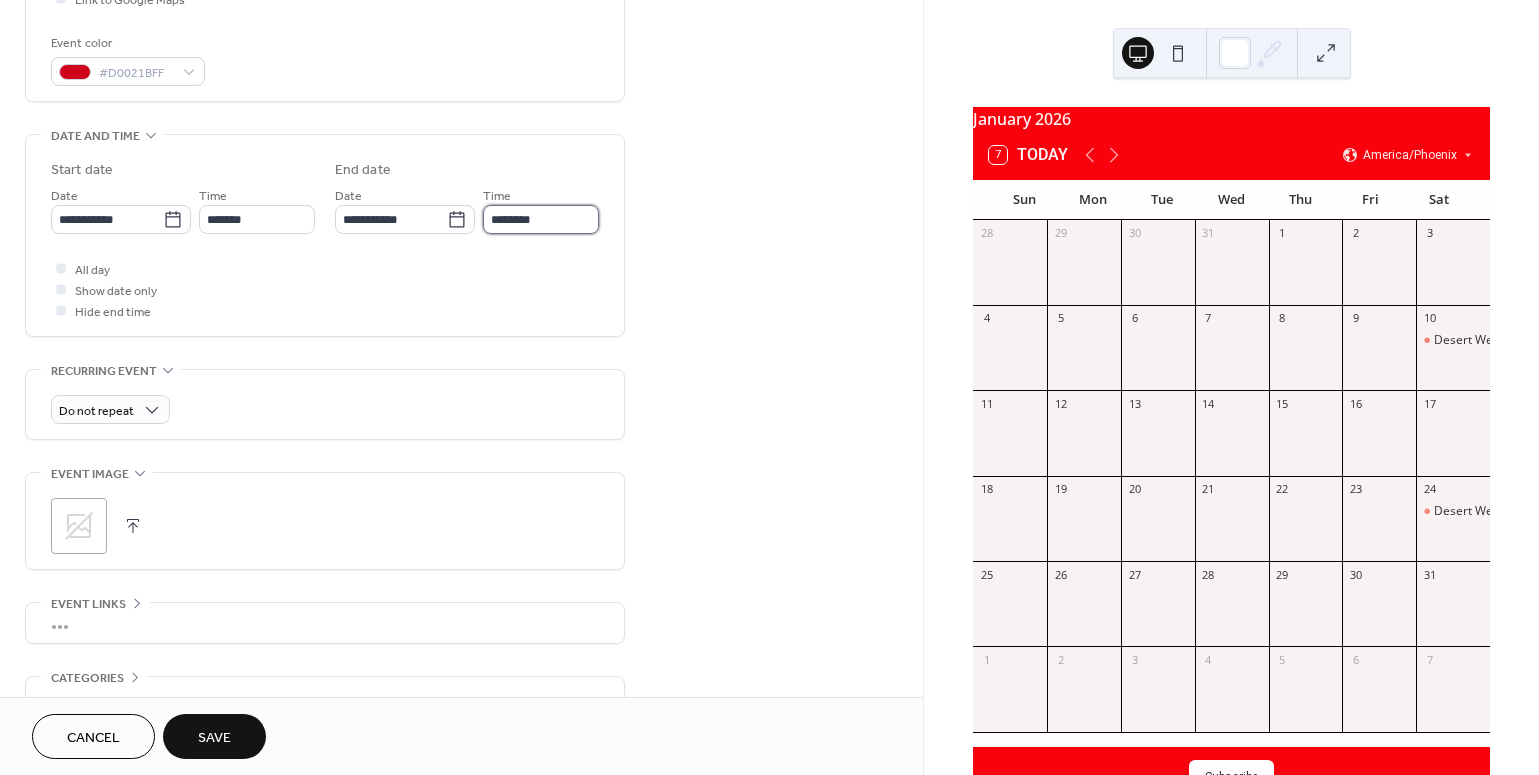 click on "********" at bounding box center (541, 219) 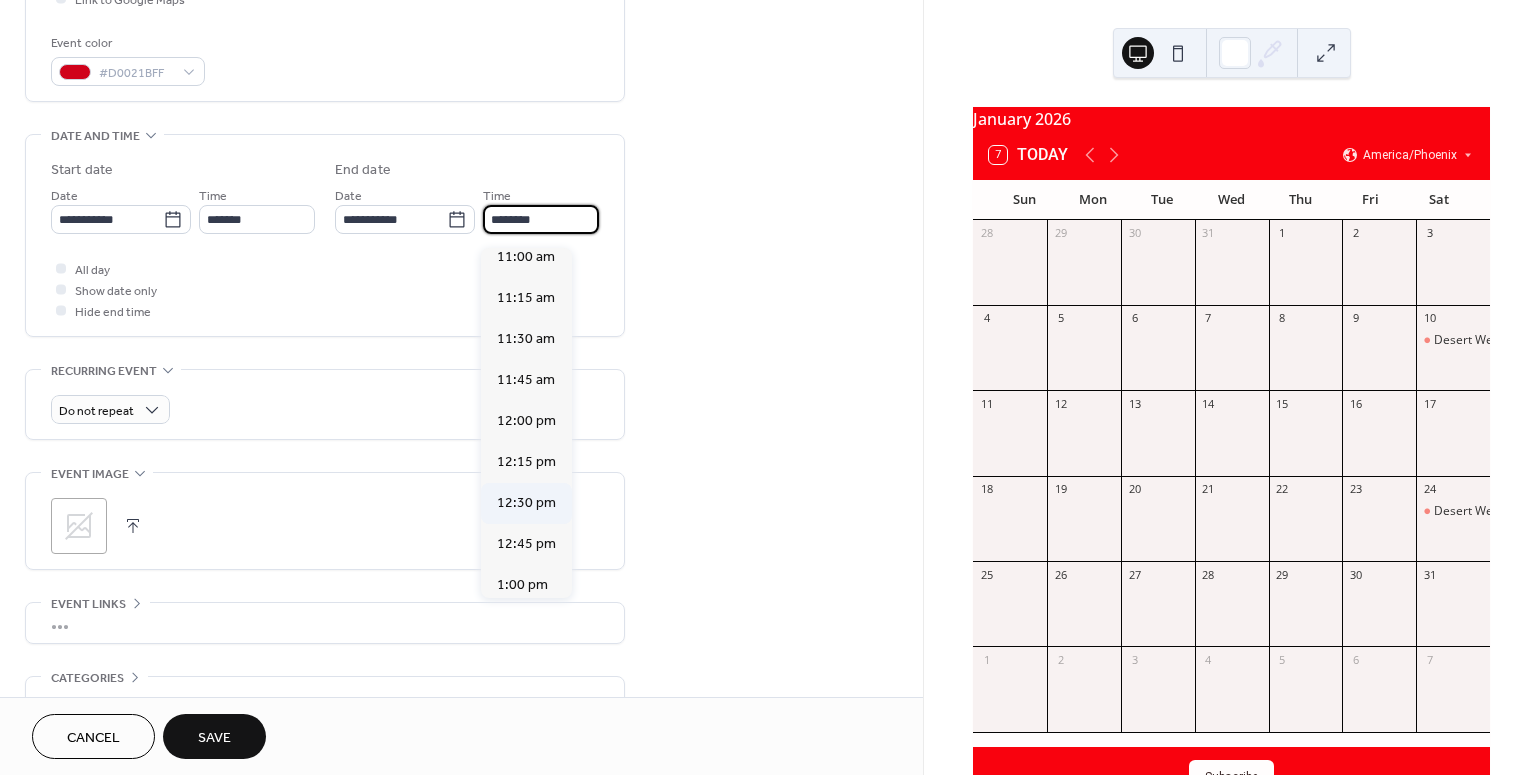 scroll, scrollTop: 552, scrollLeft: 0, axis: vertical 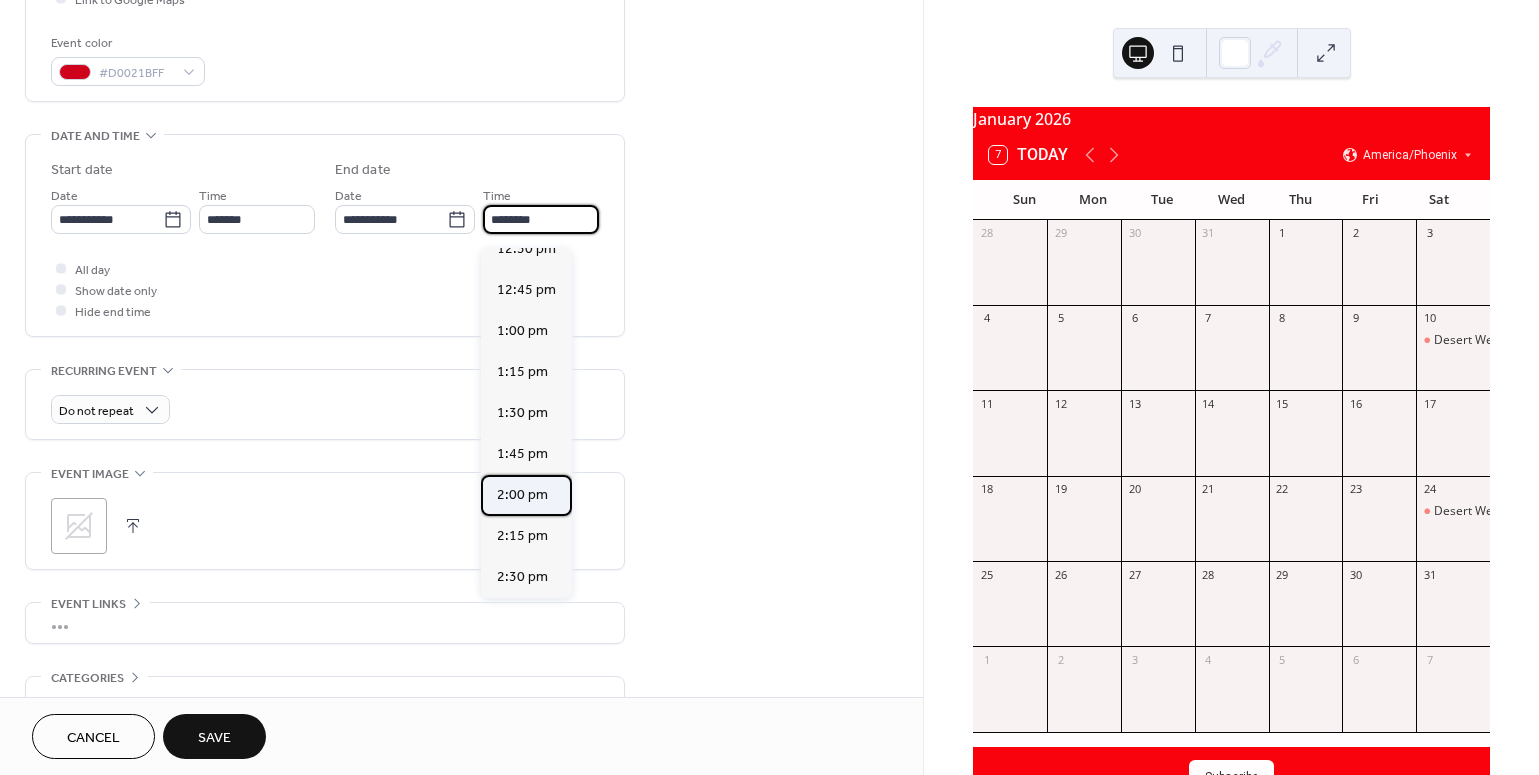 click on "2:00 pm" at bounding box center (522, 494) 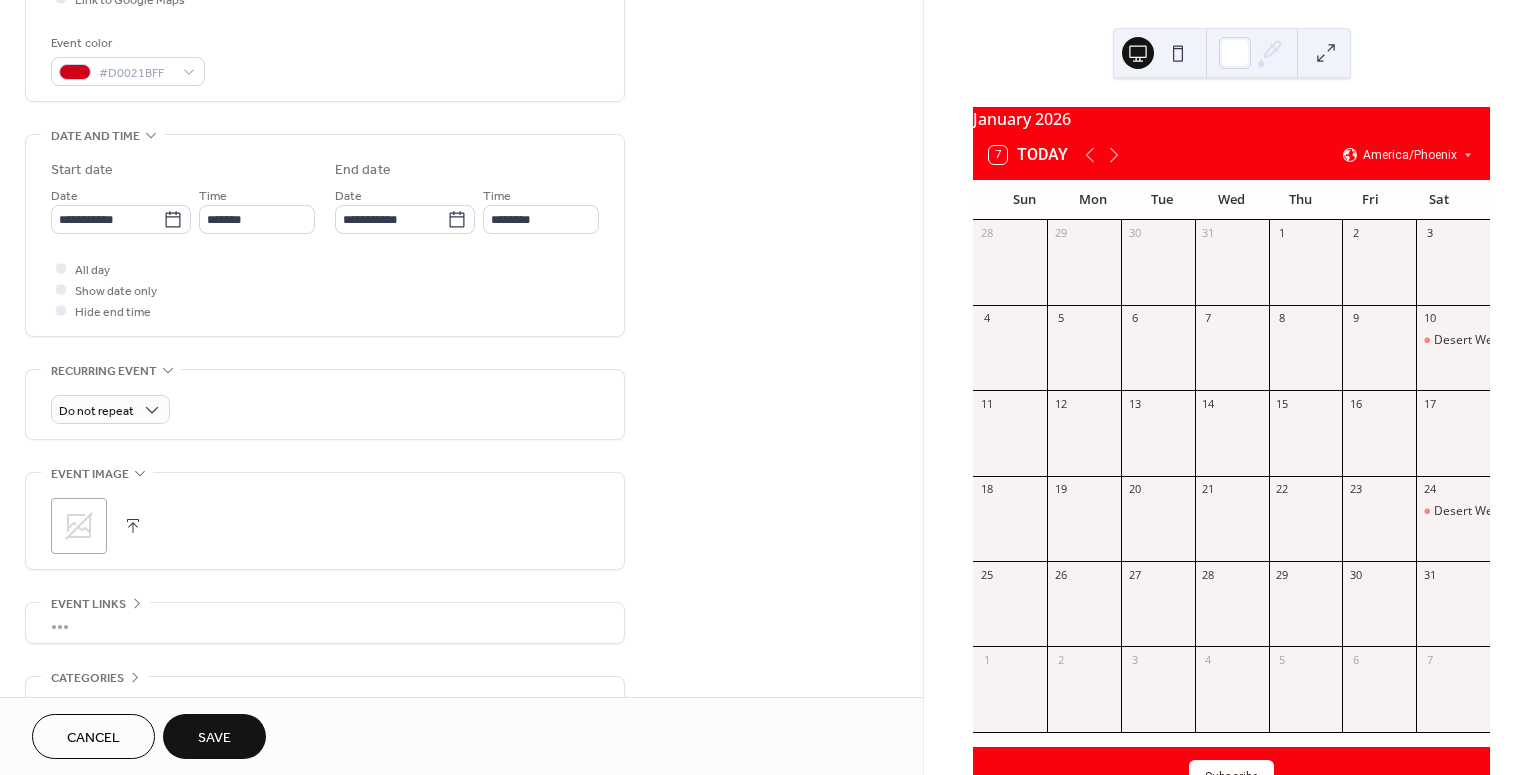 type on "*******" 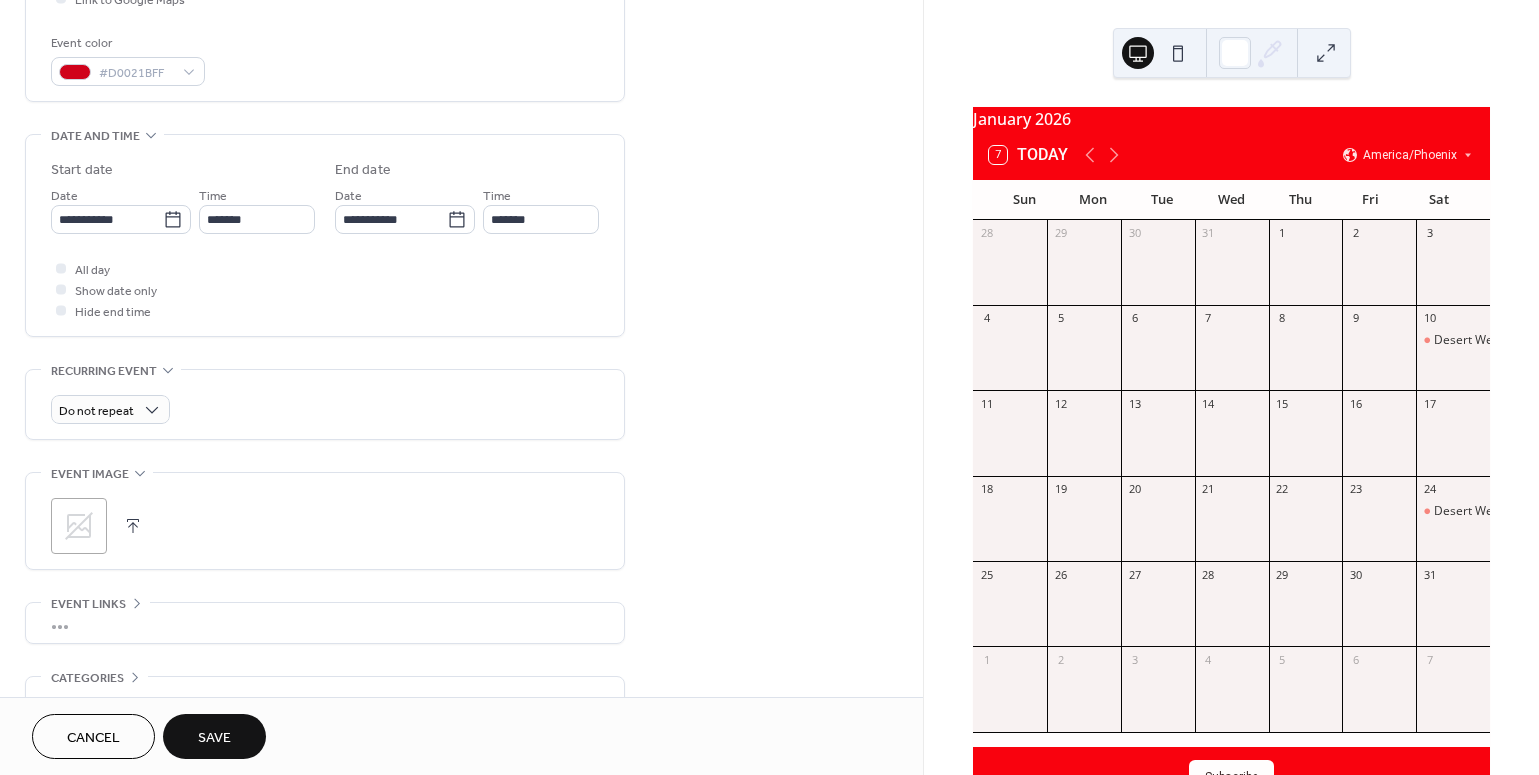 click on "**********" at bounding box center (461, 203) 